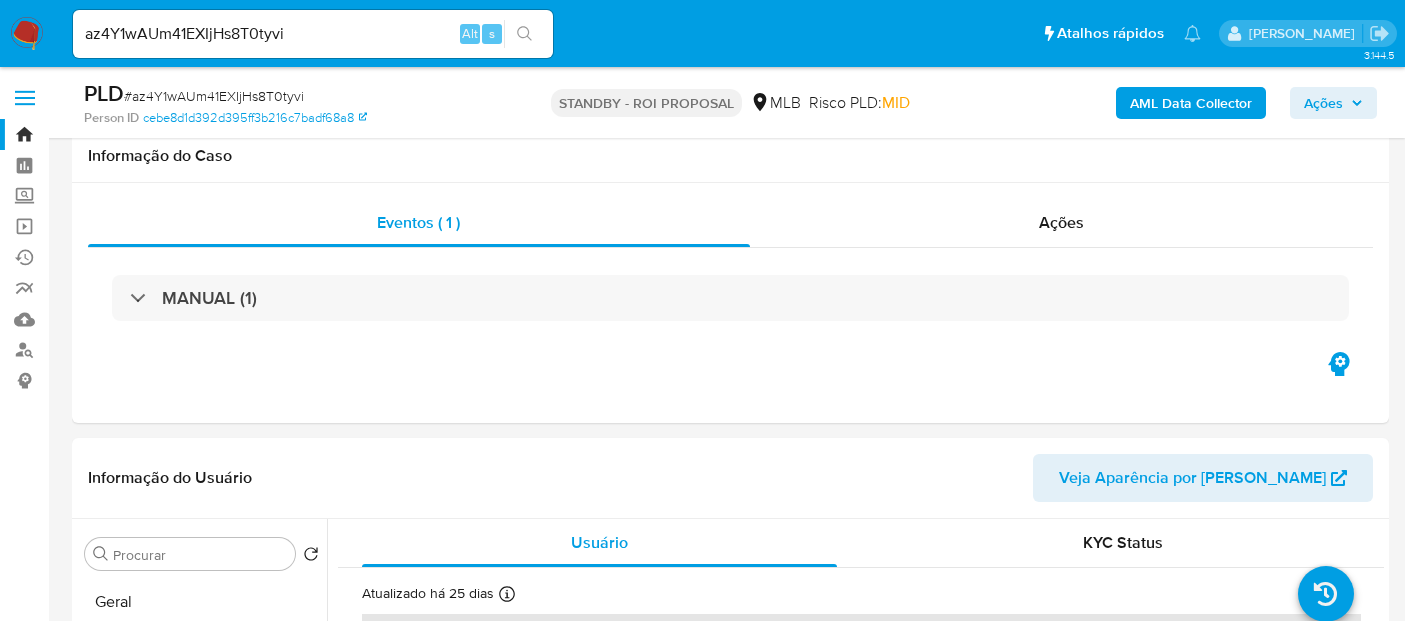 select on "10" 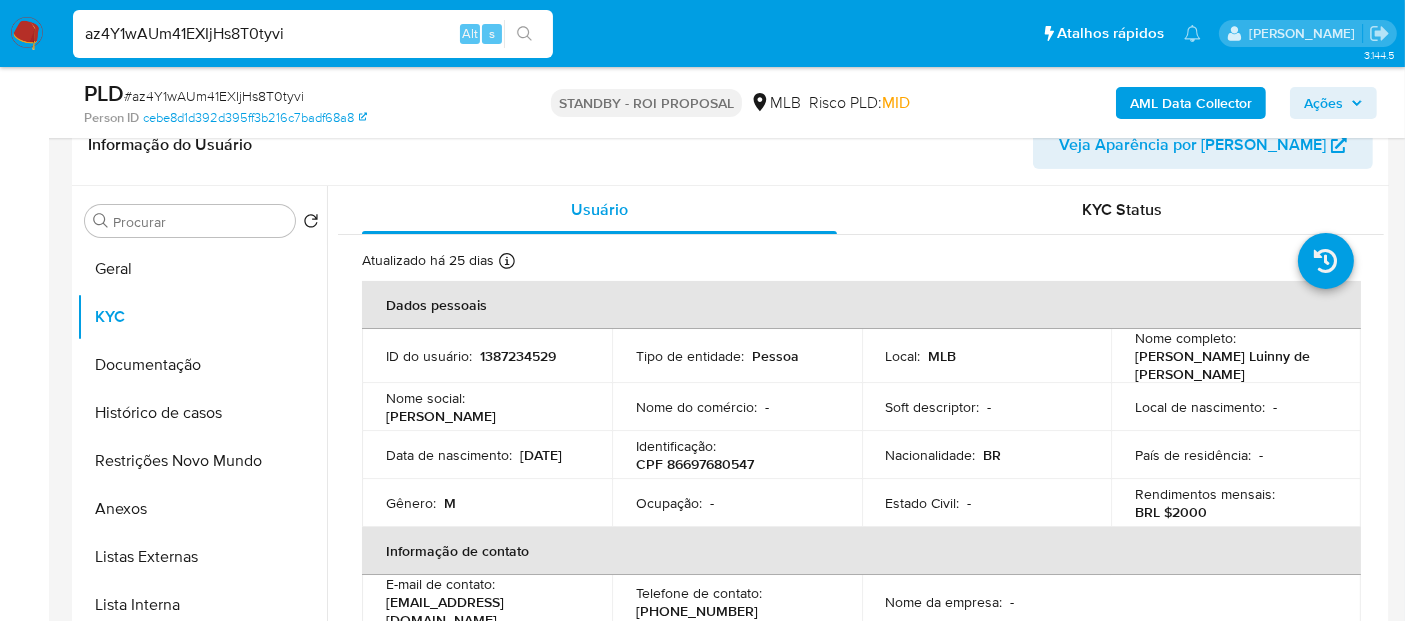 drag, startPoint x: 305, startPoint y: 39, endPoint x: 0, endPoint y: 26, distance: 305.27692 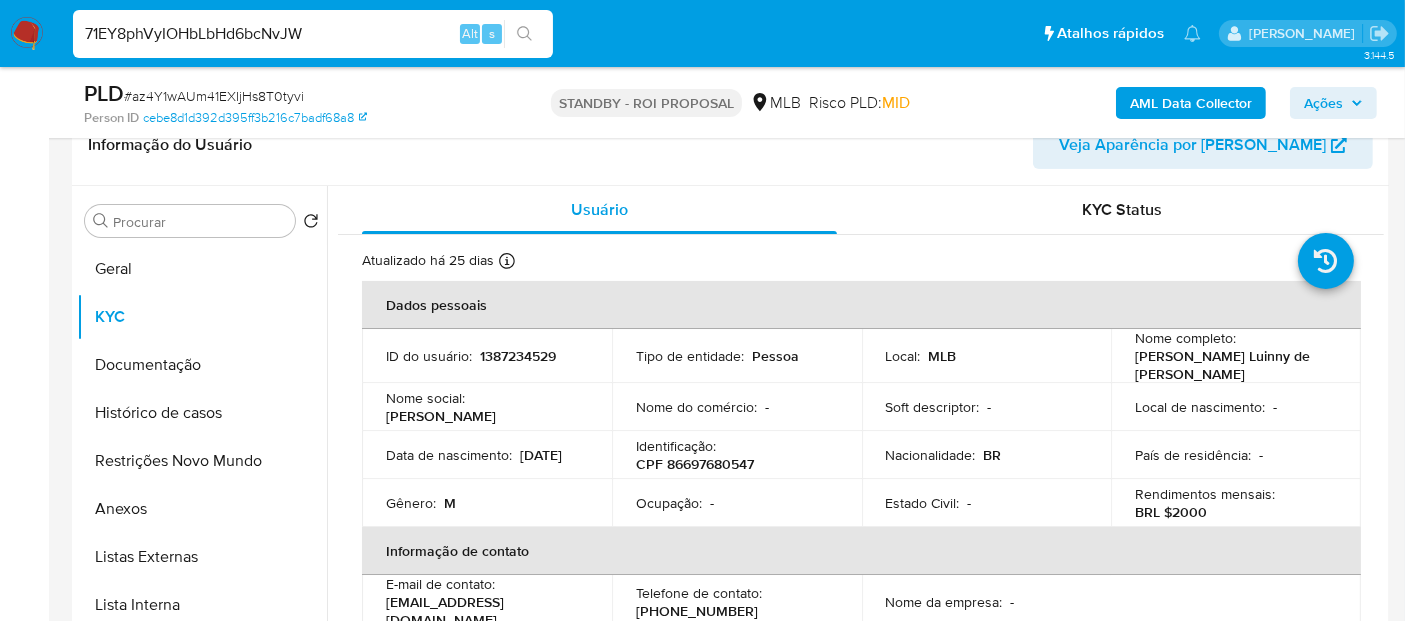 type on "71EY8phVyIOHbLbHd6bcNvJW" 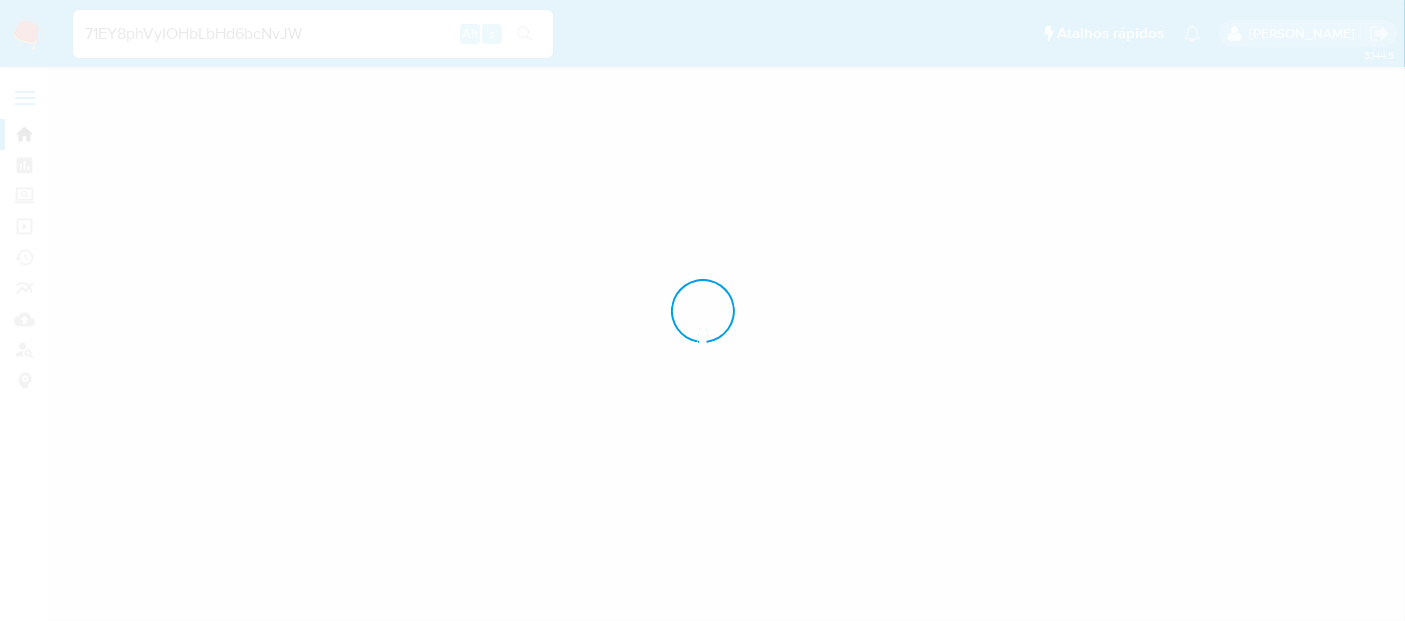 scroll, scrollTop: 0, scrollLeft: 0, axis: both 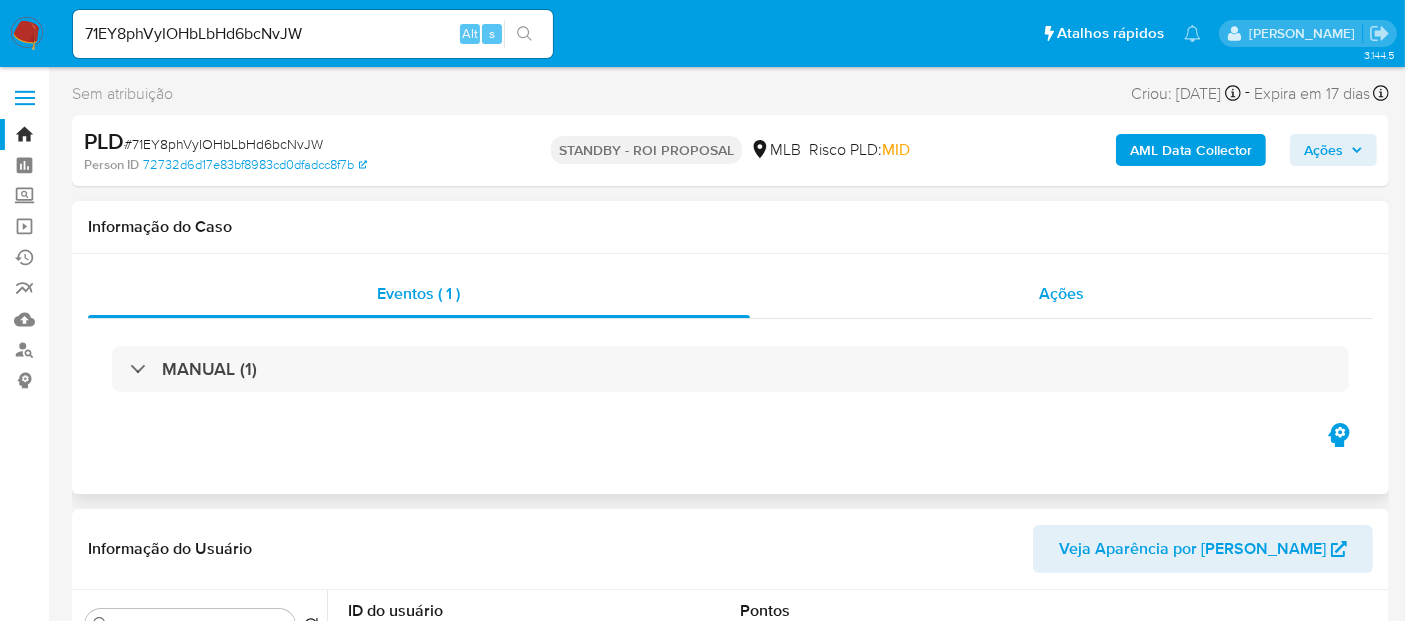 select on "10" 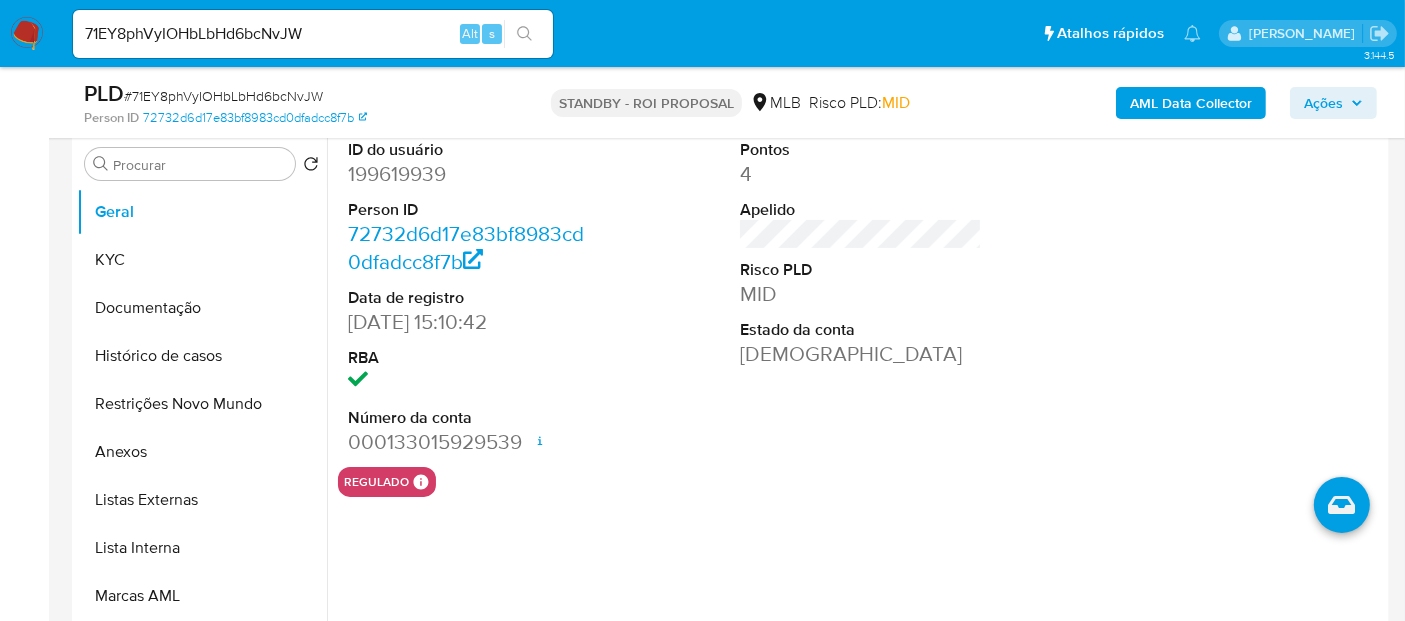 scroll, scrollTop: 444, scrollLeft: 0, axis: vertical 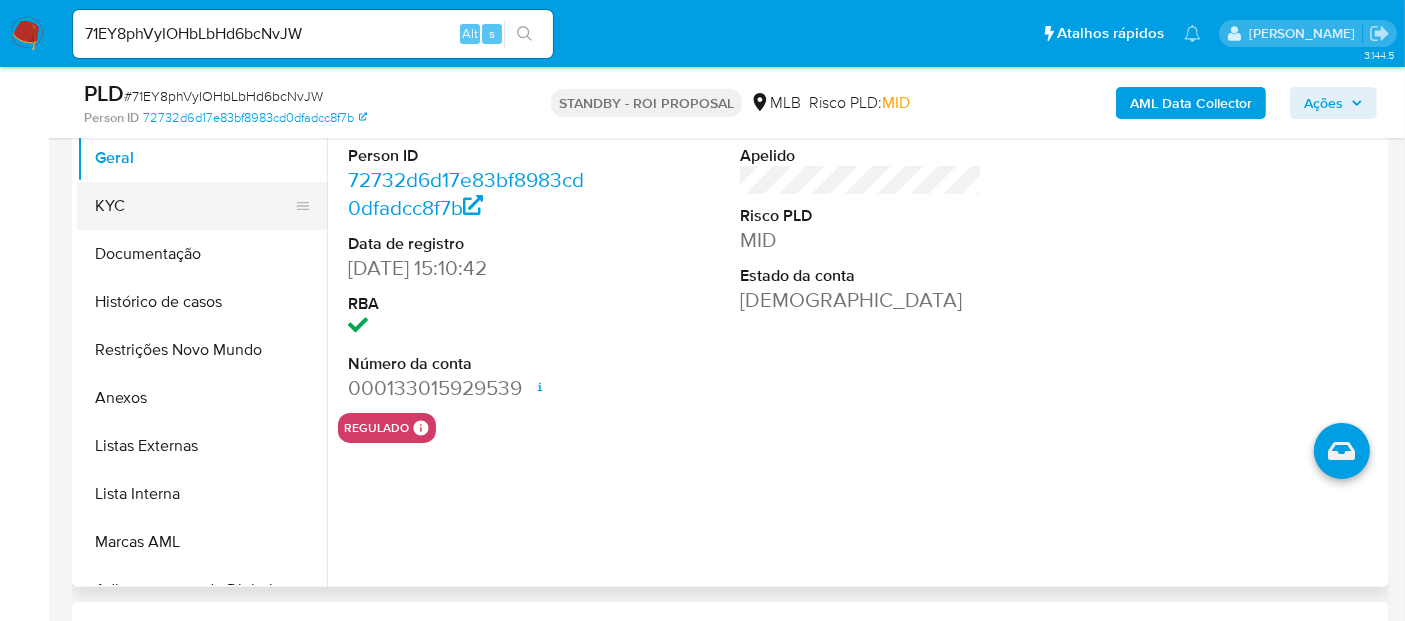 drag, startPoint x: 151, startPoint y: 207, endPoint x: 215, endPoint y: 222, distance: 65.734314 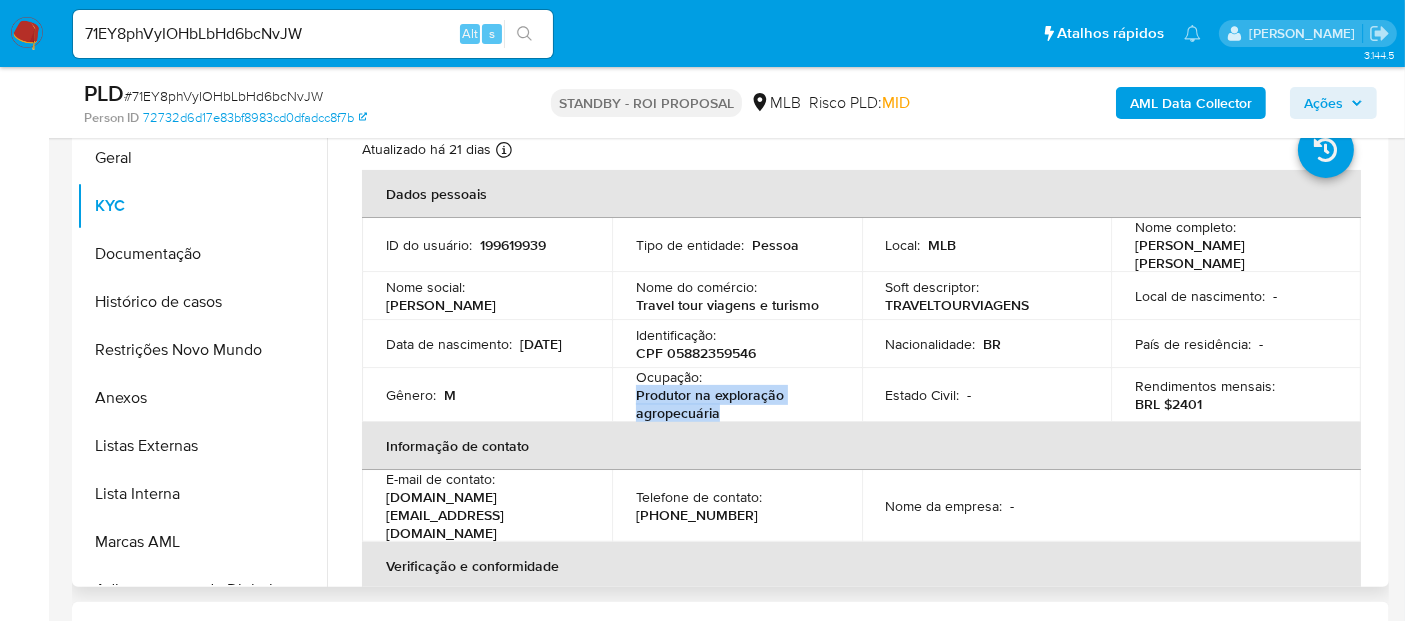 drag, startPoint x: 637, startPoint y: 391, endPoint x: 729, endPoint y: 410, distance: 93.941475 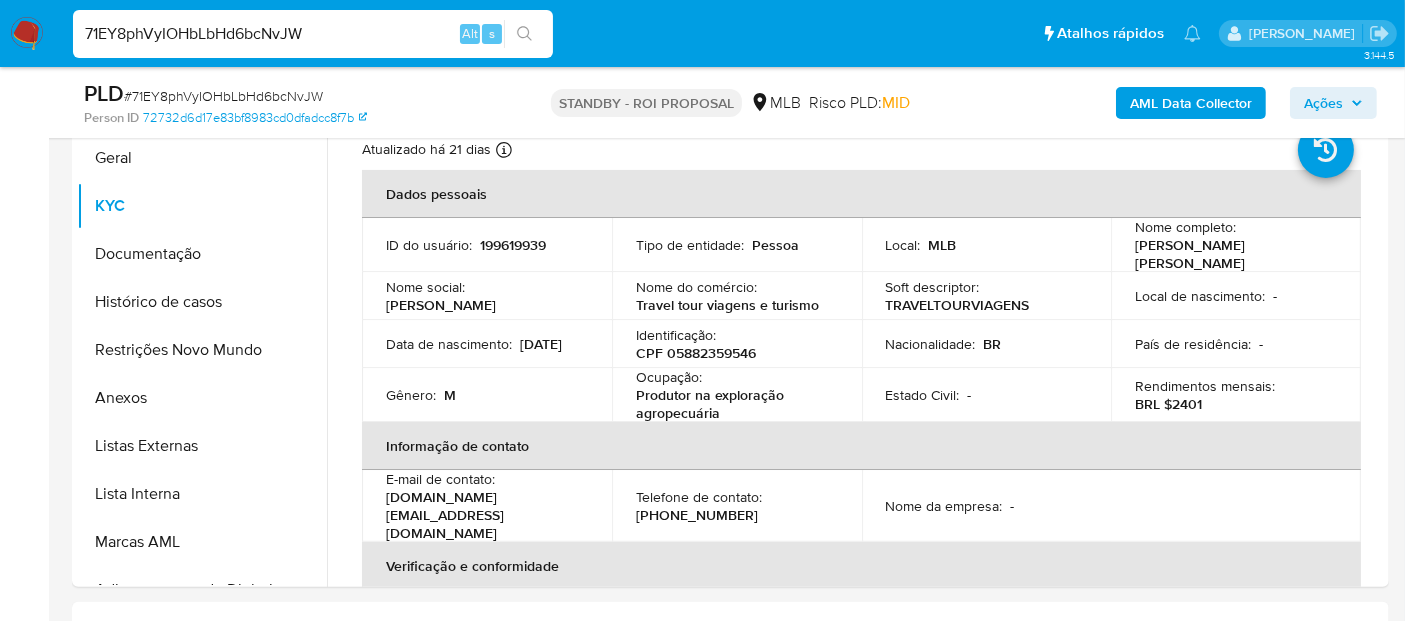 drag, startPoint x: 0, startPoint y: -6, endPoint x: 0, endPoint y: -17, distance: 11 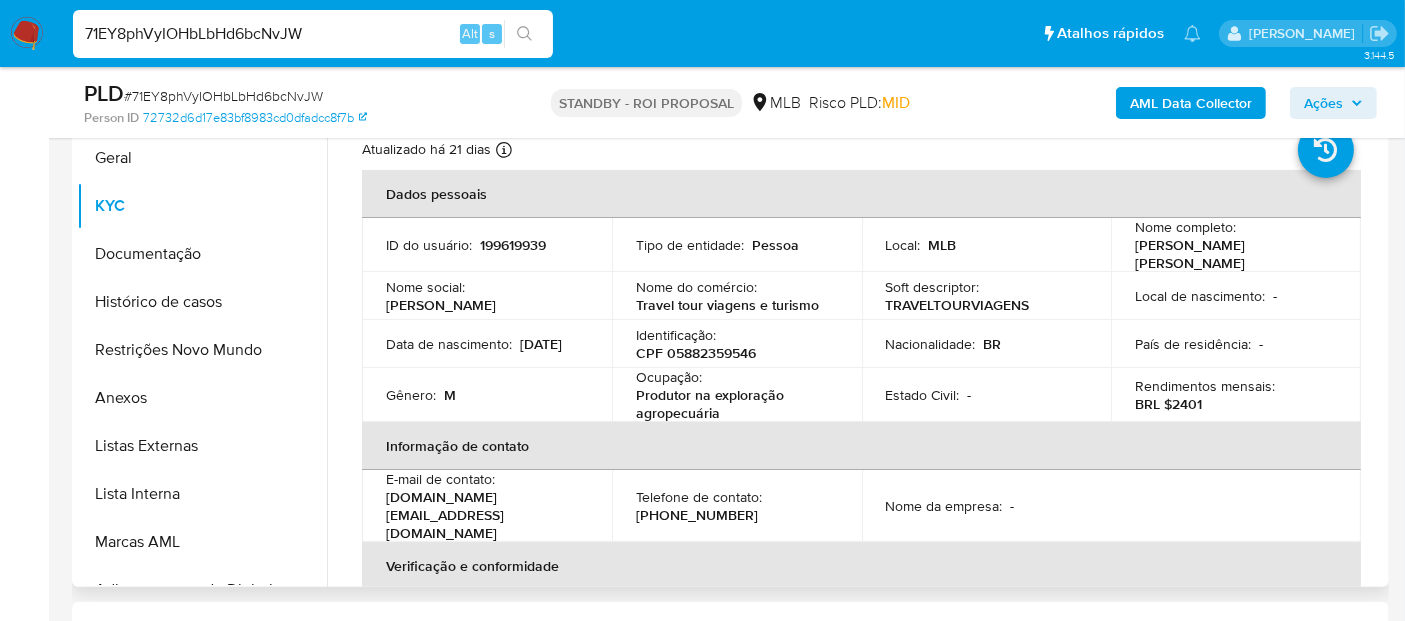 paste on "T656r5KOWEO3IaGwIXJeL1ox" 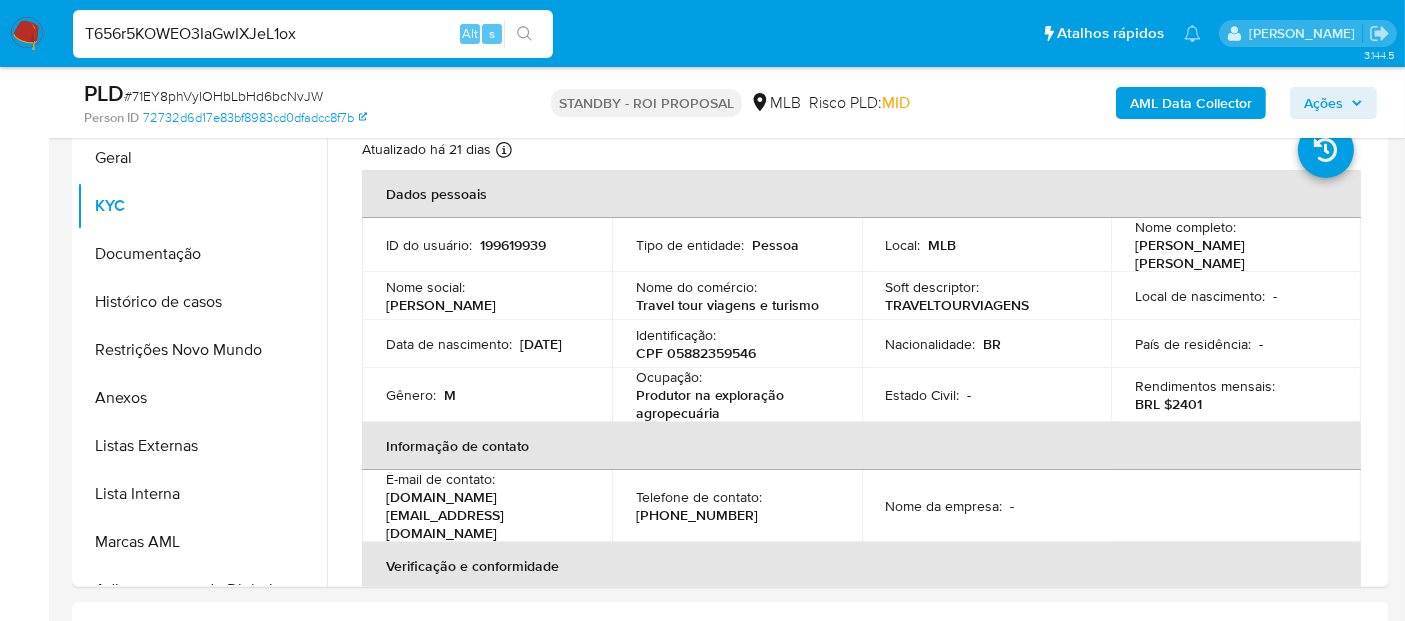 type on "T656r5KOWEO3IaGwIXJeL1ox" 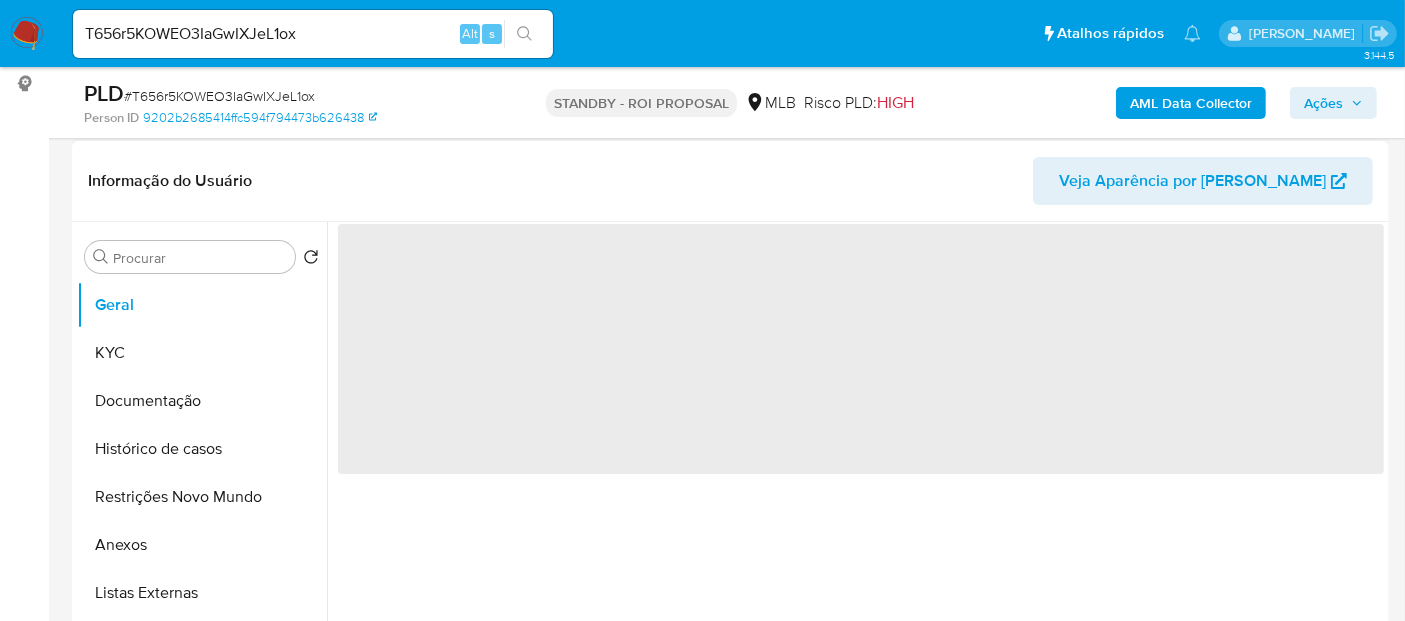 scroll, scrollTop: 333, scrollLeft: 0, axis: vertical 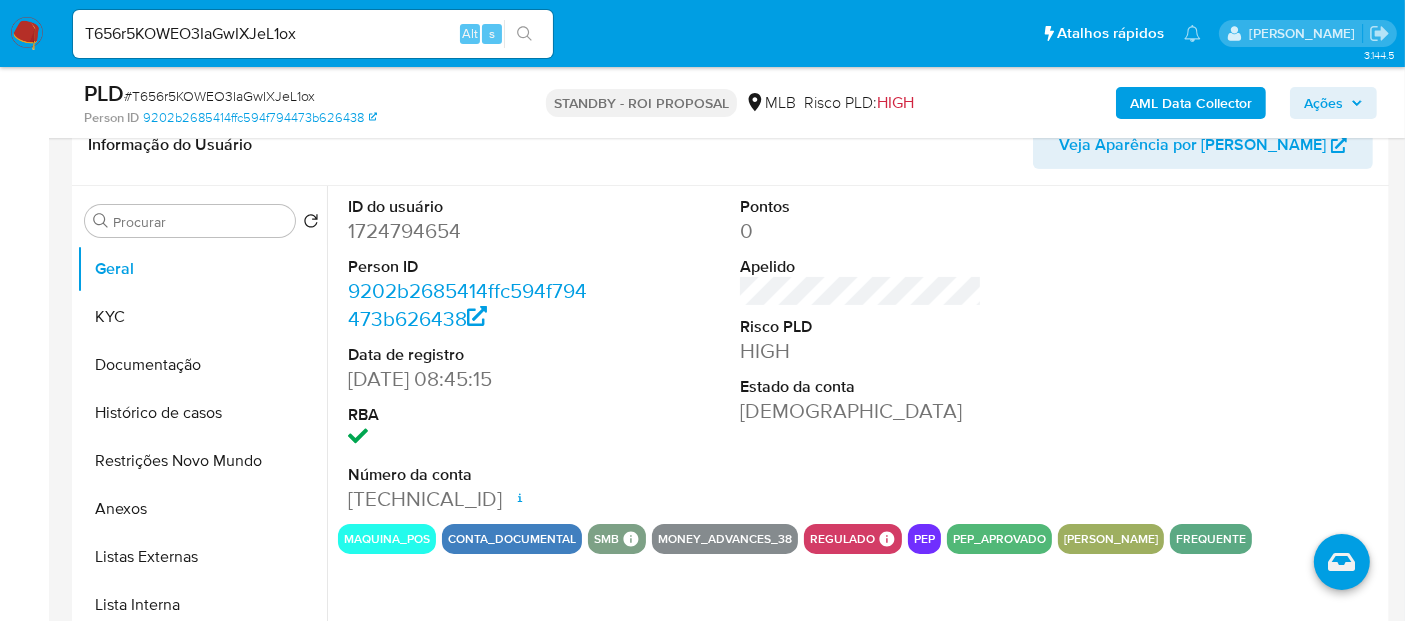 select on "10" 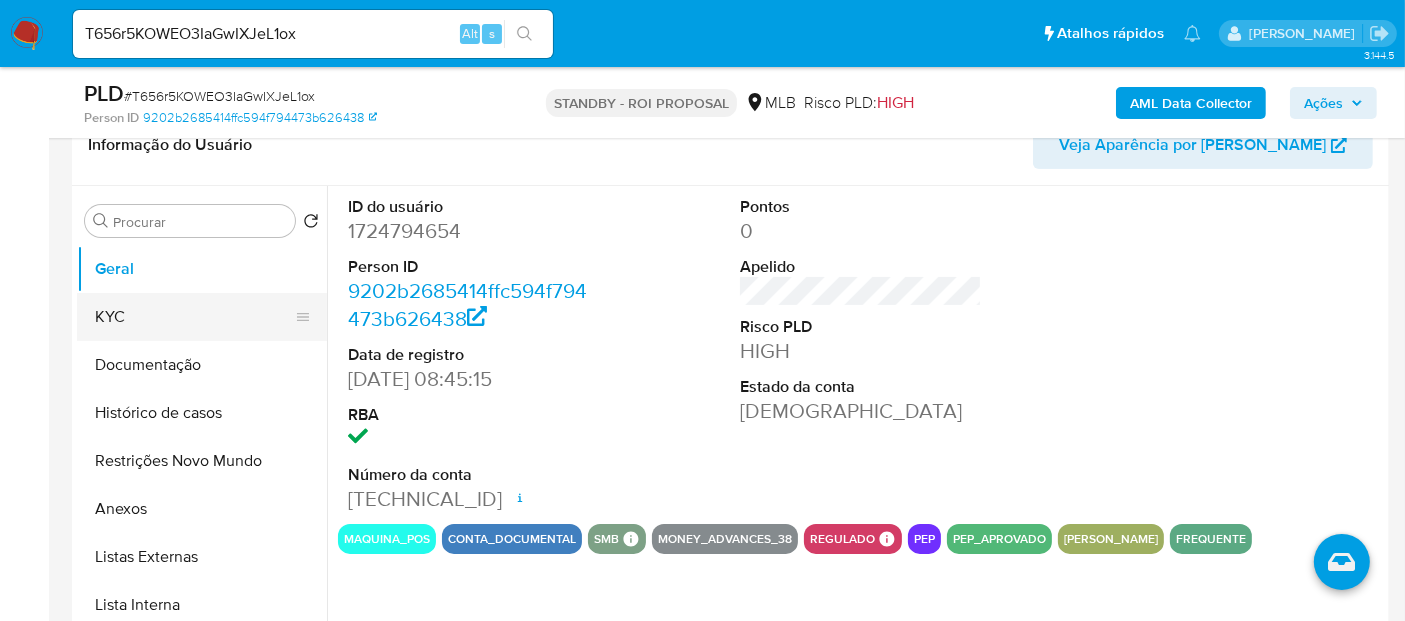 click on "KYC" at bounding box center [194, 317] 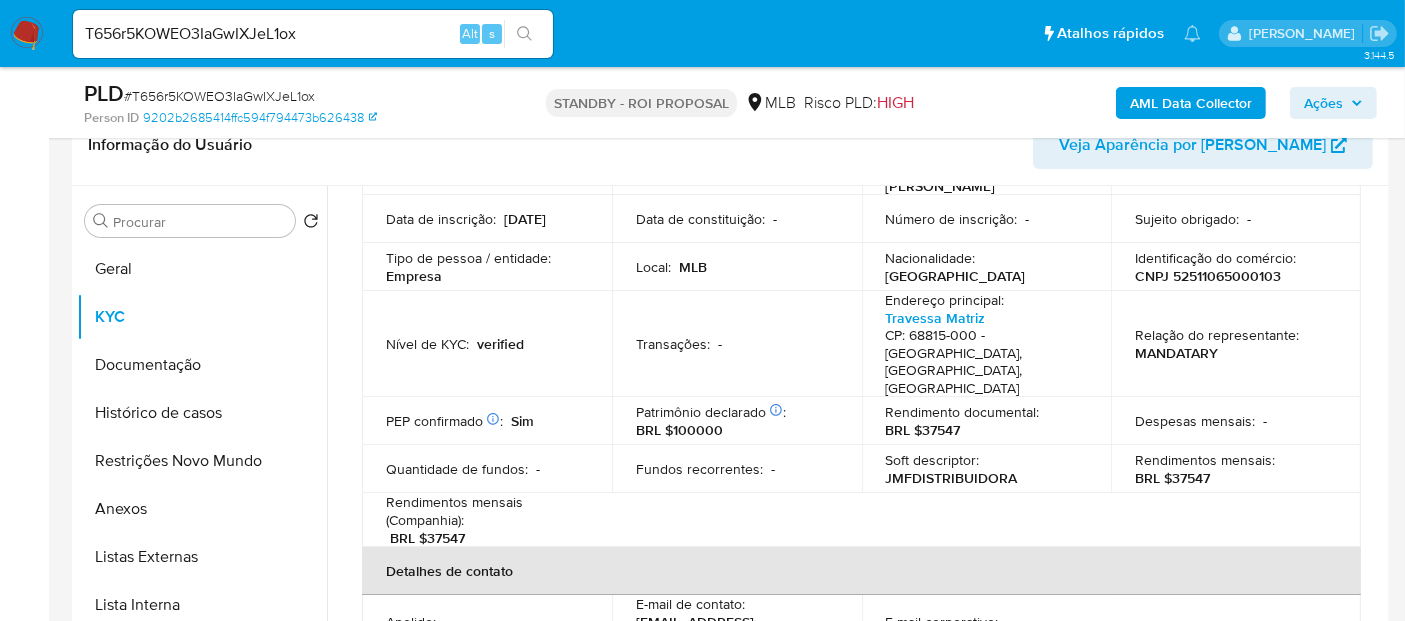 scroll, scrollTop: 222, scrollLeft: 0, axis: vertical 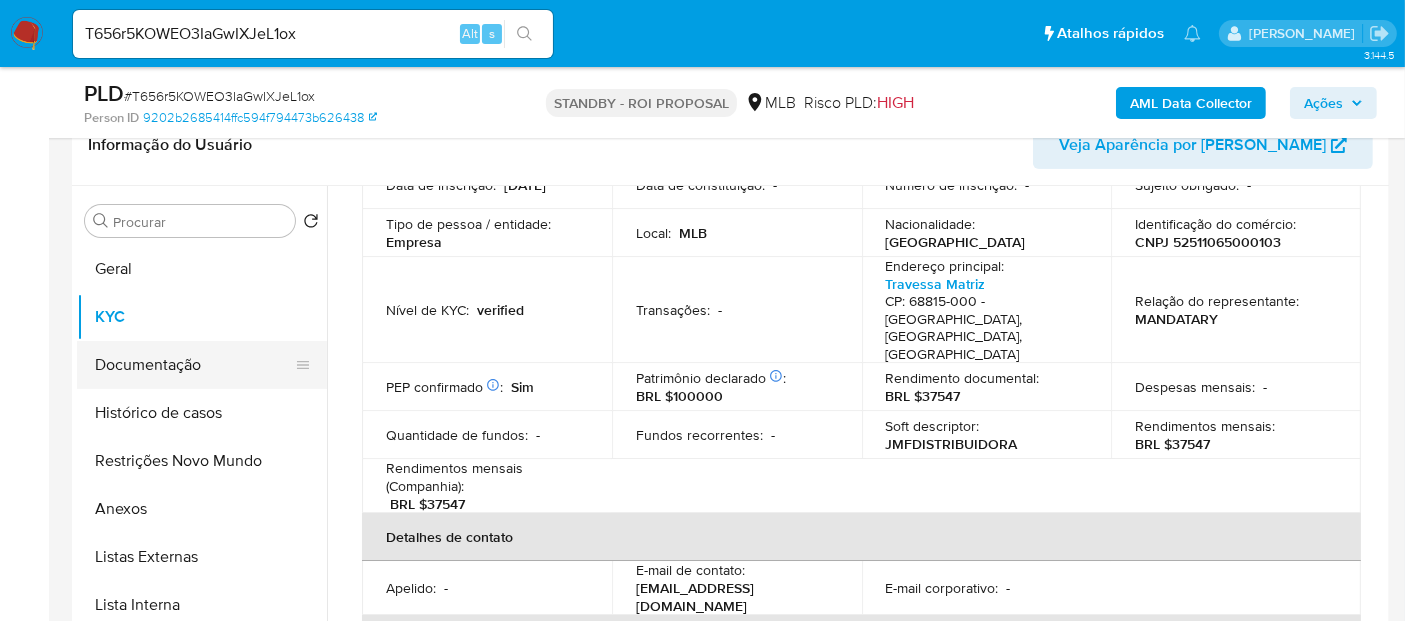click on "Documentação" at bounding box center [194, 365] 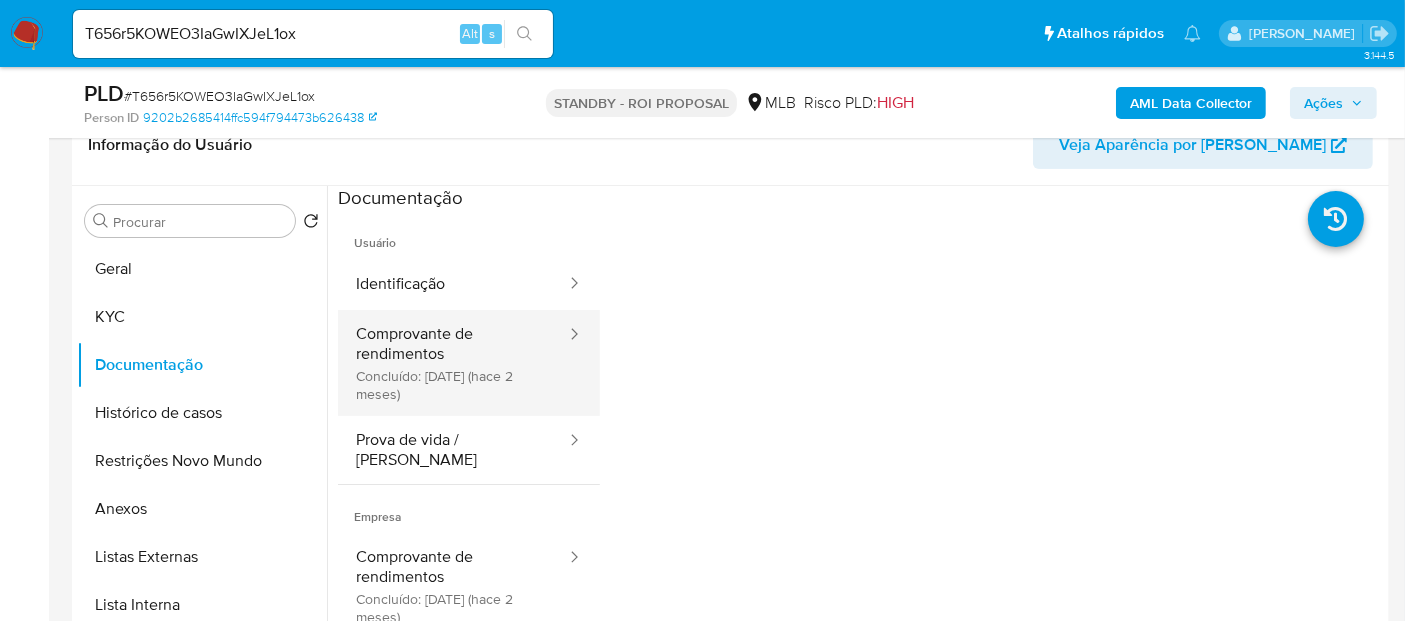 click on "Comprovante de rendimentos Concluído: 16/05/2025 (hace 2 meses)" at bounding box center (453, 363) 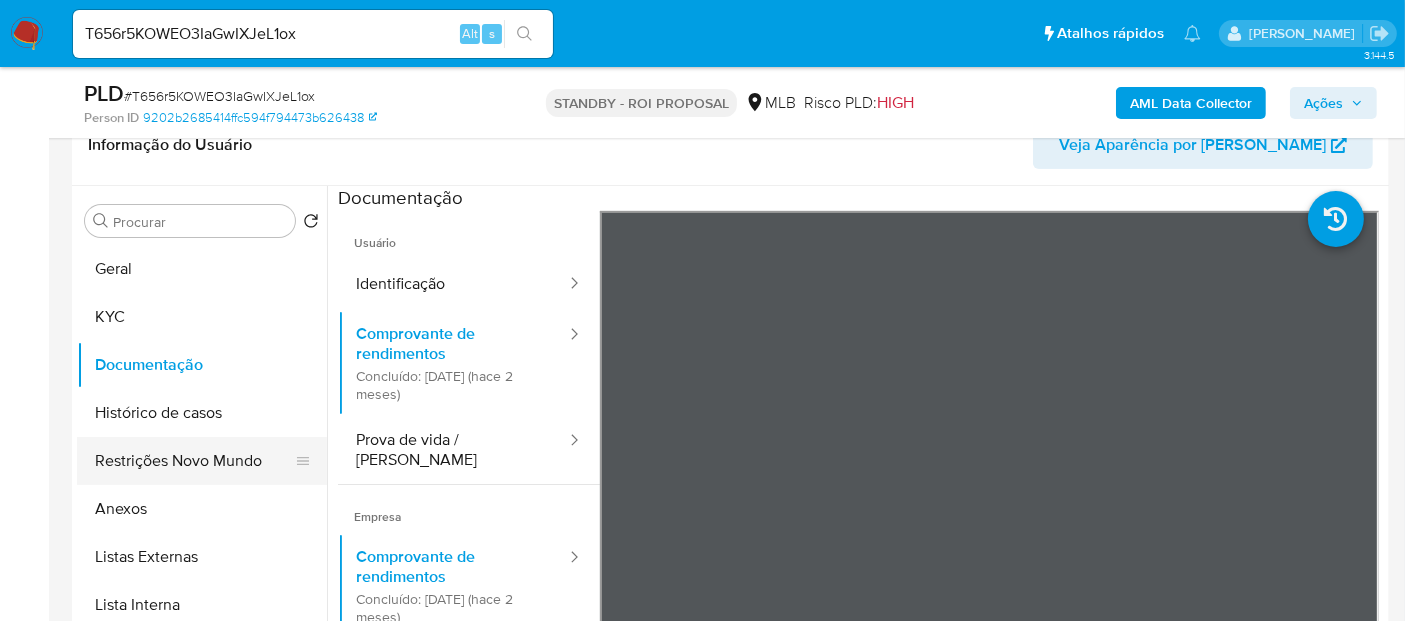 click on "Restrições Novo Mundo" at bounding box center [194, 461] 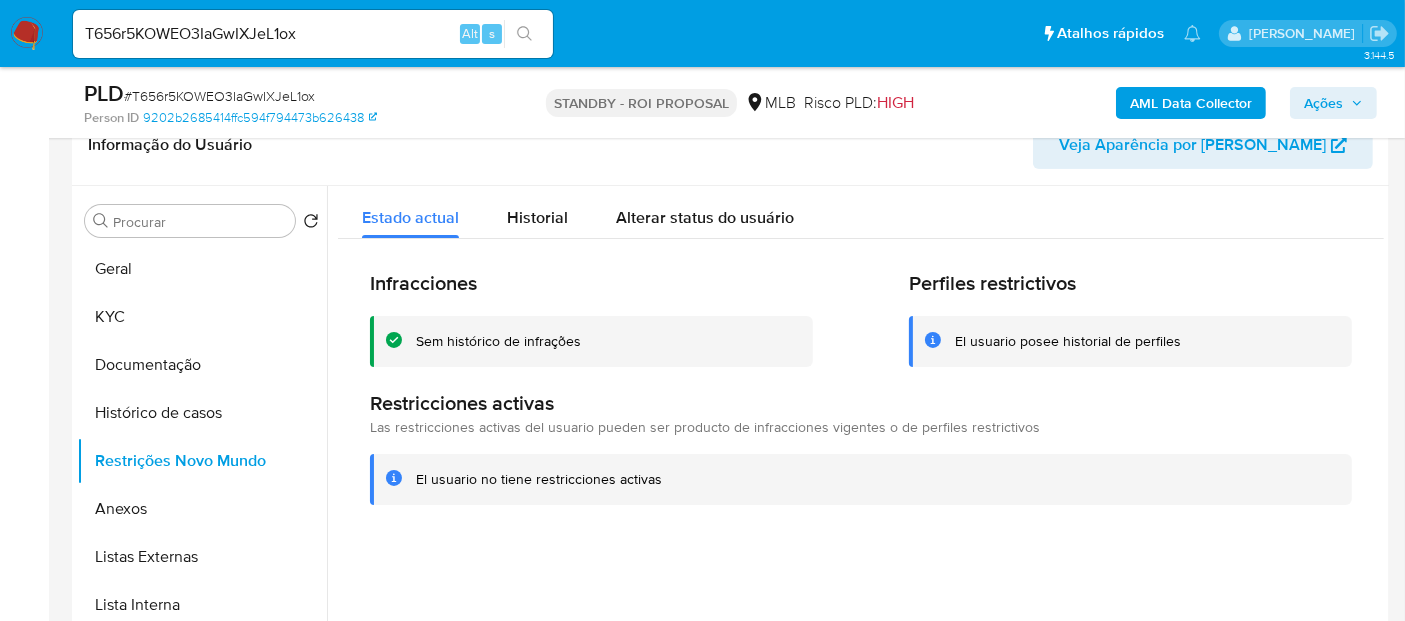type 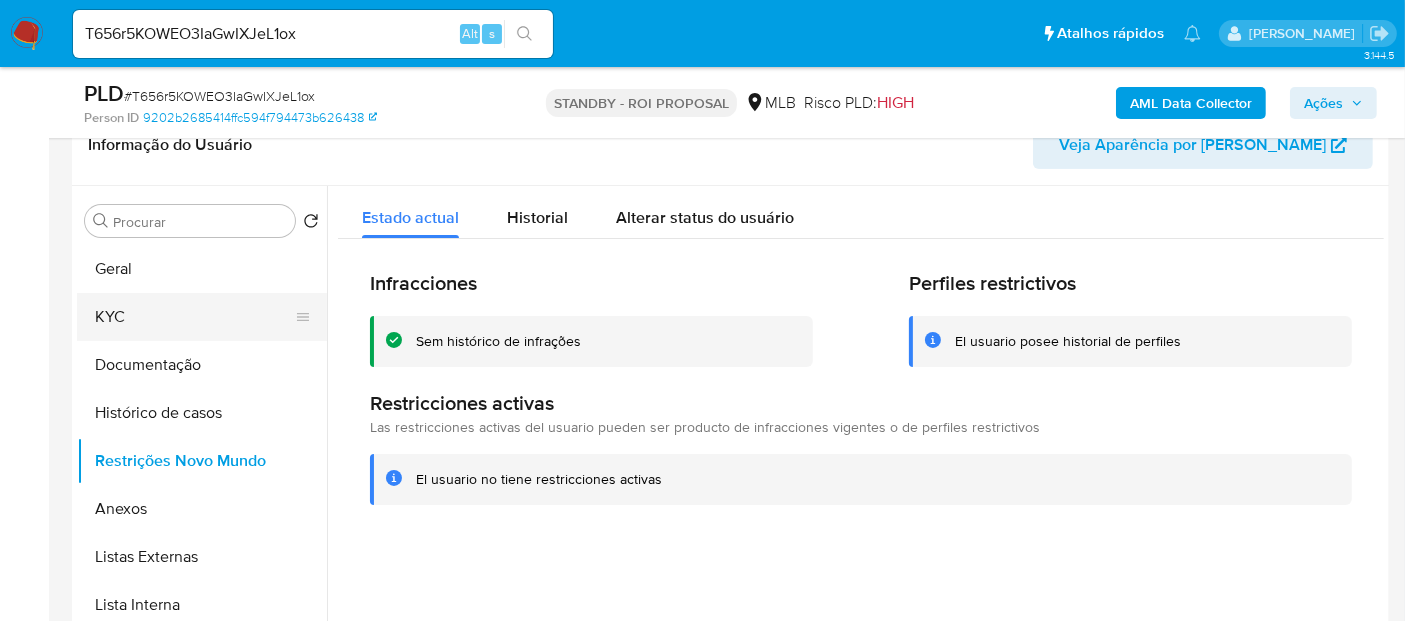 drag, startPoint x: 129, startPoint y: 316, endPoint x: 141, endPoint y: 315, distance: 12.0415945 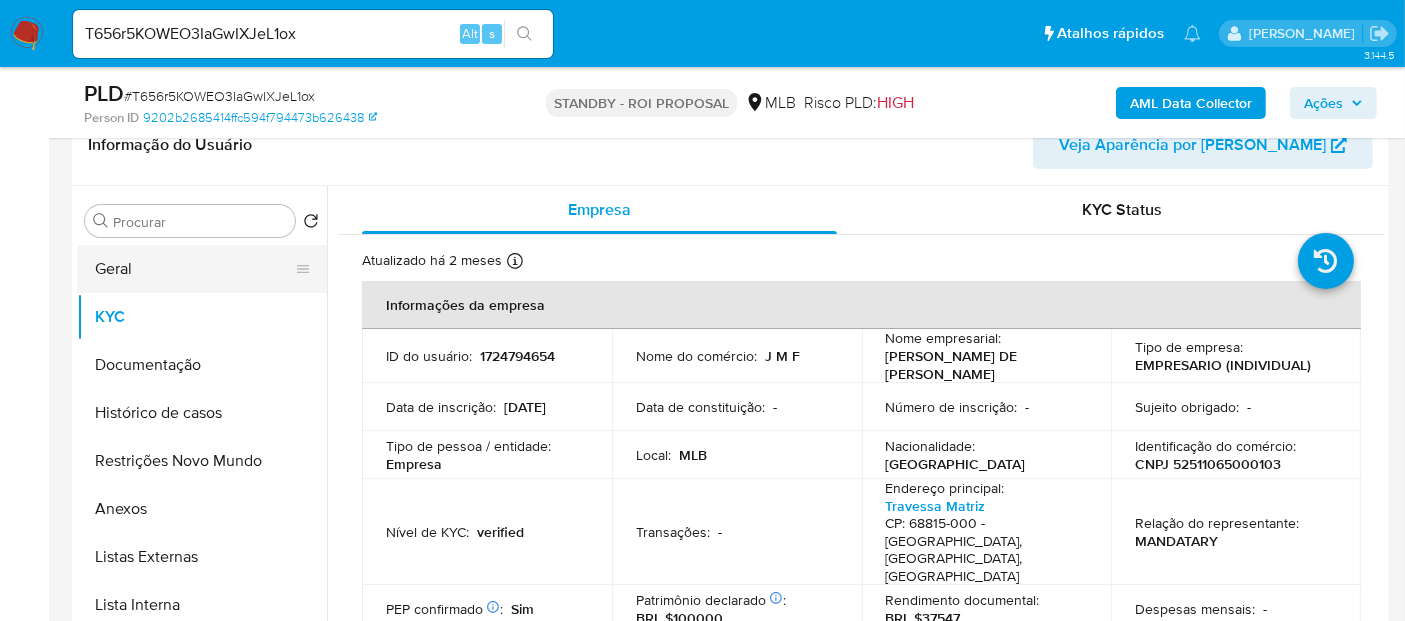 click on "Geral" at bounding box center [194, 269] 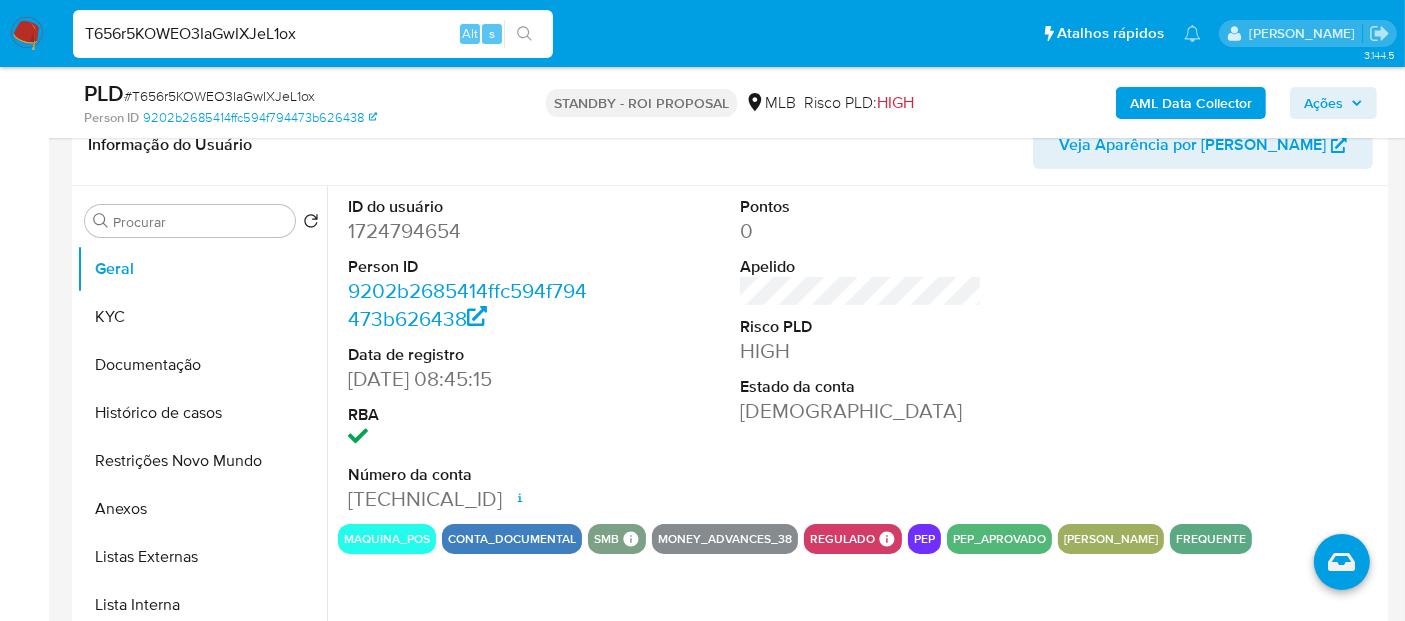 drag, startPoint x: 386, startPoint y: 29, endPoint x: 0, endPoint y: 58, distance: 387.08786 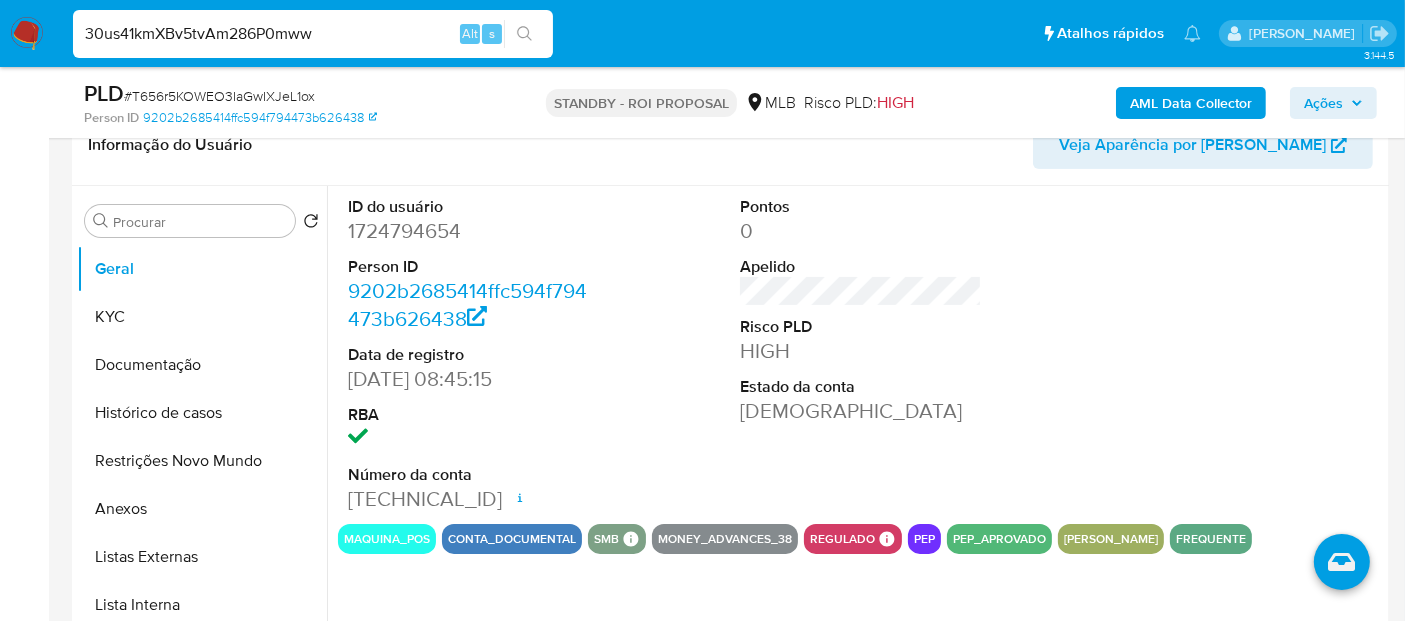 type on "30us41kmXBv5tvAm286P0mww" 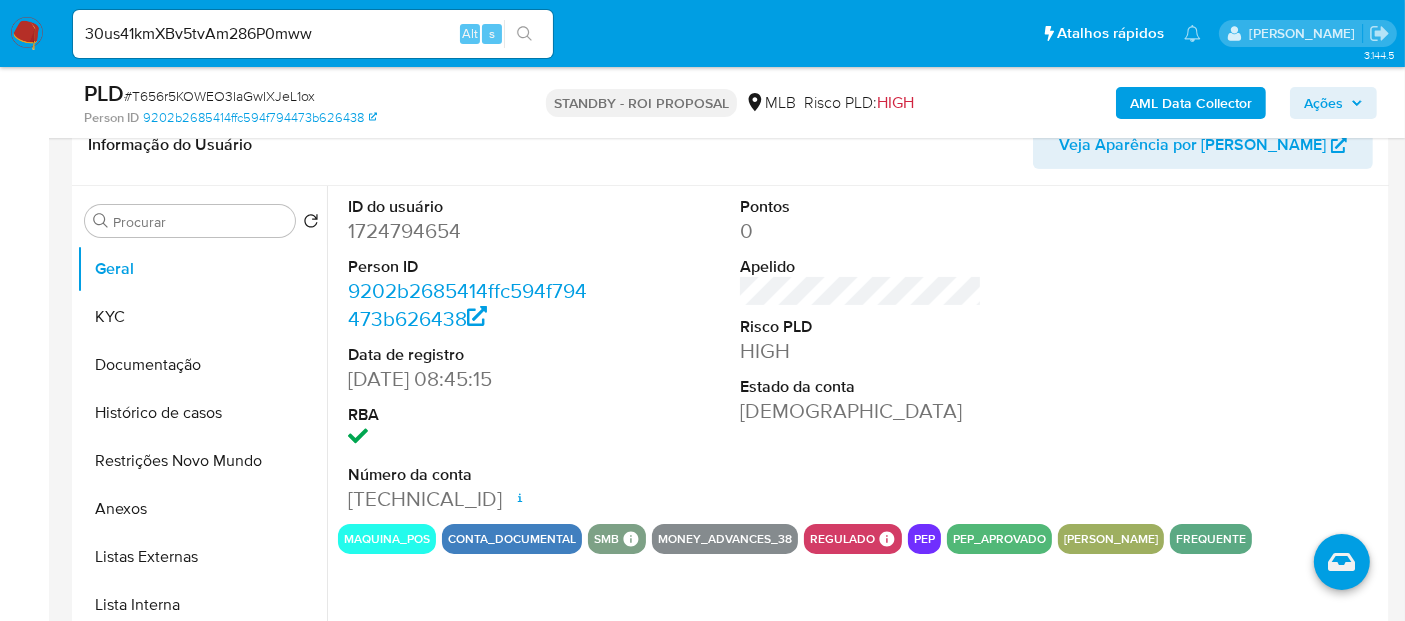 click 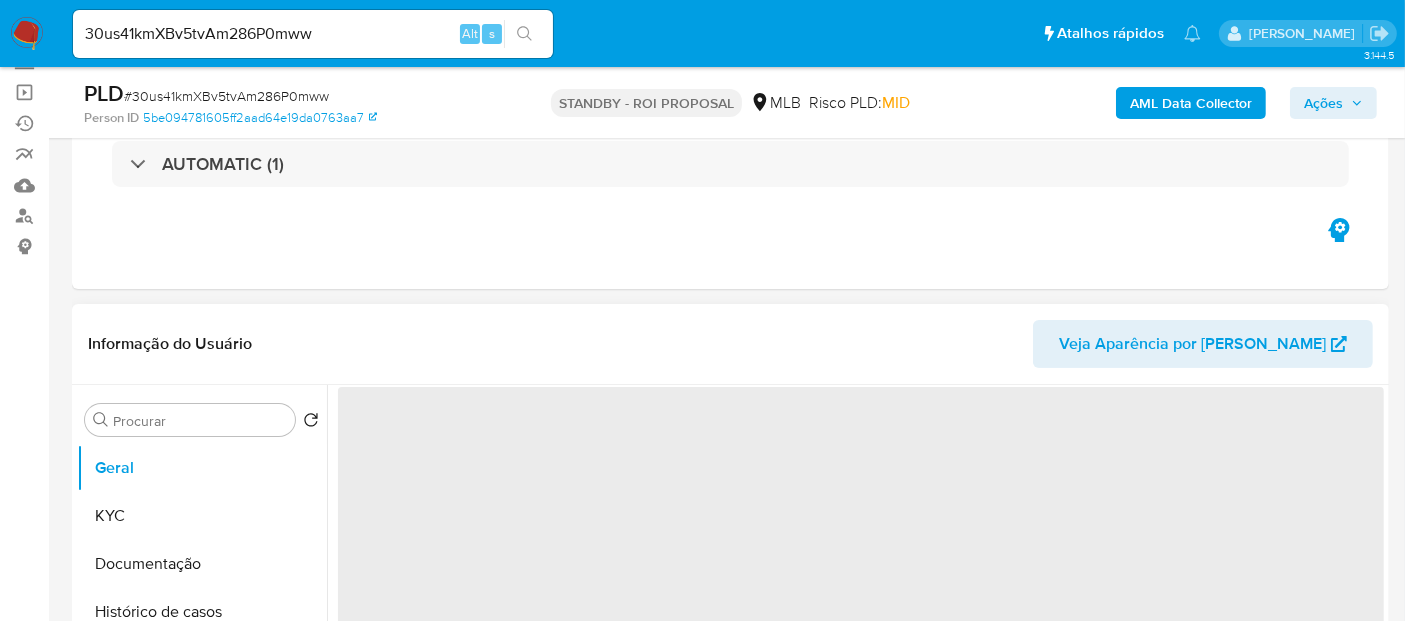 scroll, scrollTop: 222, scrollLeft: 0, axis: vertical 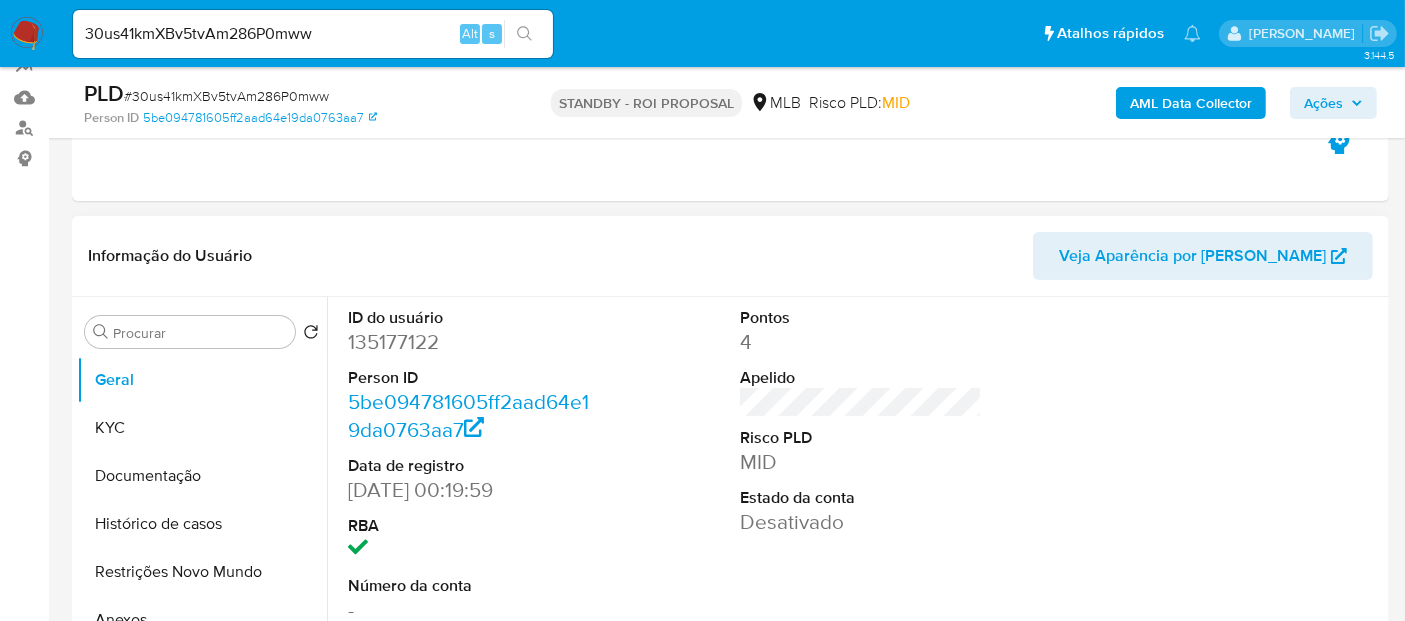 select on "10" 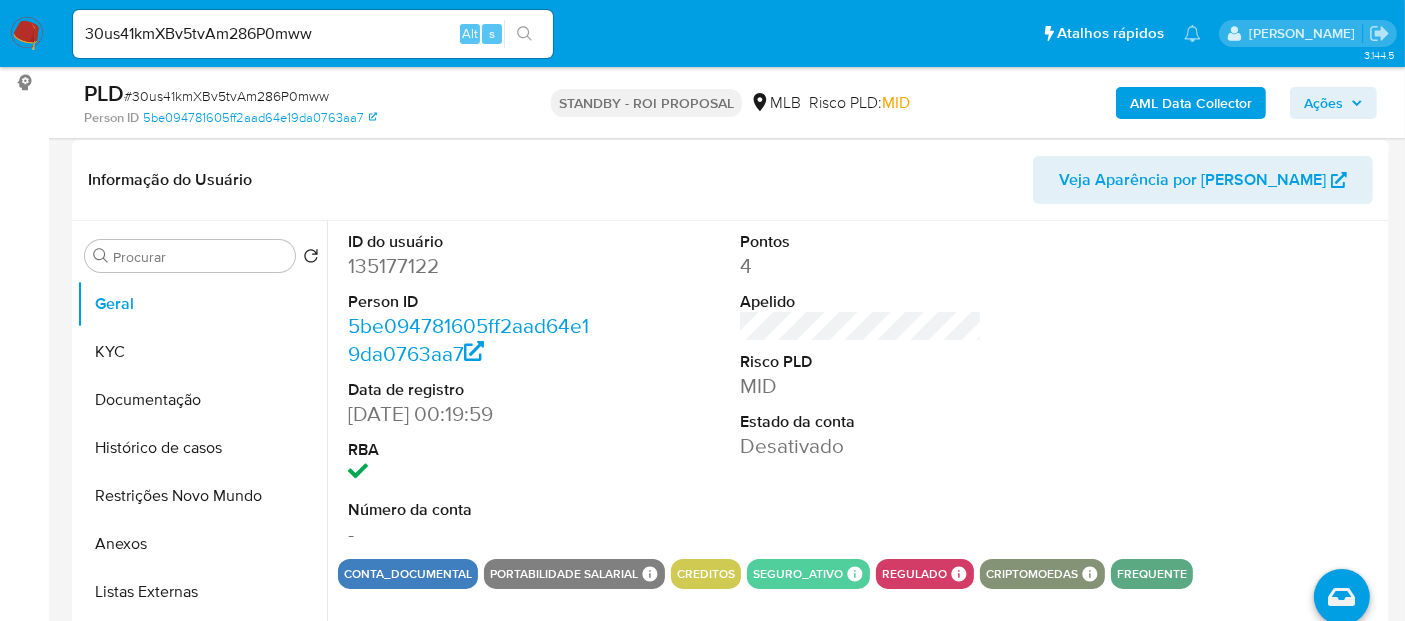 scroll, scrollTop: 333, scrollLeft: 0, axis: vertical 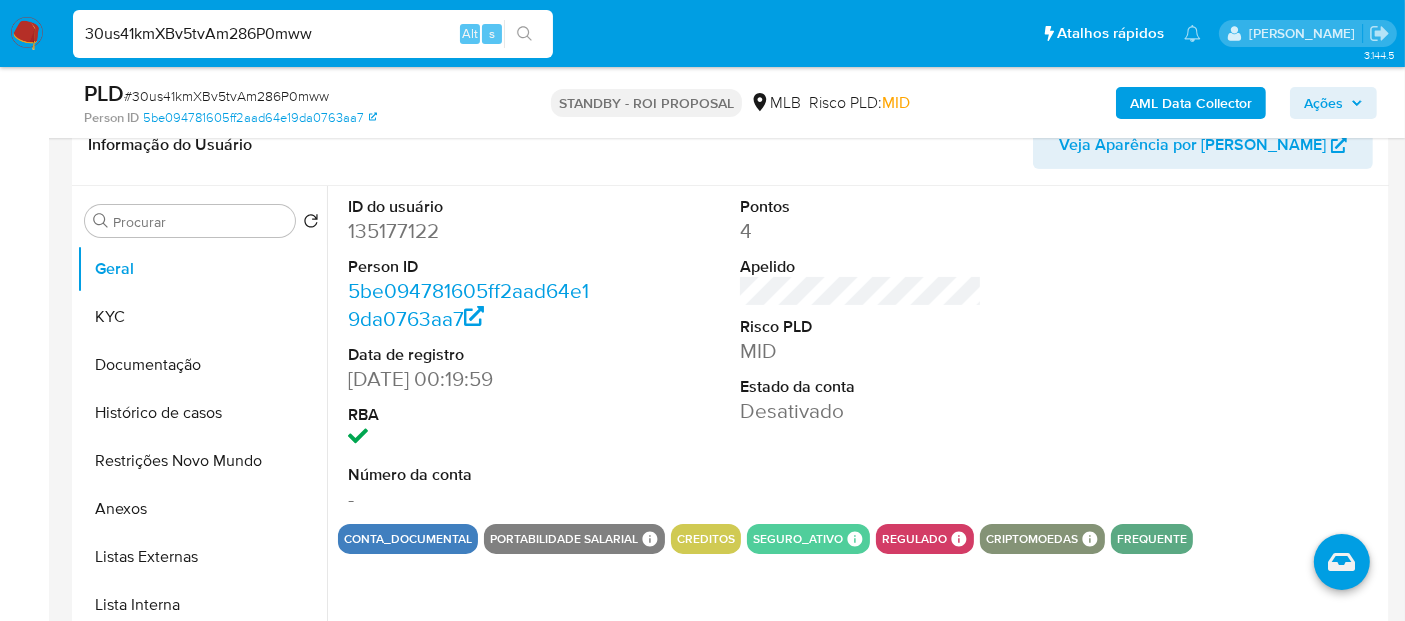 drag, startPoint x: 354, startPoint y: 37, endPoint x: 0, endPoint y: 30, distance: 354.0692 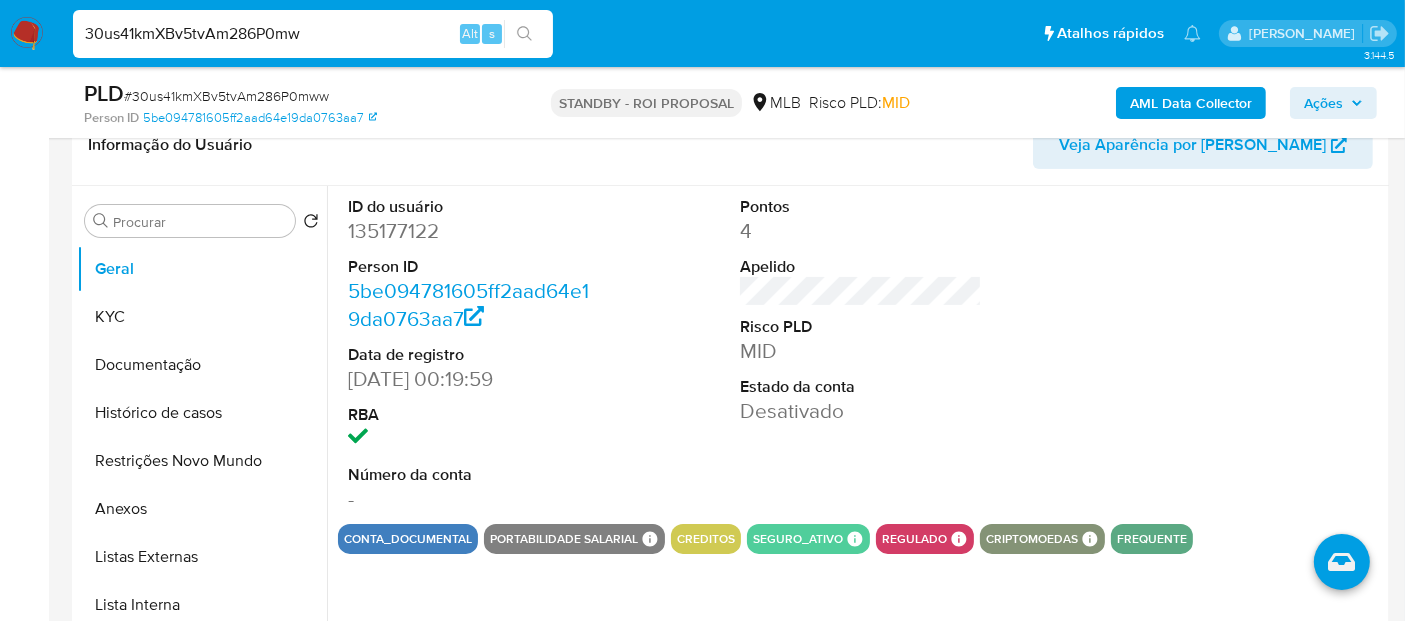 type on "30us41kmXBv5tvAm286P0mw" 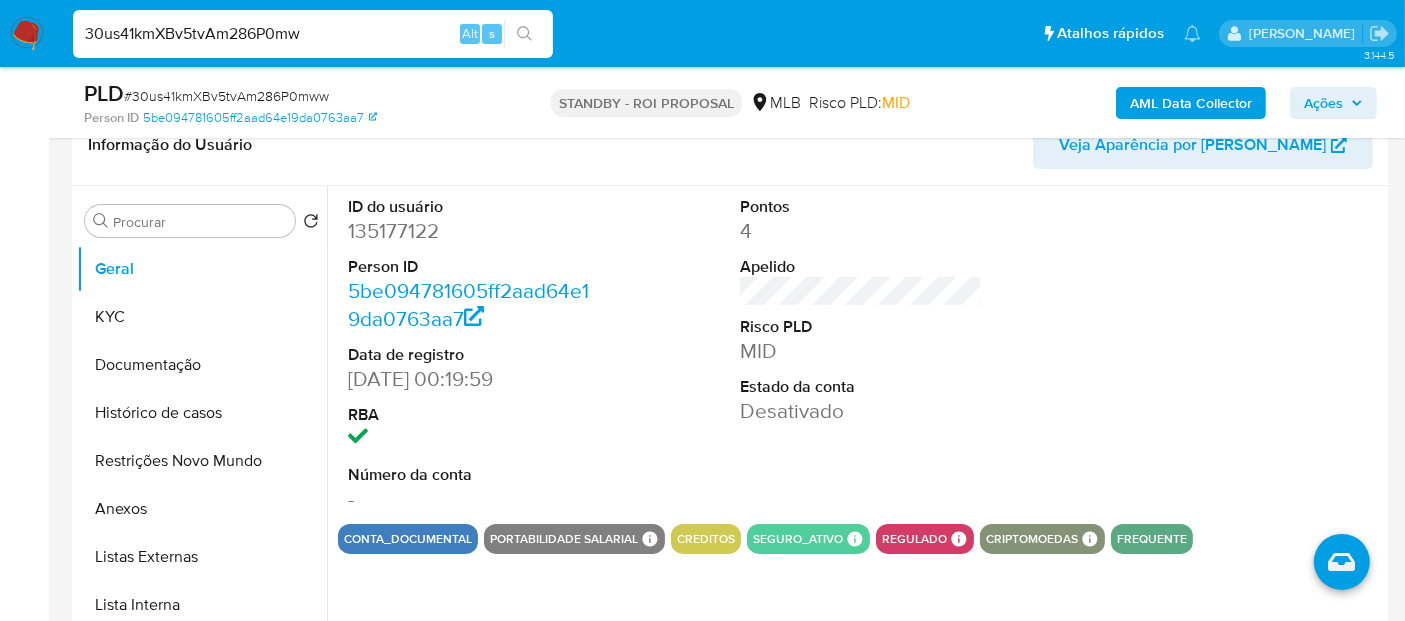 drag, startPoint x: 524, startPoint y: 18, endPoint x: 591, endPoint y: 211, distance: 204.2988 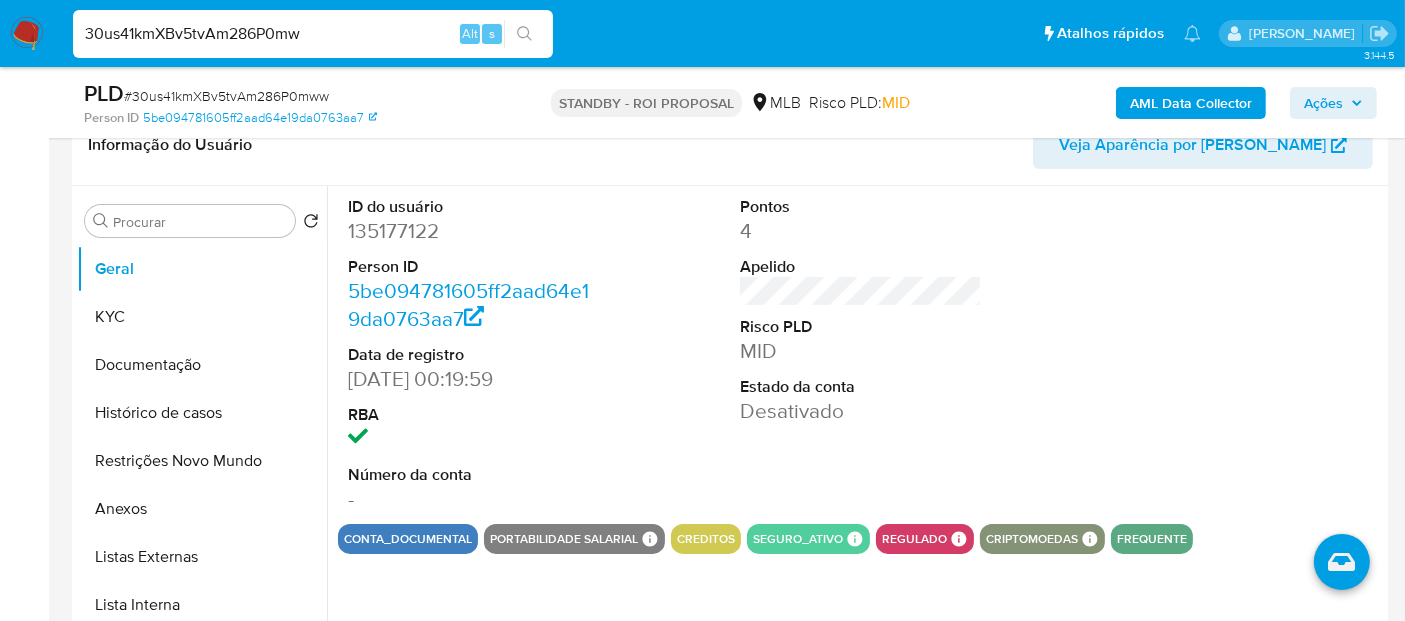 drag, startPoint x: 339, startPoint y: 38, endPoint x: 0, endPoint y: -13, distance: 342.81482 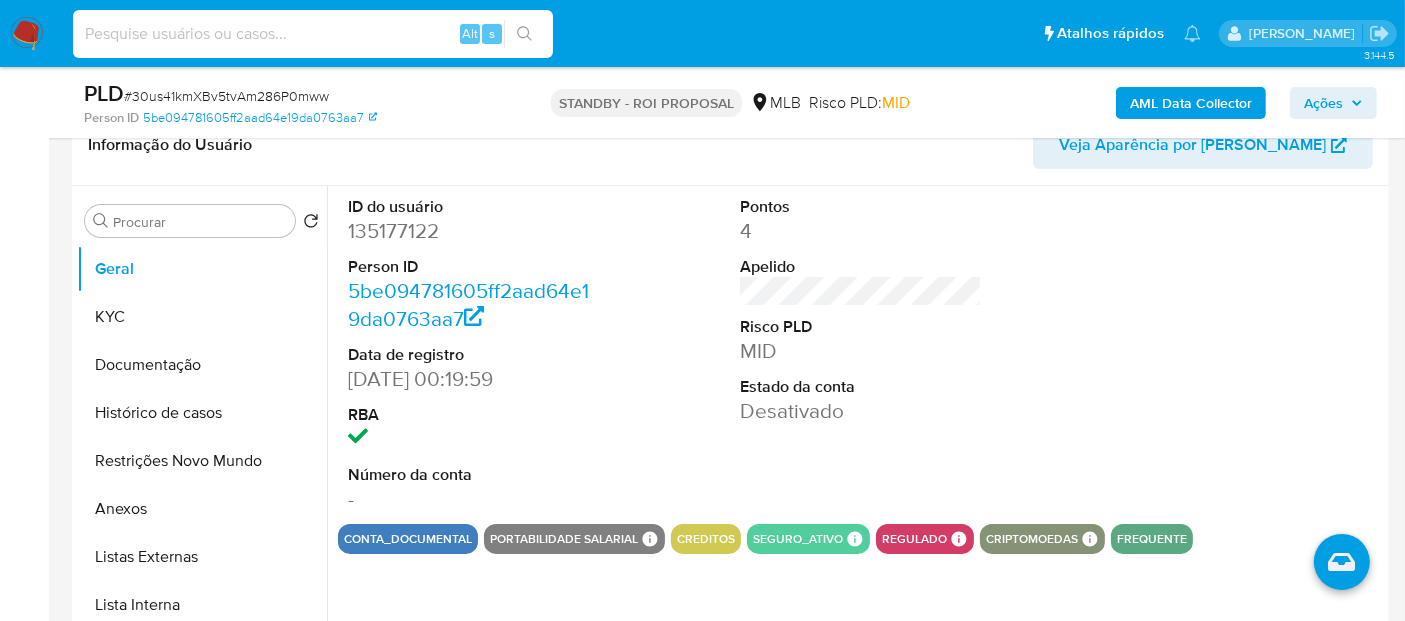 click on "ID do usuário 135177122 Person ID 5be094781605ff2aad64e19da0763aa7 Data de registro 19/03/2013 00:19:59 RBA Número da conta - Pontos 4 Apelido Risco PLD MID Estado da conta Desativado" at bounding box center (861, 355) 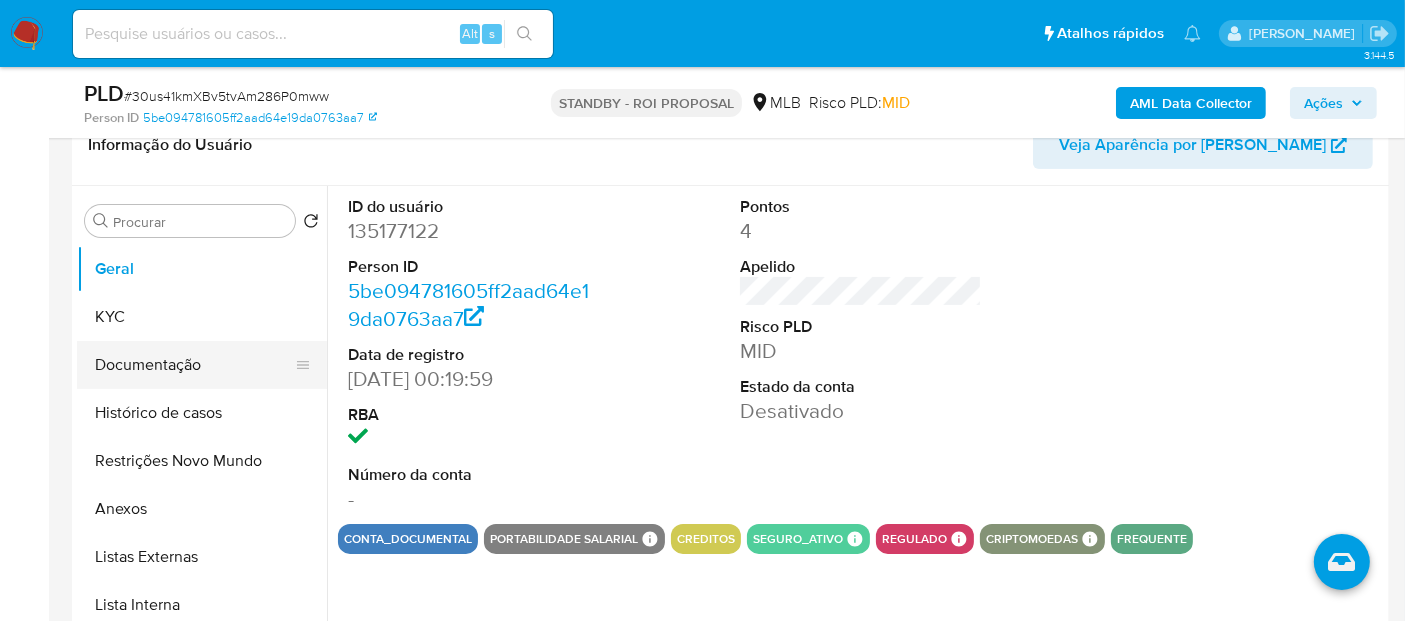 drag, startPoint x: 126, startPoint y: 319, endPoint x: 299, endPoint y: 344, distance: 174.79703 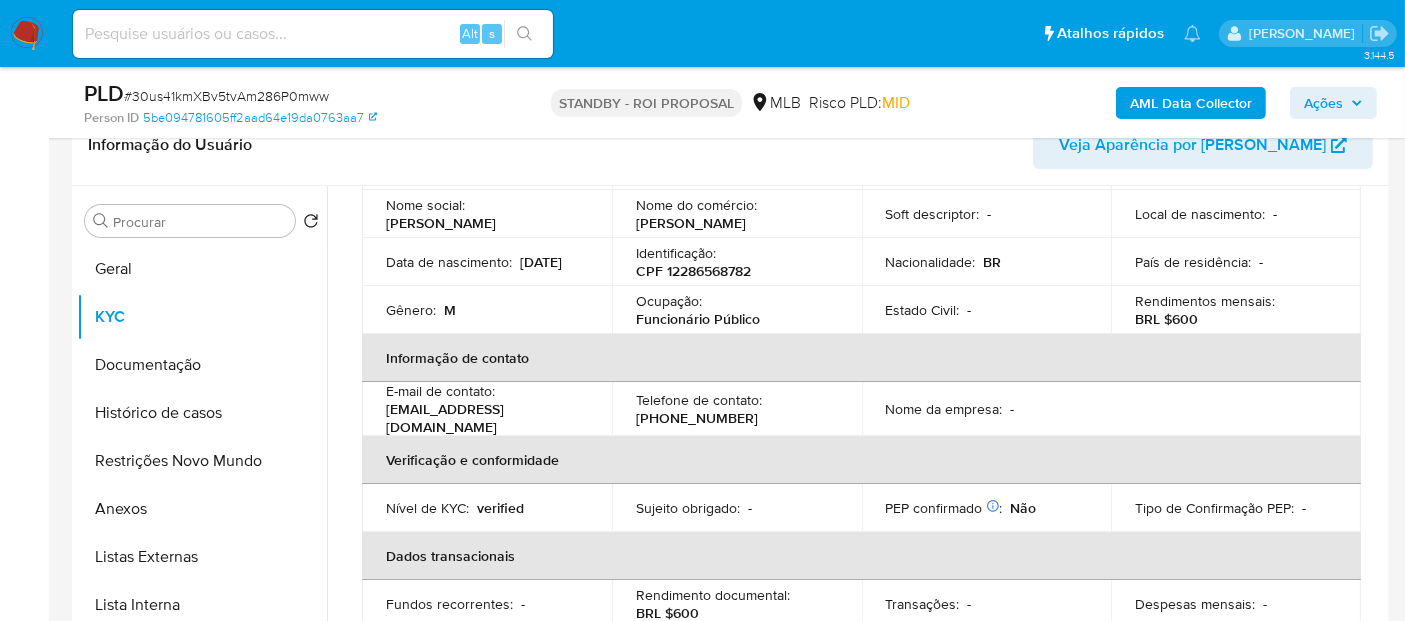 scroll, scrollTop: 222, scrollLeft: 0, axis: vertical 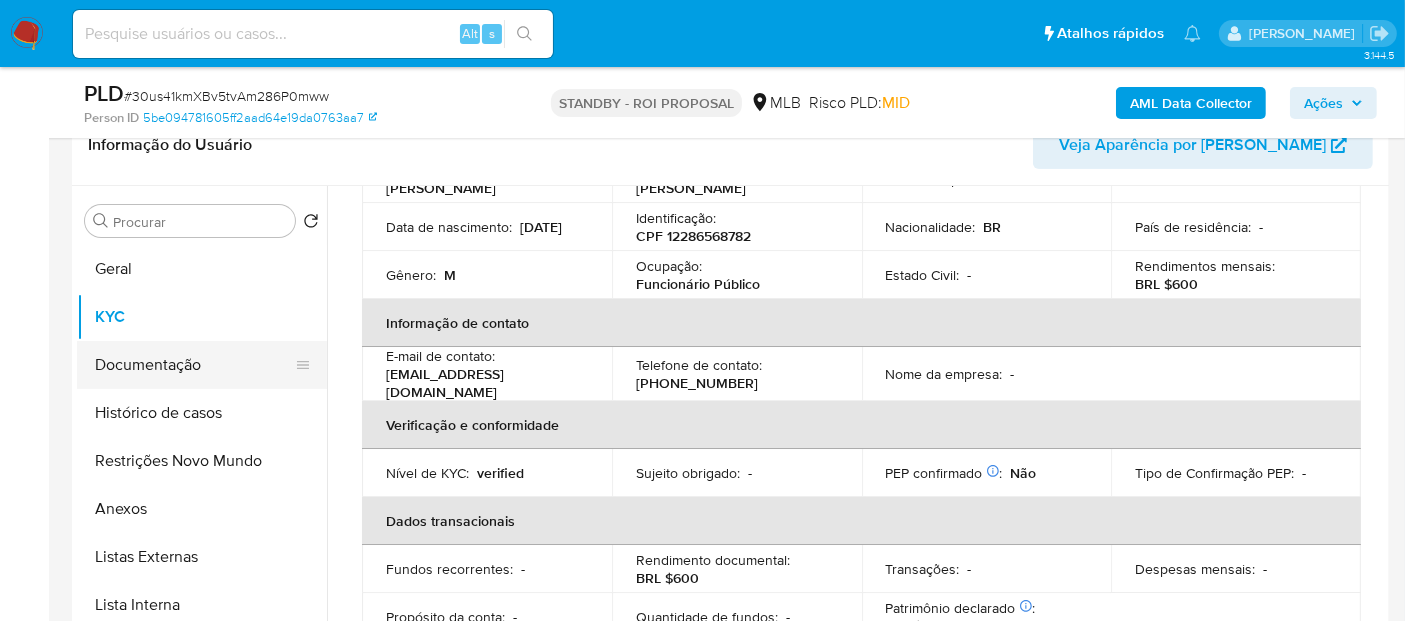 drag, startPoint x: 120, startPoint y: 367, endPoint x: 170, endPoint y: 370, distance: 50.08992 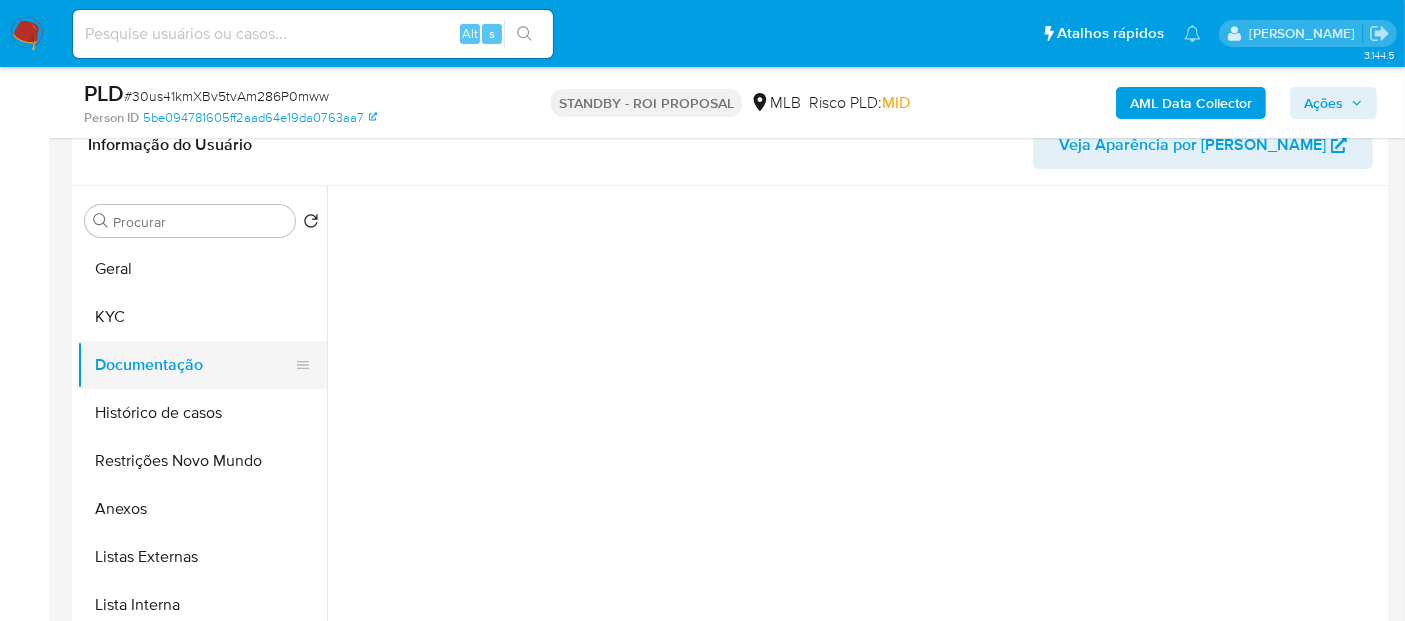 scroll, scrollTop: 0, scrollLeft: 0, axis: both 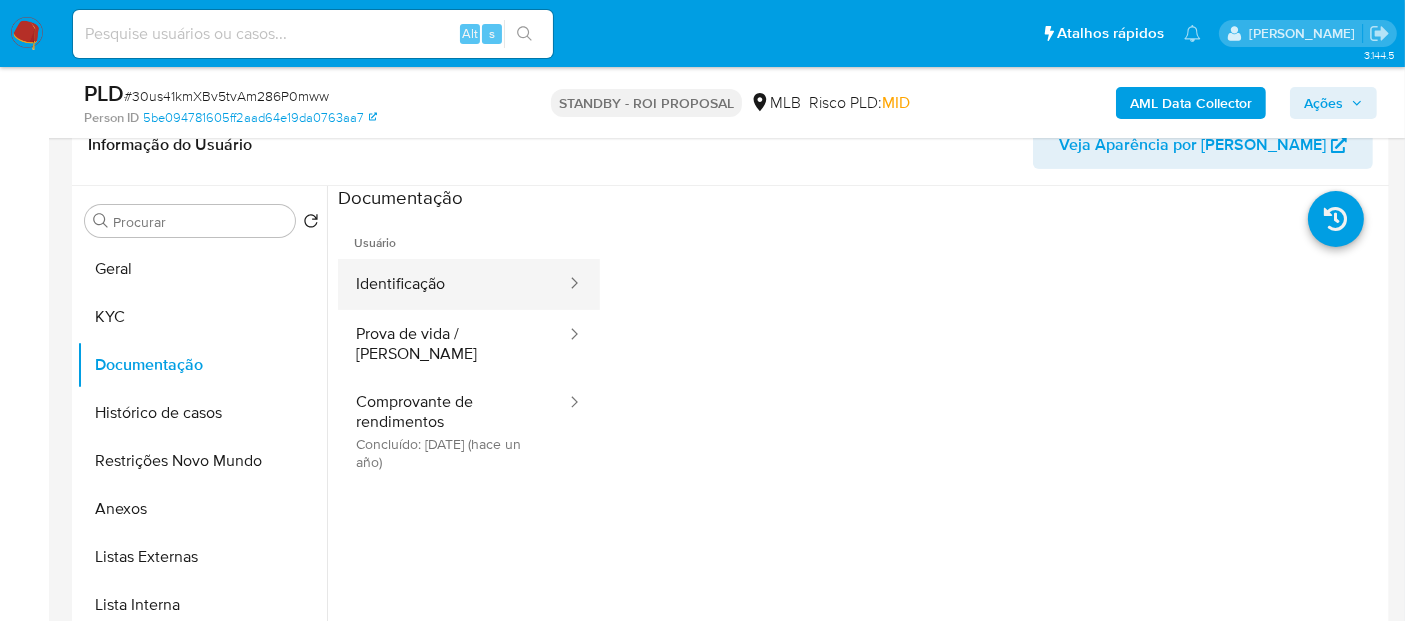 click on "Identificação" at bounding box center (453, 284) 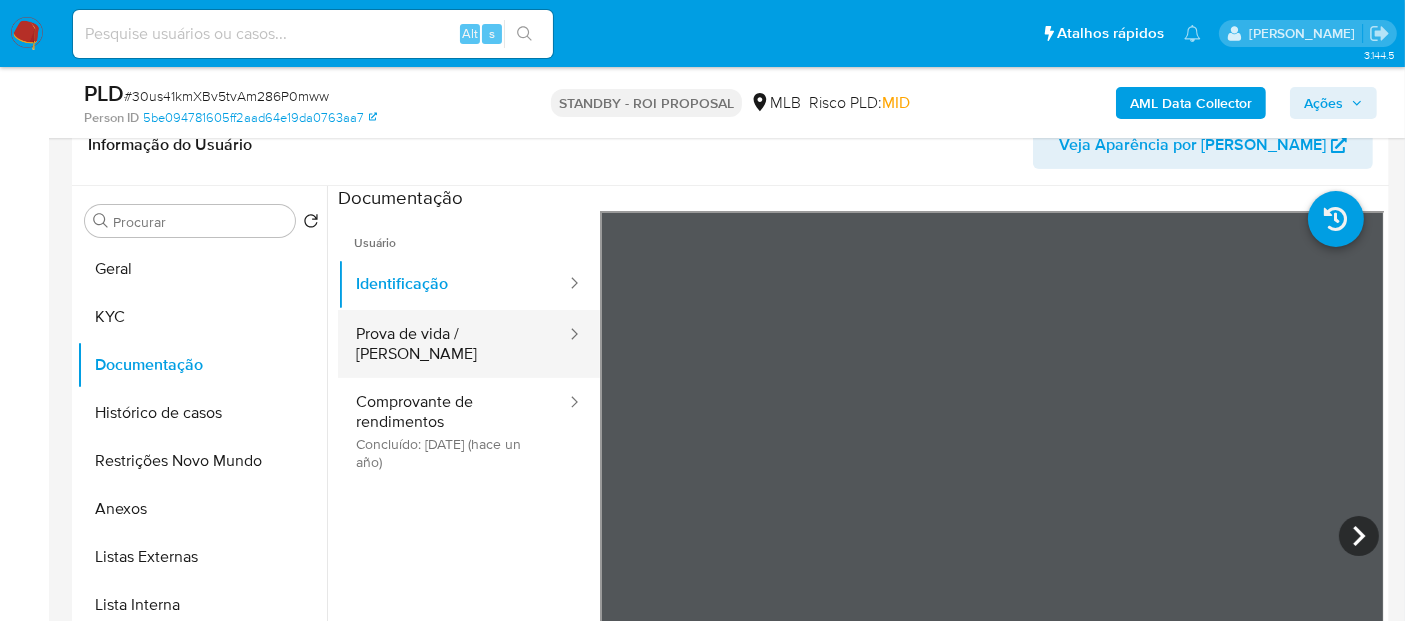 drag, startPoint x: 447, startPoint y: 330, endPoint x: 489, endPoint y: 339, distance: 42.953465 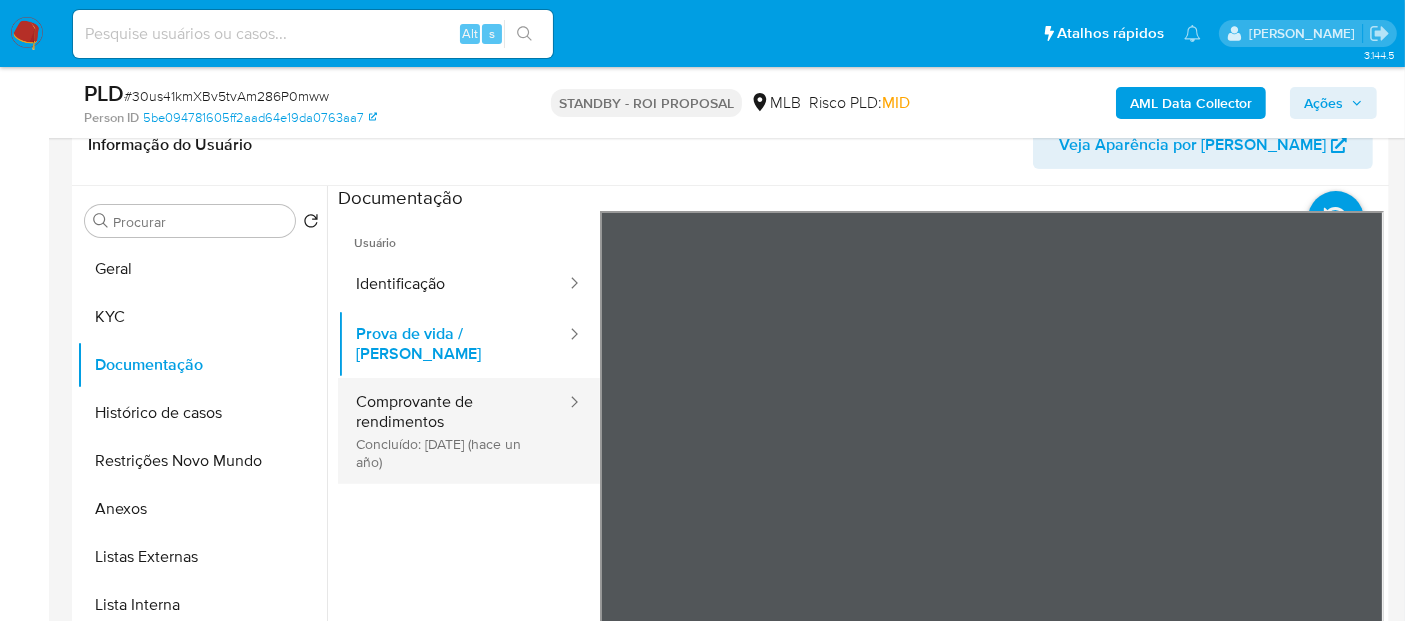 click on "Comprovante de rendimentos Concluído: 25/05/2024 (hace un año)" at bounding box center [453, 431] 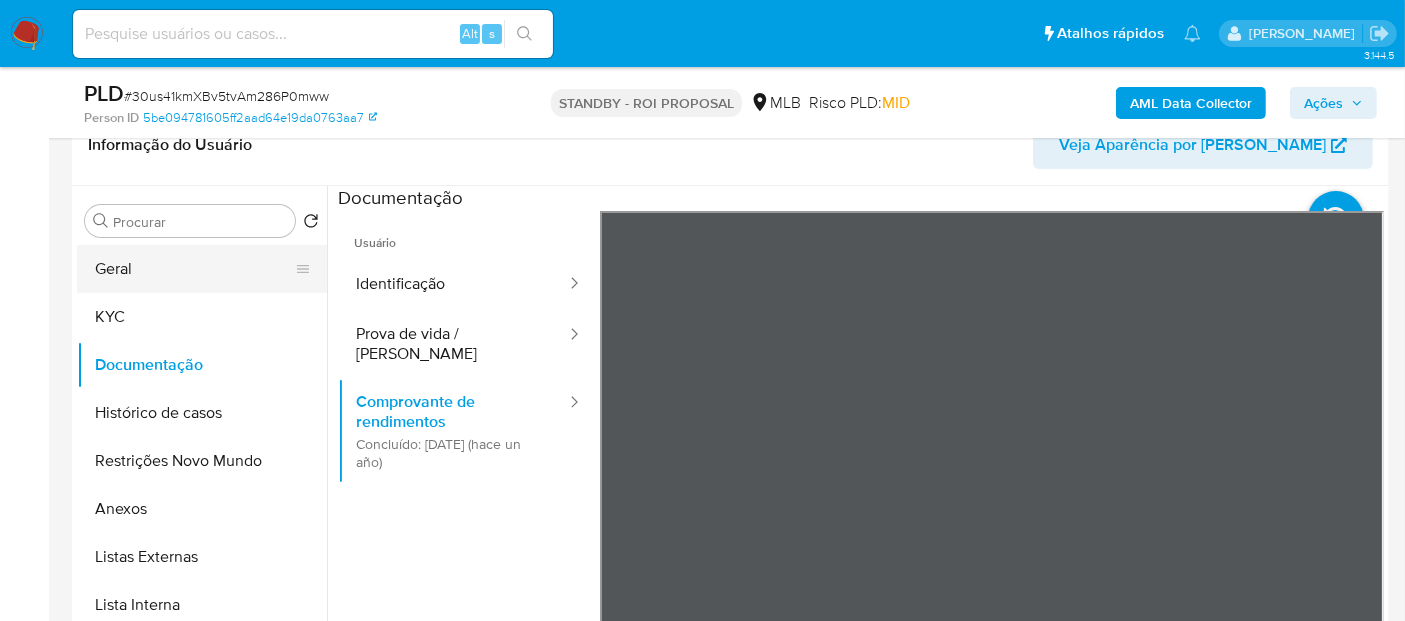 click on "Geral" at bounding box center (194, 269) 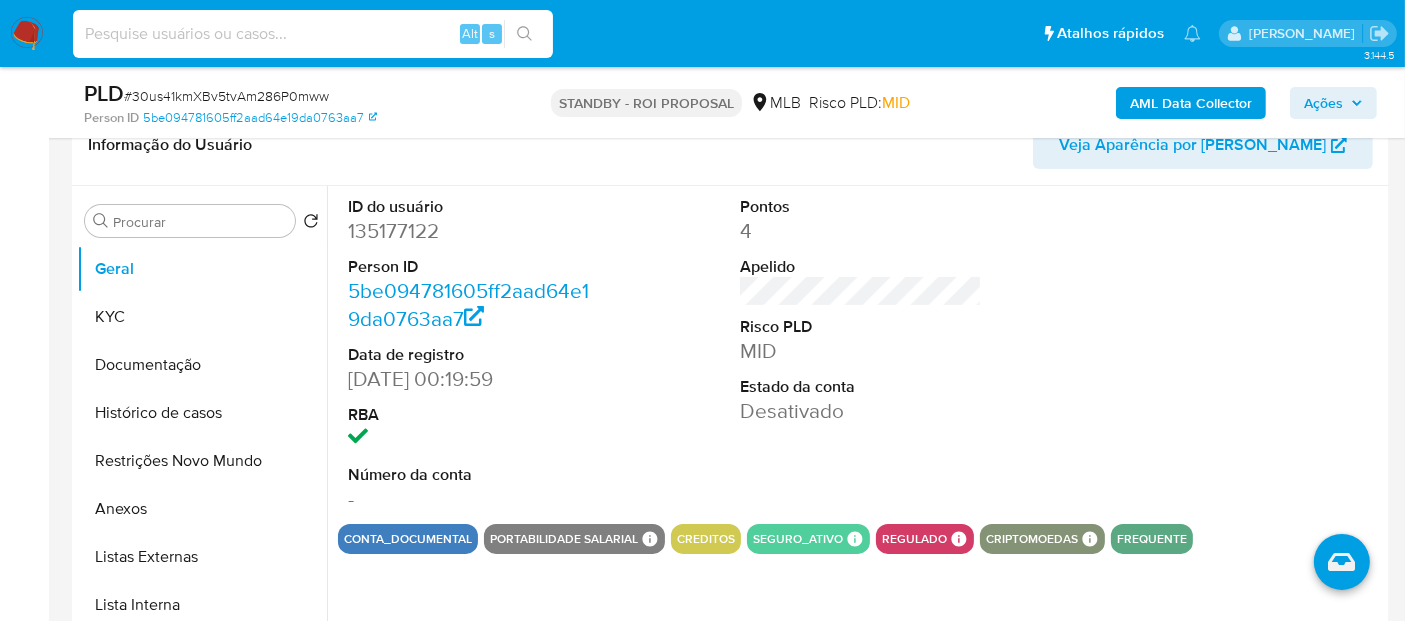 click at bounding box center (313, 34) 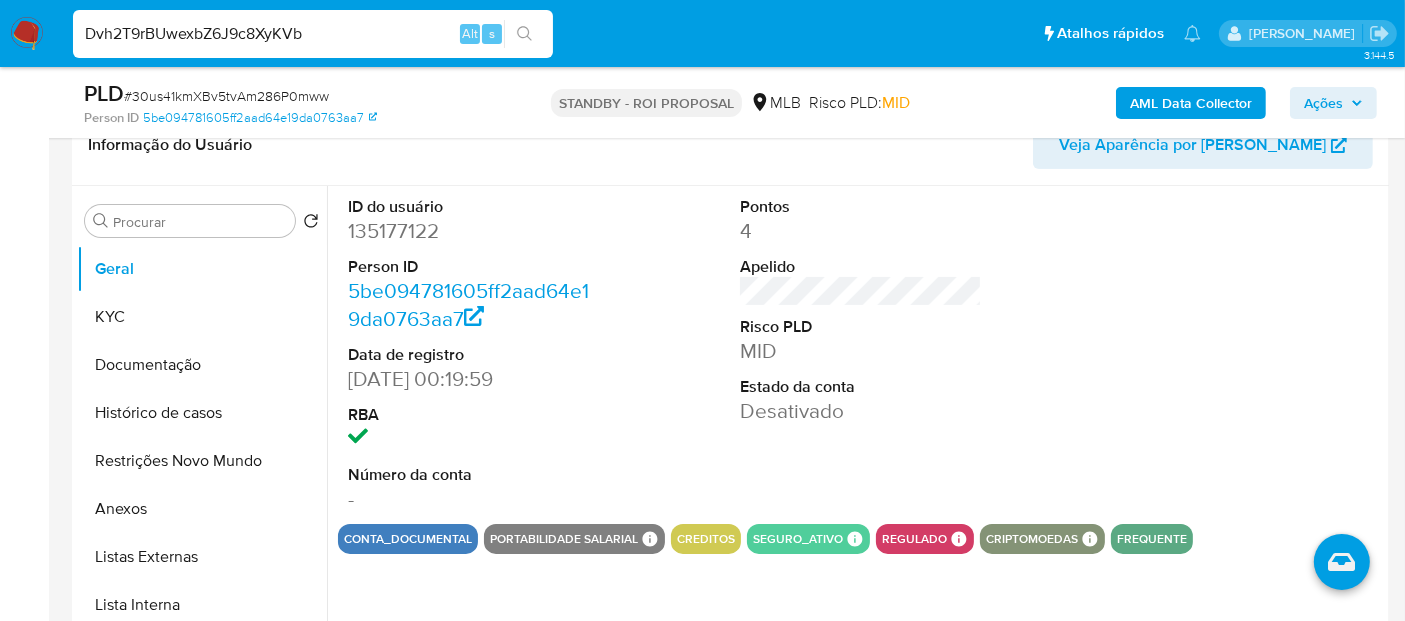 type on "Dvh2T9rBUwexbZ6J9c8XyKVb" 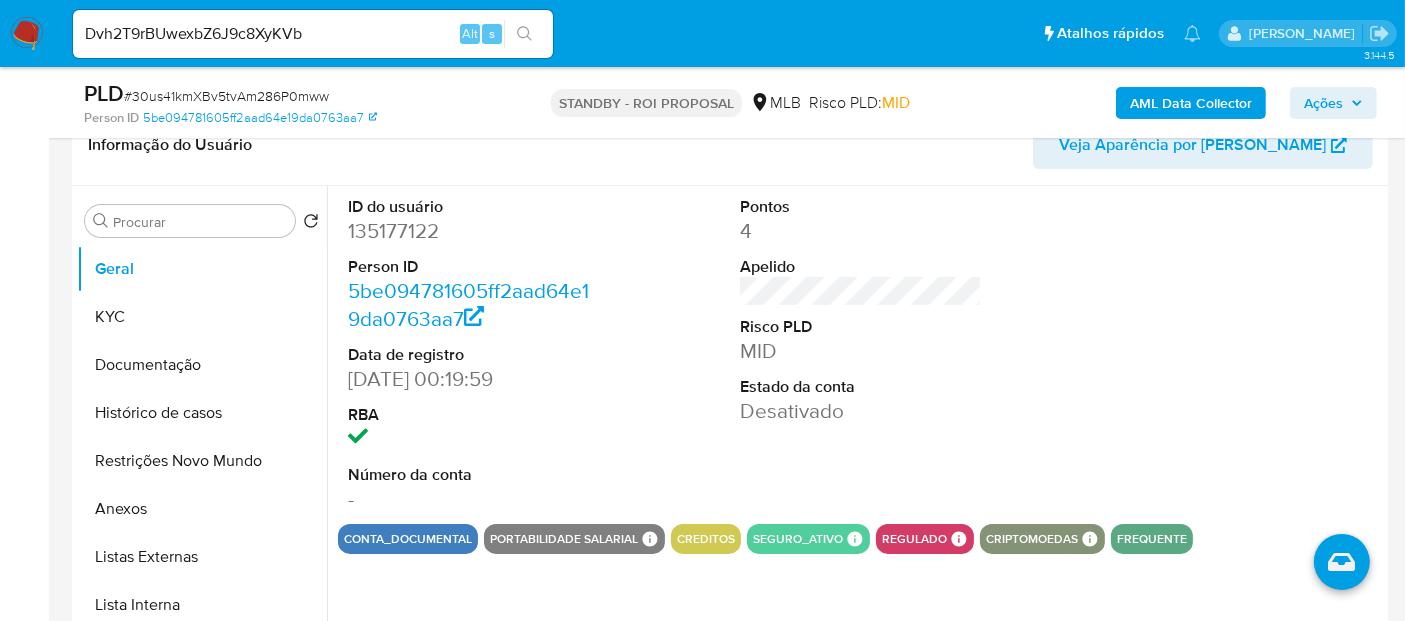 click 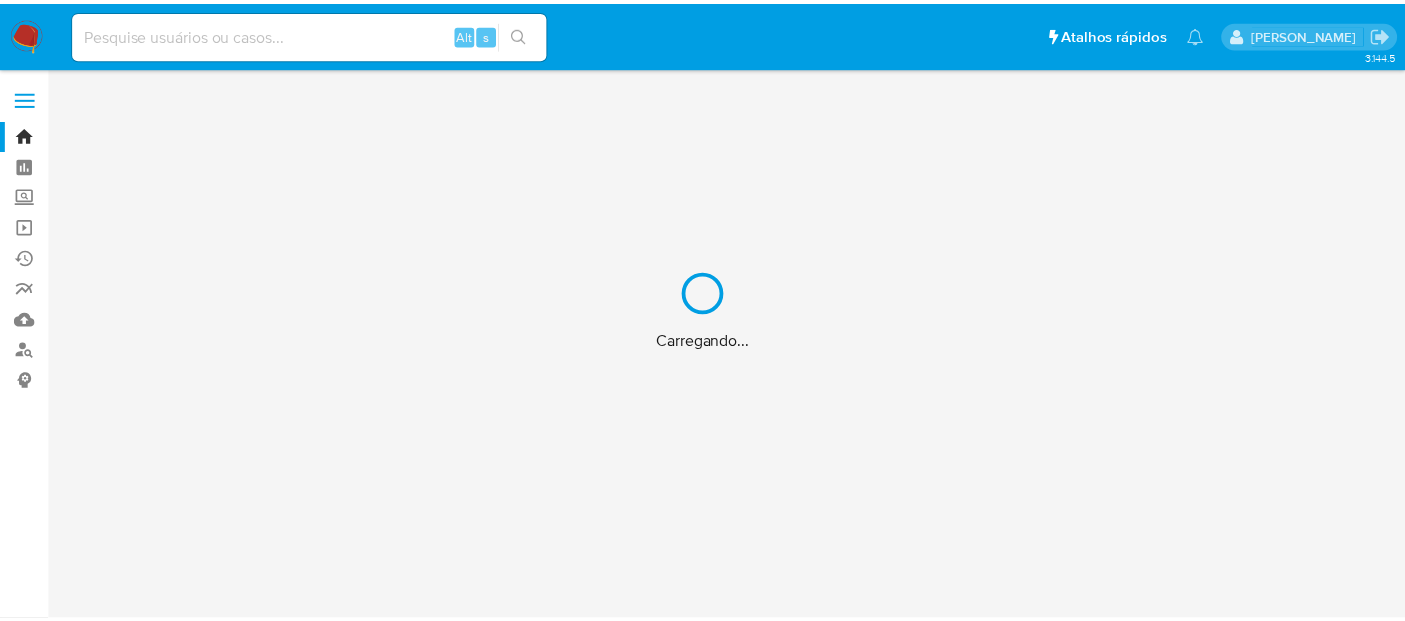 scroll, scrollTop: 0, scrollLeft: 0, axis: both 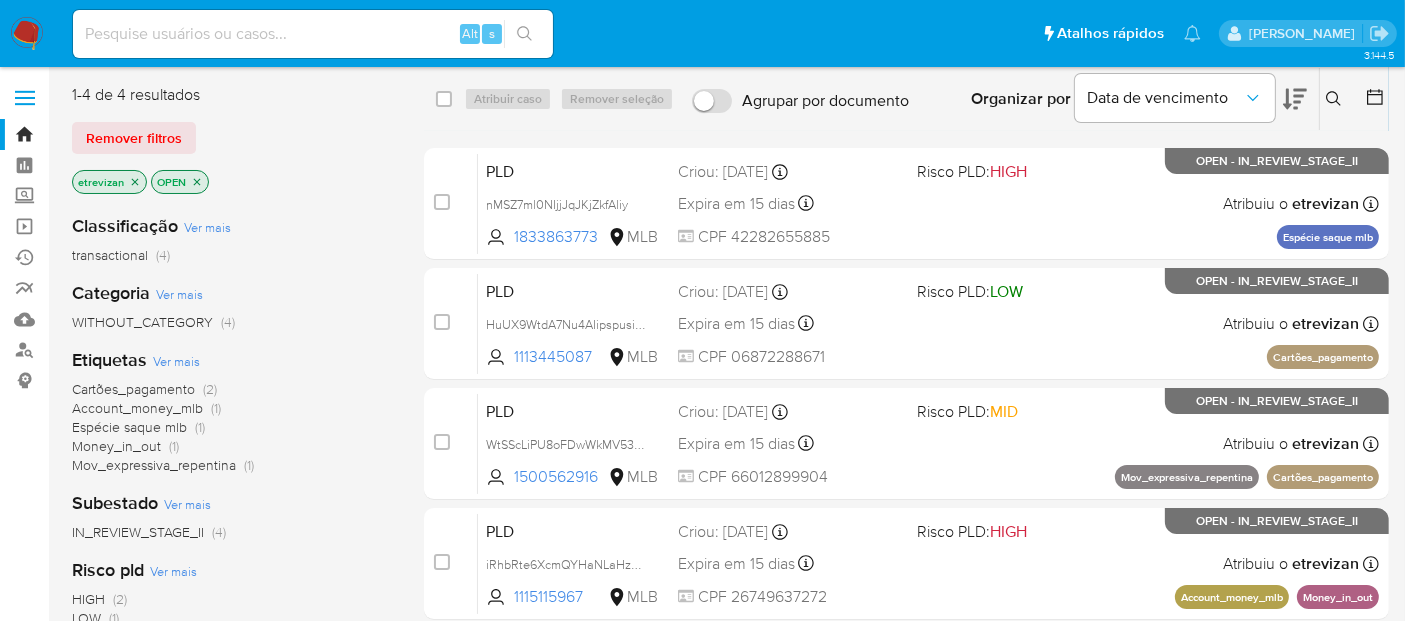 click at bounding box center (313, 34) 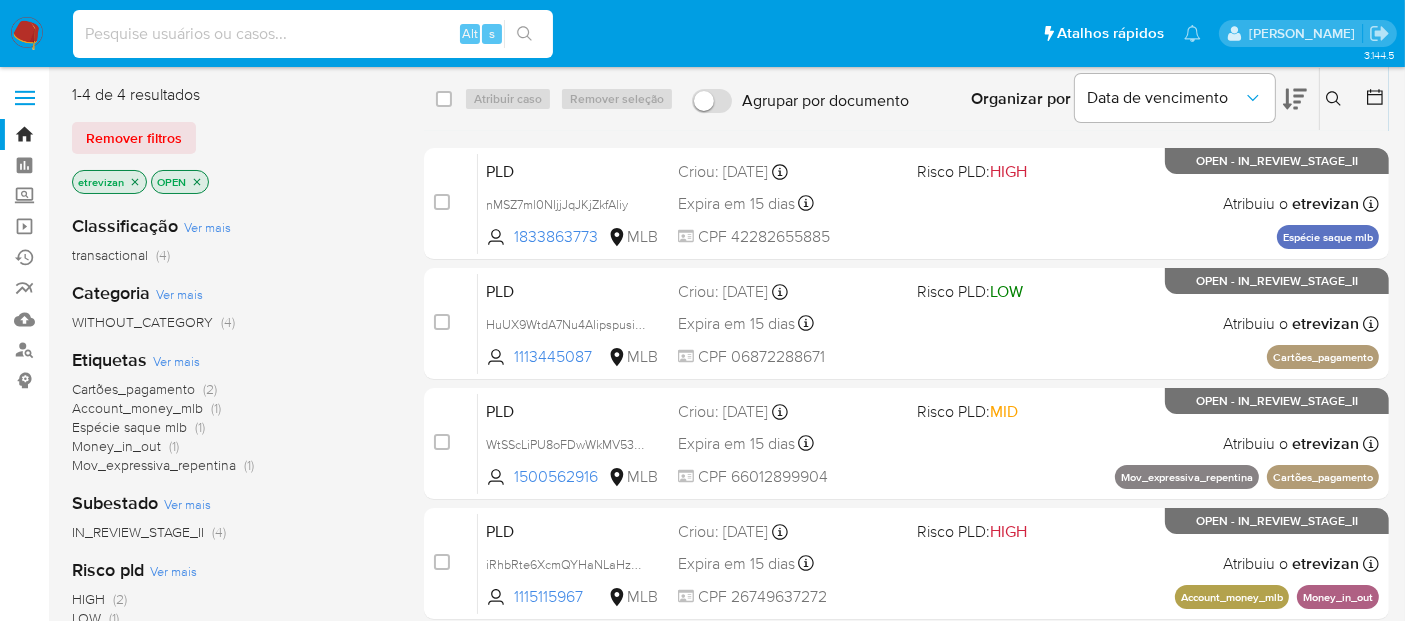 paste on "Dvh2T9rBUwexbZ6J9c8XyKVb" 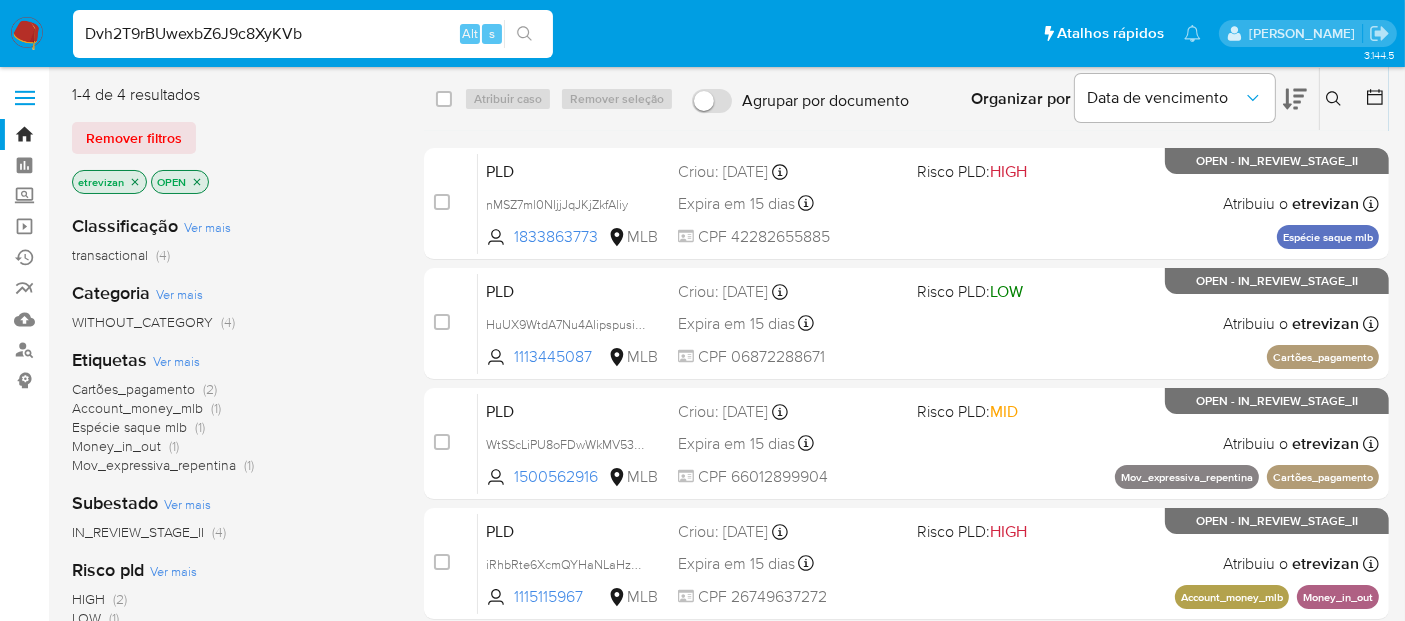 type on "Dvh2T9rBUwexbZ6J9c8XyKVb" 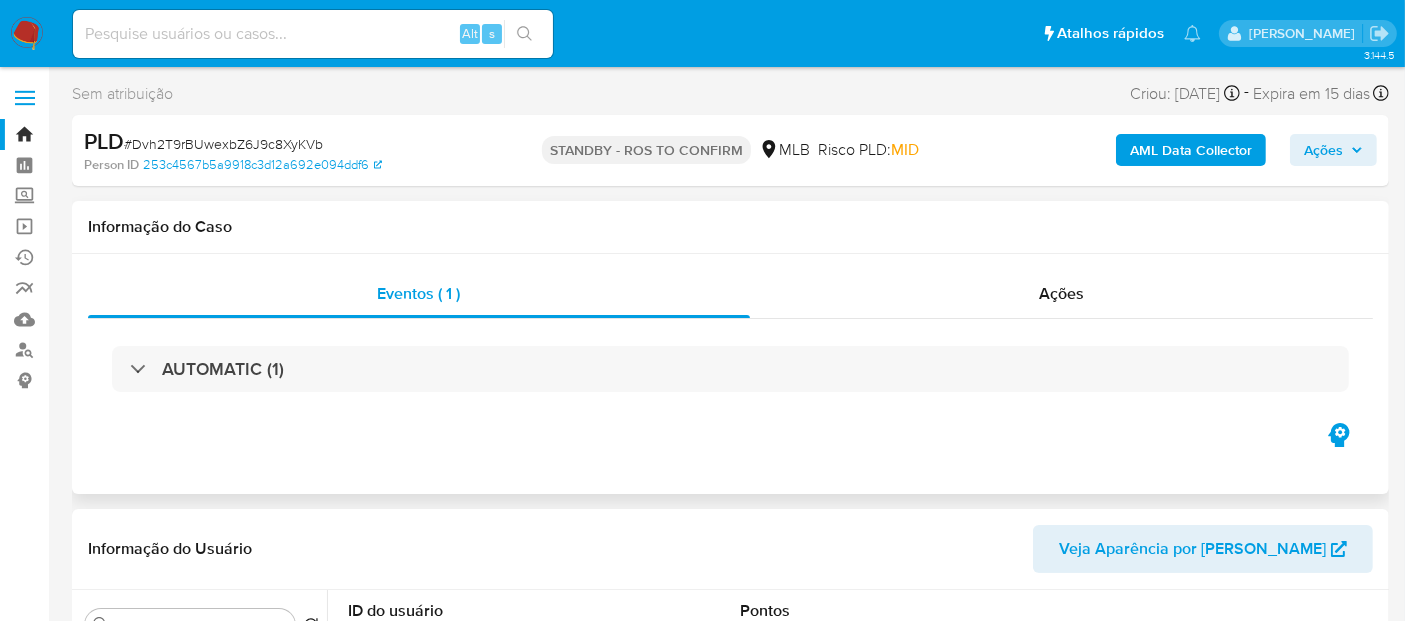 select on "10" 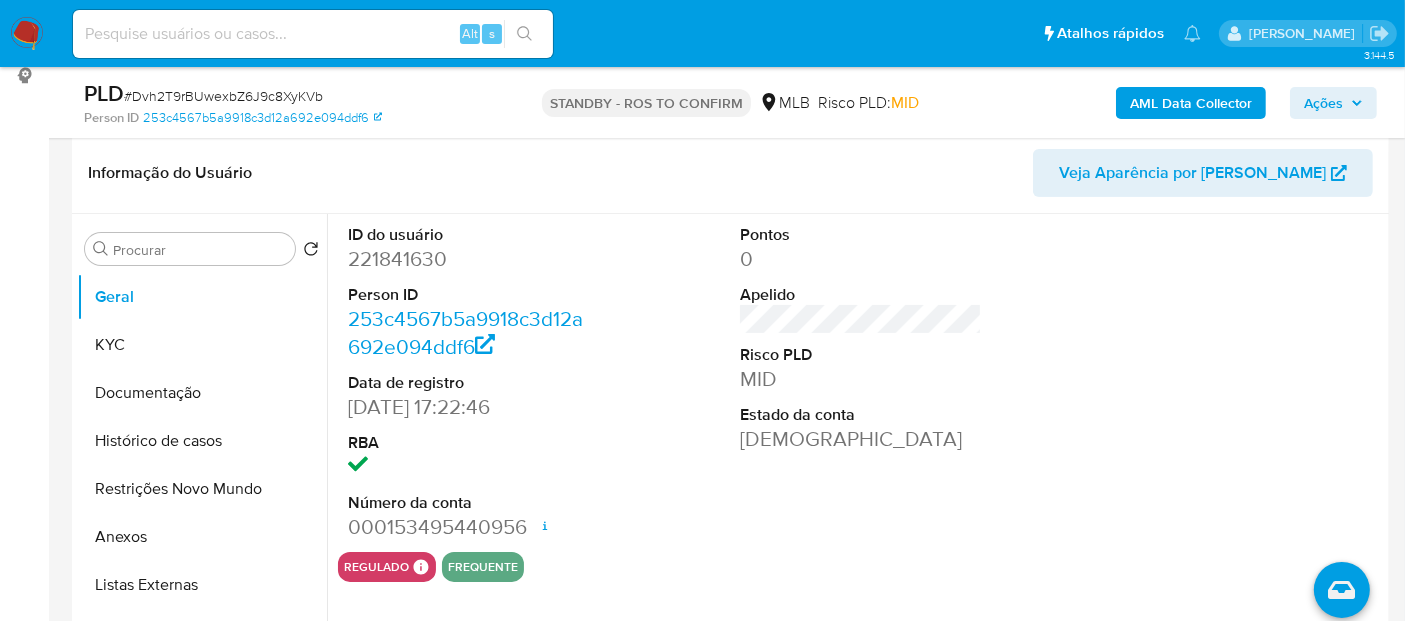 scroll, scrollTop: 333, scrollLeft: 0, axis: vertical 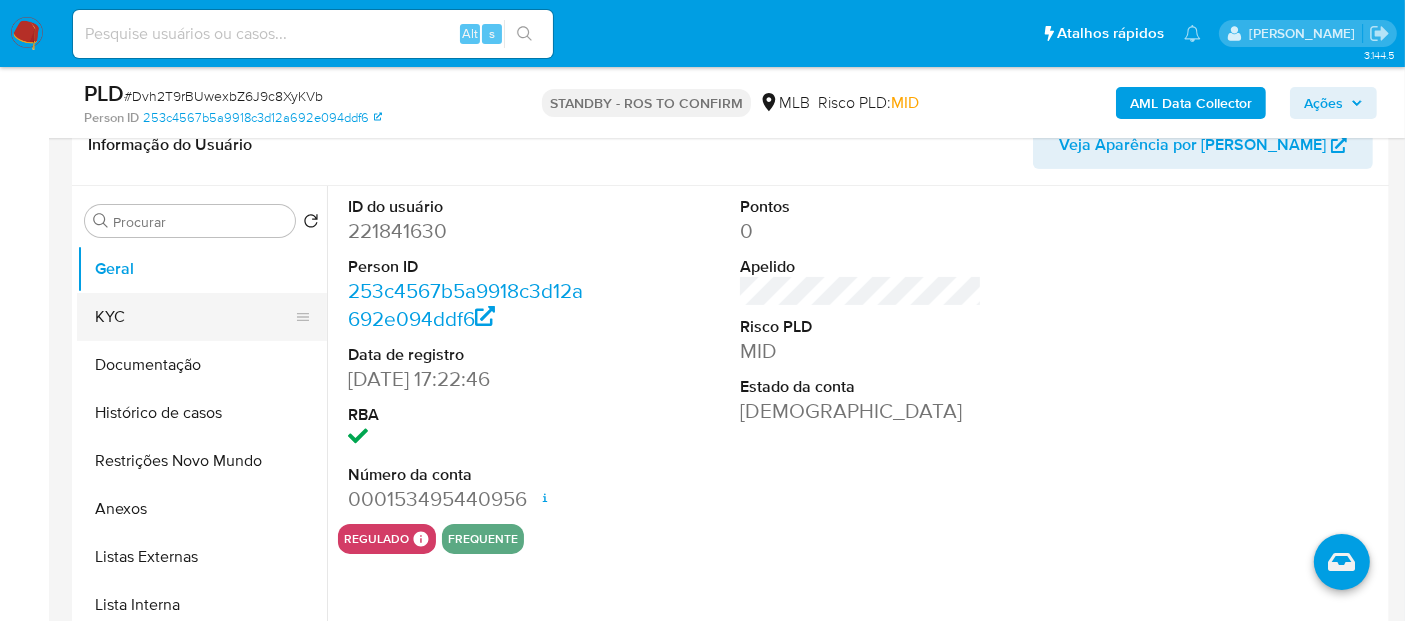 drag, startPoint x: 114, startPoint y: 312, endPoint x: 133, endPoint y: 311, distance: 19.026299 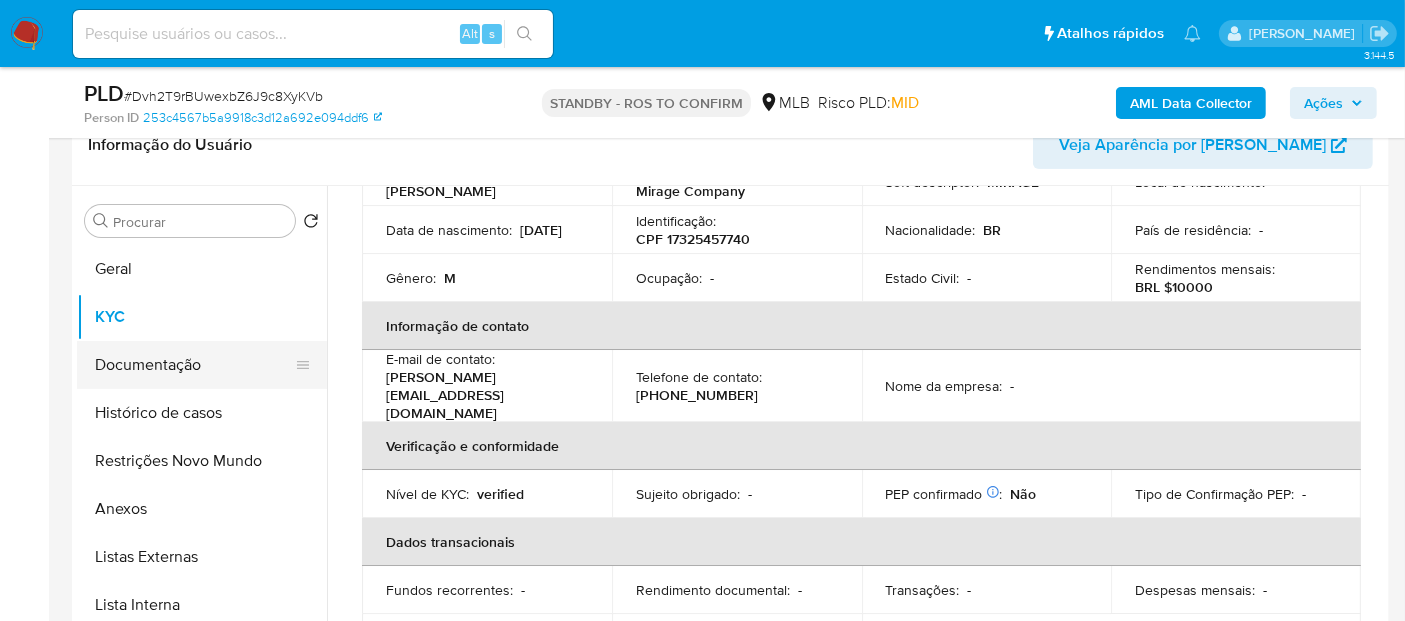 scroll, scrollTop: 222, scrollLeft: 0, axis: vertical 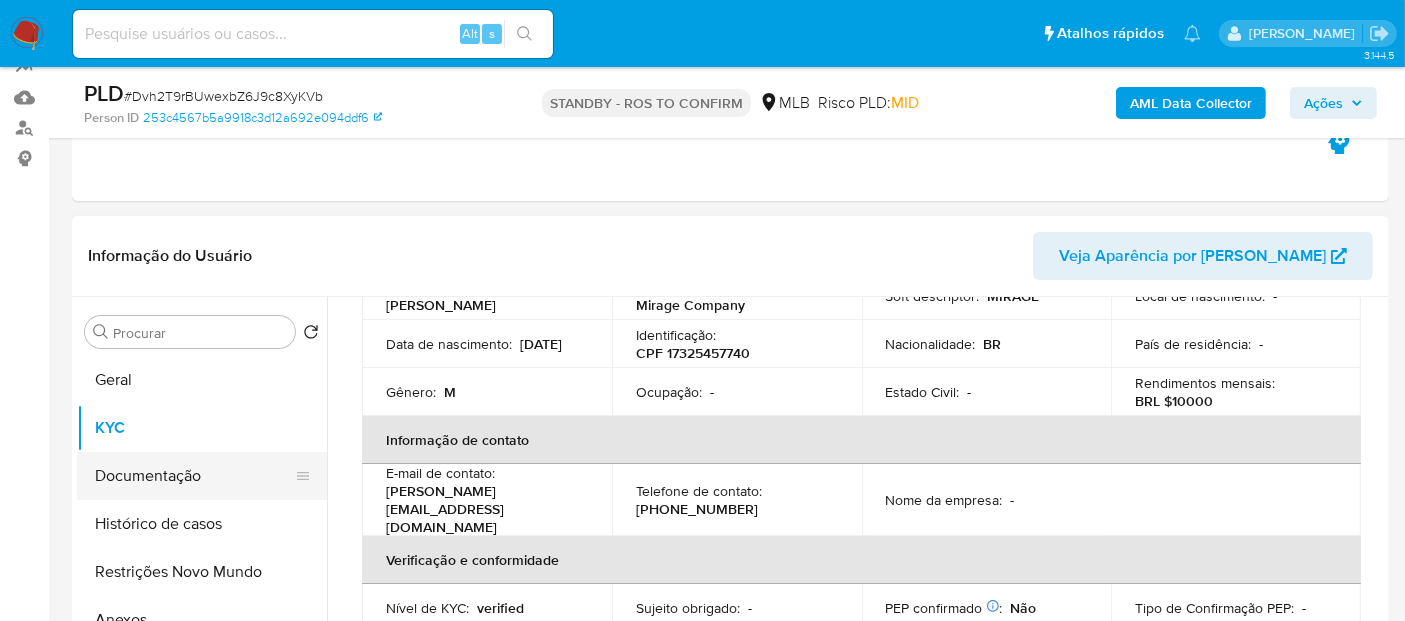 drag, startPoint x: 142, startPoint y: 478, endPoint x: 165, endPoint y: 478, distance: 23 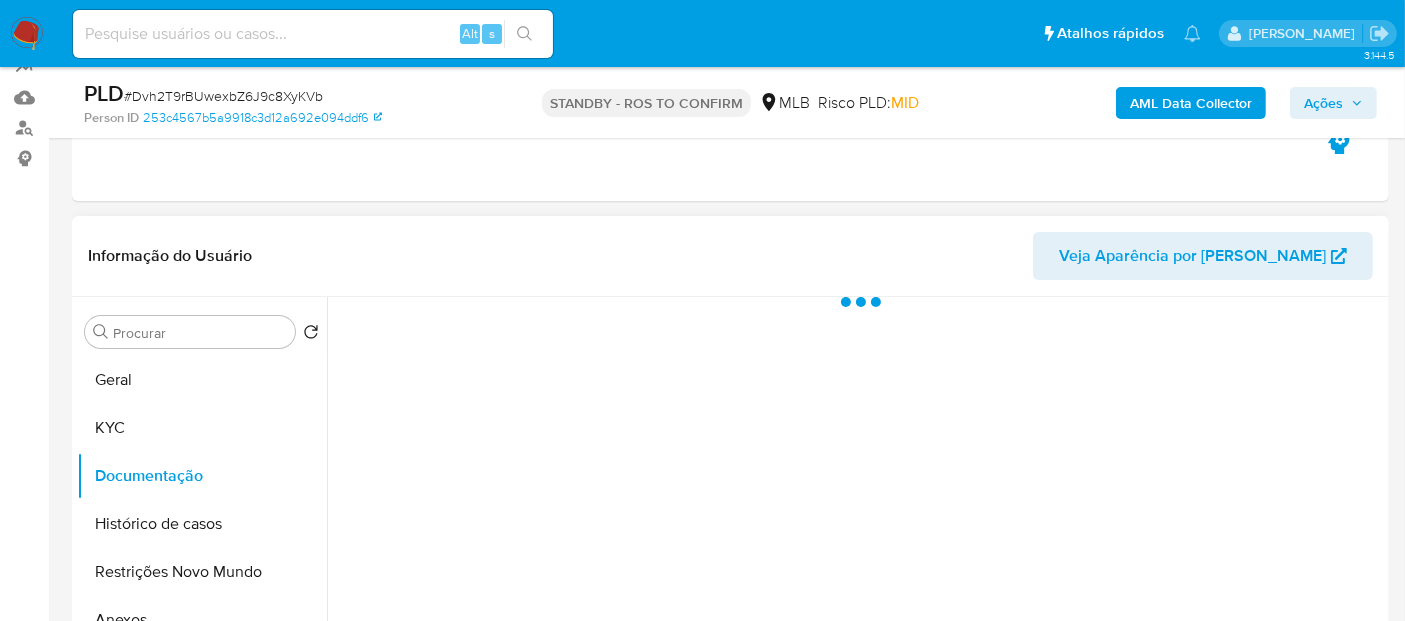 scroll, scrollTop: 0, scrollLeft: 0, axis: both 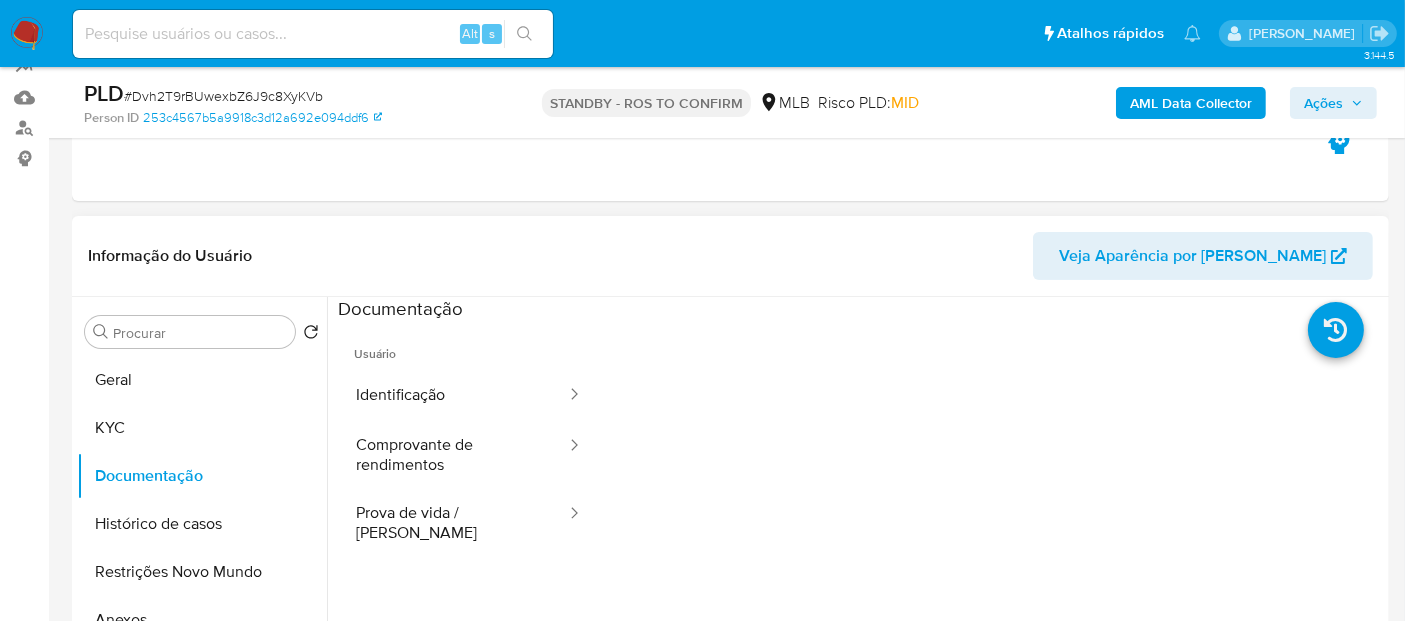 type 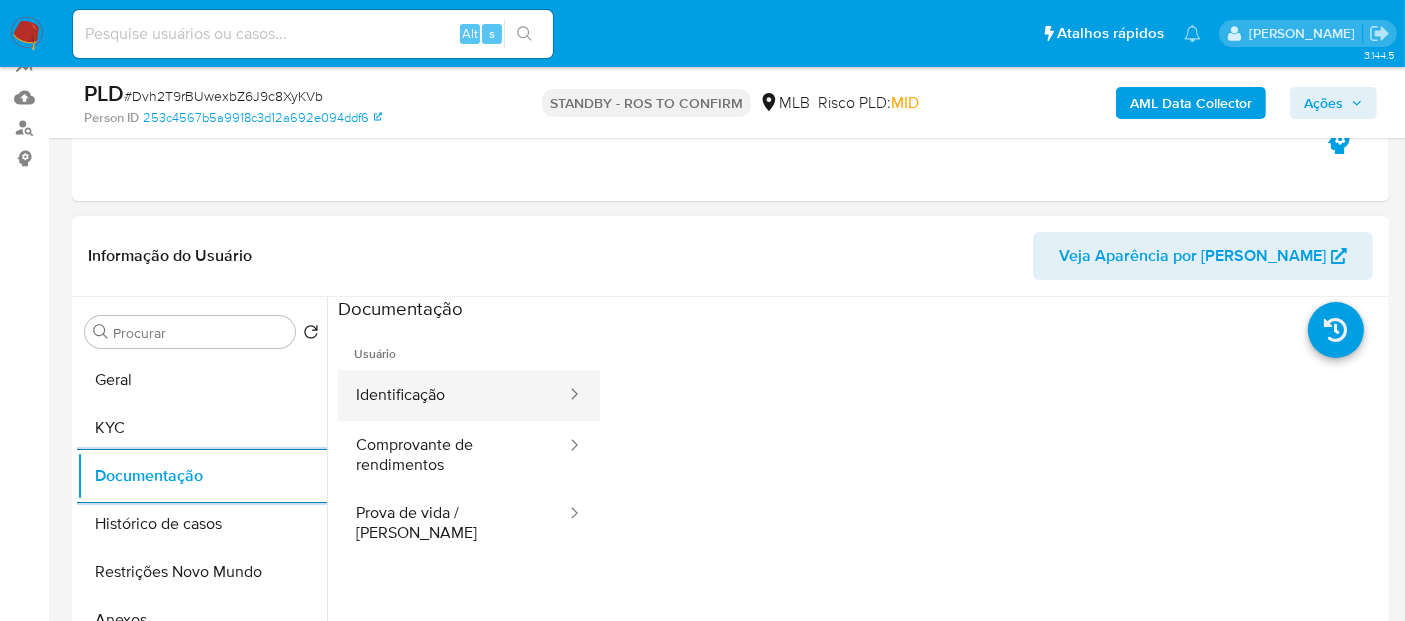 click on "Identificação" at bounding box center [453, 395] 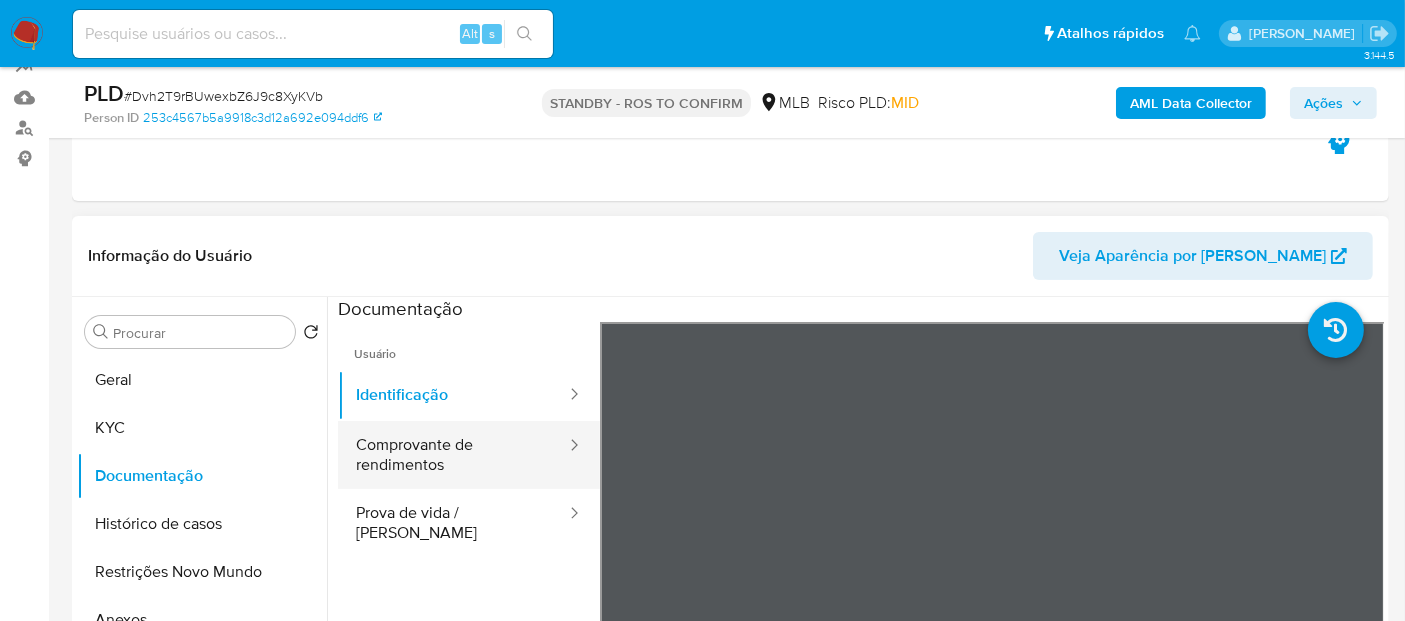 click on "Comprovante de rendimentos" at bounding box center (453, 455) 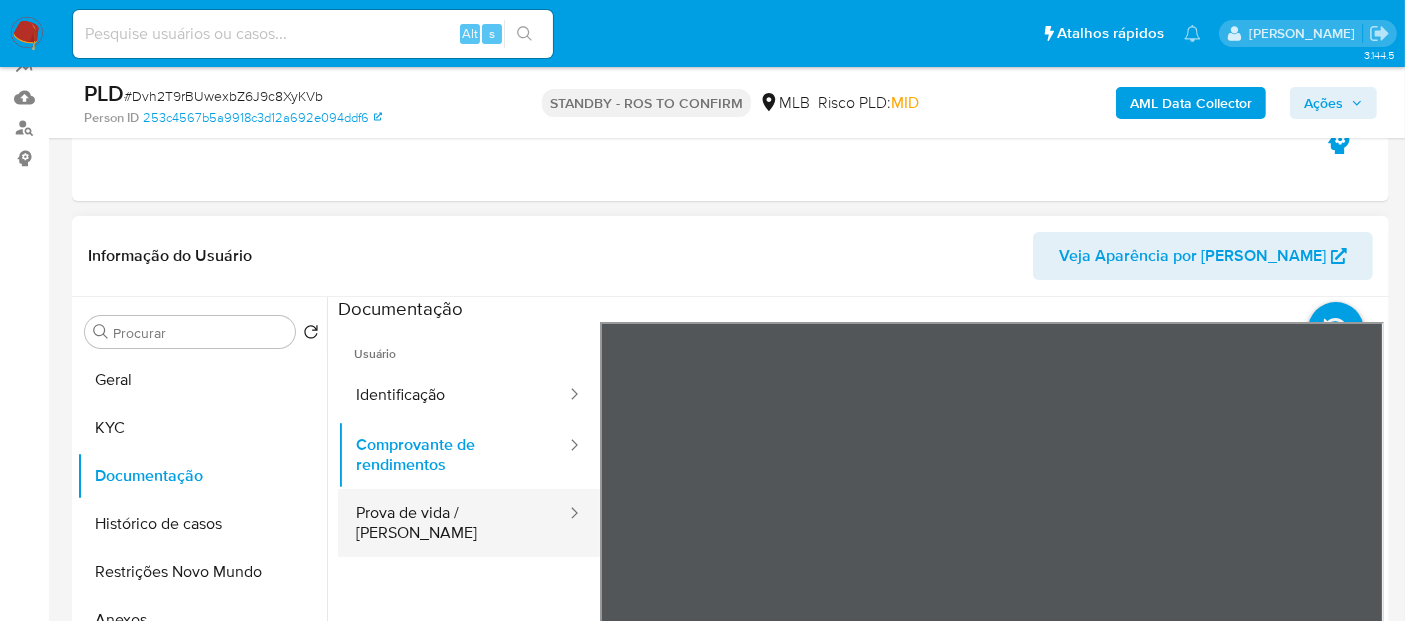 drag, startPoint x: 447, startPoint y: 518, endPoint x: 558, endPoint y: 515, distance: 111.040535 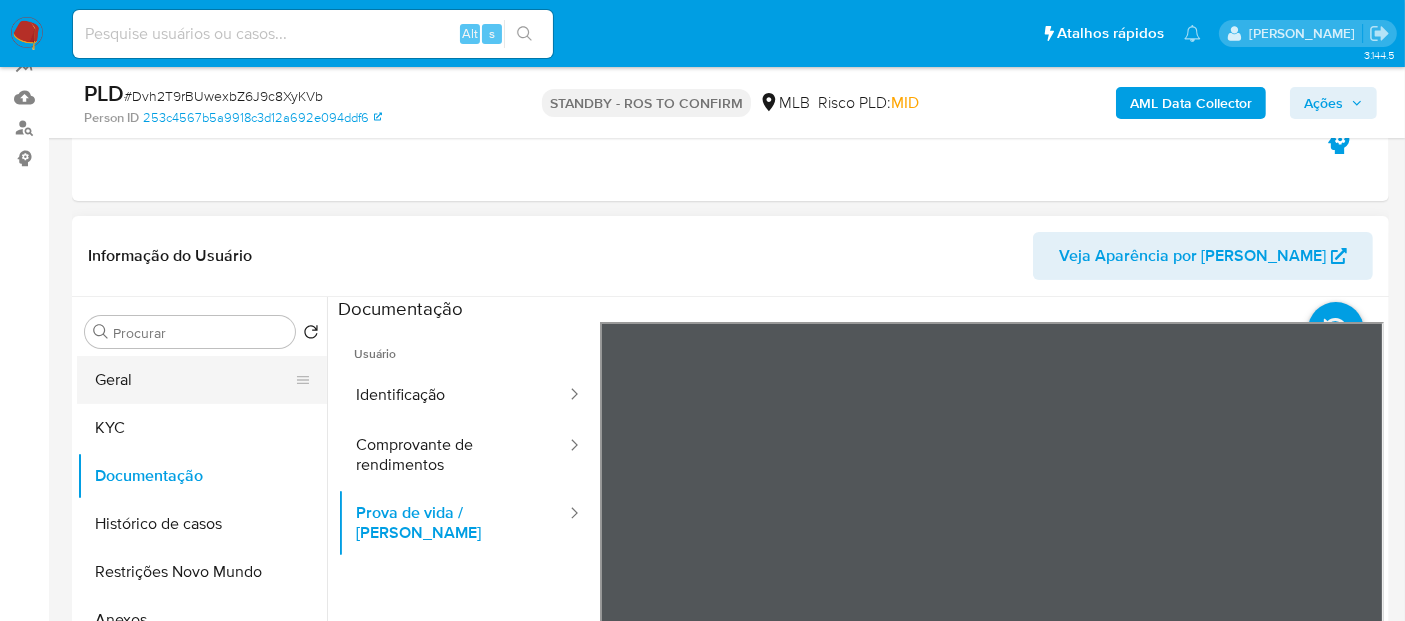 click on "Geral" at bounding box center (194, 380) 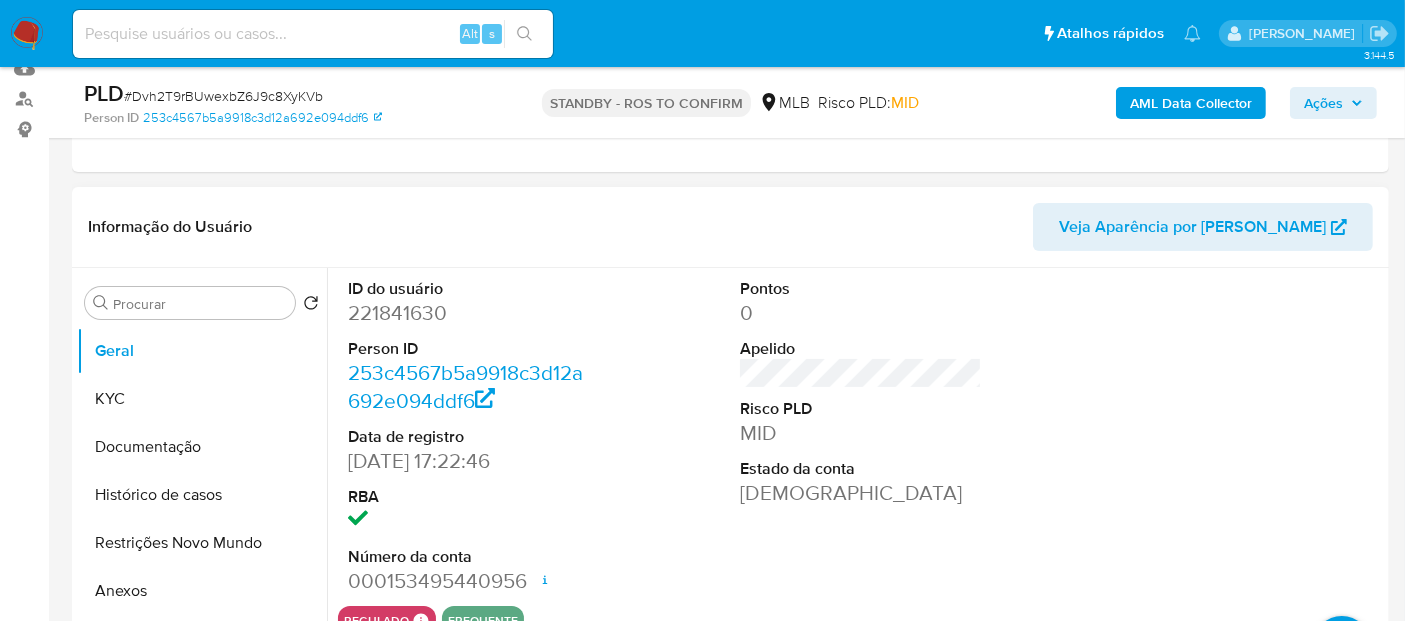 scroll, scrollTop: 333, scrollLeft: 0, axis: vertical 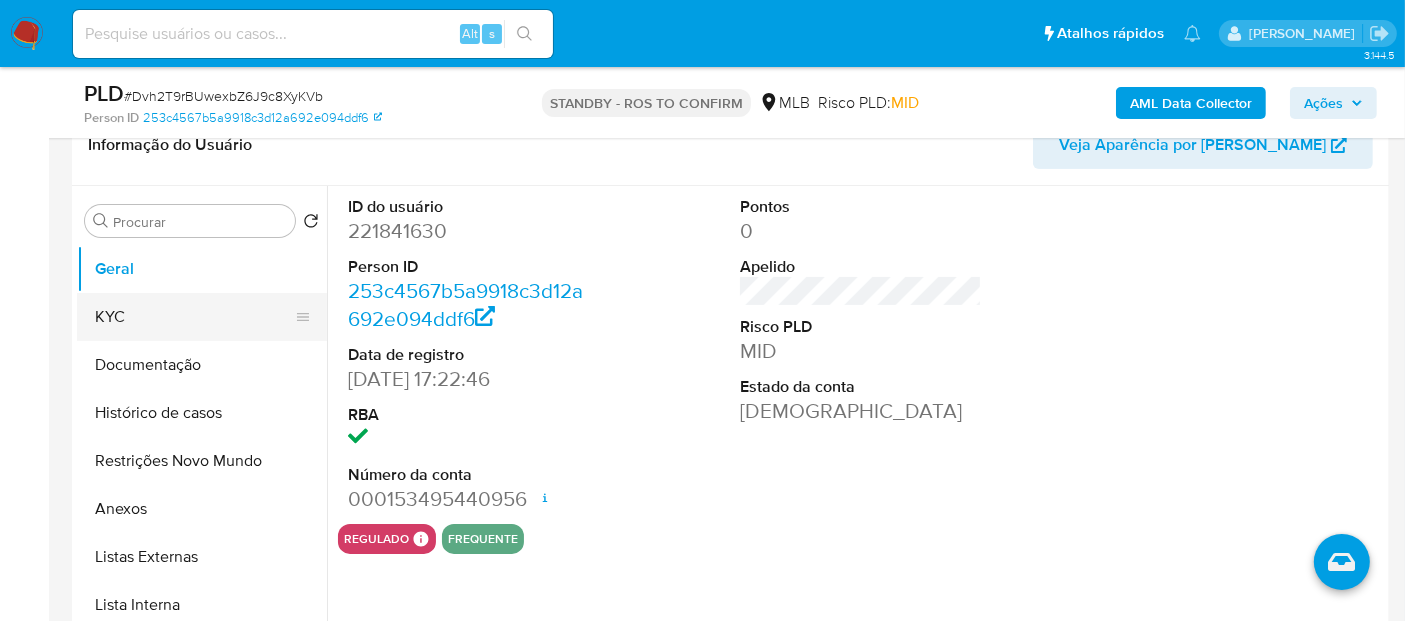 click on "KYC" at bounding box center [194, 317] 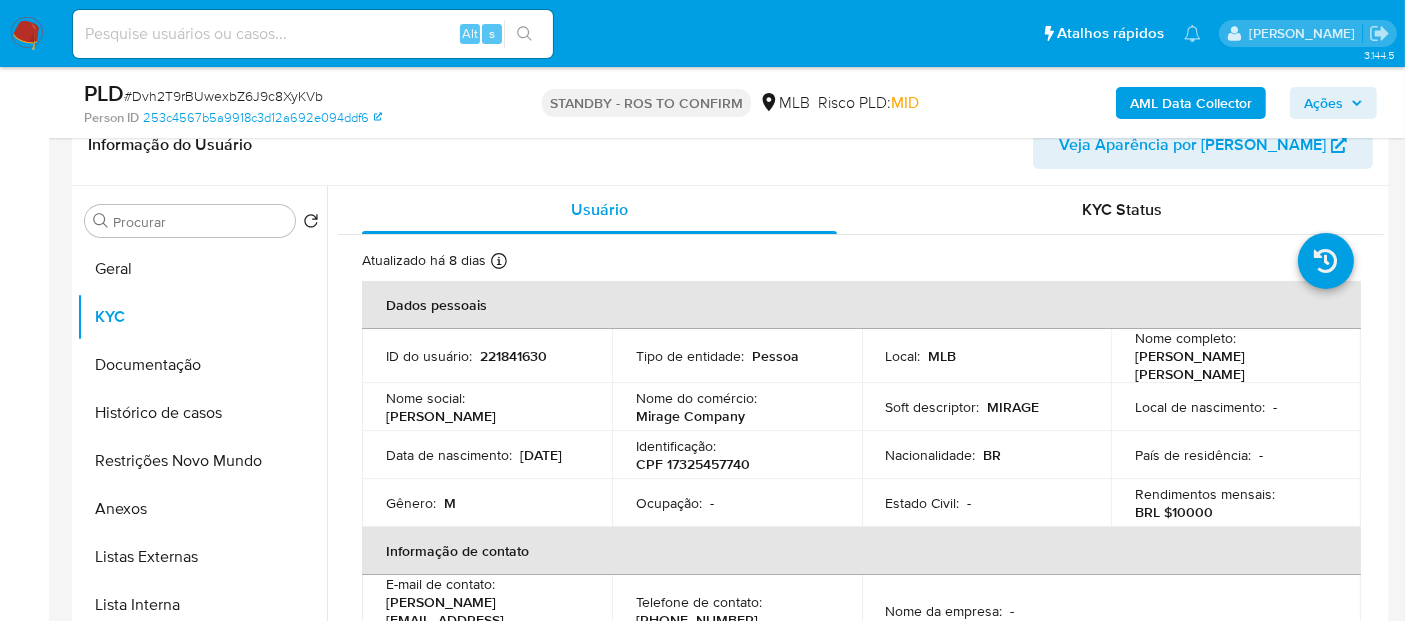 drag, startPoint x: 383, startPoint y: 455, endPoint x: 474, endPoint y: 465, distance: 91.5478 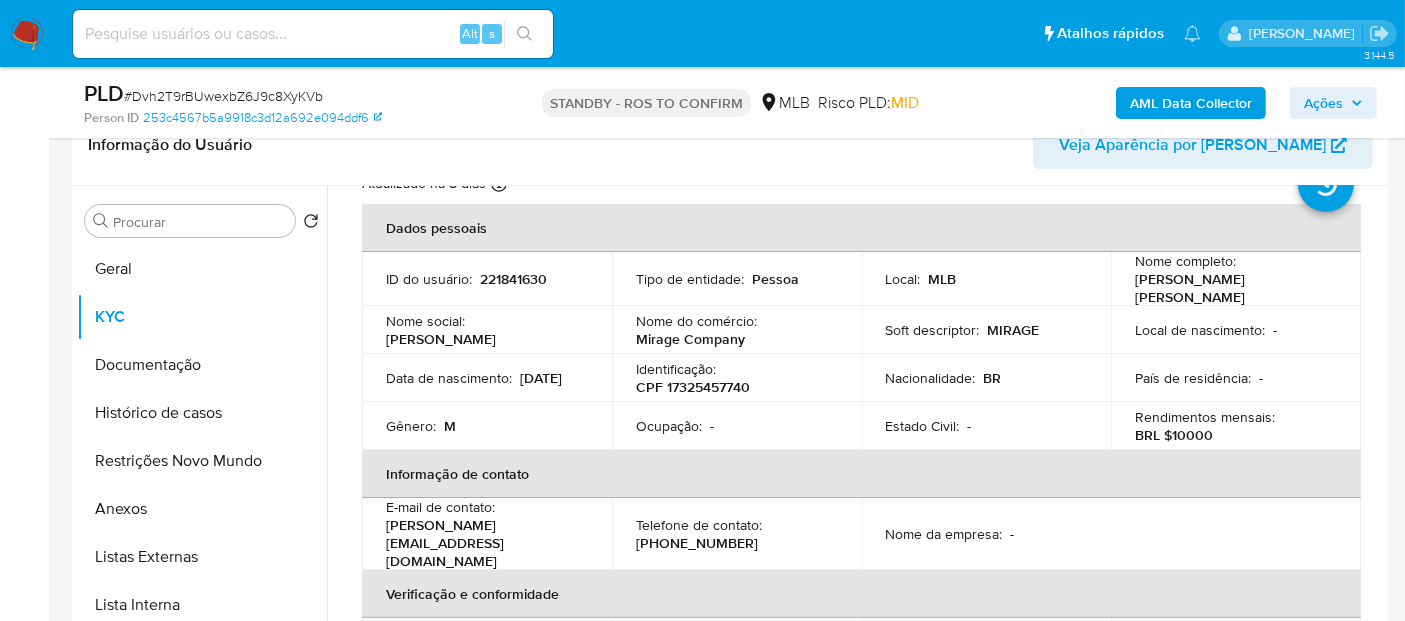 scroll, scrollTop: 111, scrollLeft: 0, axis: vertical 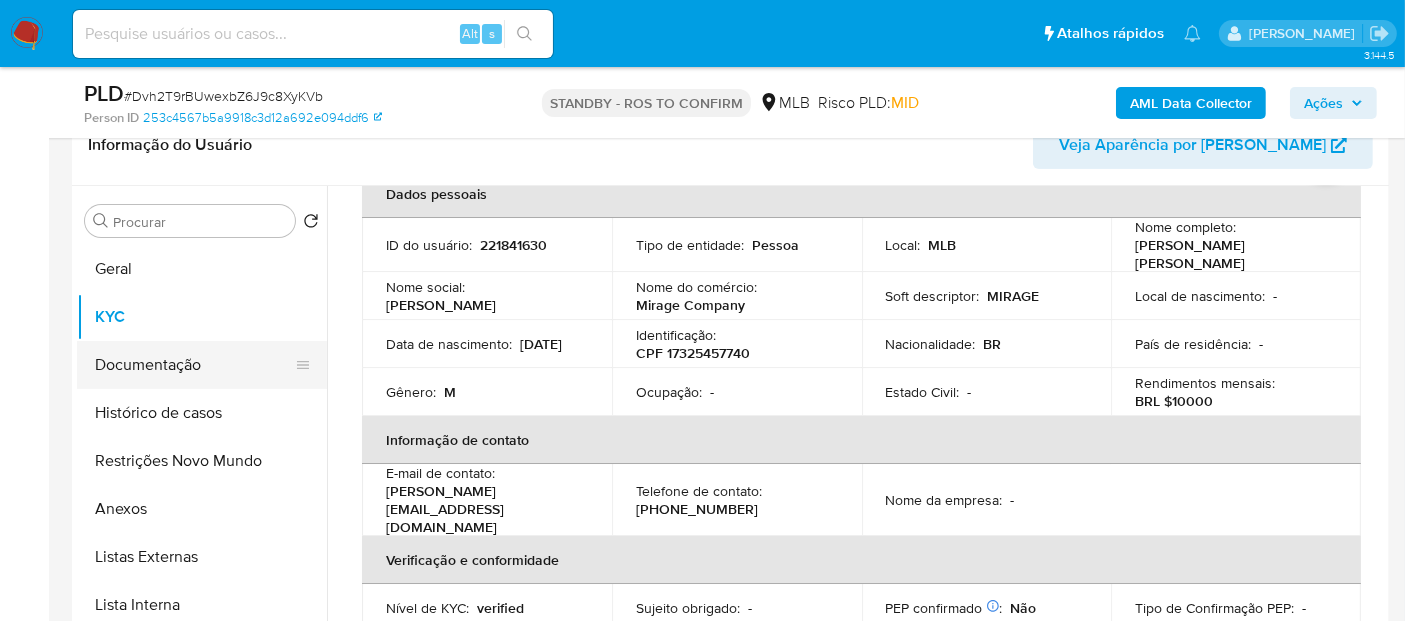 drag, startPoint x: 169, startPoint y: 366, endPoint x: 177, endPoint y: 352, distance: 16.124516 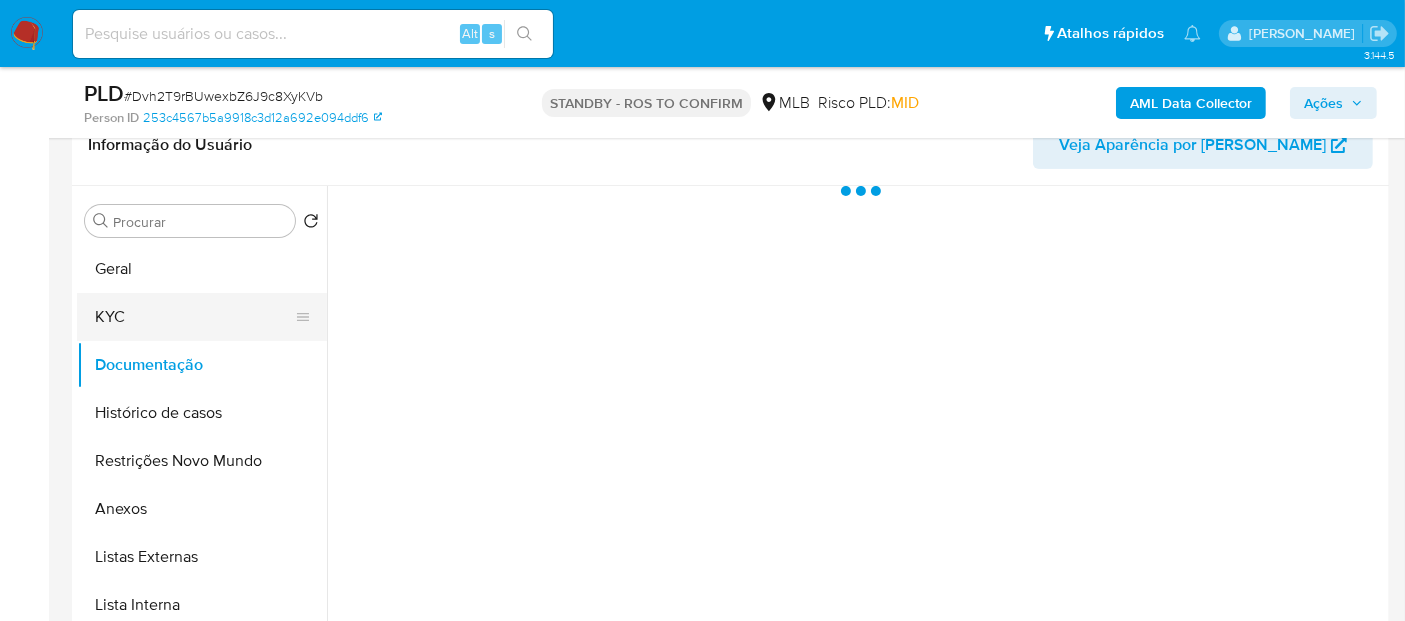 scroll, scrollTop: 0, scrollLeft: 0, axis: both 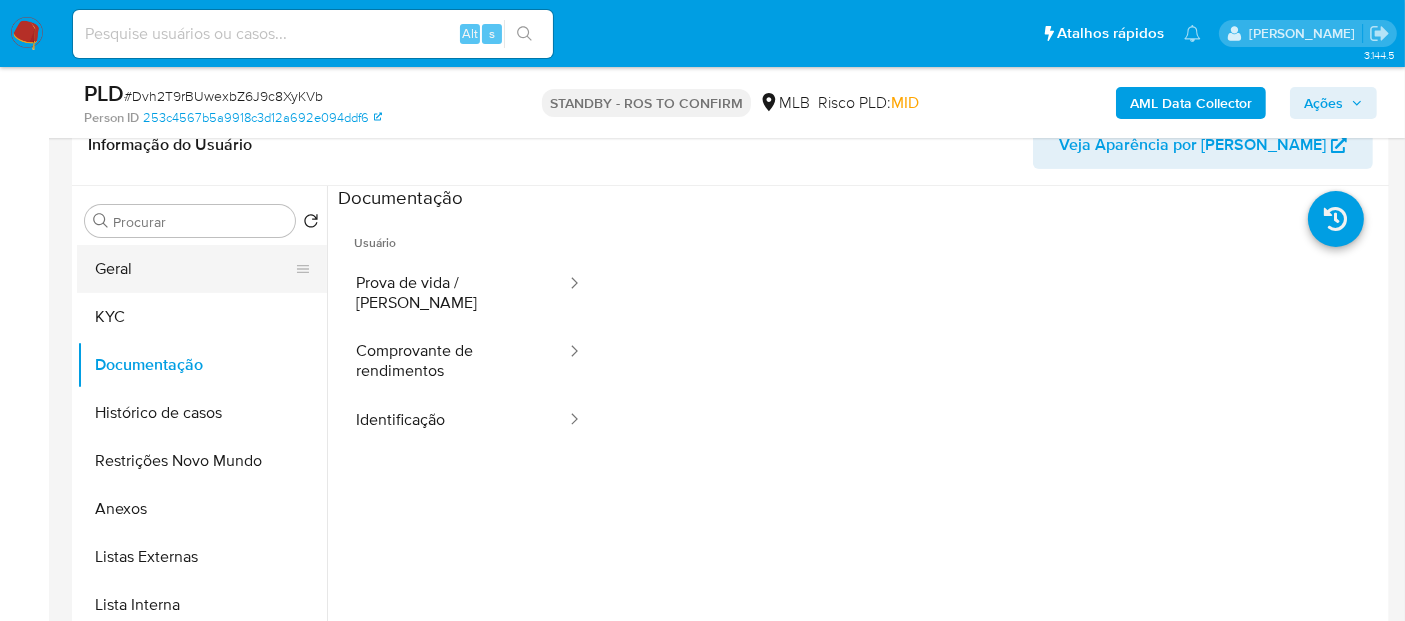 drag, startPoint x: 135, startPoint y: 272, endPoint x: 148, endPoint y: 271, distance: 13.038404 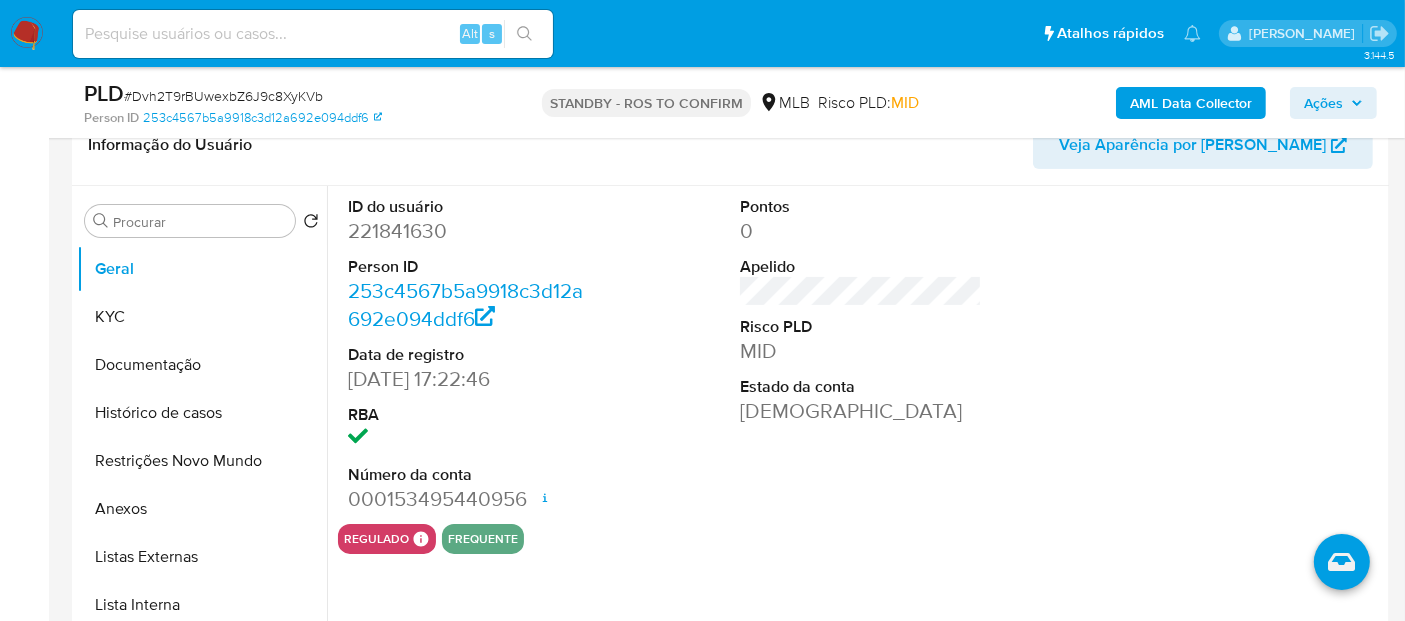 click at bounding box center (313, 34) 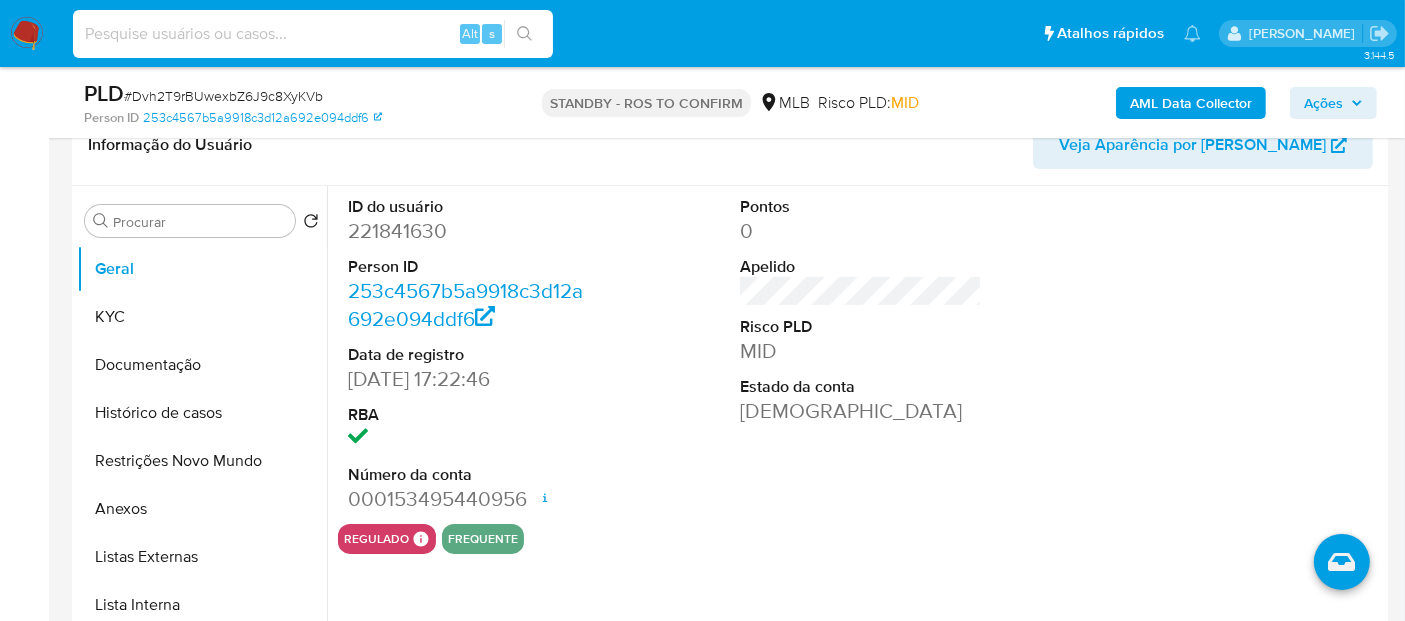 paste on "4Kt7onh7hnvzZXE8FbyCJMGQ" 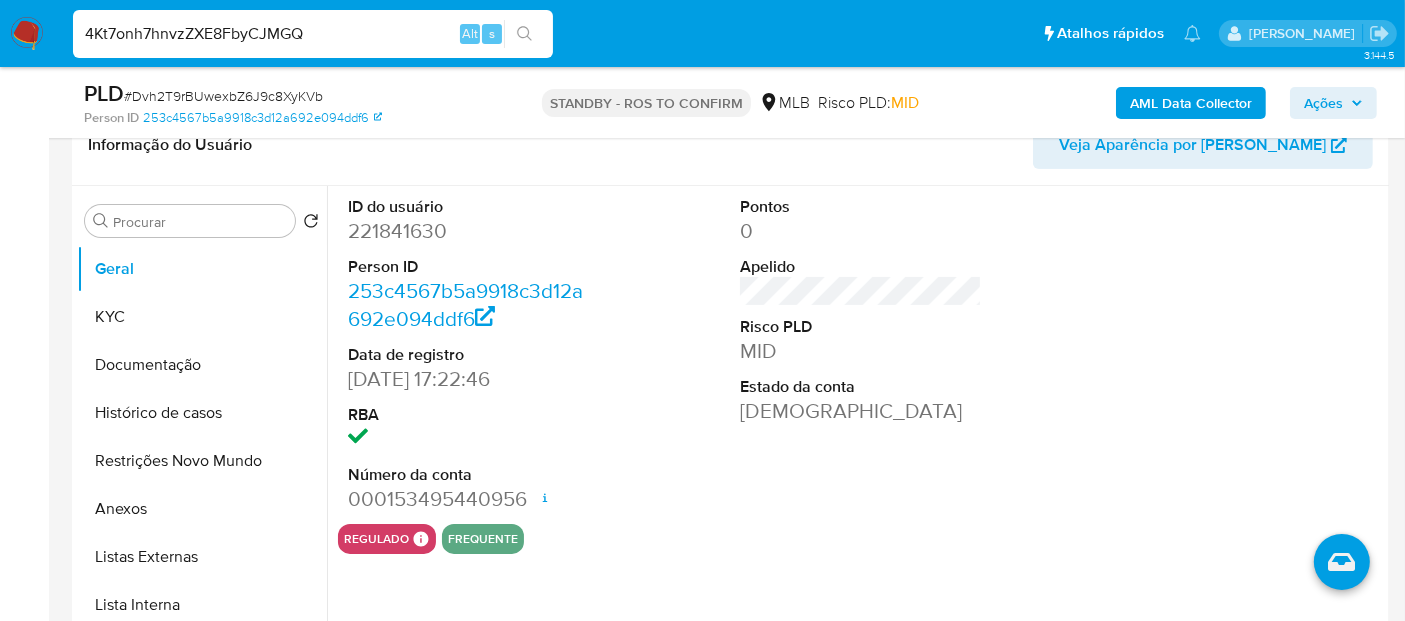 type on "4Kt7onh7hnvzZXE8FbyCJMGQ" 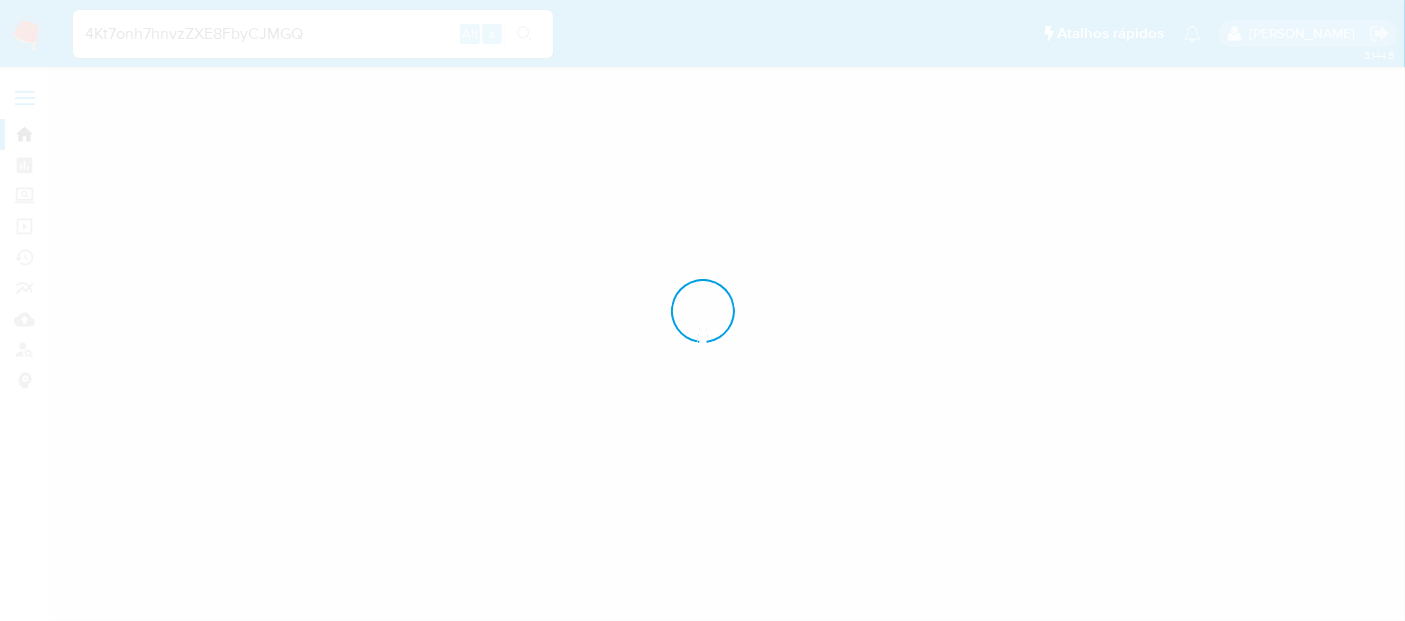 scroll, scrollTop: 0, scrollLeft: 0, axis: both 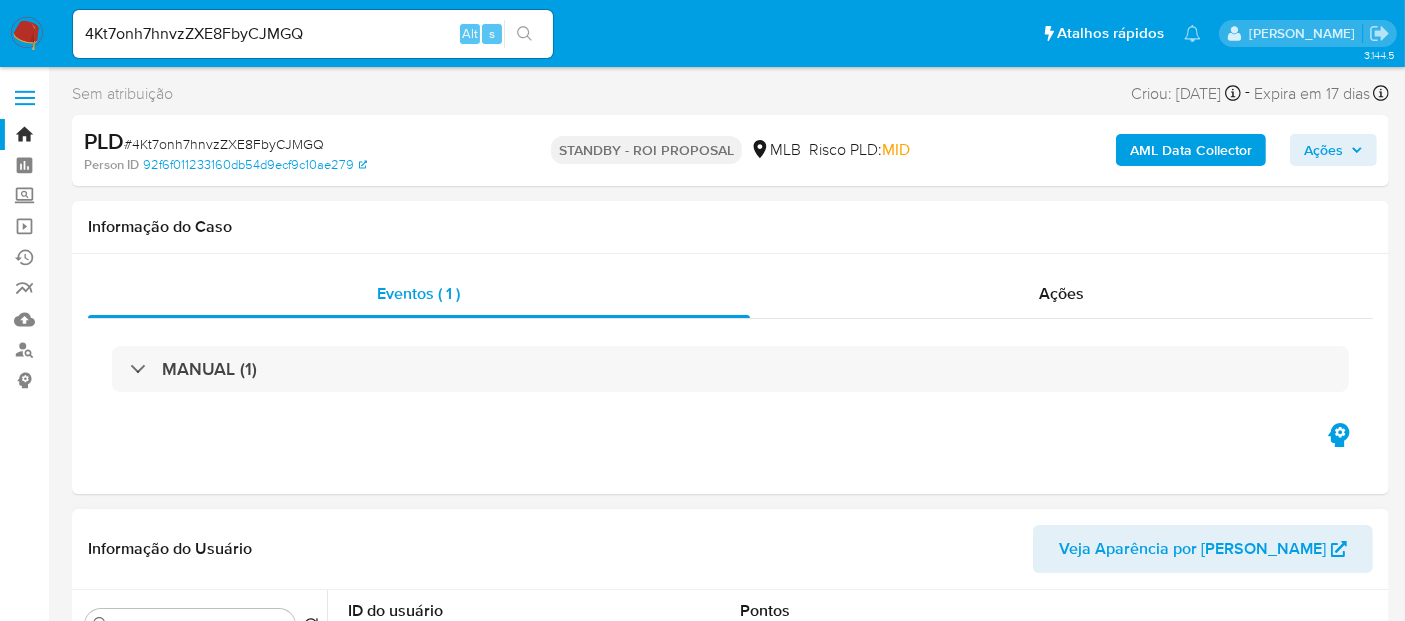 select on "10" 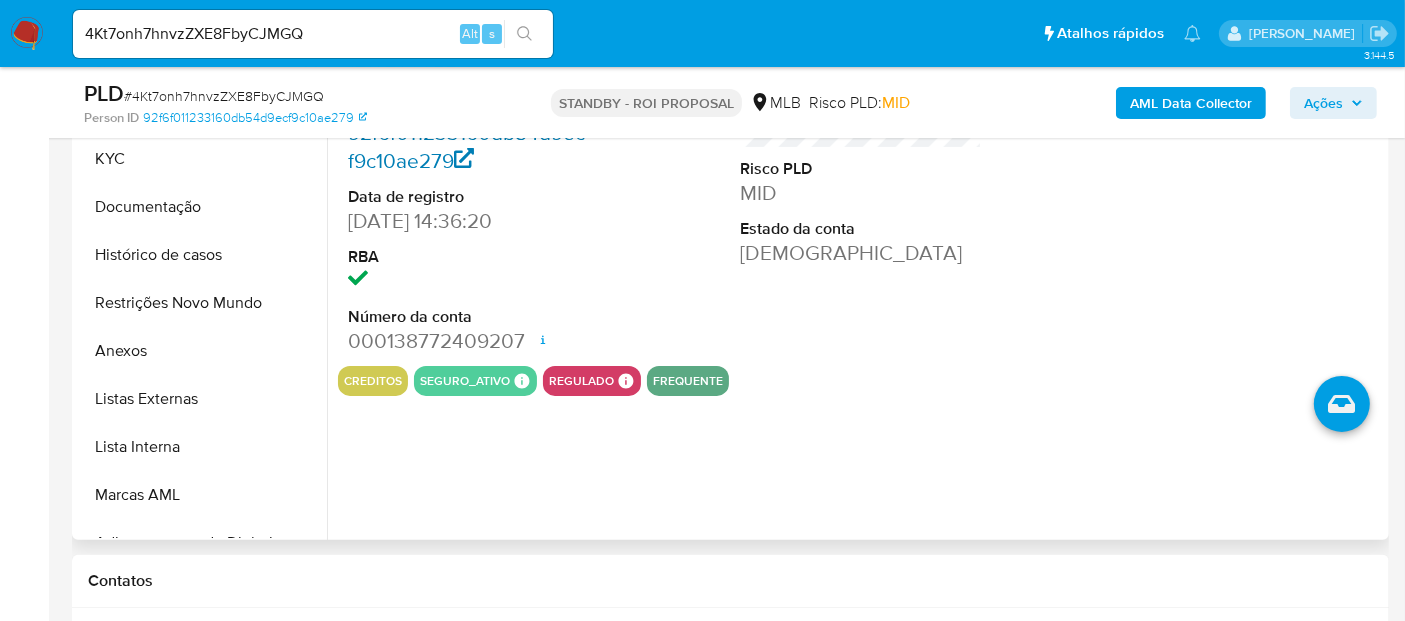 scroll, scrollTop: 333, scrollLeft: 0, axis: vertical 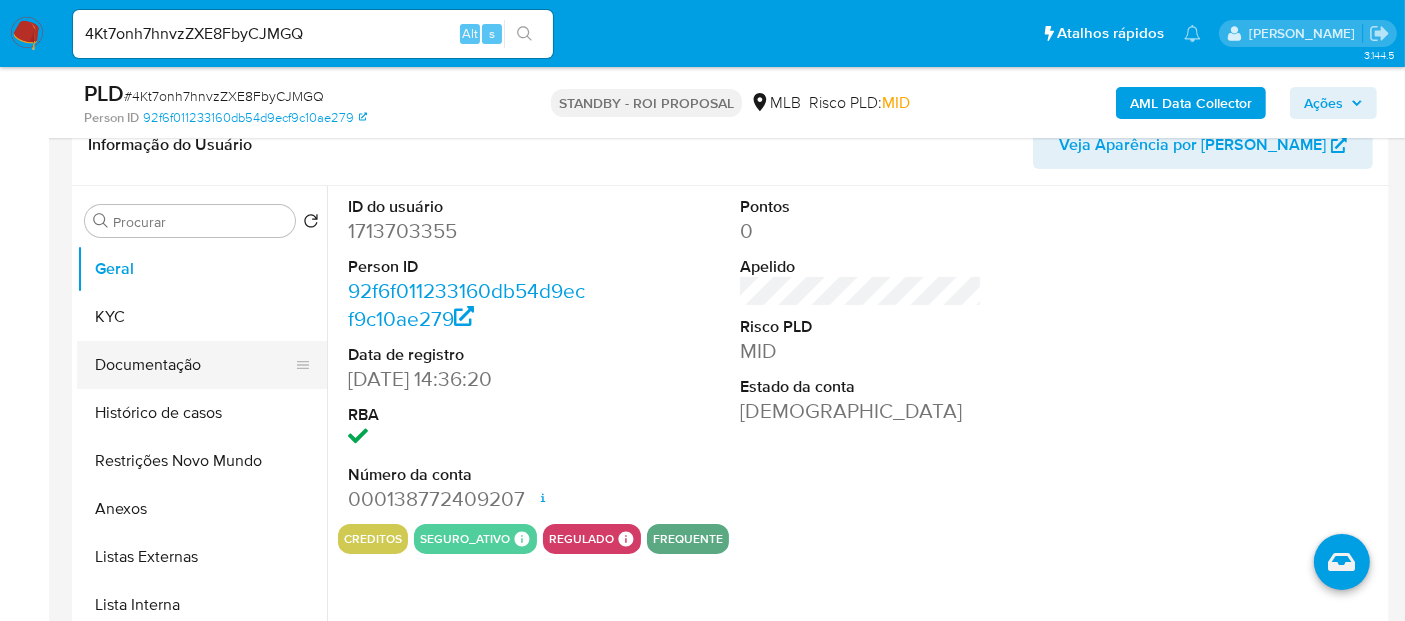 drag, startPoint x: 124, startPoint y: 321, endPoint x: 302, endPoint y: 348, distance: 180.0361 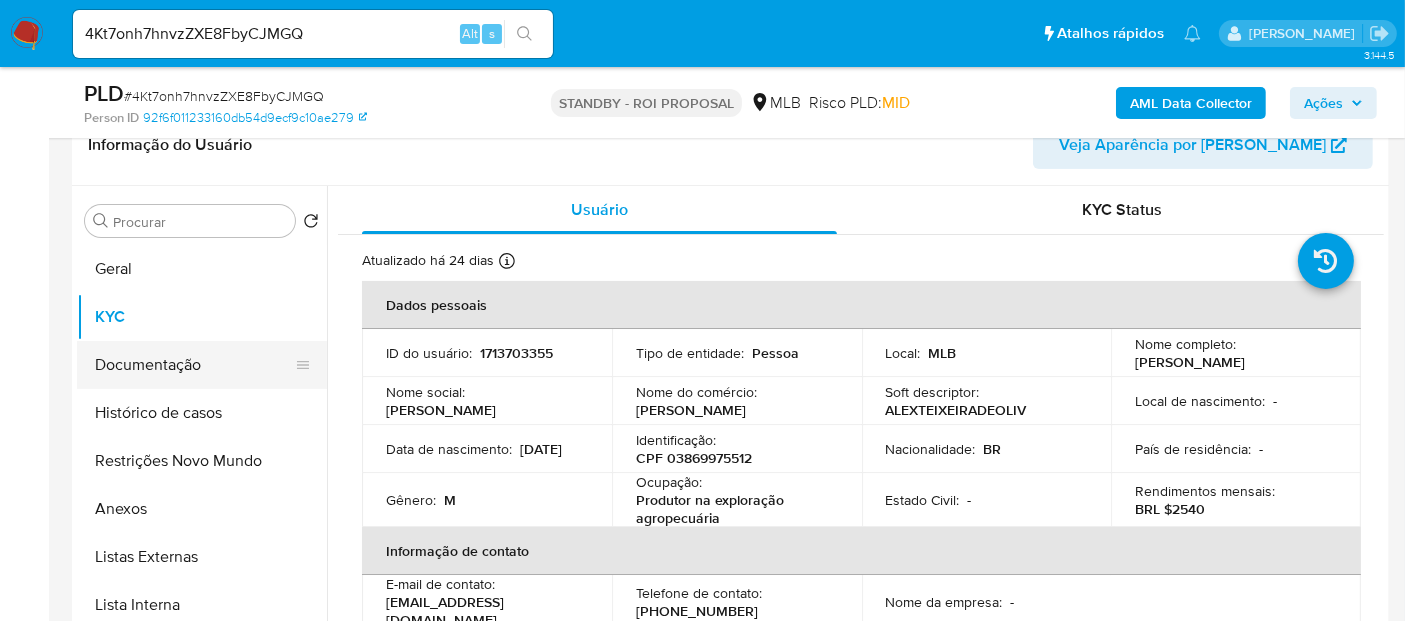 drag, startPoint x: 169, startPoint y: 367, endPoint x: 204, endPoint y: 375, distance: 35.902645 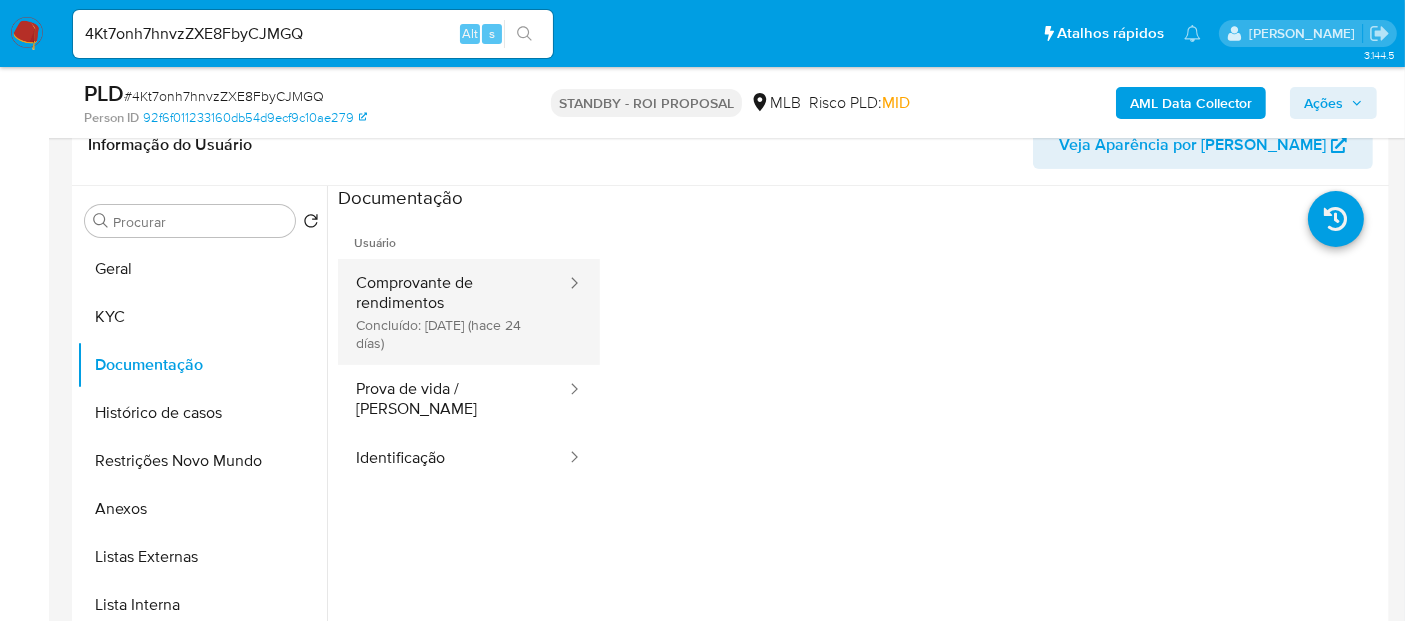 drag, startPoint x: 442, startPoint y: 300, endPoint x: 537, endPoint y: 321, distance: 97.29337 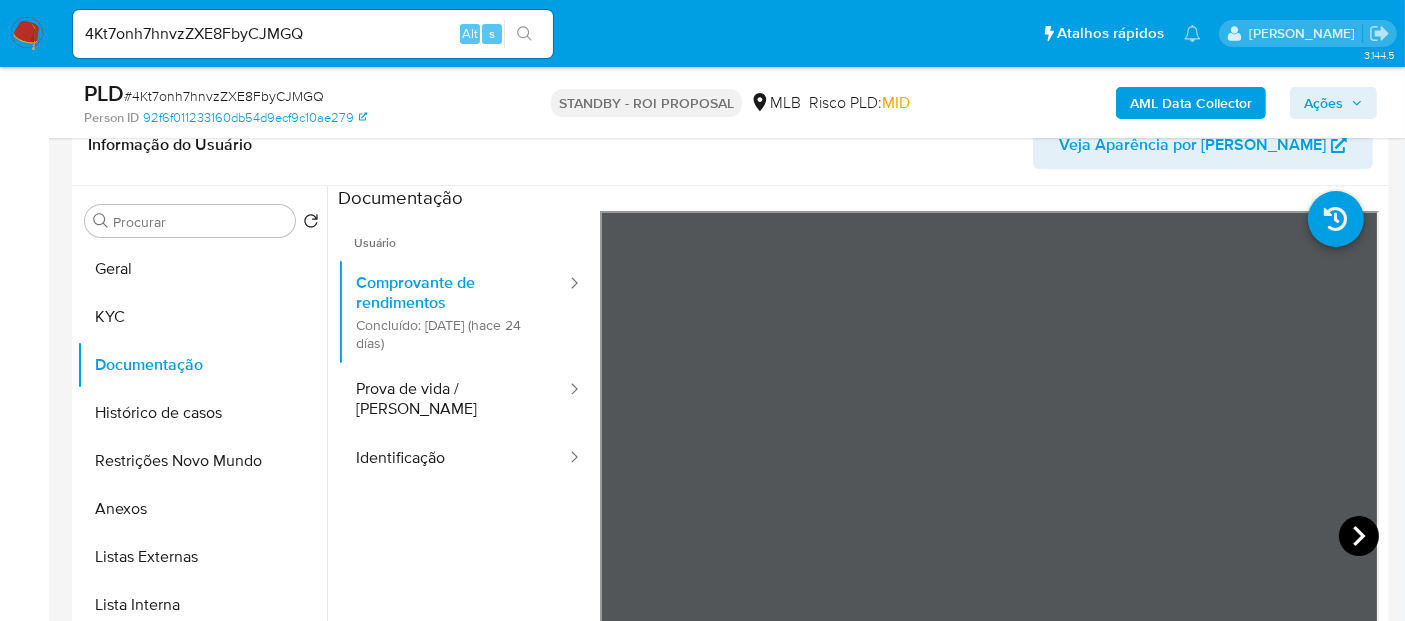 click 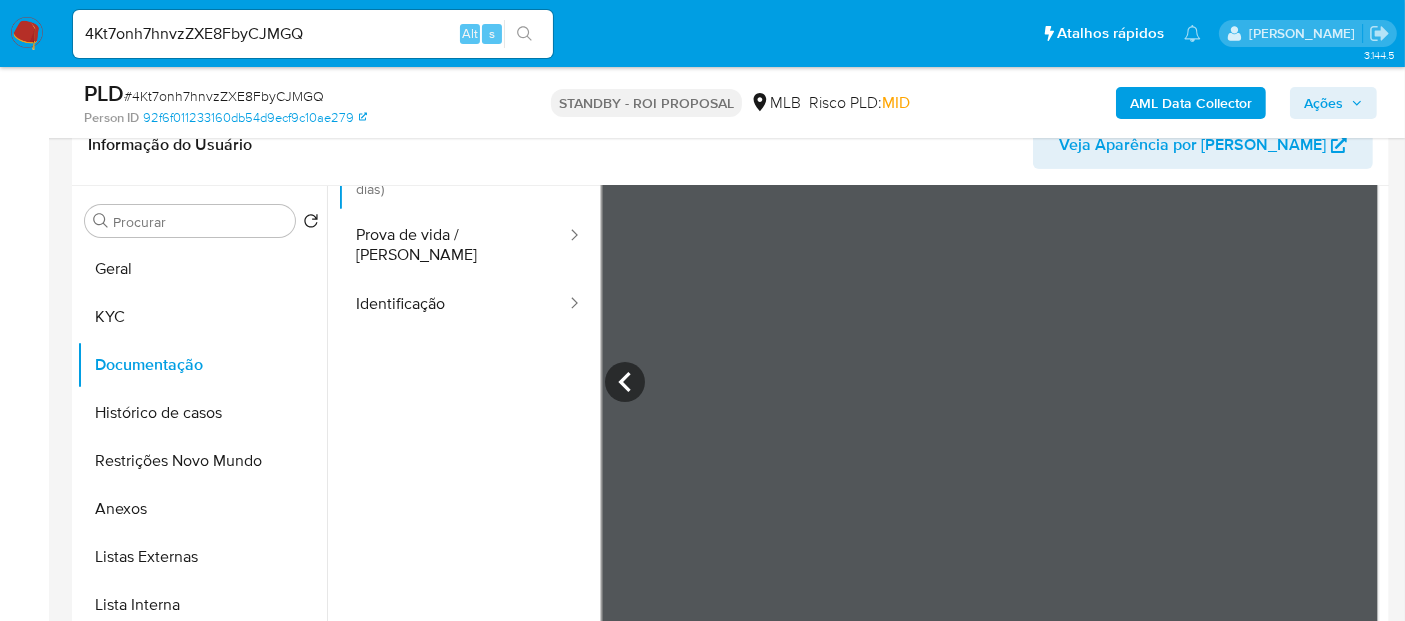 scroll, scrollTop: 174, scrollLeft: 0, axis: vertical 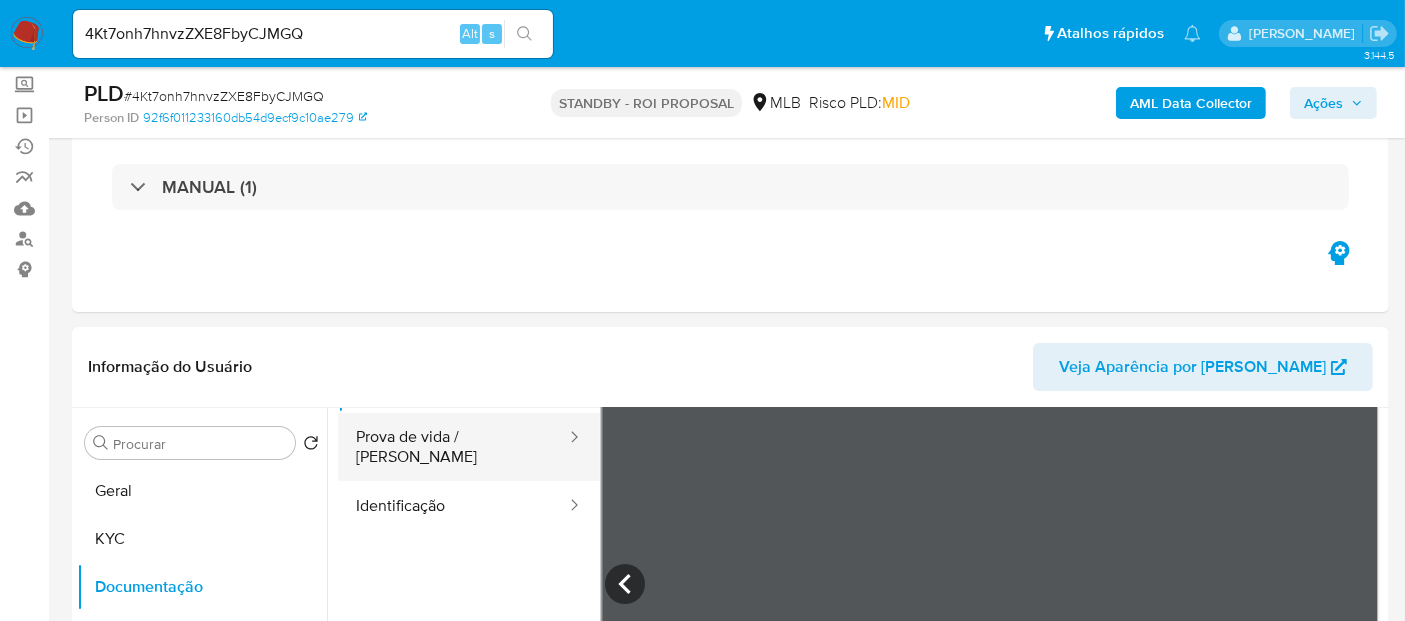 click on "Prova de vida / Selfie" at bounding box center [453, 447] 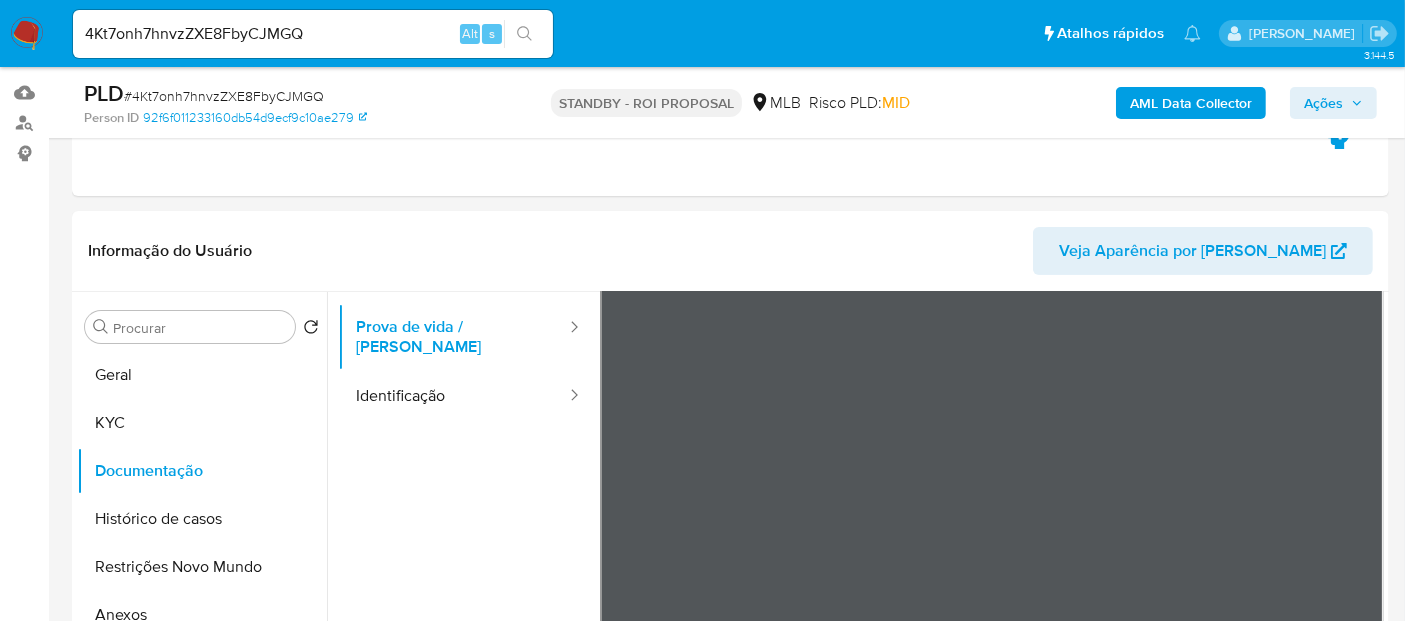 scroll, scrollTop: 333, scrollLeft: 0, axis: vertical 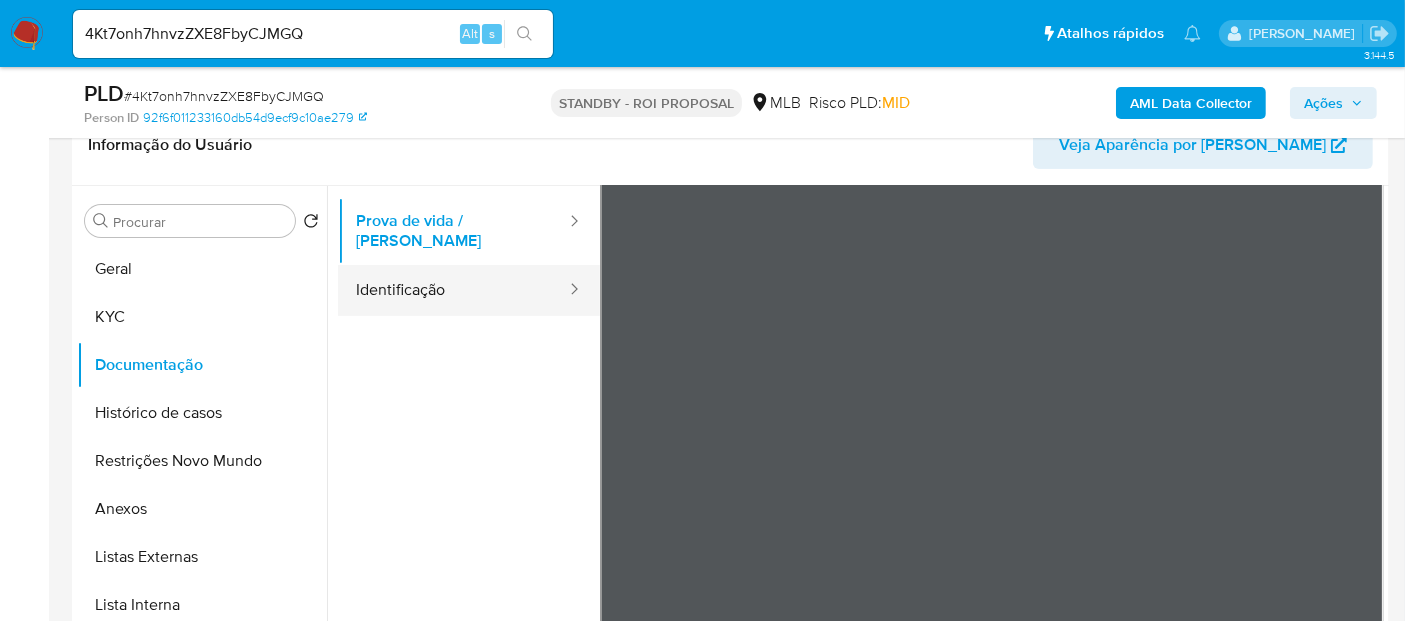 drag, startPoint x: 406, startPoint y: 281, endPoint x: 431, endPoint y: 281, distance: 25 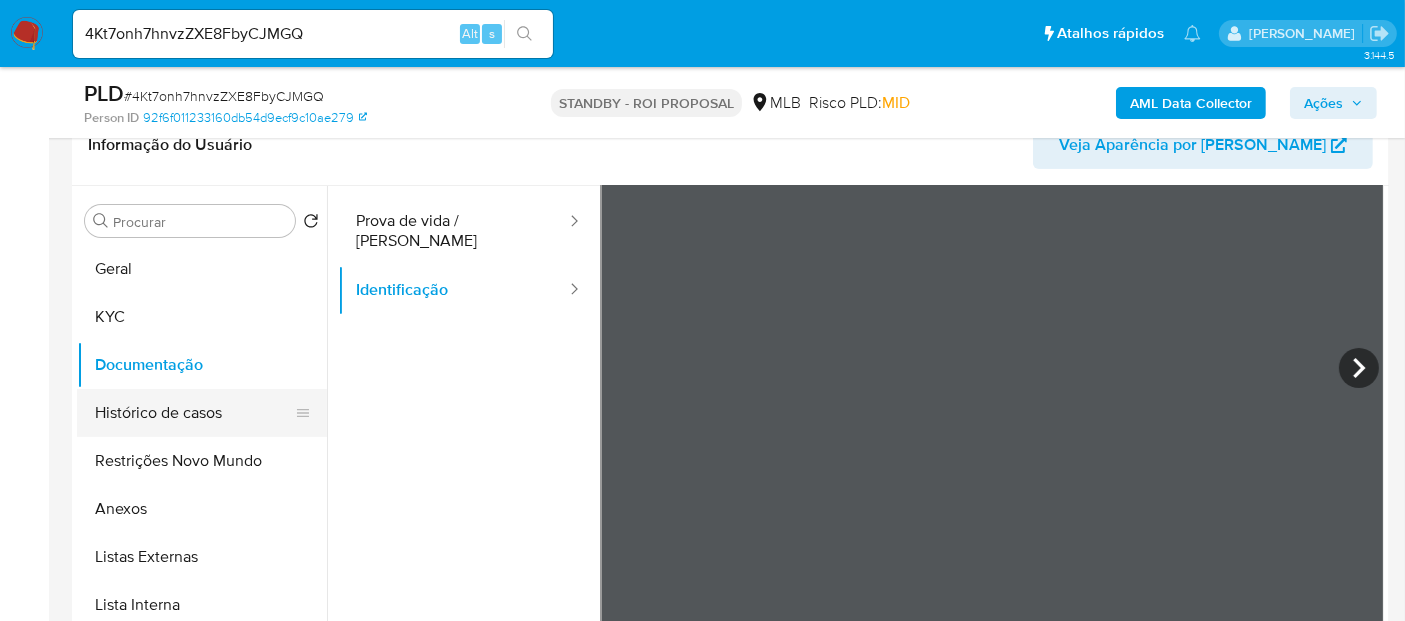 drag, startPoint x: 144, startPoint y: 410, endPoint x: 157, endPoint y: 407, distance: 13.341664 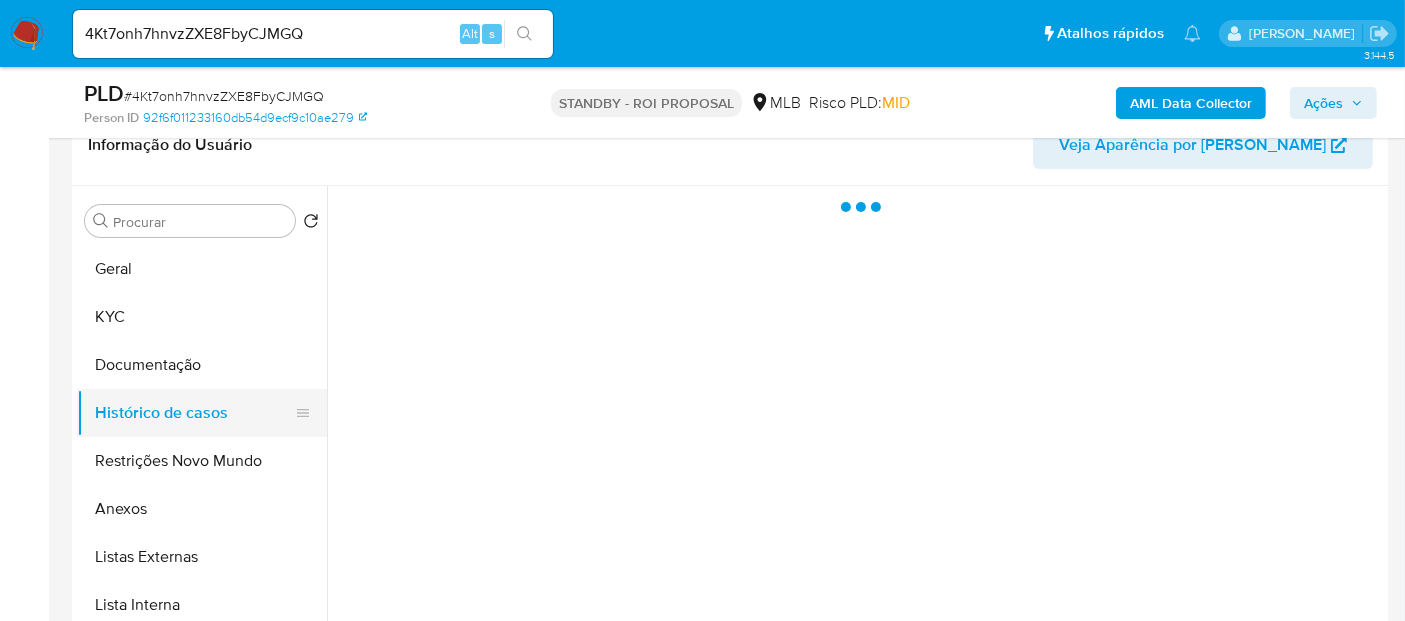 scroll, scrollTop: 0, scrollLeft: 0, axis: both 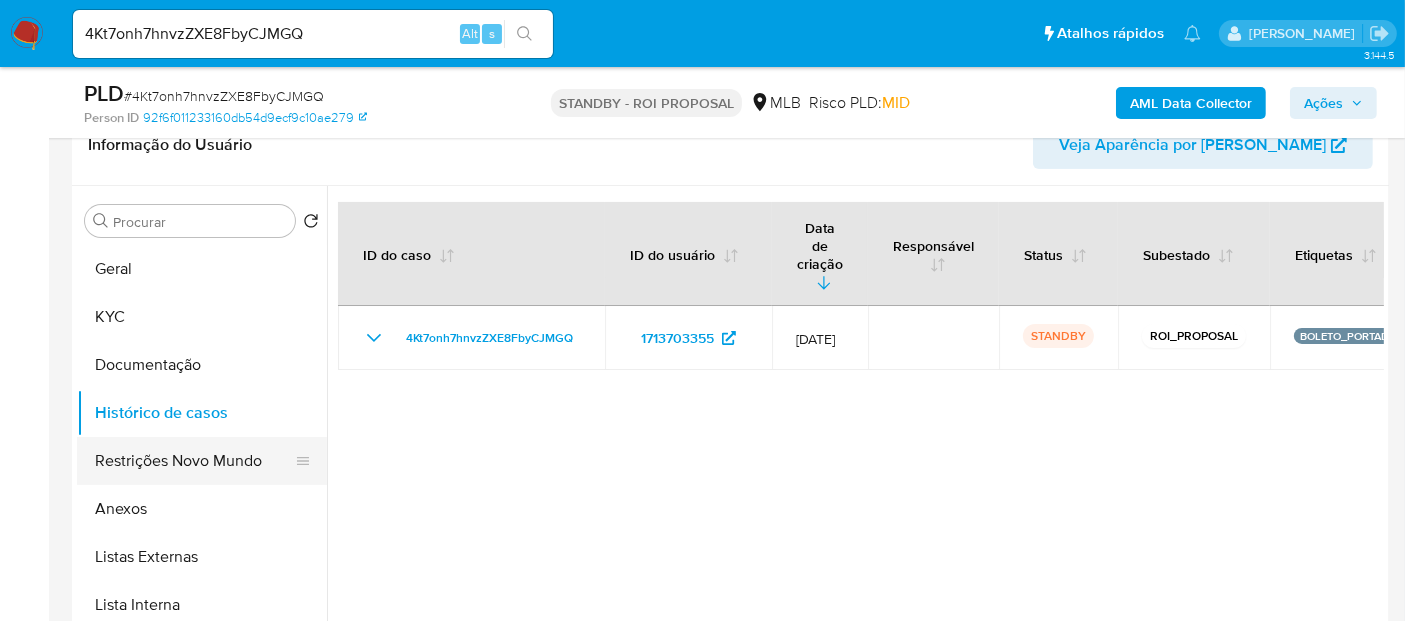 click on "Restrições Novo Mundo" at bounding box center [194, 461] 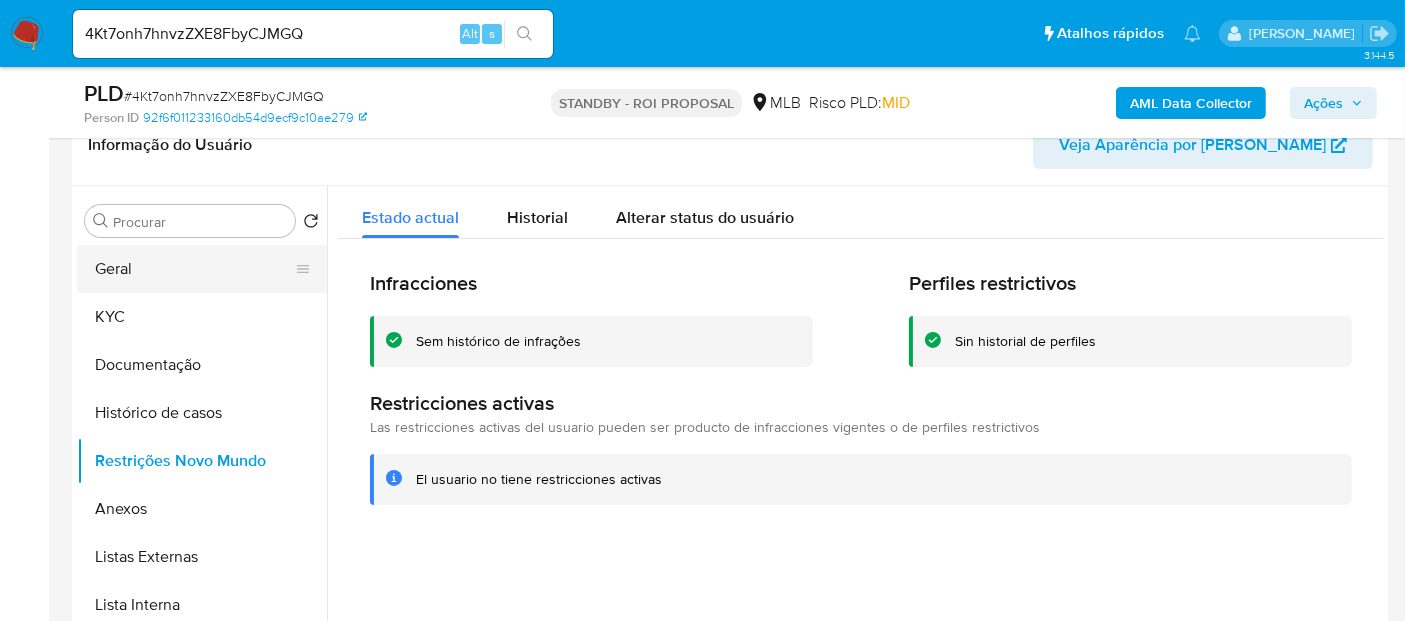 click on "Geral" at bounding box center (194, 269) 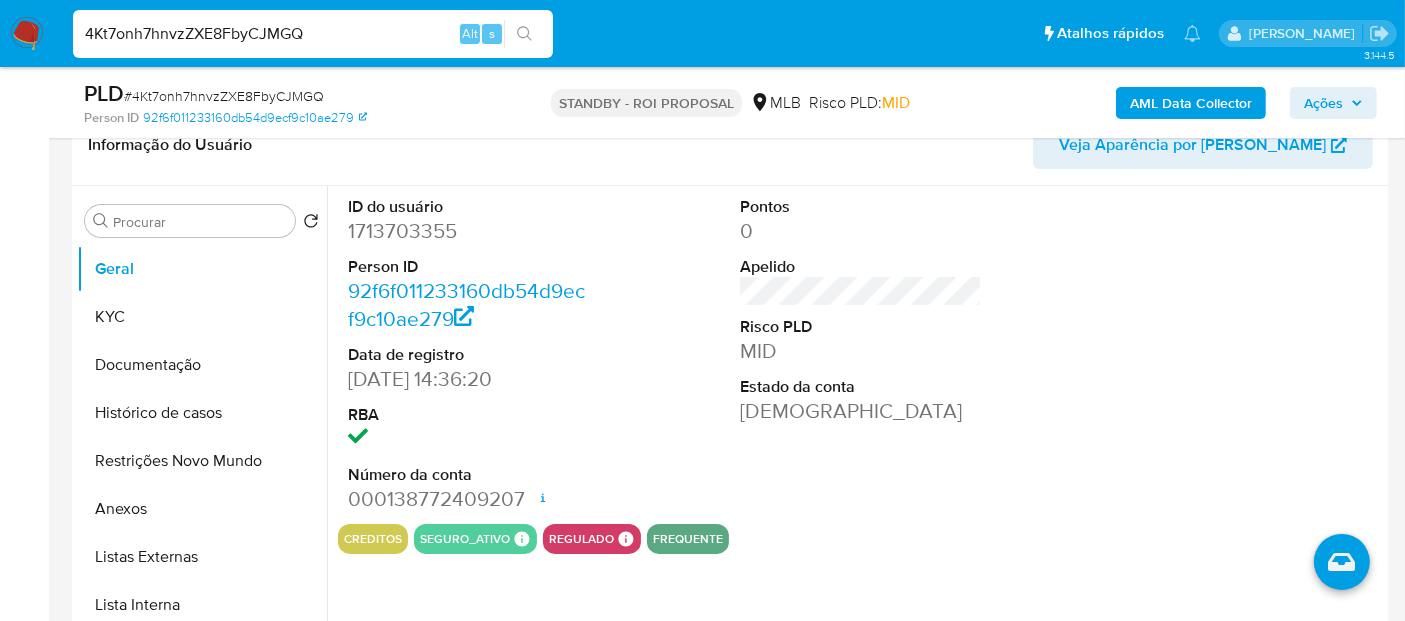 drag, startPoint x: 42, startPoint y: 33, endPoint x: 0, endPoint y: 36, distance: 42.107006 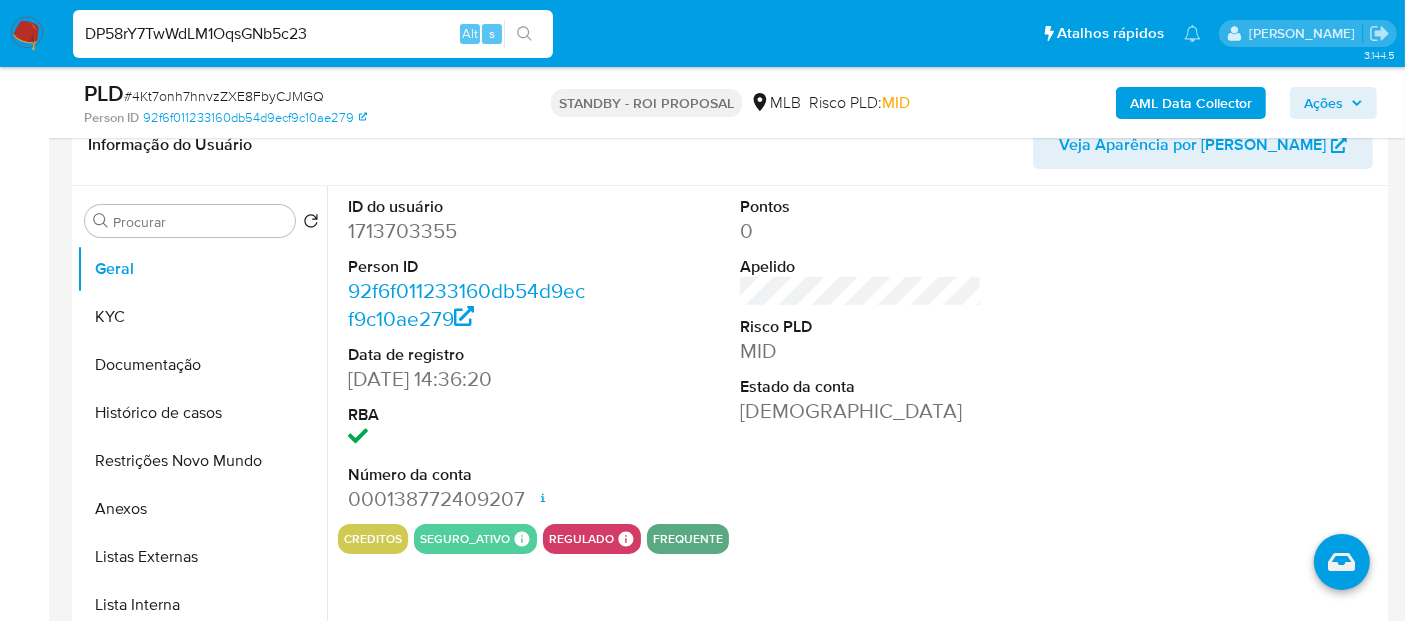 type on "DP58rY7TwWdLM1OqsGNb5c23" 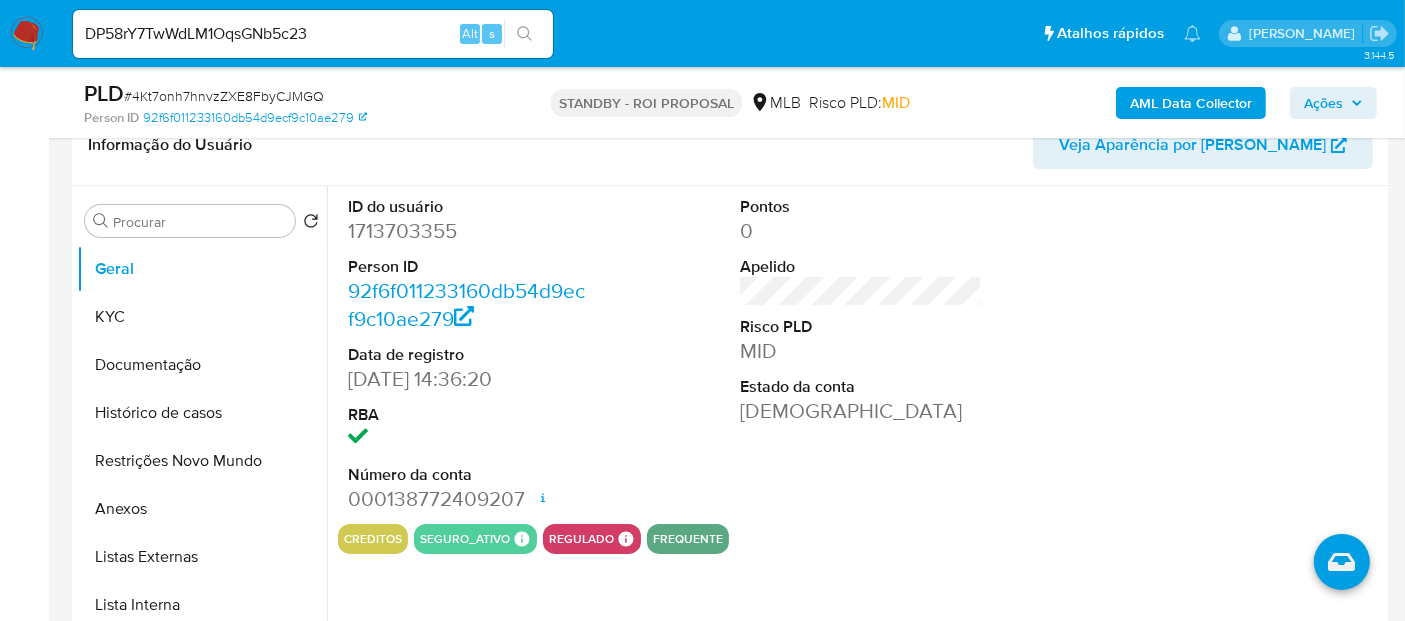 click 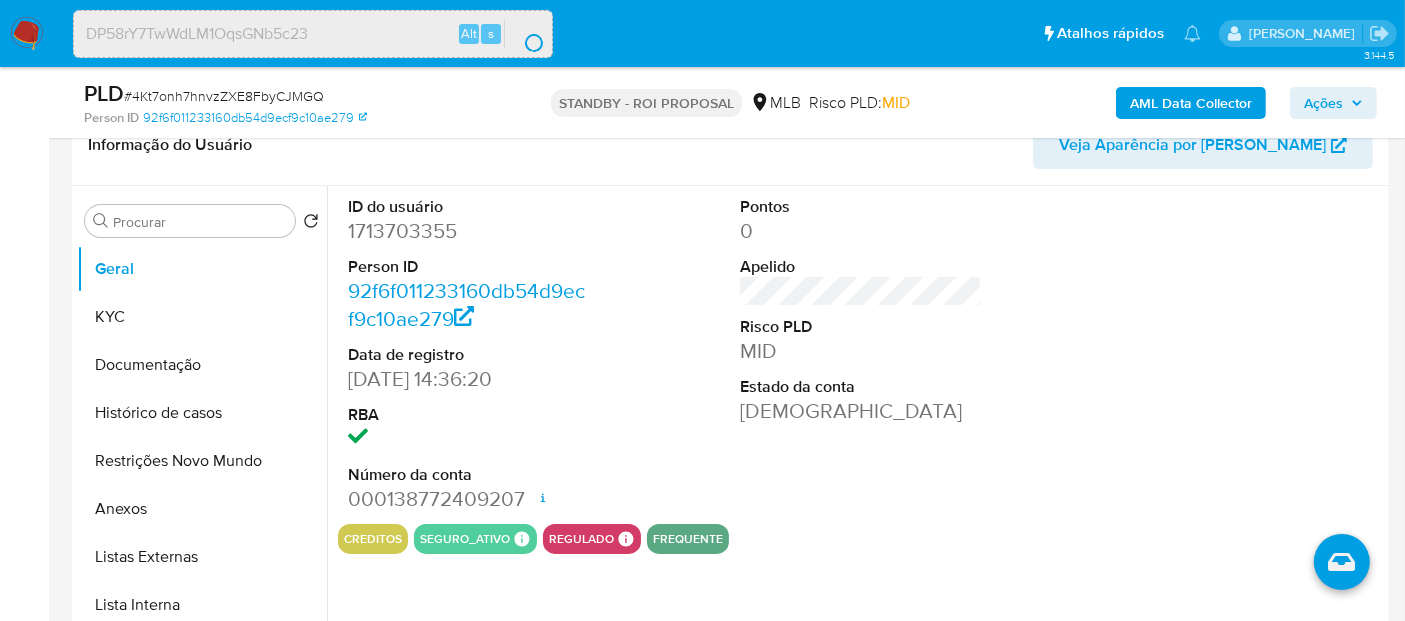 scroll, scrollTop: 0, scrollLeft: 0, axis: both 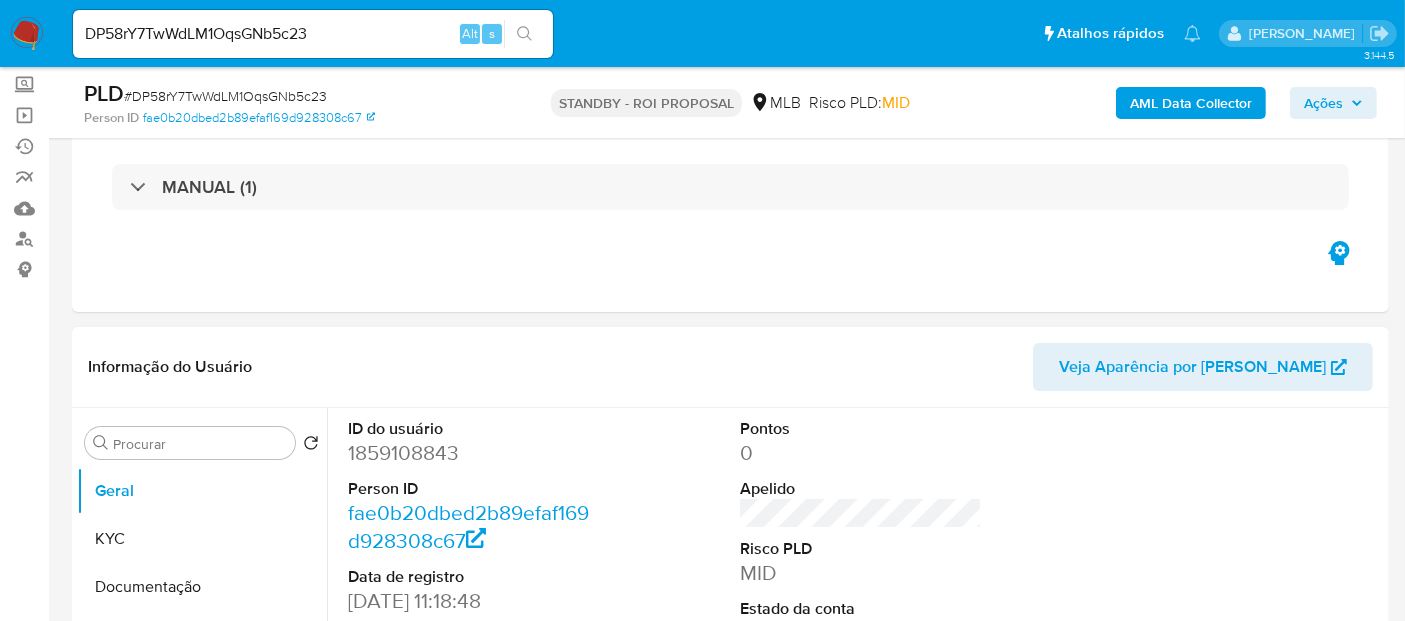 select on "10" 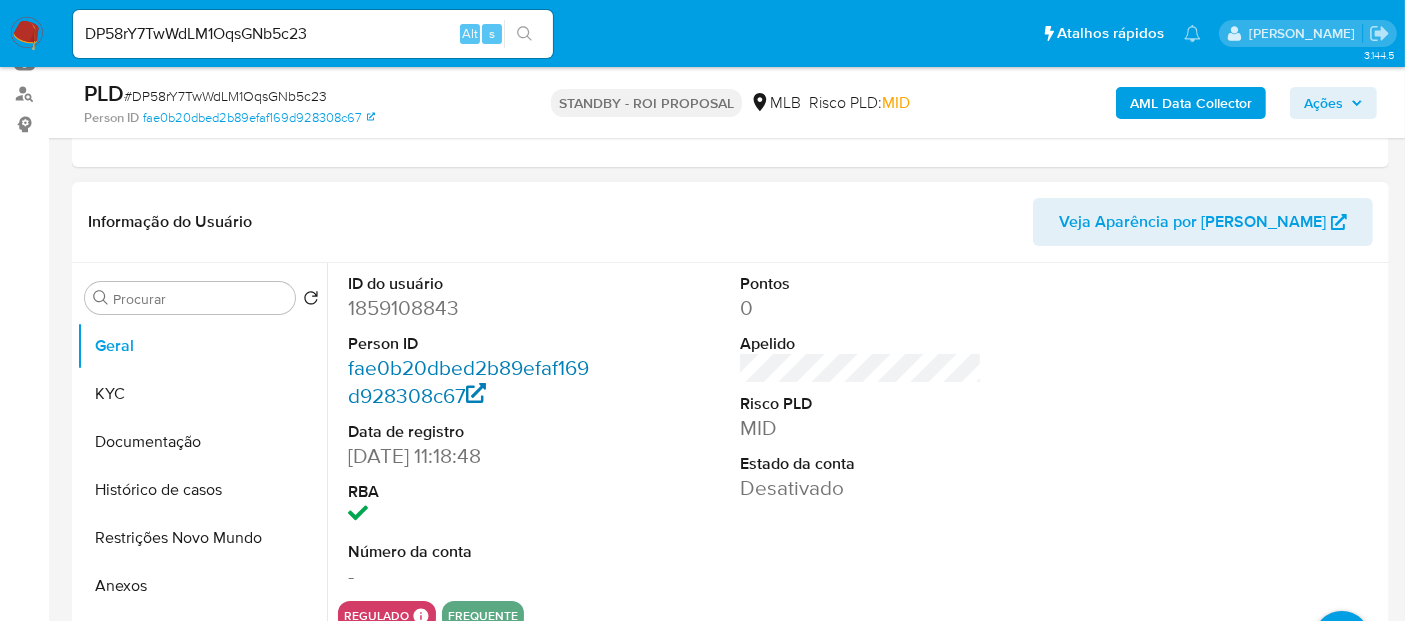 scroll, scrollTop: 222, scrollLeft: 0, axis: vertical 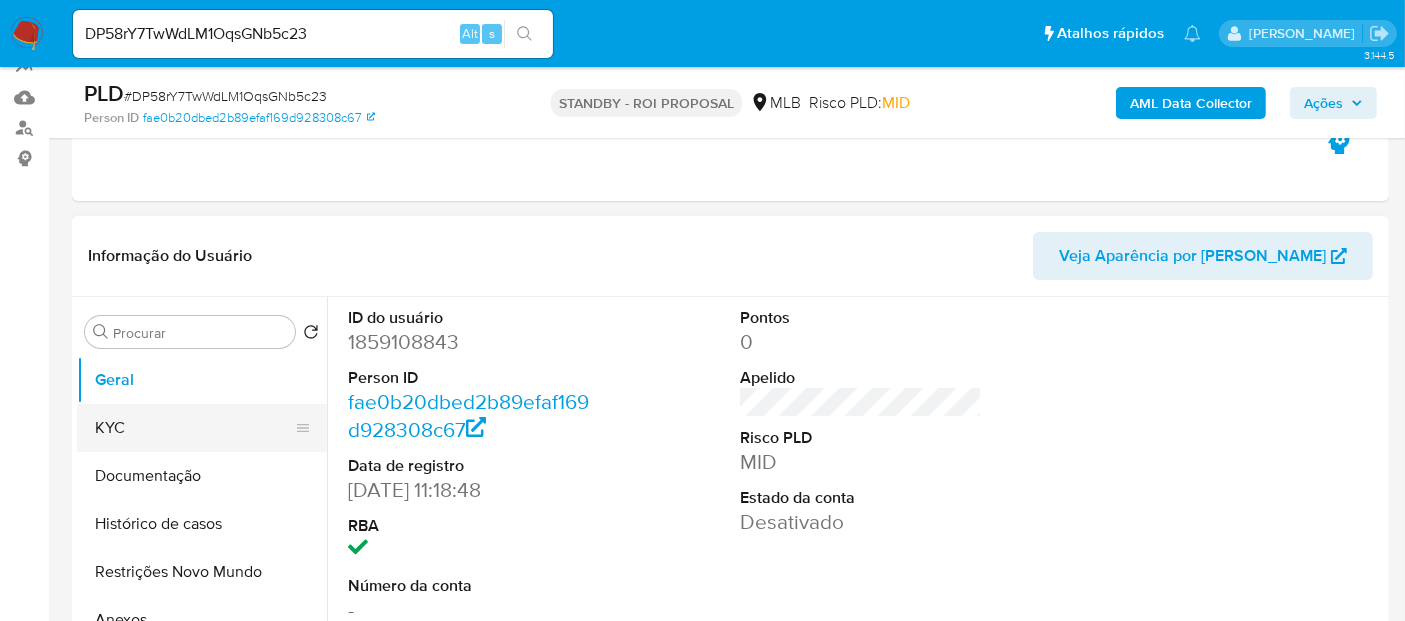 drag, startPoint x: 142, startPoint y: 427, endPoint x: 166, endPoint y: 426, distance: 24.020824 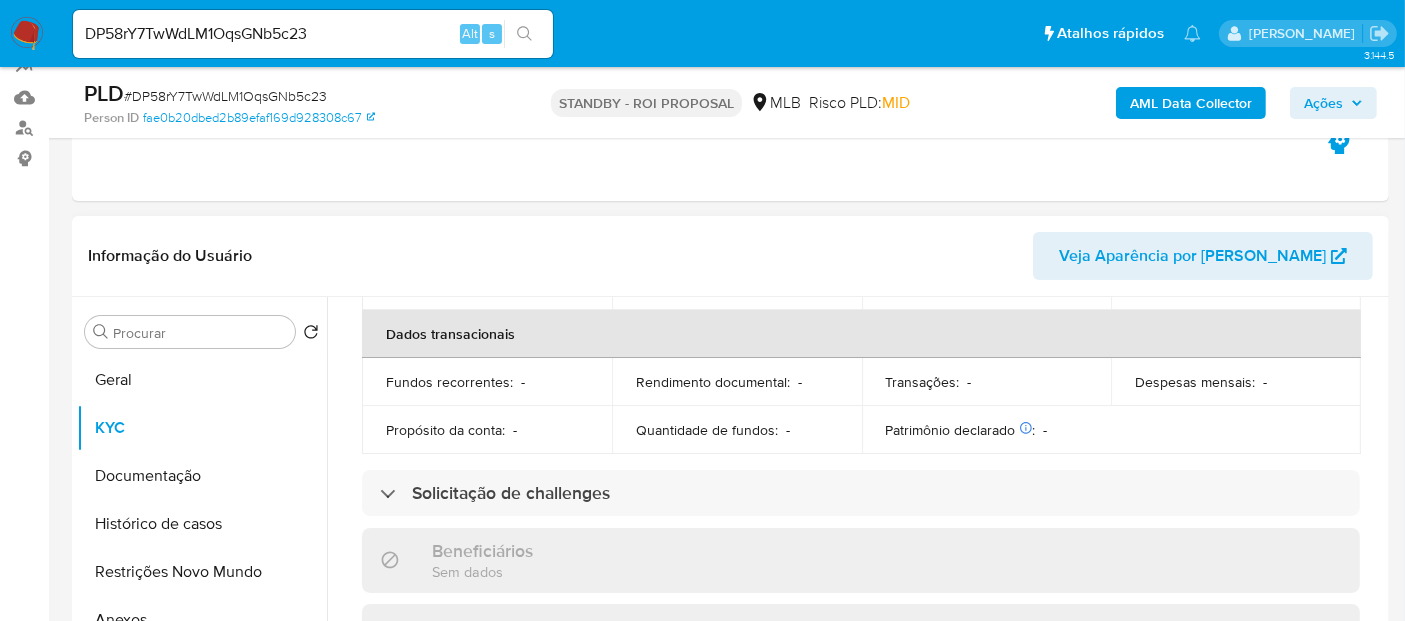 scroll, scrollTop: 555, scrollLeft: 0, axis: vertical 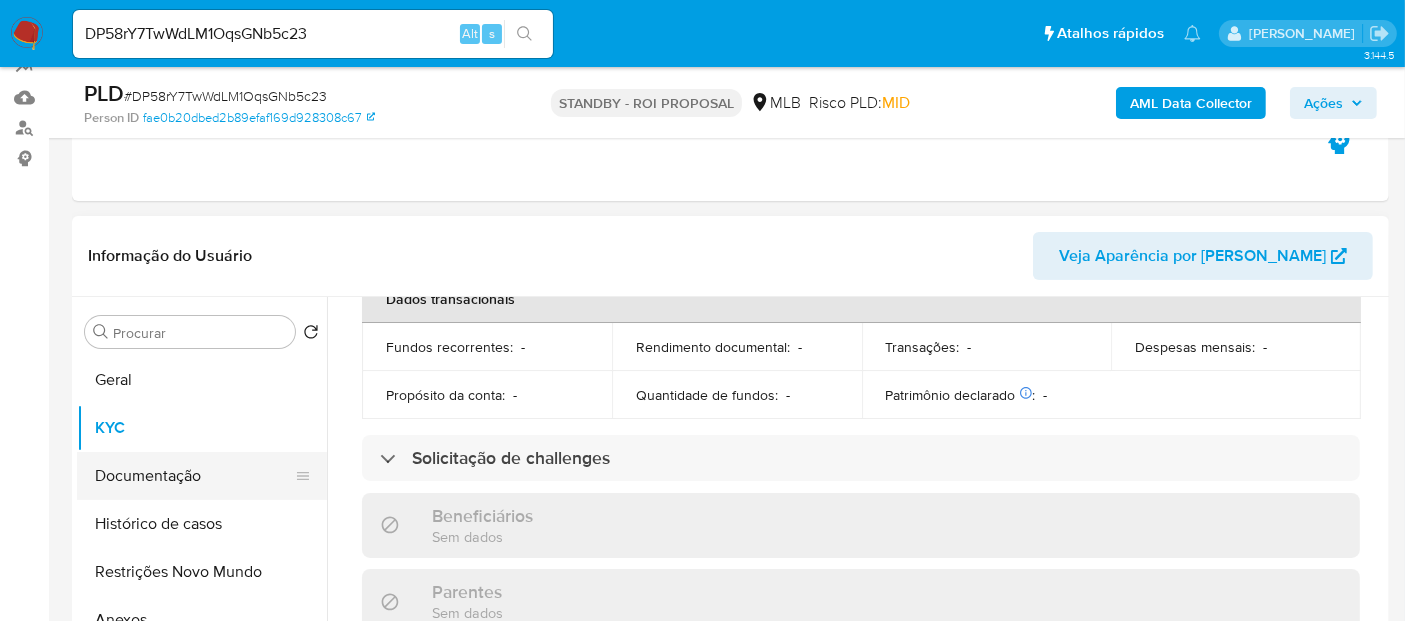 drag, startPoint x: 174, startPoint y: 481, endPoint x: 188, endPoint y: 481, distance: 14 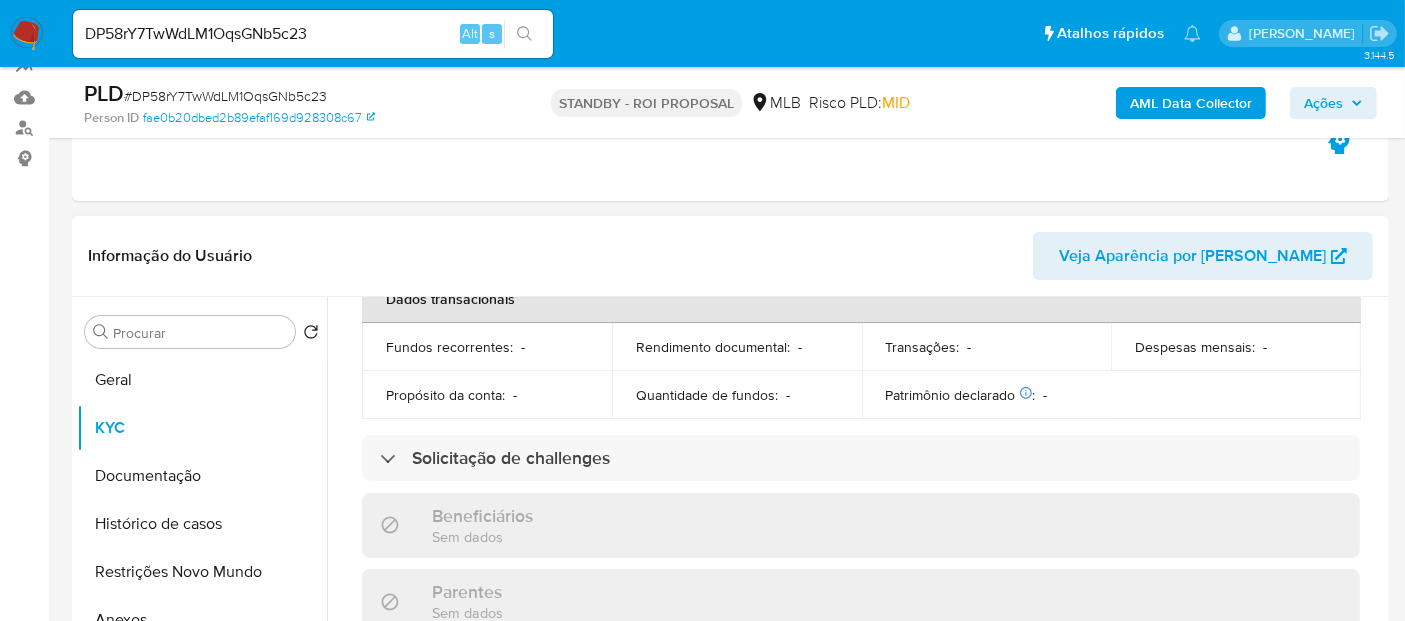 scroll, scrollTop: 0, scrollLeft: 0, axis: both 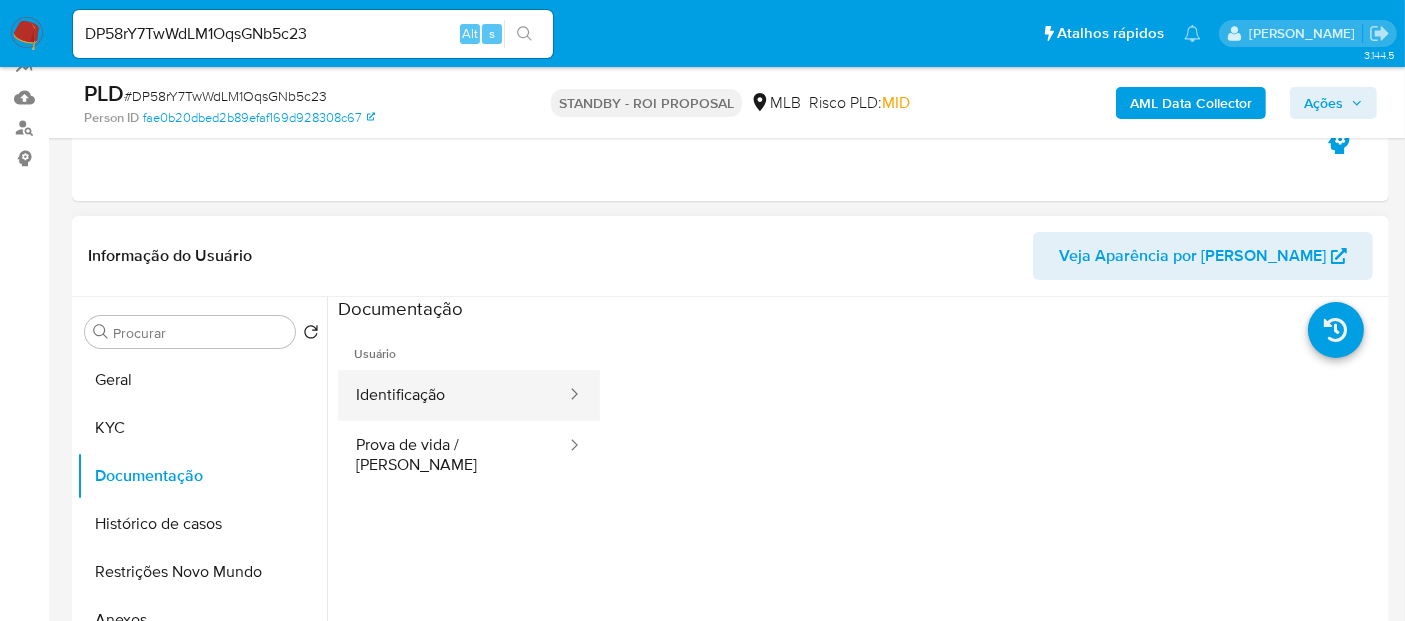 click on "Identificação" at bounding box center [453, 395] 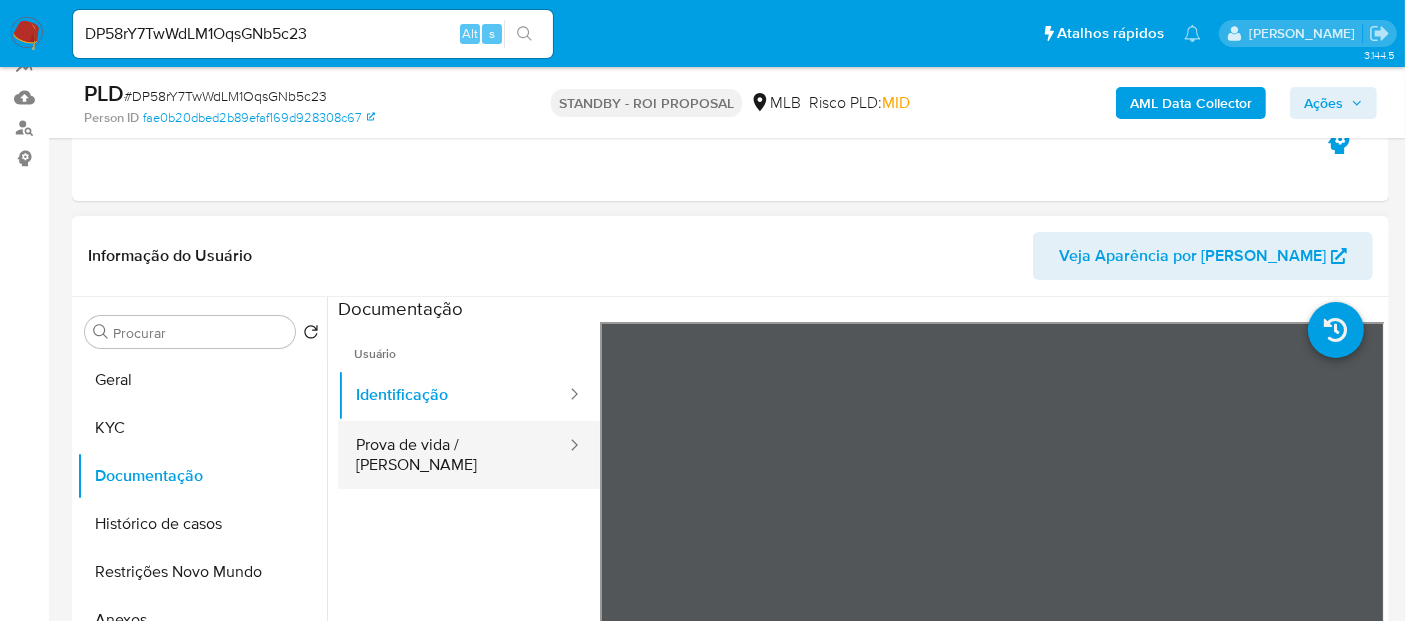 click on "Prova de vida / Selfie" at bounding box center [453, 455] 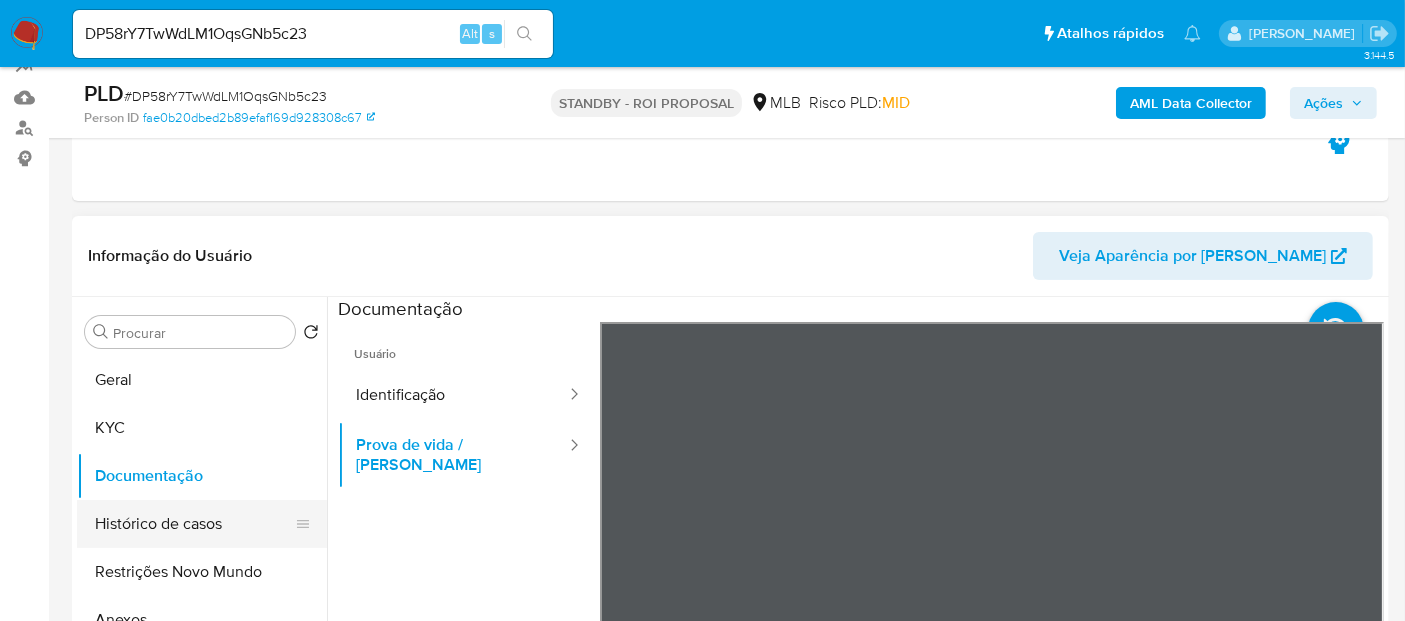 click on "Histórico de casos" at bounding box center (194, 524) 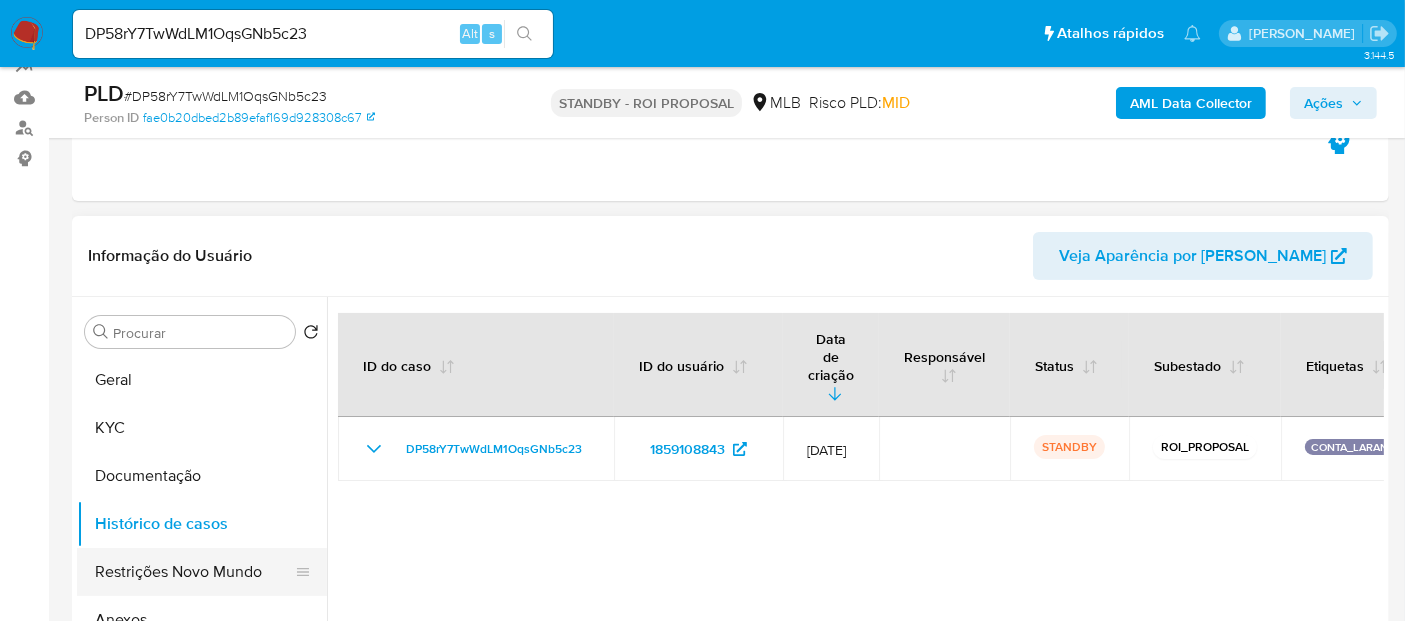 click on "Restrições Novo Mundo" at bounding box center [194, 572] 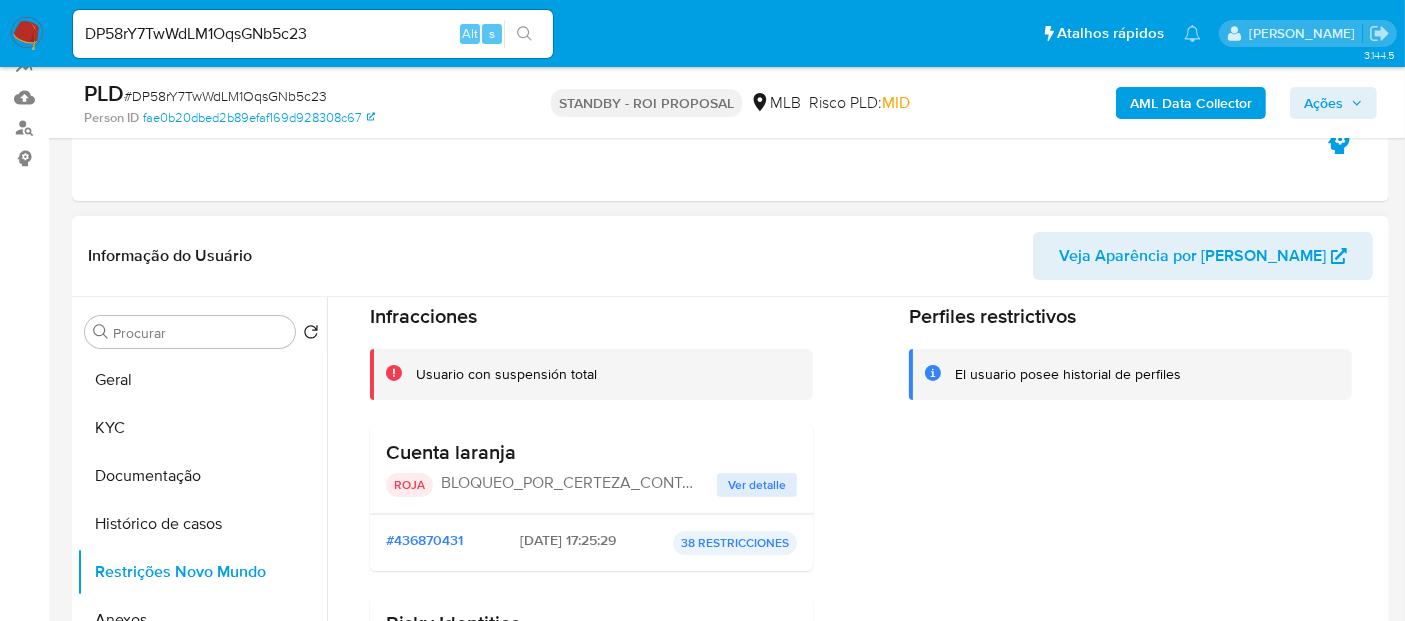 scroll, scrollTop: 111, scrollLeft: 0, axis: vertical 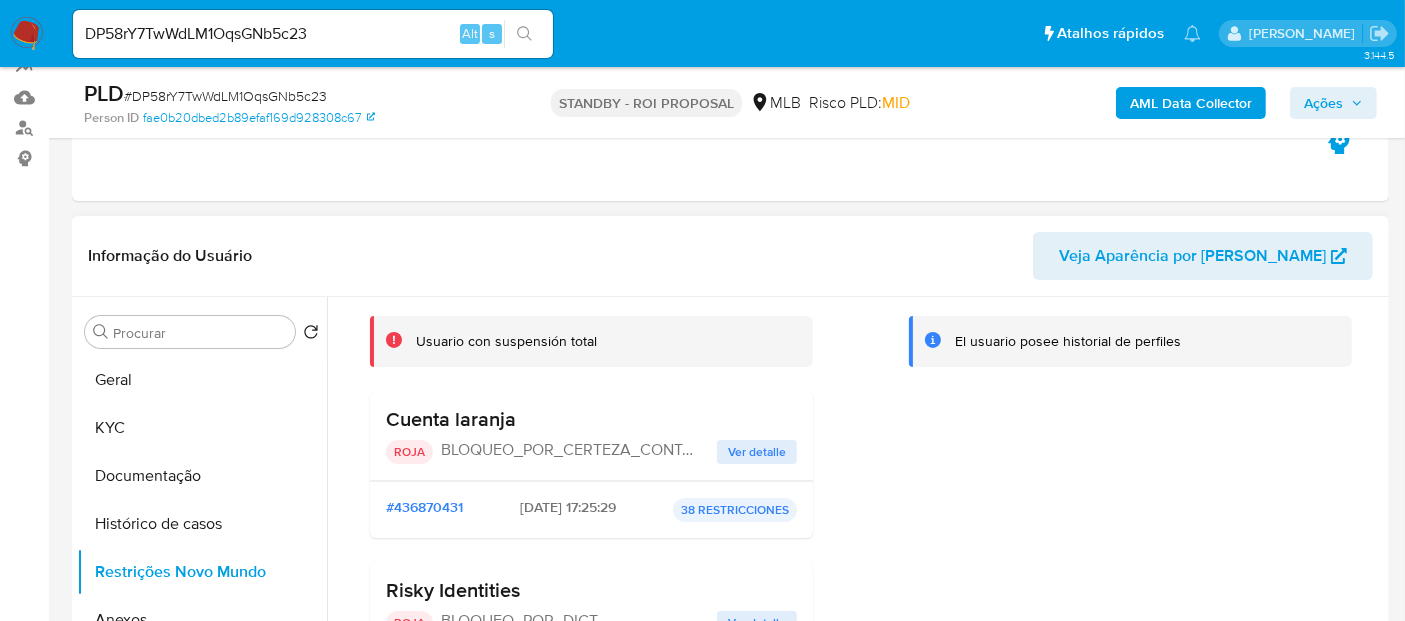 click on "Ver detalle" at bounding box center (757, 452) 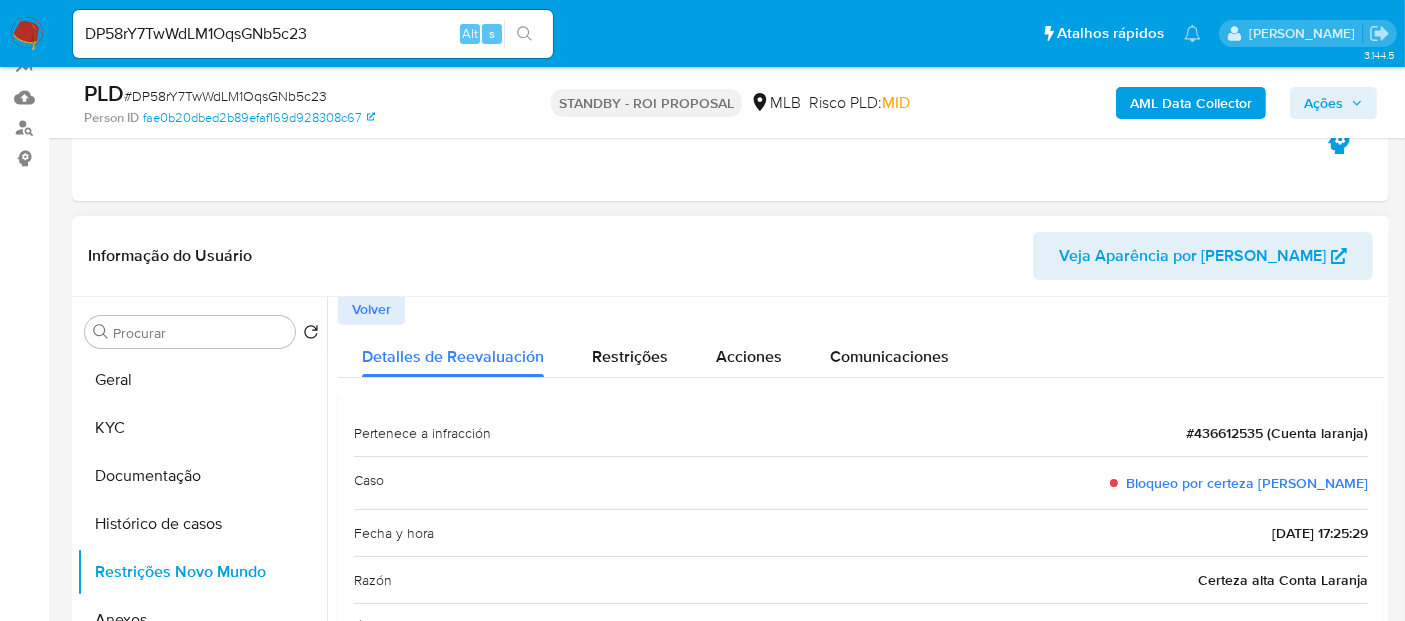 scroll, scrollTop: 0, scrollLeft: 0, axis: both 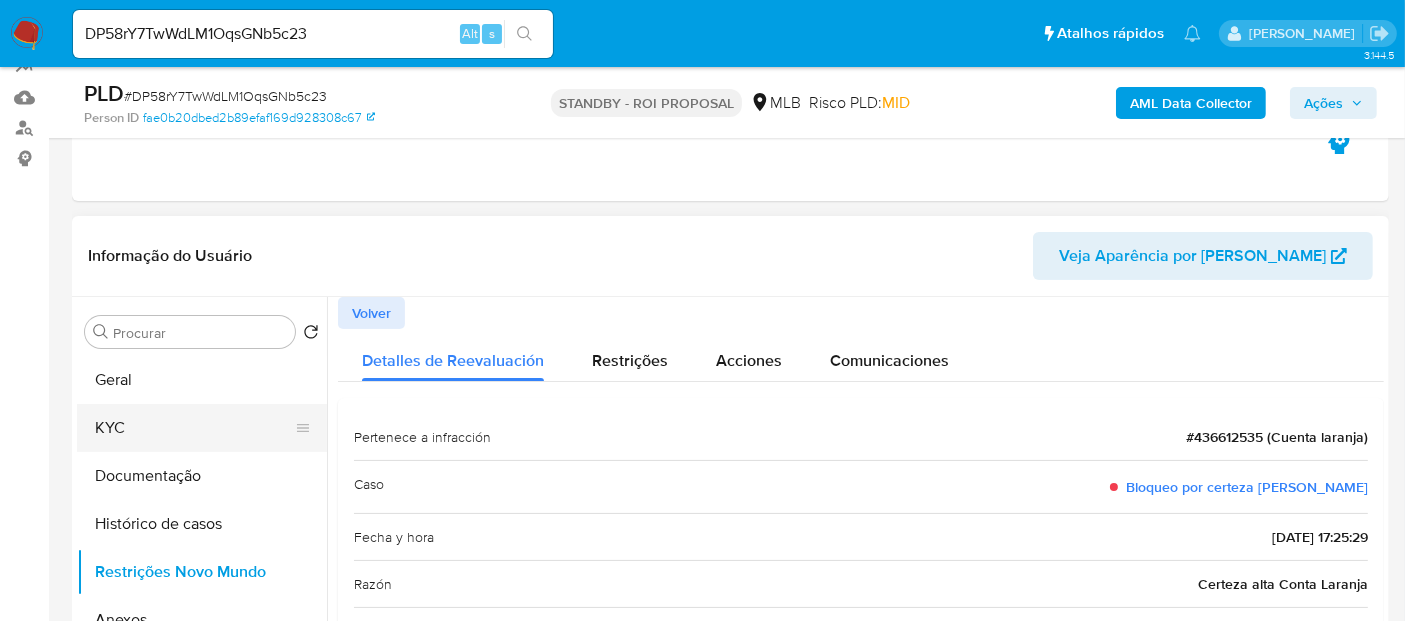 click on "KYC" at bounding box center (194, 428) 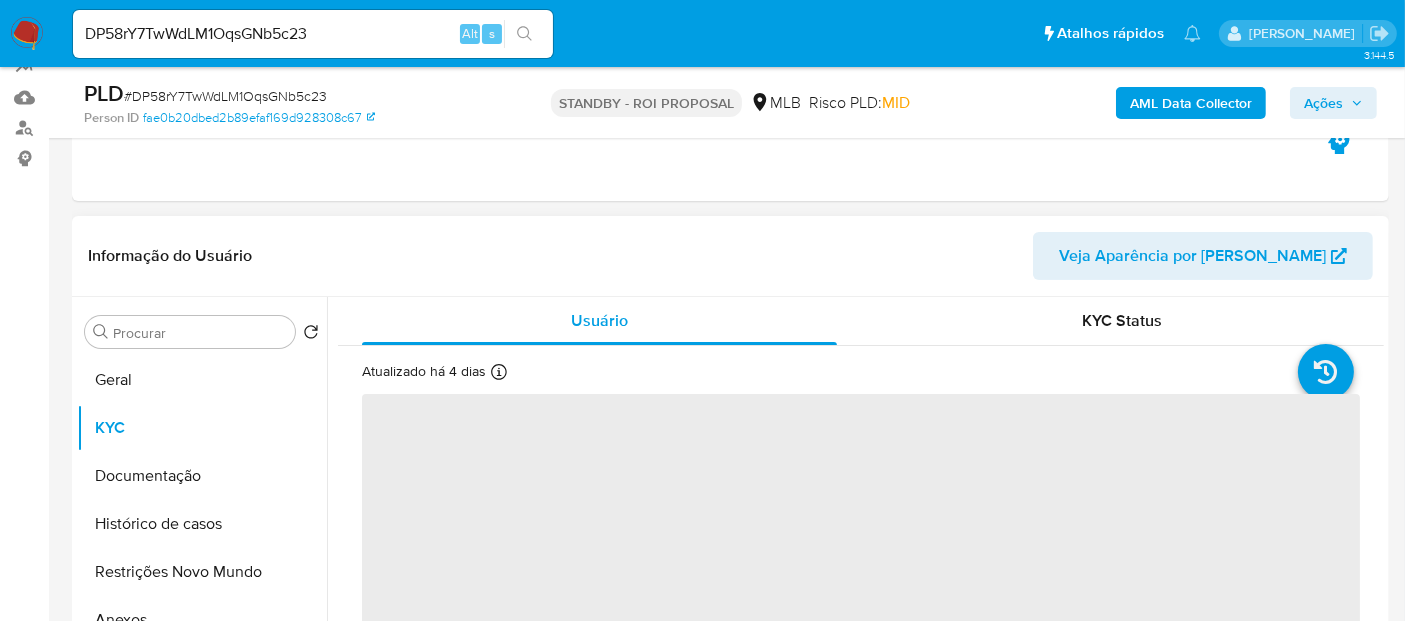 scroll, scrollTop: 111, scrollLeft: 0, axis: vertical 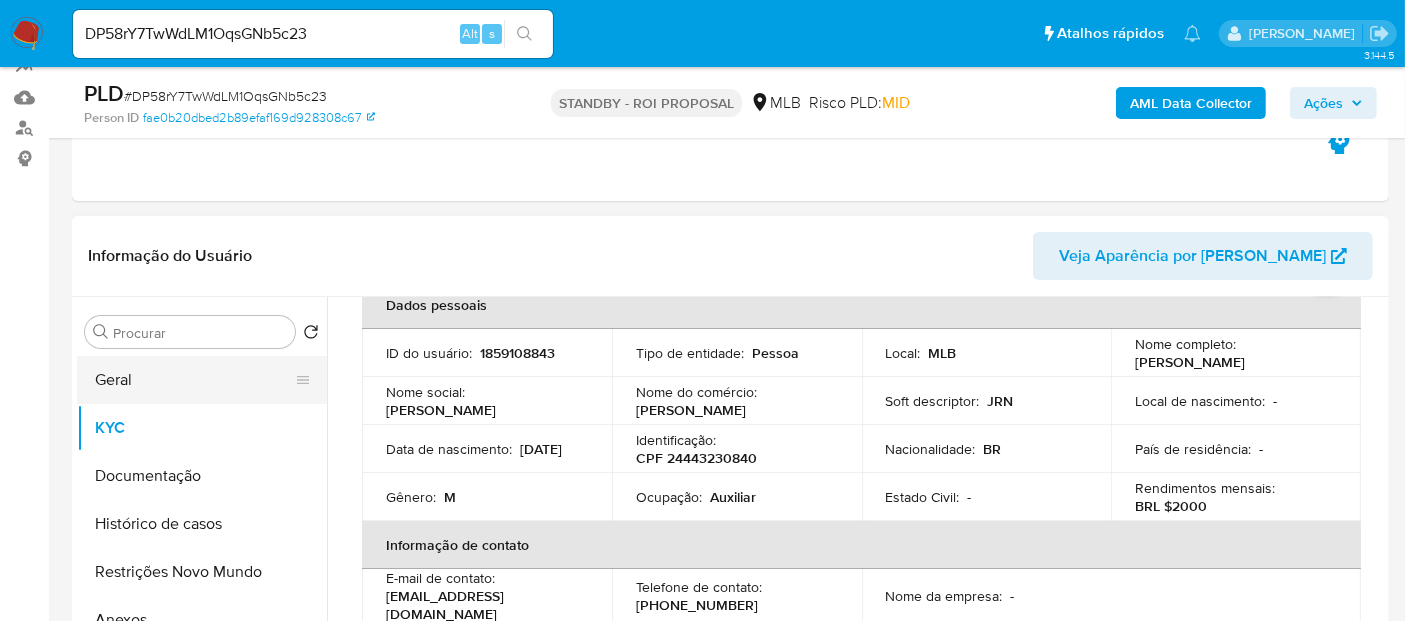 click on "Geral" at bounding box center [194, 380] 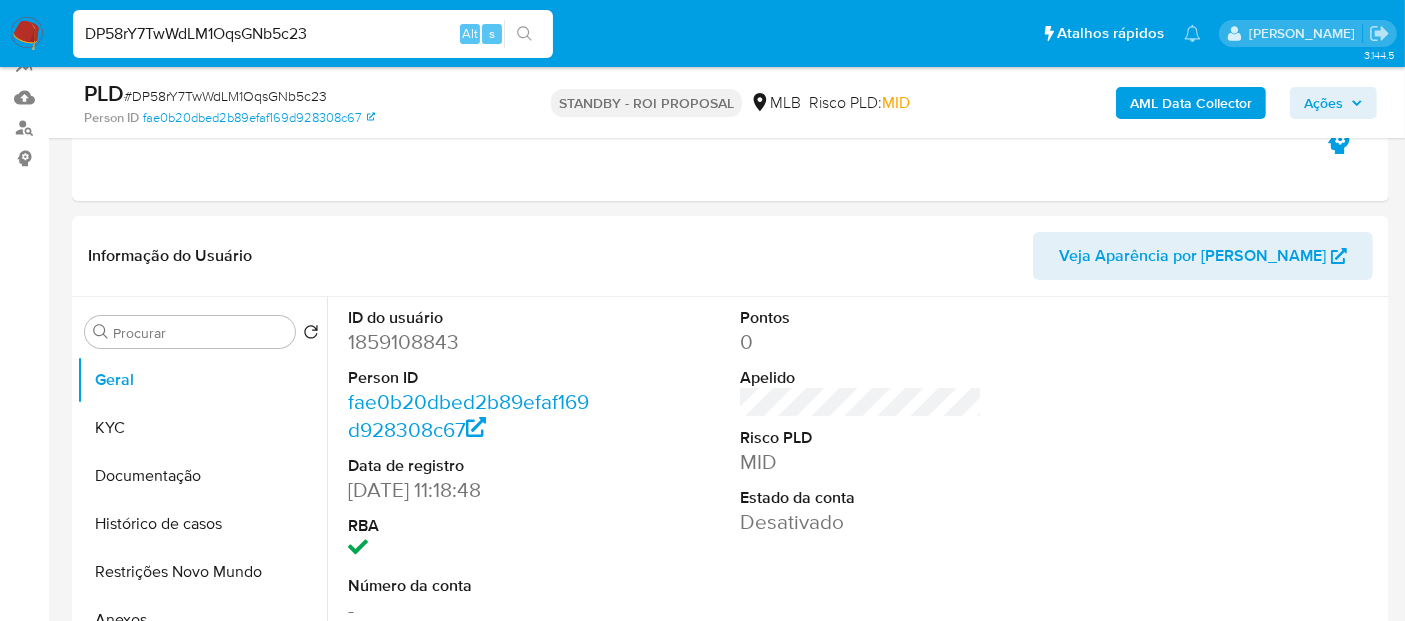 drag, startPoint x: 368, startPoint y: 41, endPoint x: 0, endPoint y: 12, distance: 369.1409 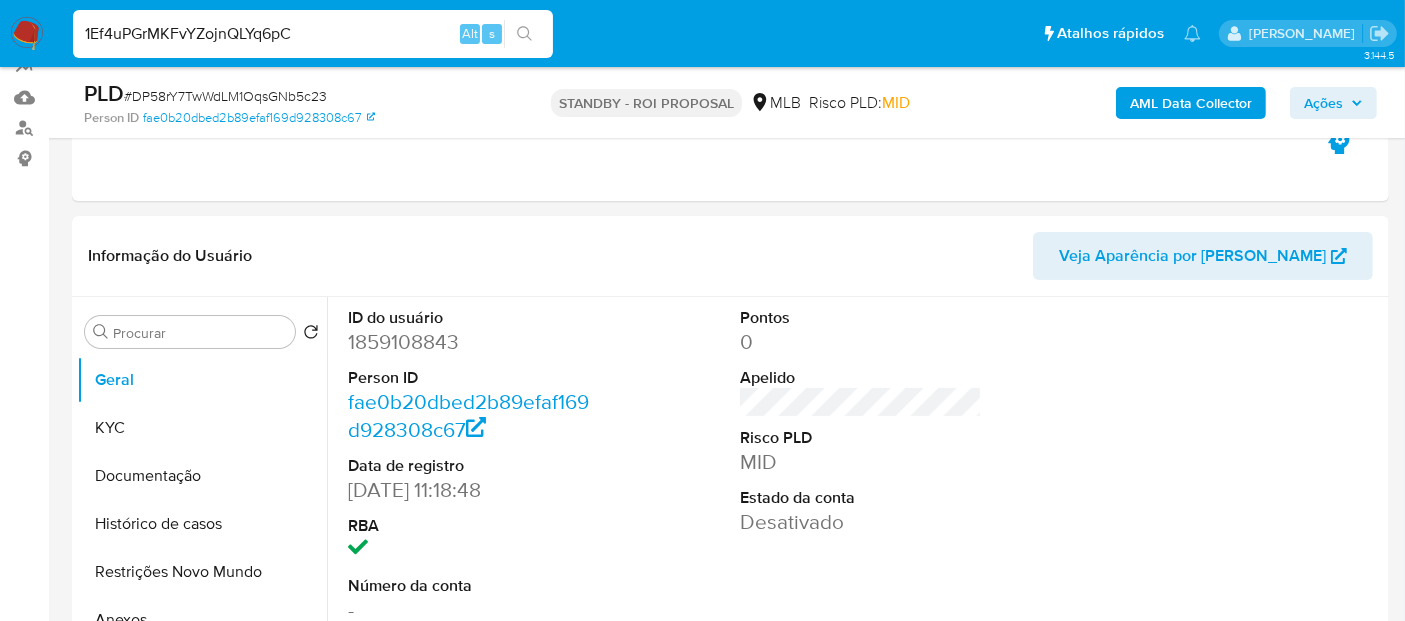 type on "1Ef4uPGrMKFvYZojnQLYq6pC" 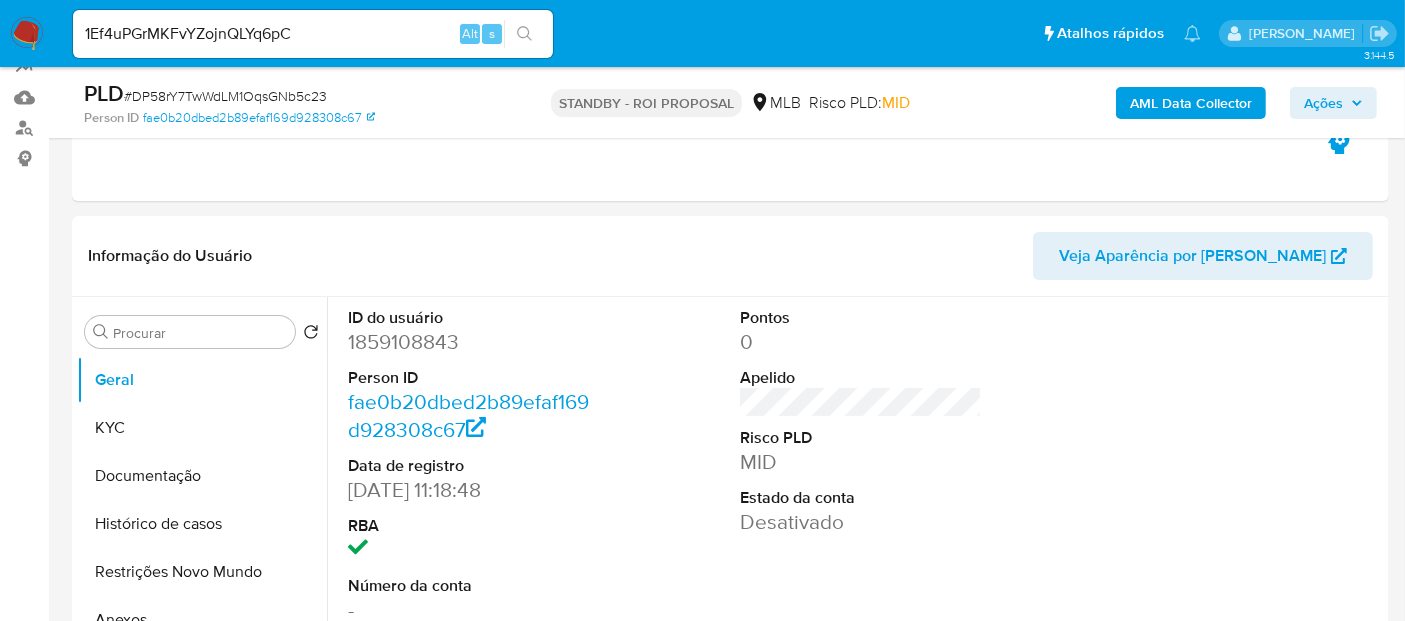 click 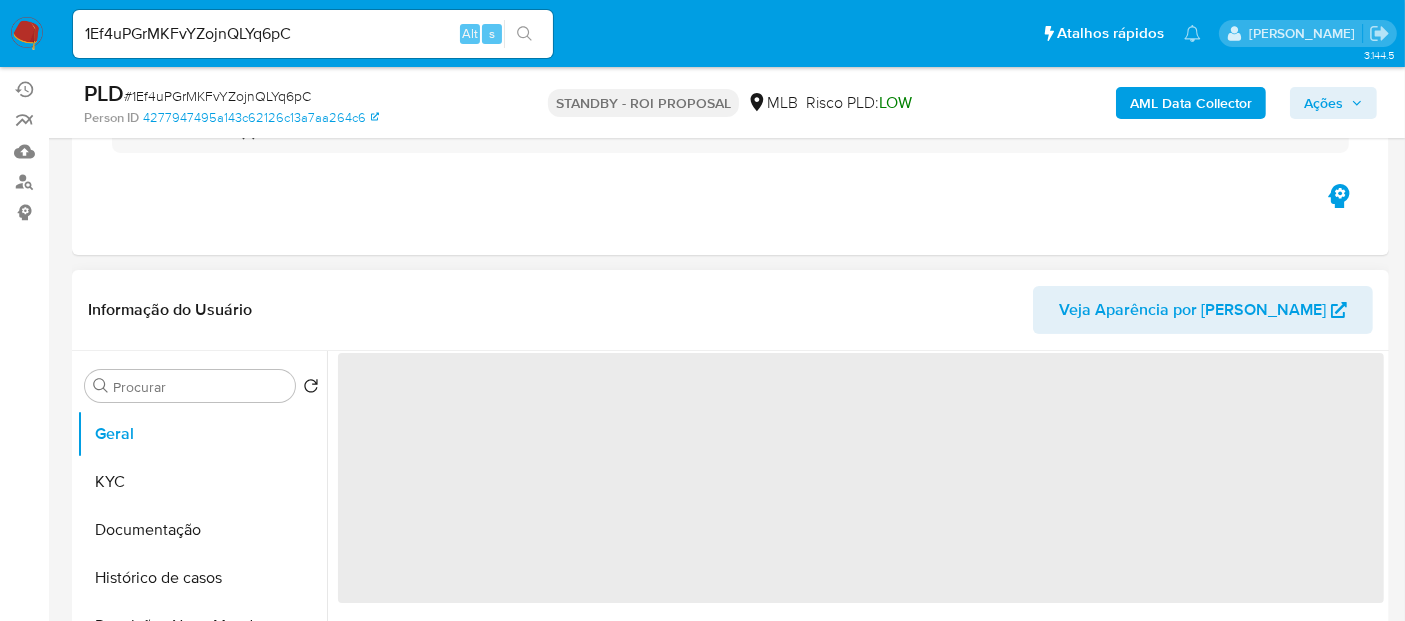 scroll, scrollTop: 222, scrollLeft: 0, axis: vertical 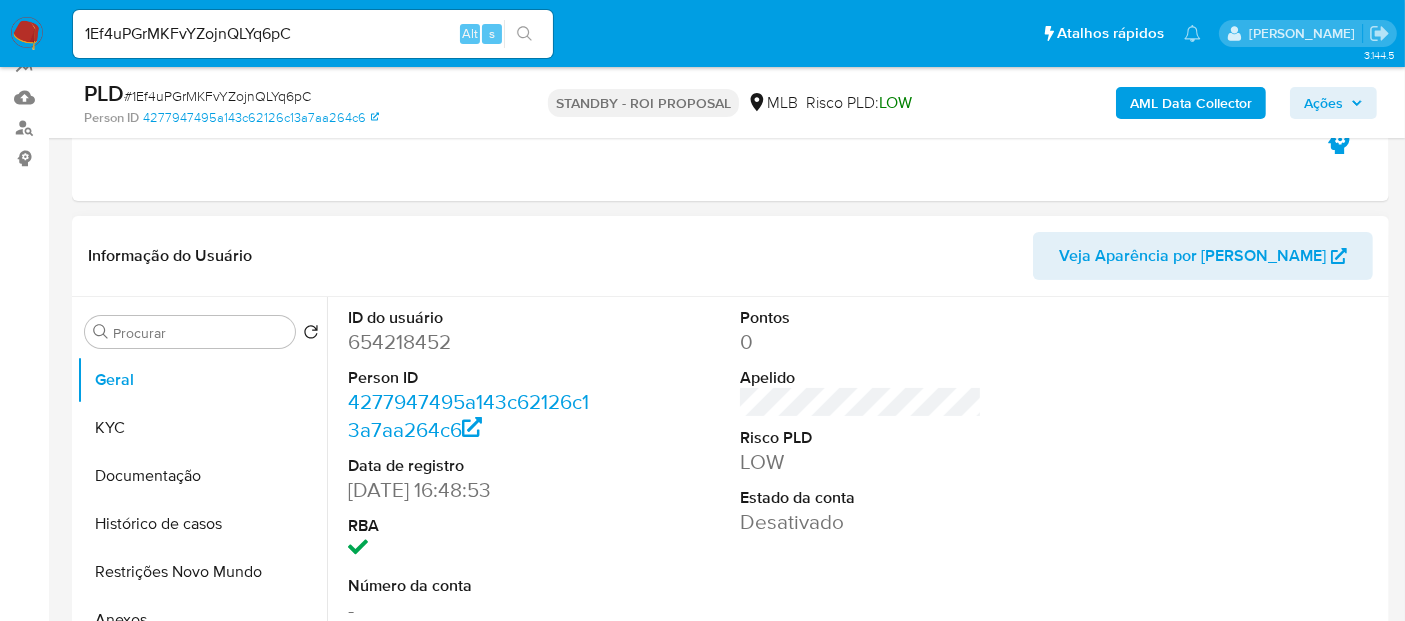 select on "10" 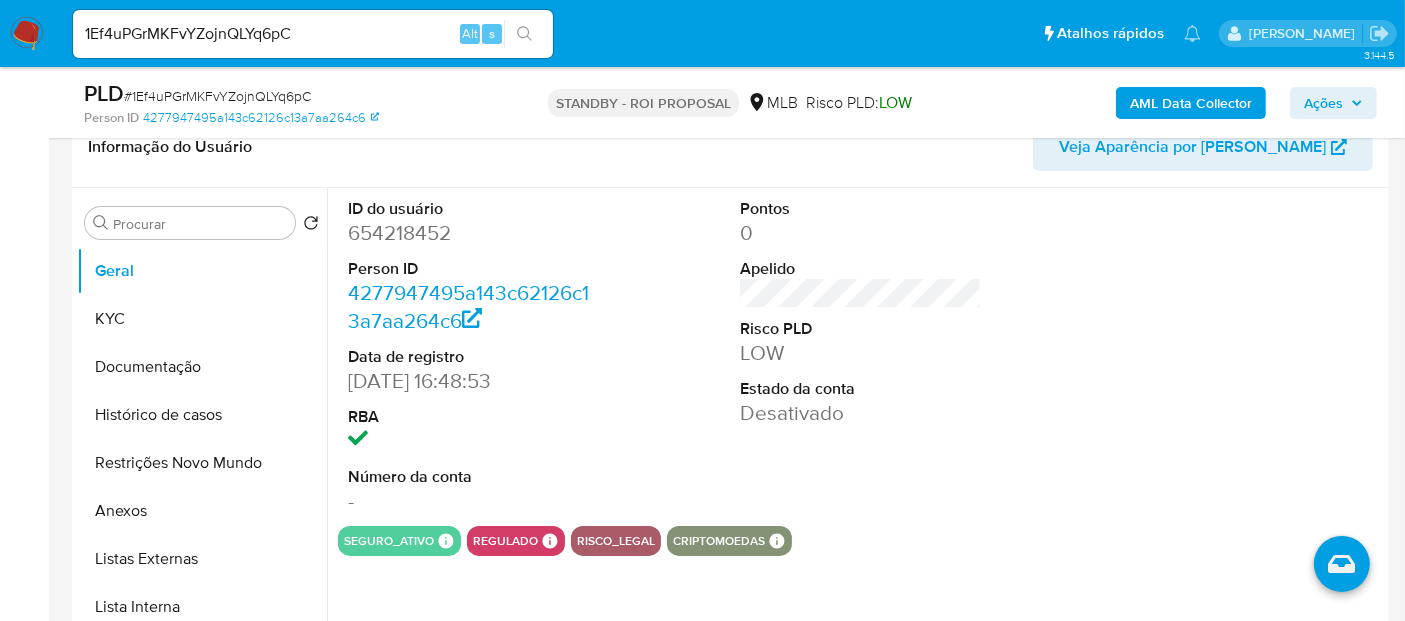 scroll, scrollTop: 333, scrollLeft: 0, axis: vertical 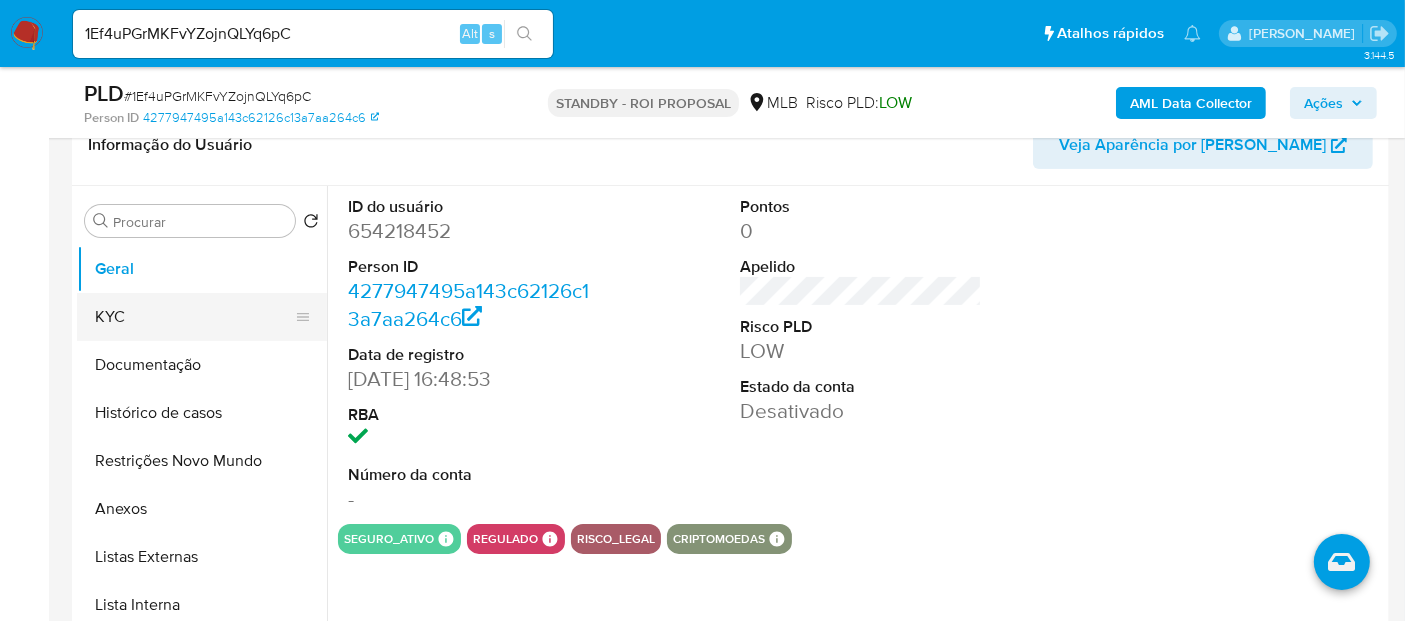 click on "KYC" at bounding box center (194, 317) 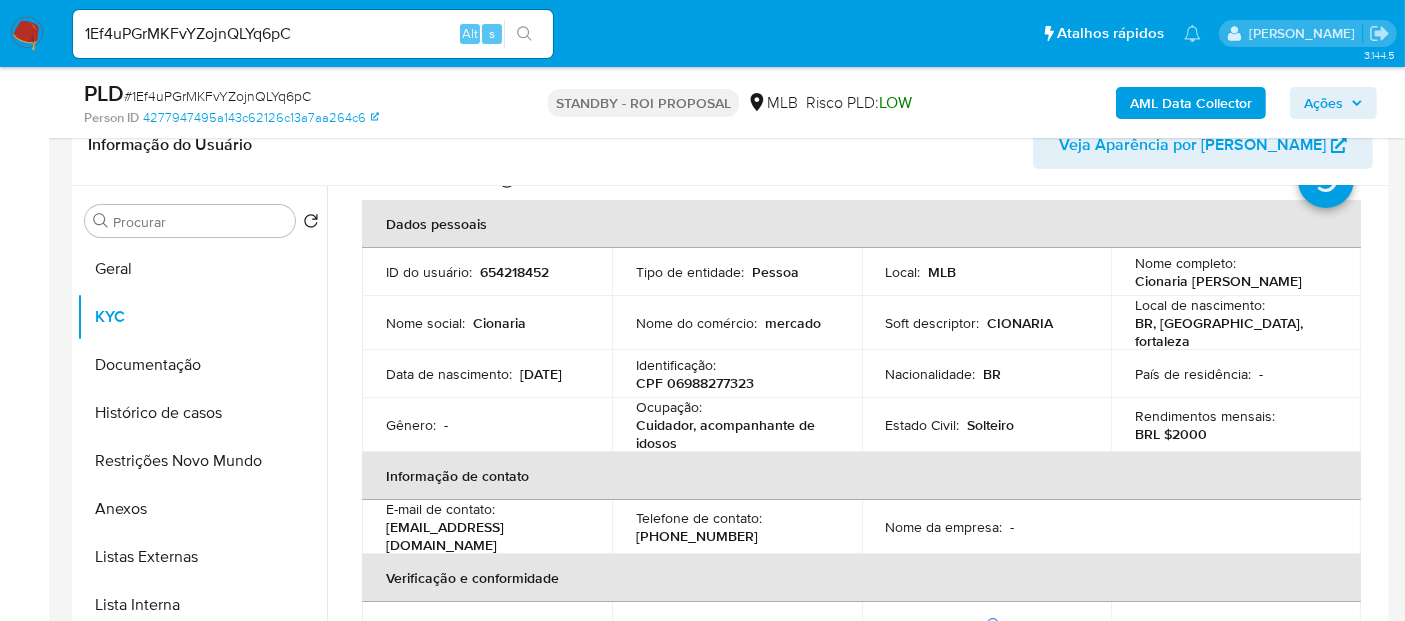 scroll, scrollTop: 111, scrollLeft: 0, axis: vertical 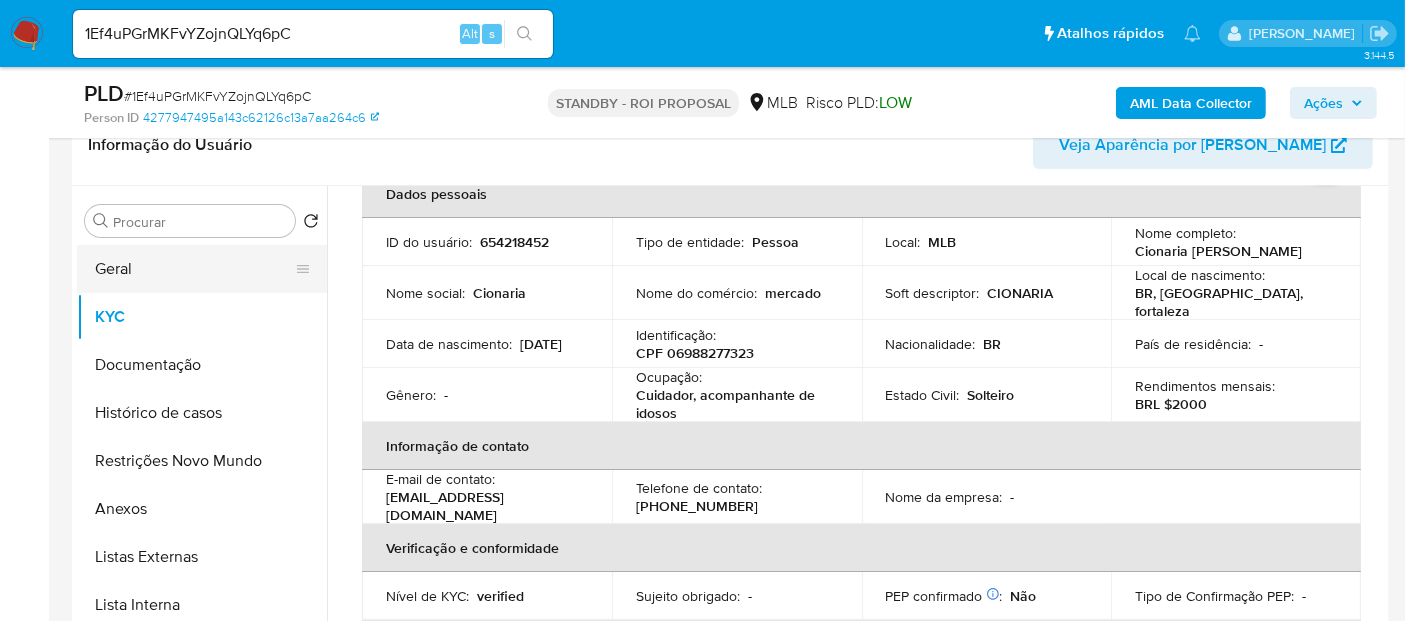 click on "Geral" at bounding box center (194, 269) 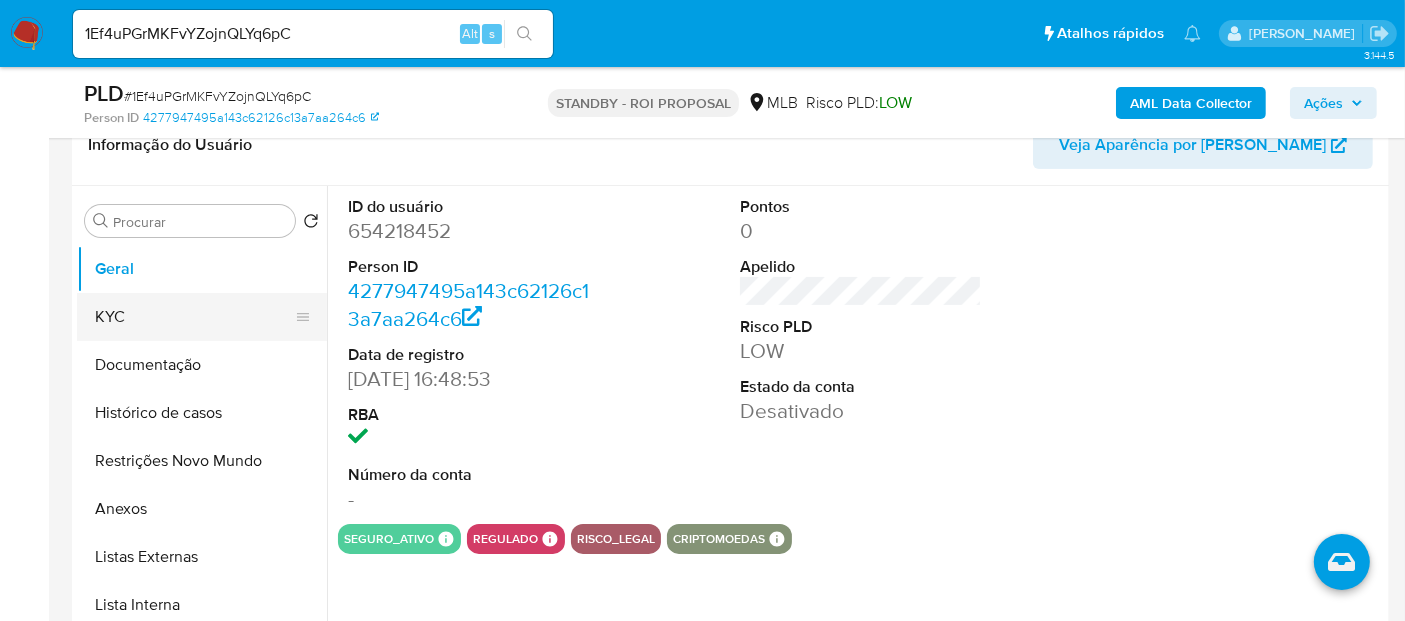 click on "KYC" at bounding box center [194, 317] 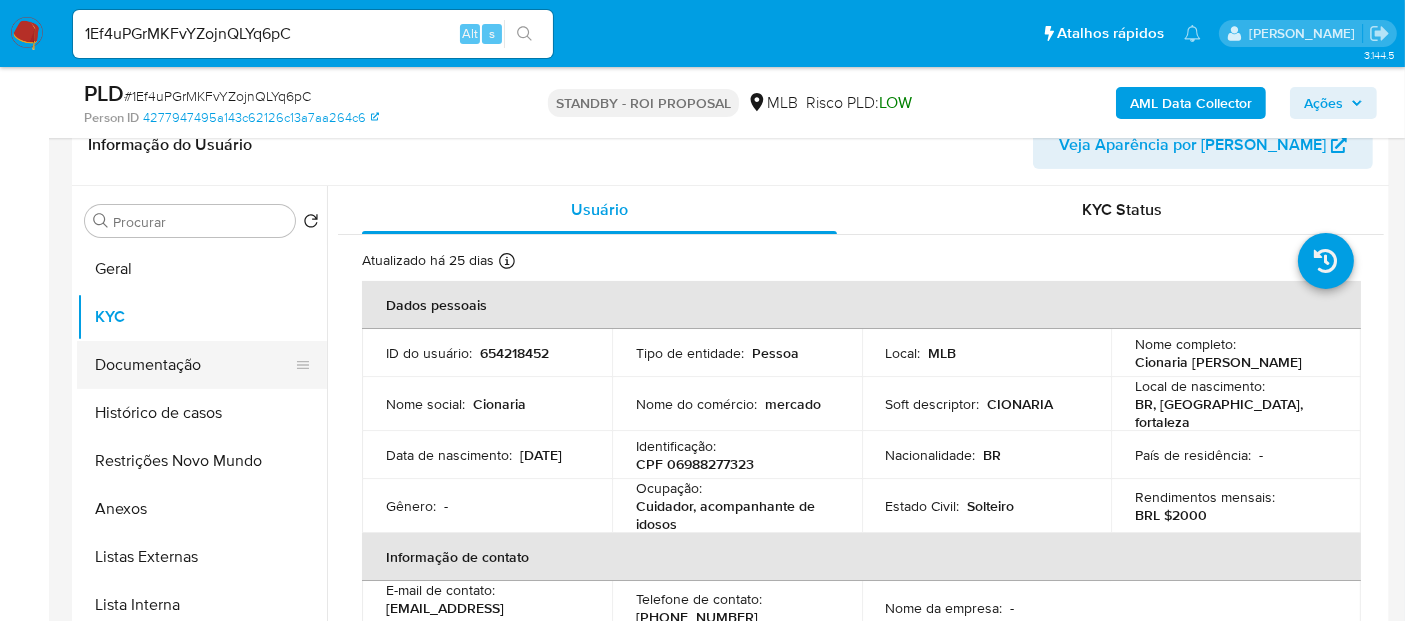 drag, startPoint x: 154, startPoint y: 374, endPoint x: 188, endPoint y: 372, distance: 34.058773 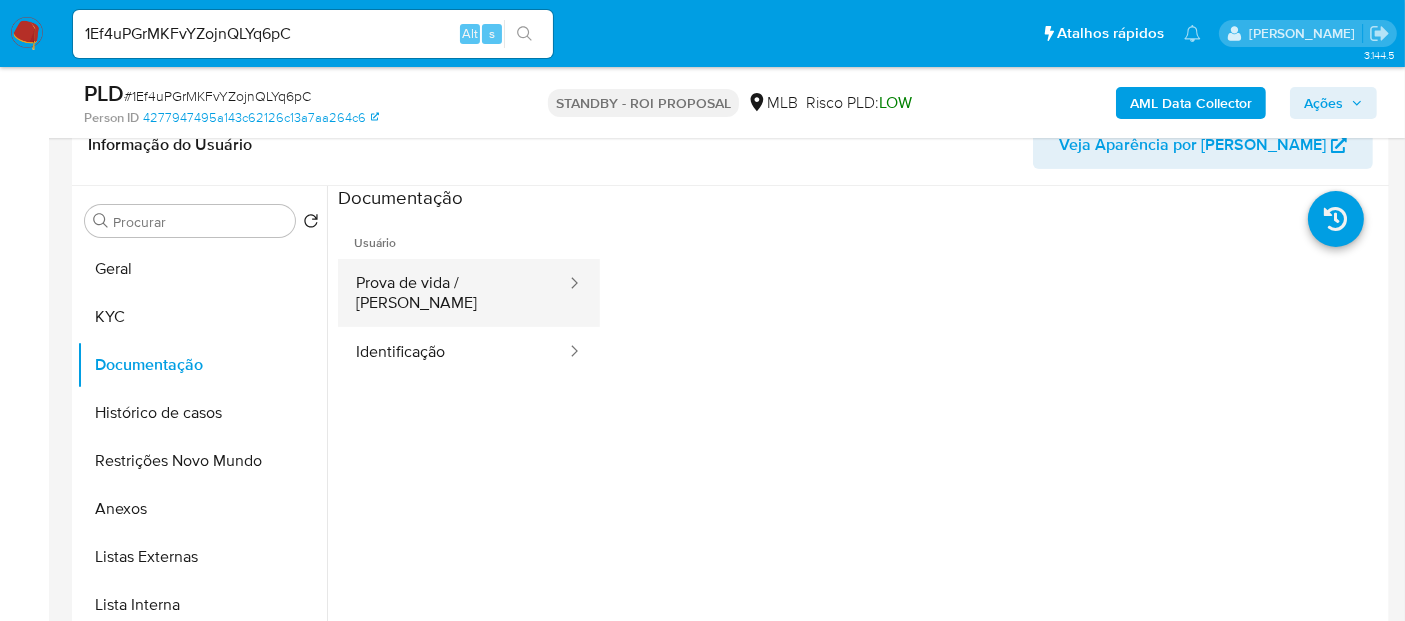 drag, startPoint x: 468, startPoint y: 295, endPoint x: 564, endPoint y: 289, distance: 96.18732 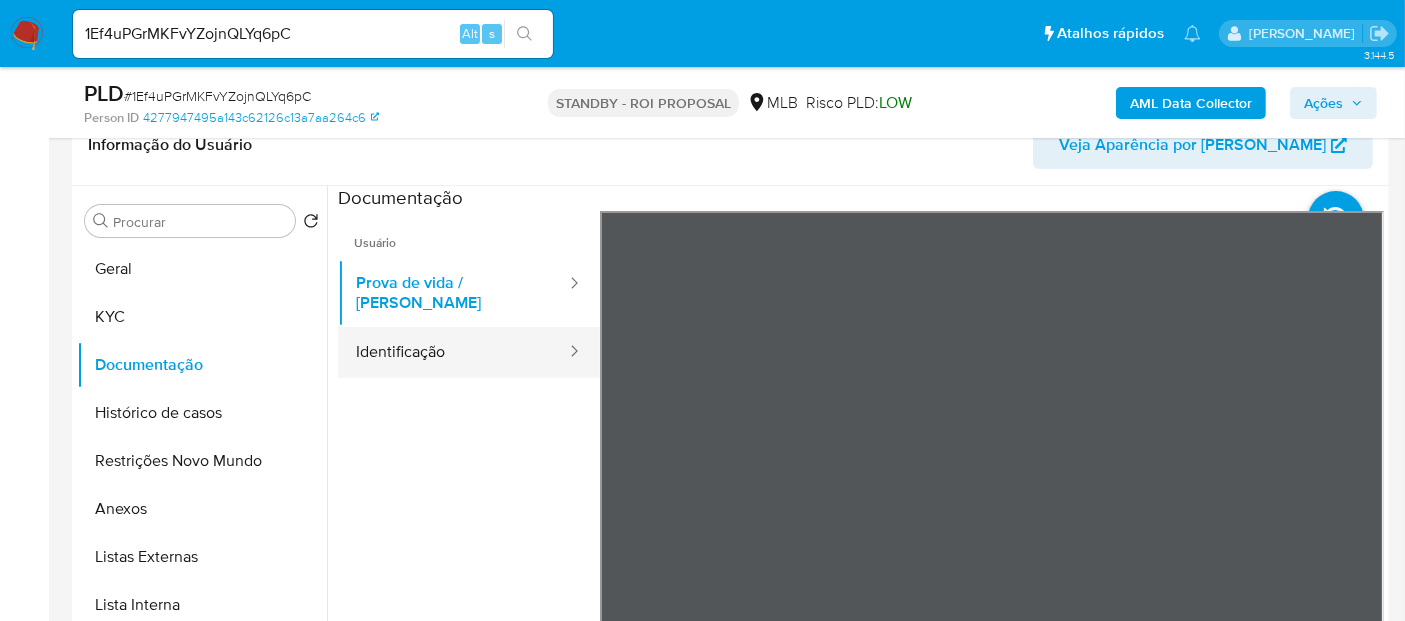 click on "Identificação" at bounding box center (453, 352) 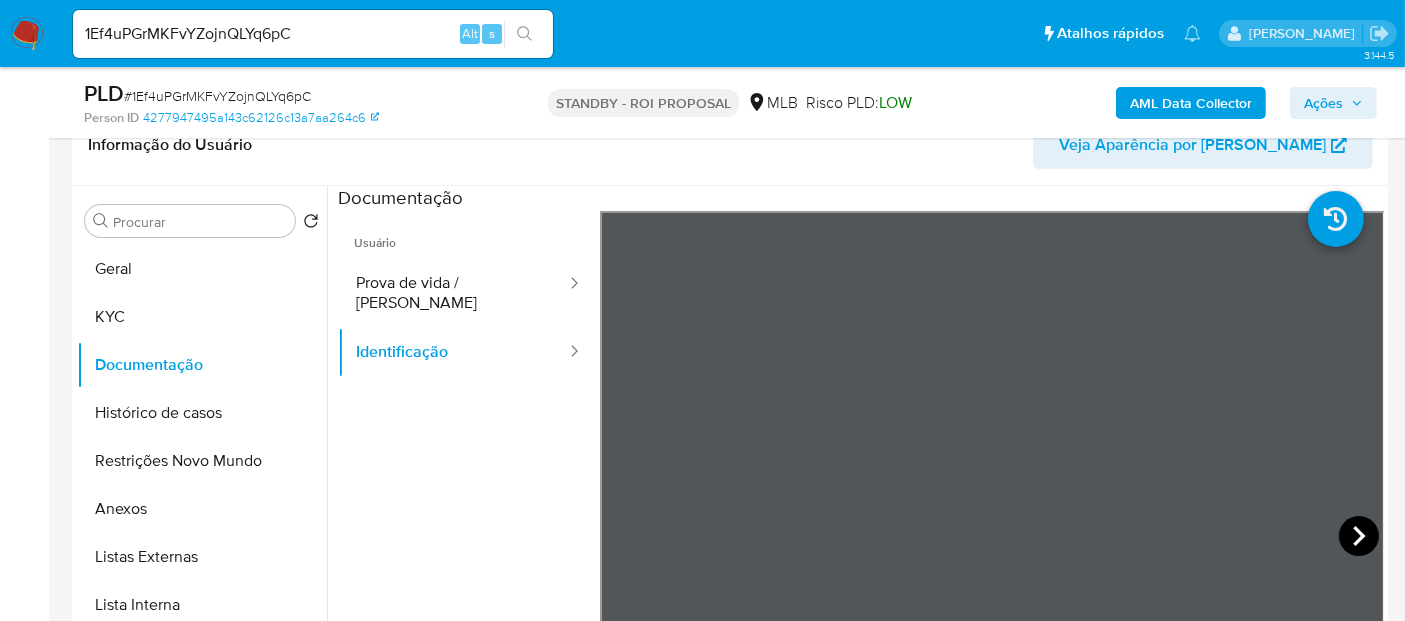 click 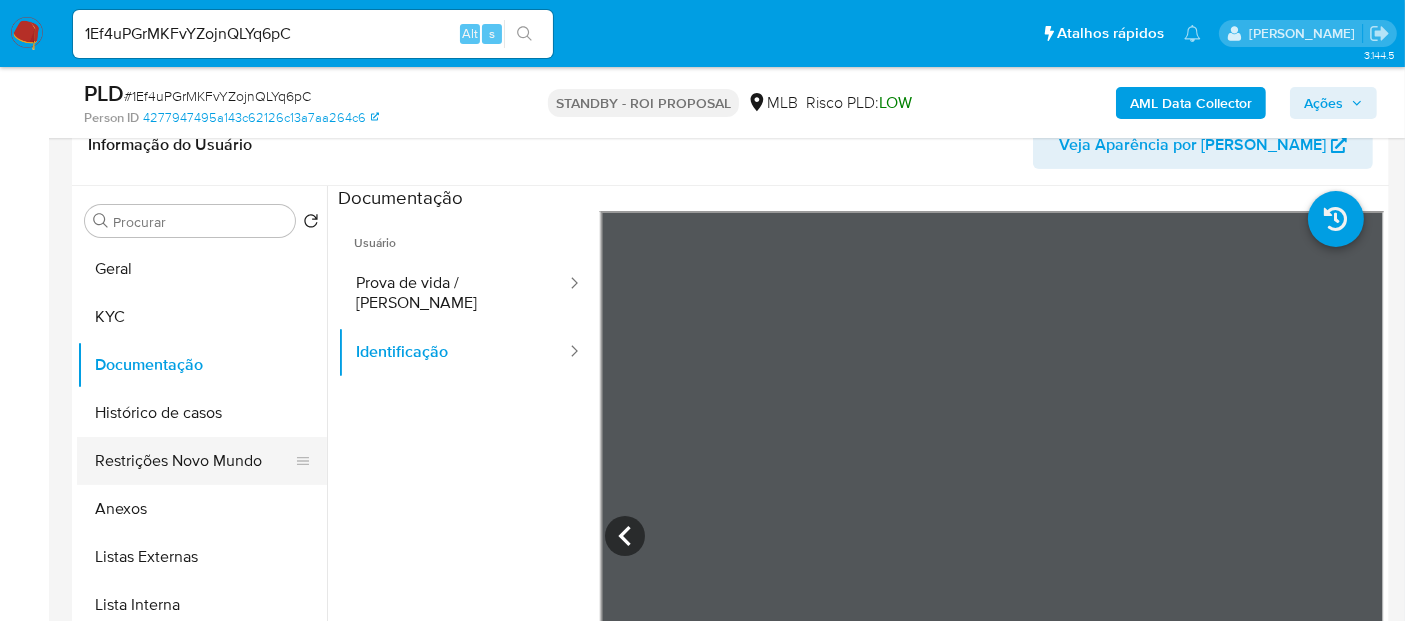 click on "Restrições Novo Mundo" at bounding box center [194, 461] 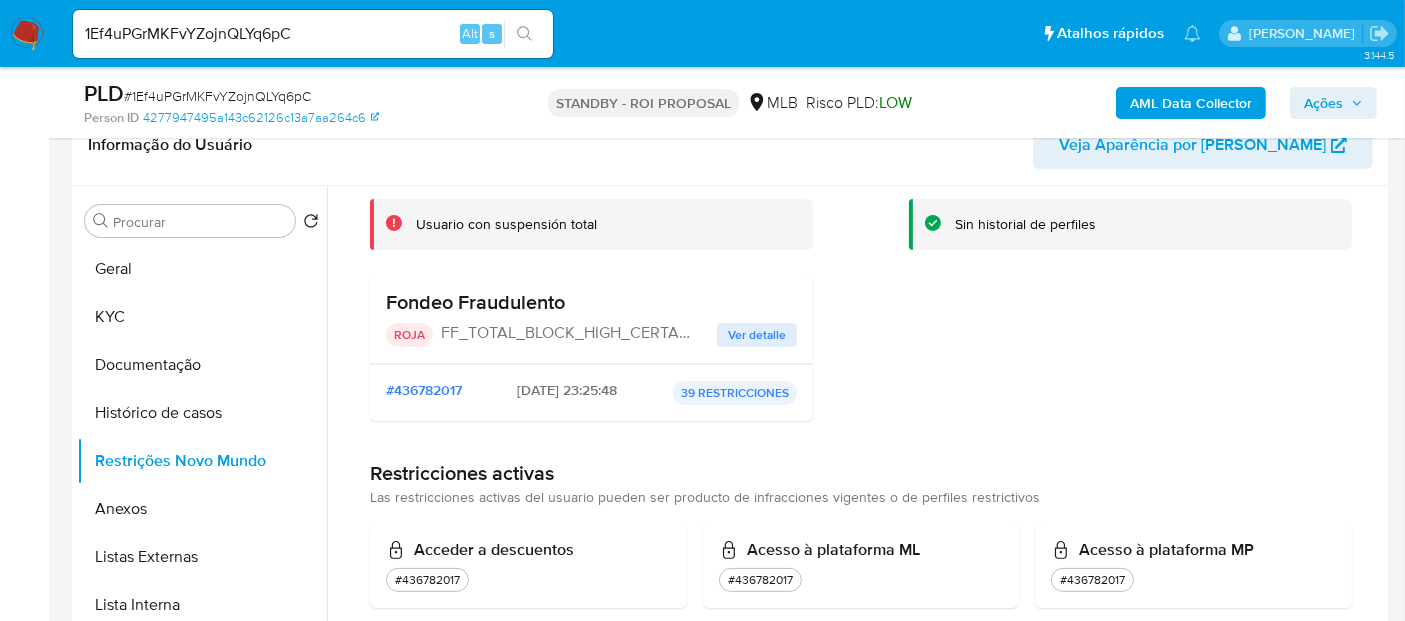 scroll, scrollTop: 111, scrollLeft: 0, axis: vertical 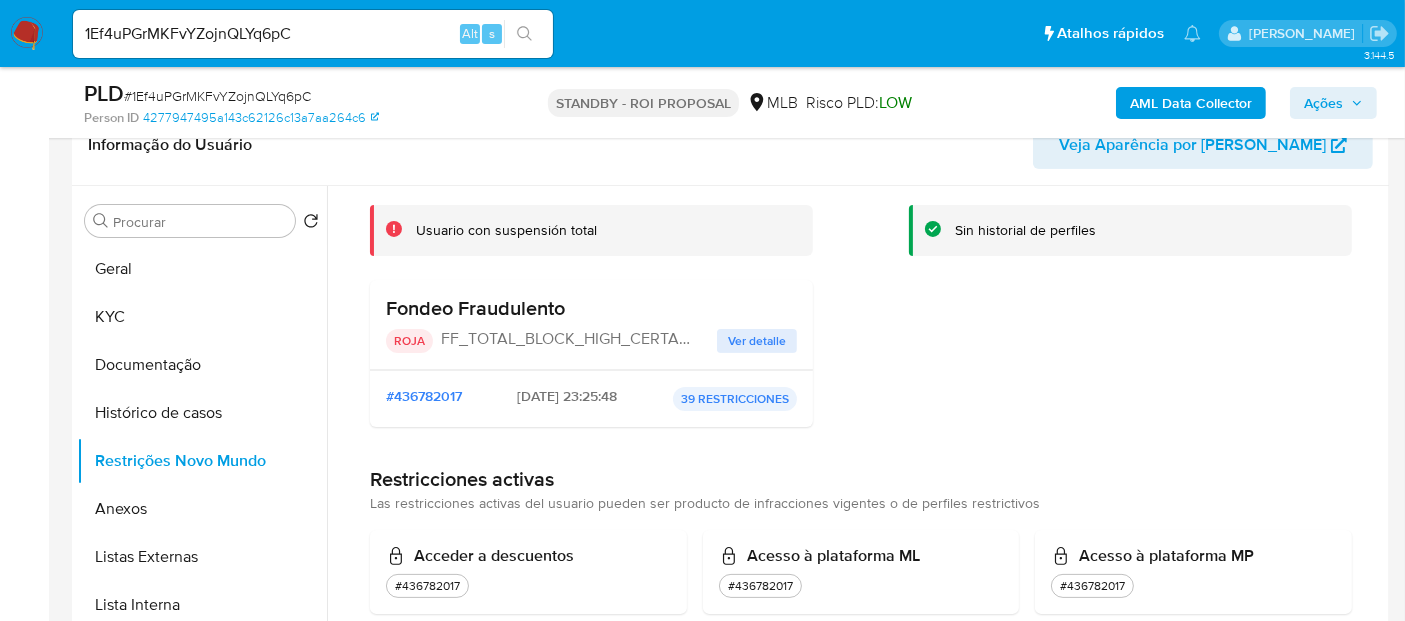 click on "Fondeo Fraudulento ROJA FF_TOTAL_BLOCK_HIGH_CERTAINTY_LT Ver detalle" at bounding box center [591, 325] 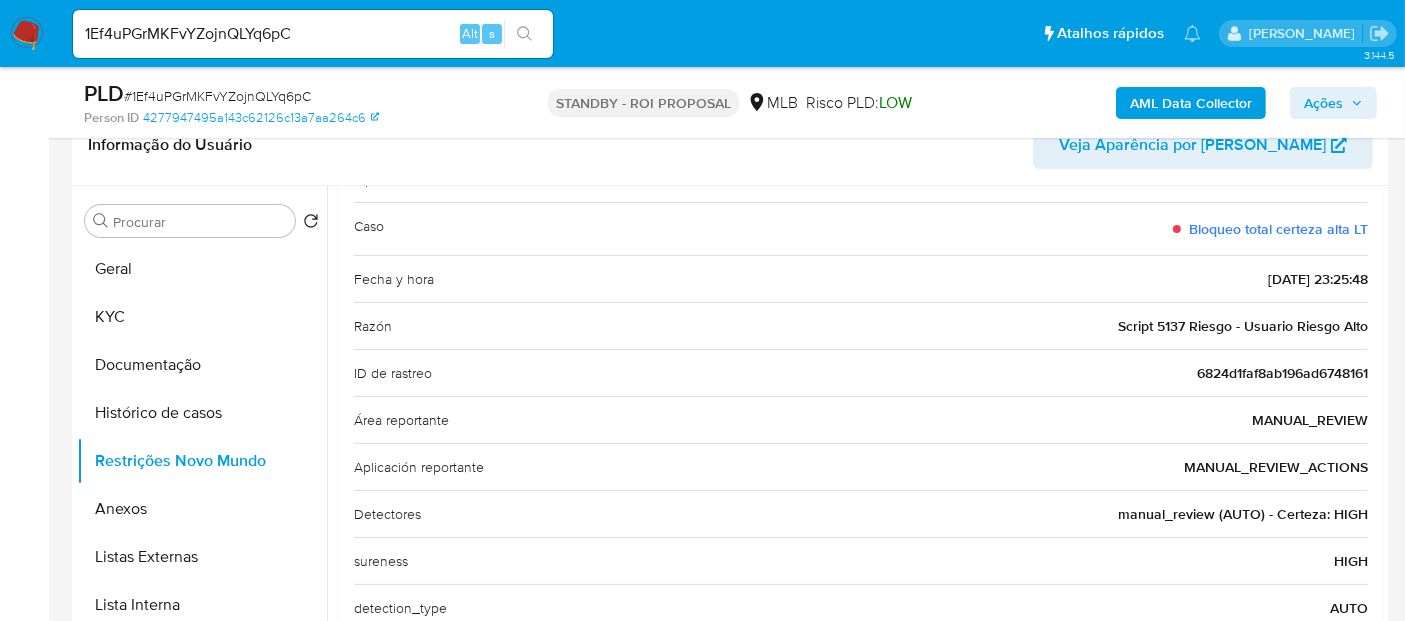 scroll, scrollTop: 38, scrollLeft: 0, axis: vertical 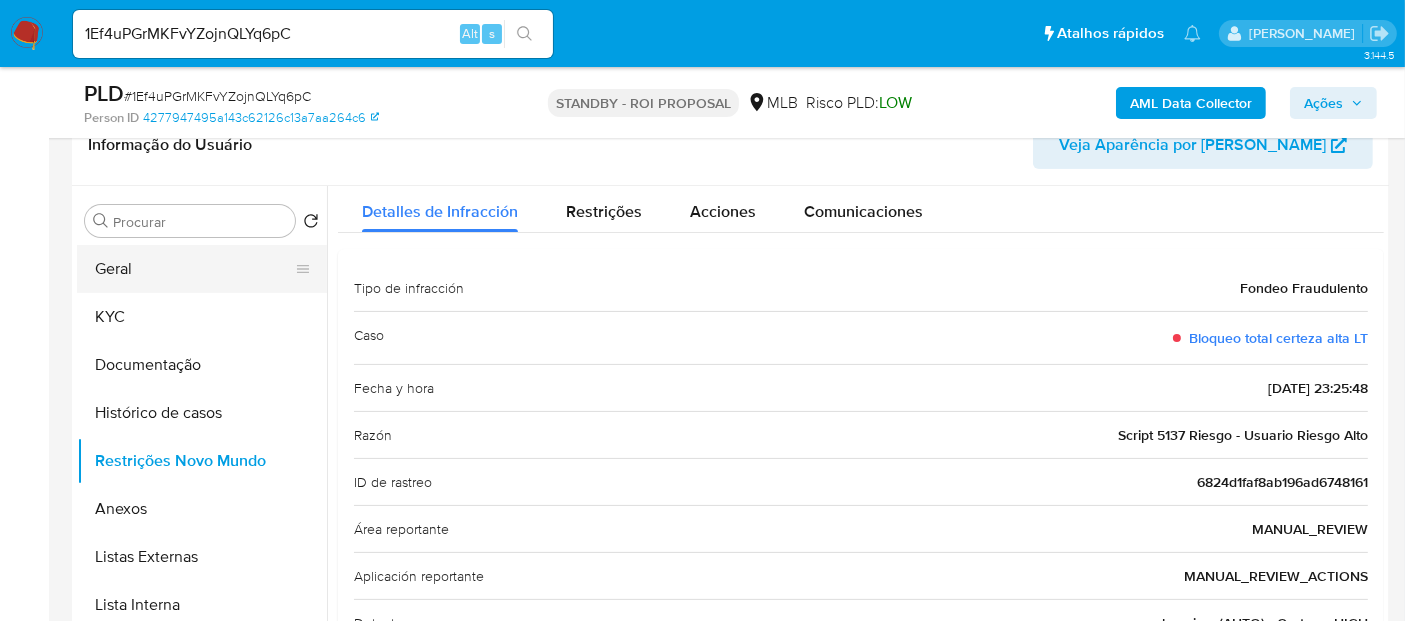click on "Geral" at bounding box center [194, 269] 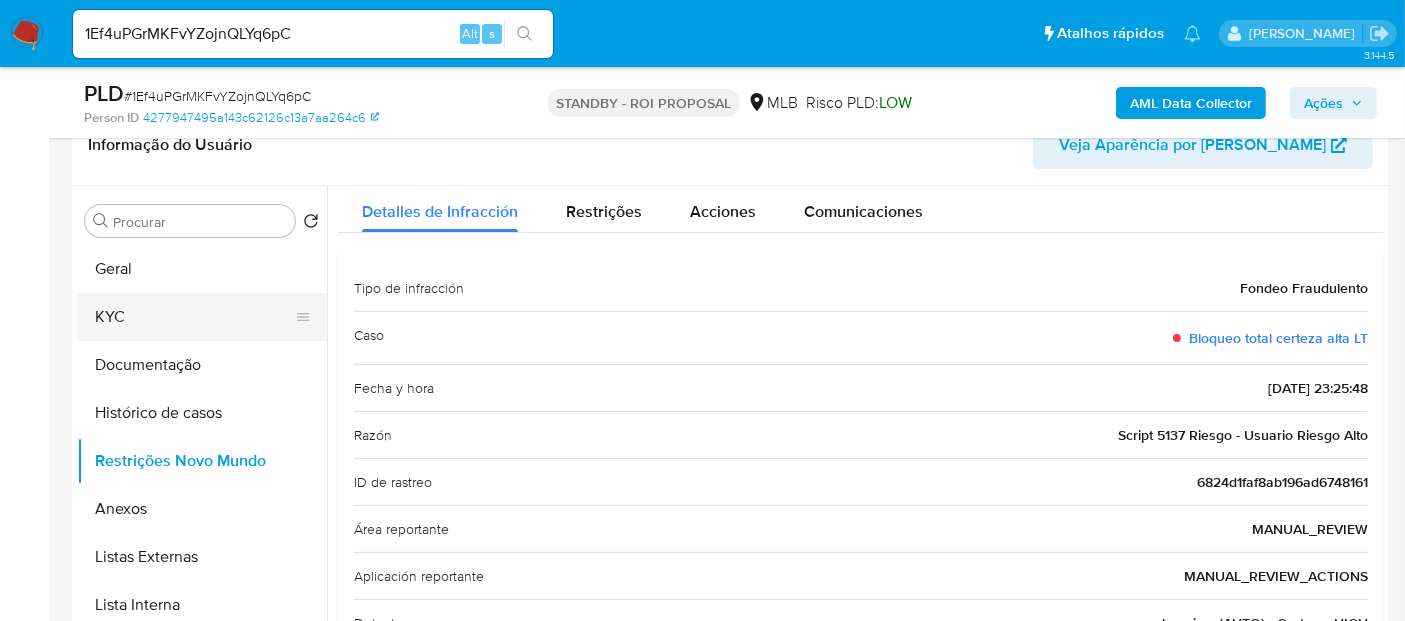 scroll, scrollTop: 0, scrollLeft: 0, axis: both 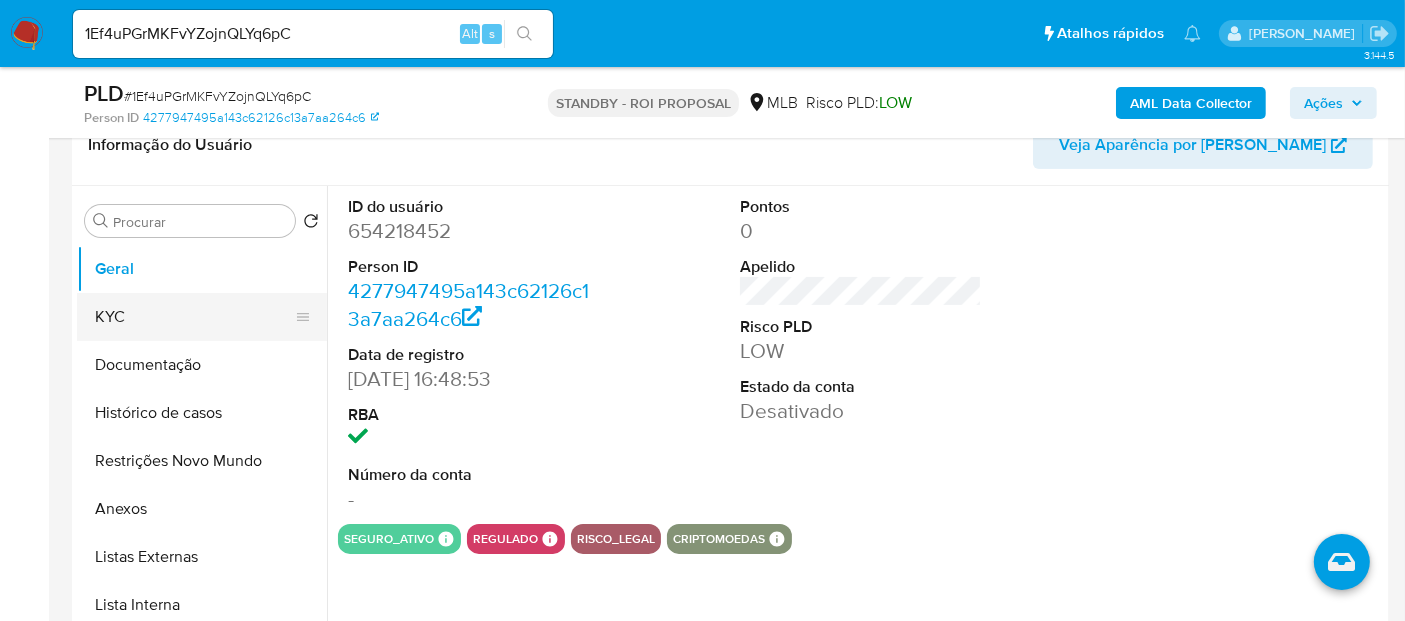 click on "KYC" at bounding box center [194, 317] 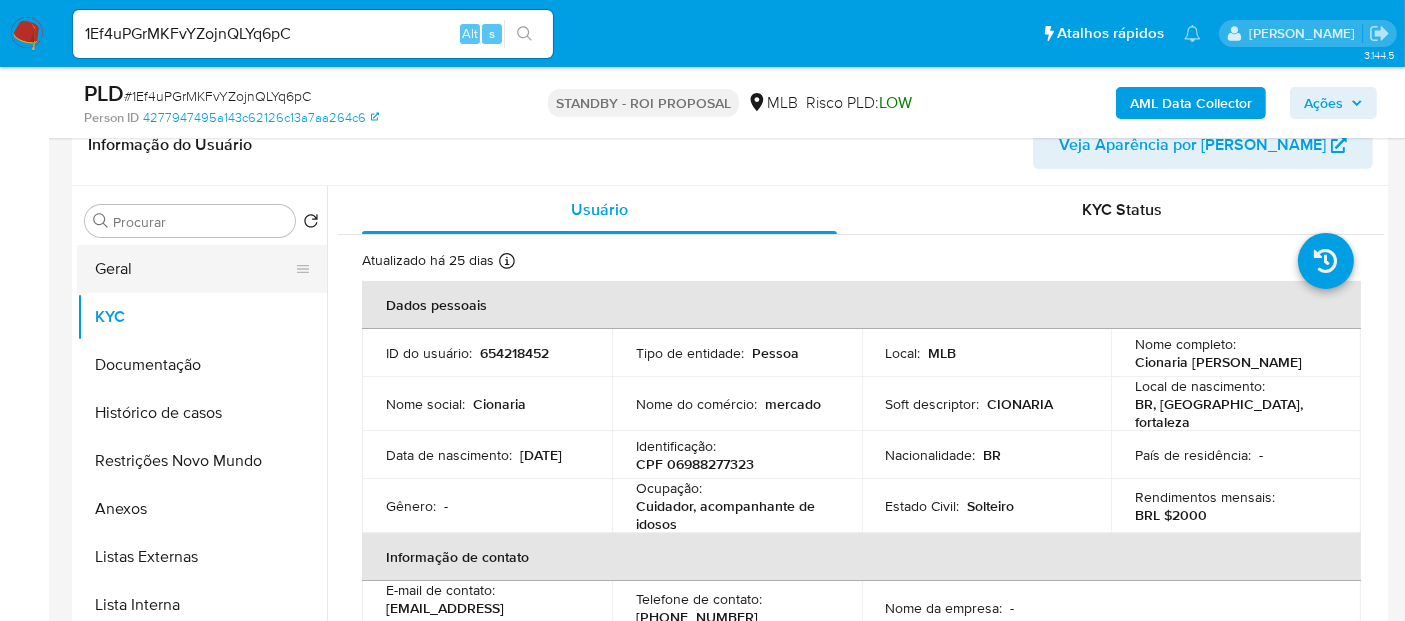 drag, startPoint x: 139, startPoint y: 272, endPoint x: 177, endPoint y: 274, distance: 38.052597 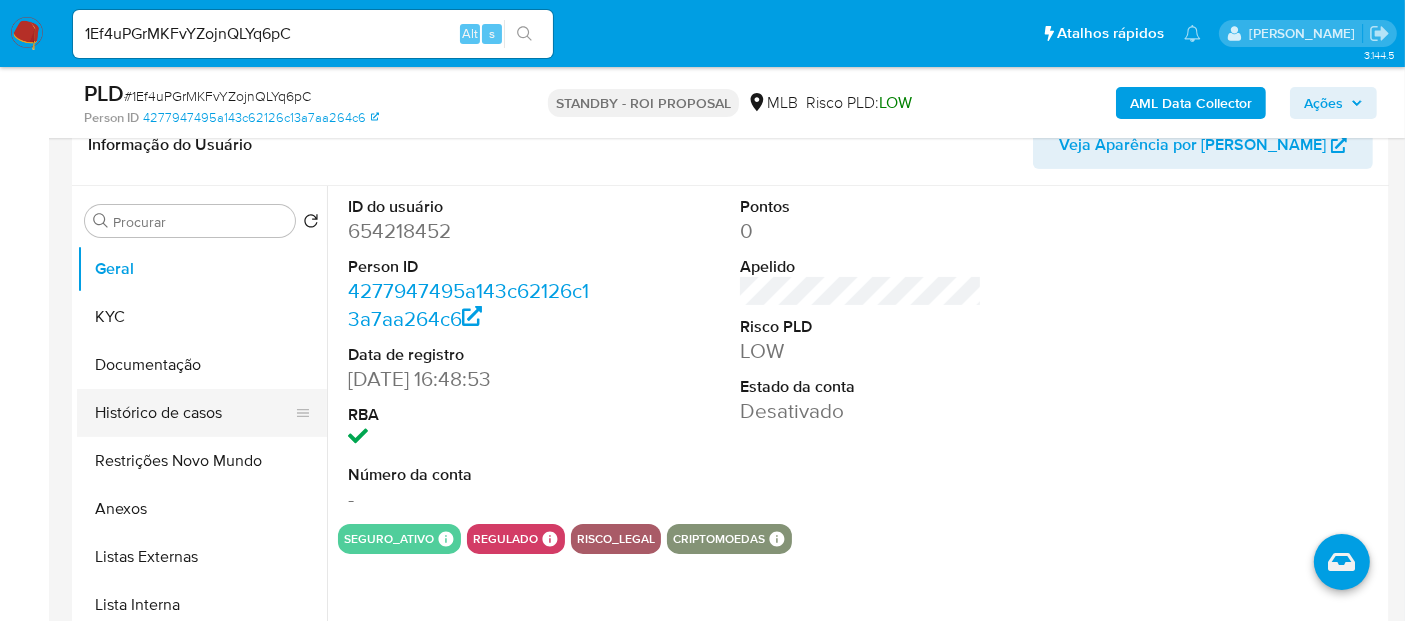 click on "Histórico de casos" at bounding box center [194, 413] 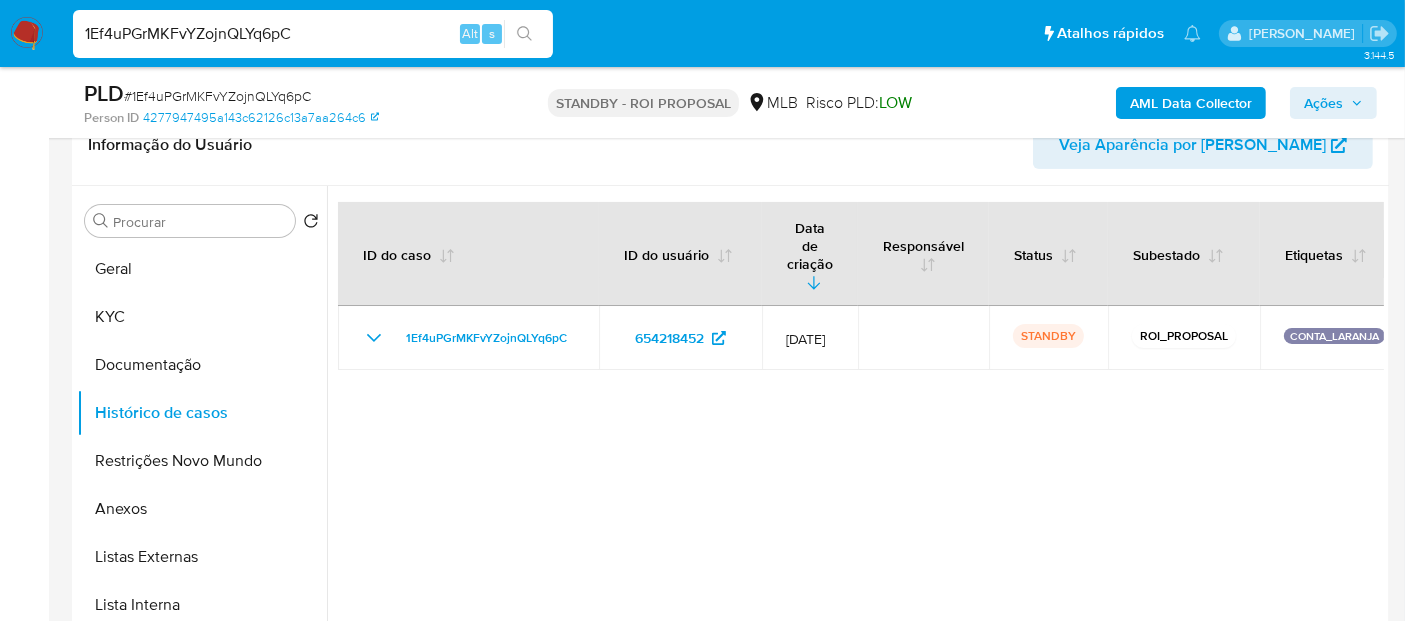 drag, startPoint x: 303, startPoint y: 40, endPoint x: 0, endPoint y: 1, distance: 305.4996 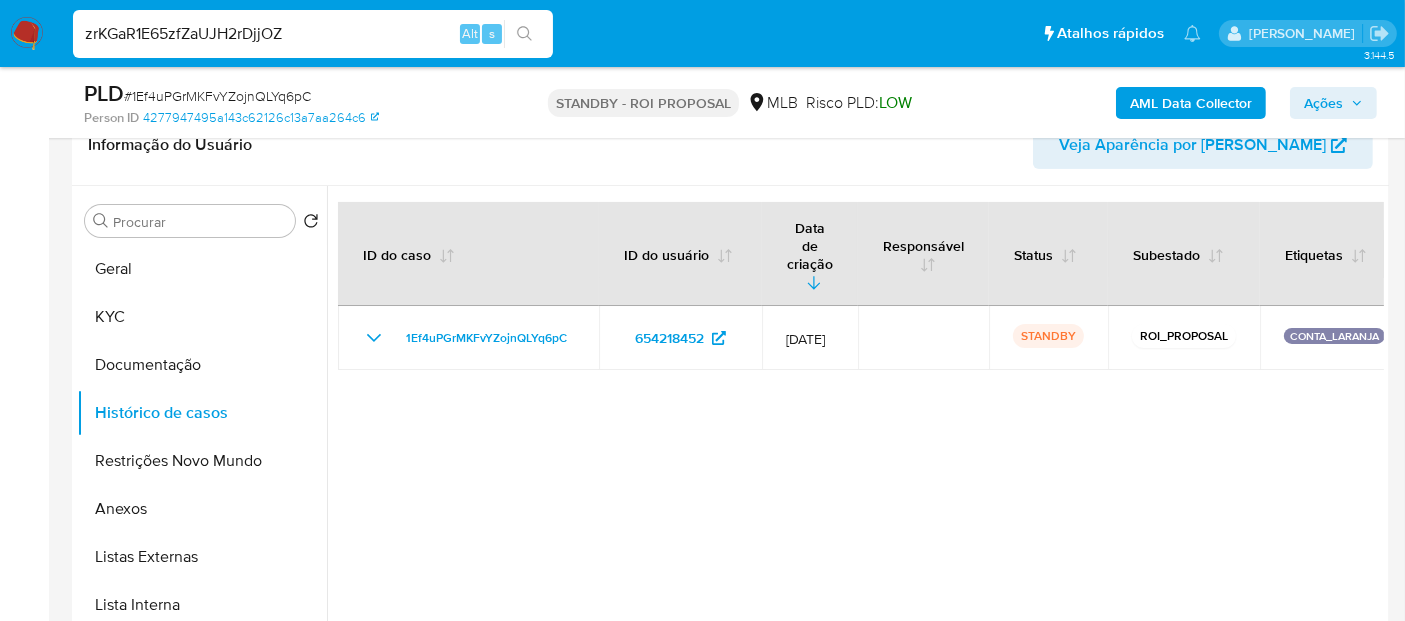 type on "zrKGaR1E65zfZaUJH2rDjjOZ" 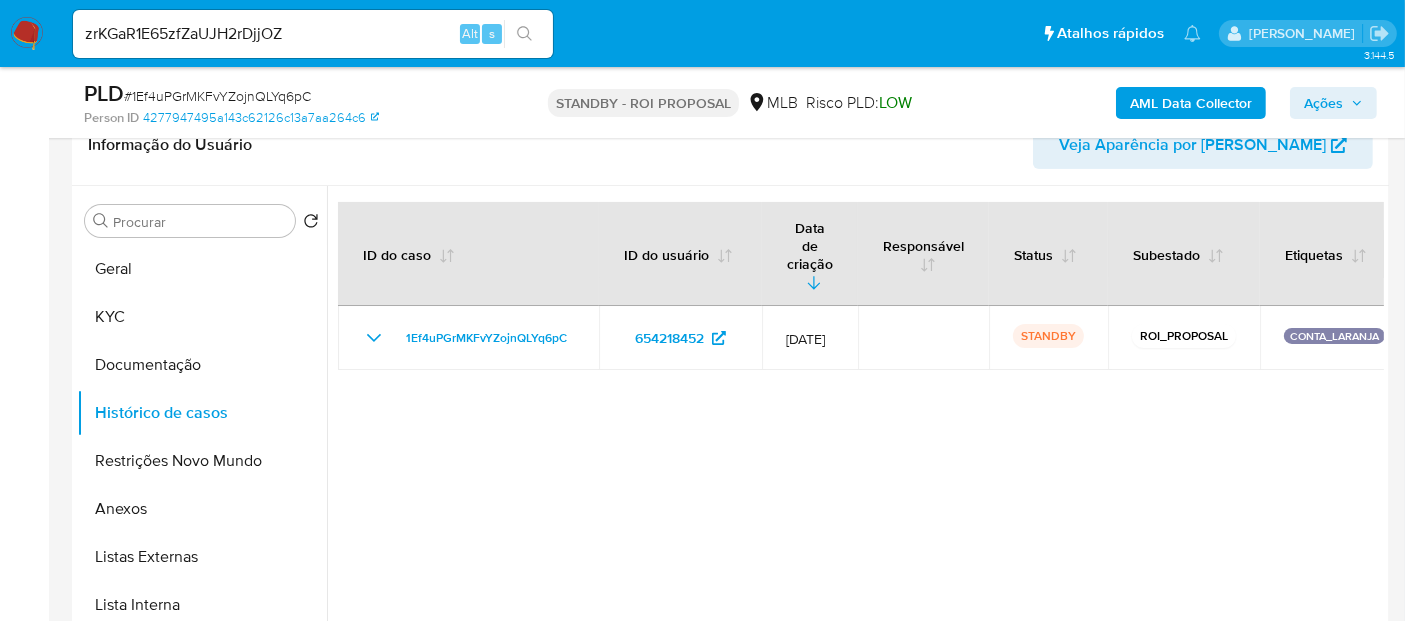 click 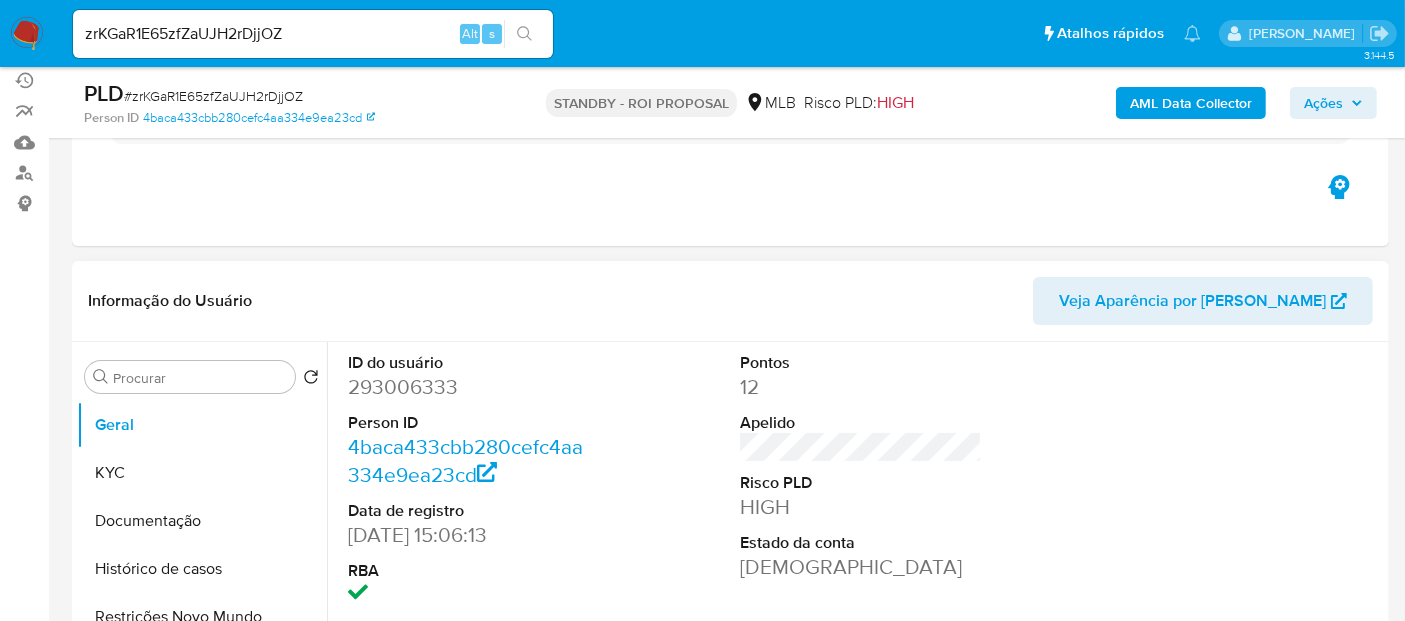 scroll, scrollTop: 222, scrollLeft: 0, axis: vertical 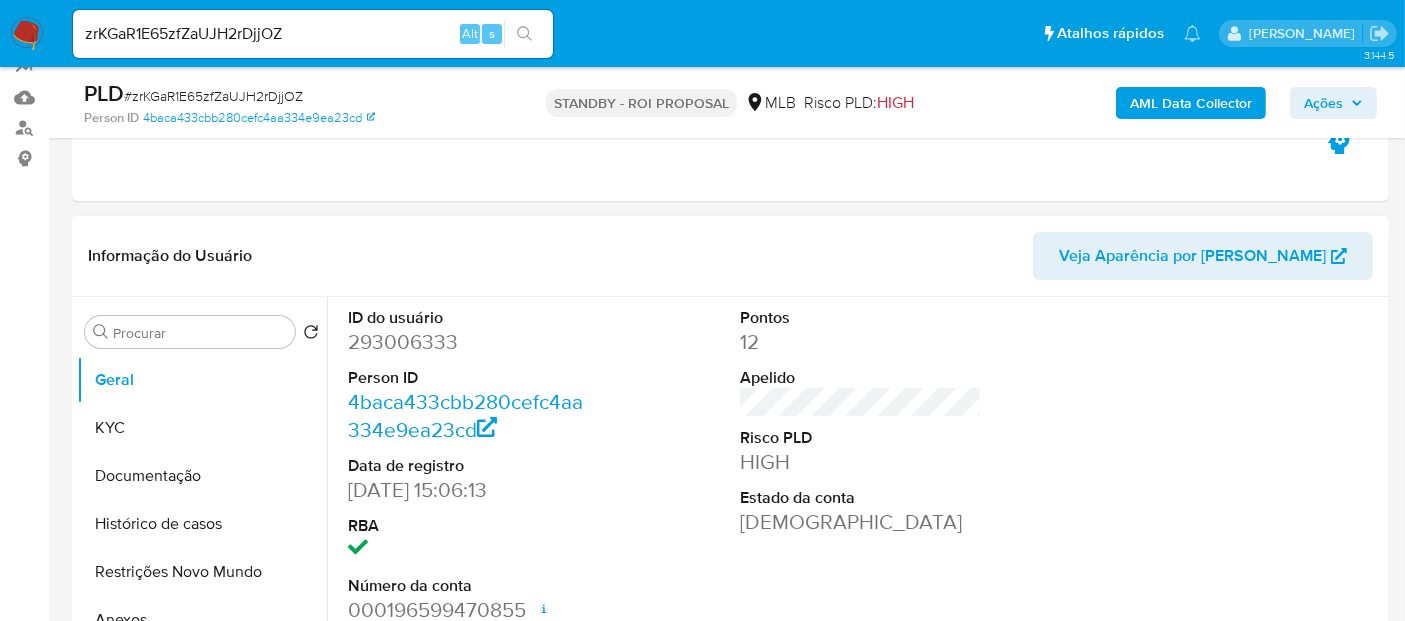 select on "10" 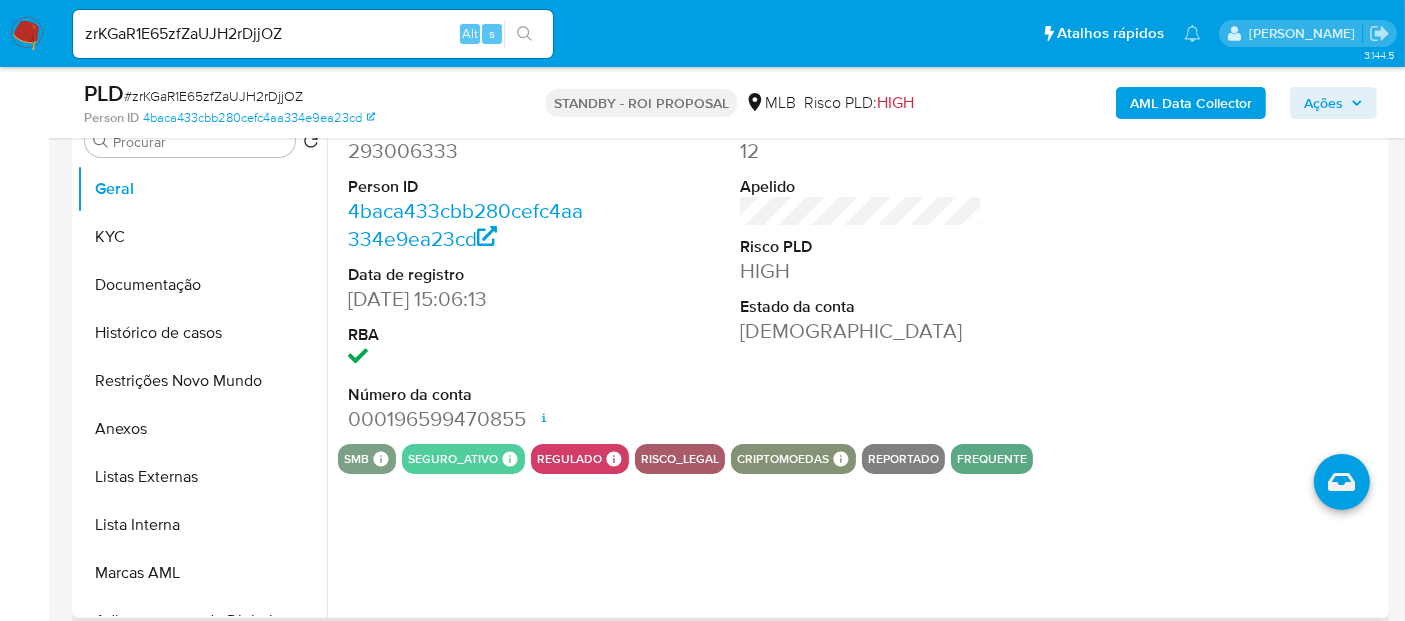 scroll, scrollTop: 444, scrollLeft: 0, axis: vertical 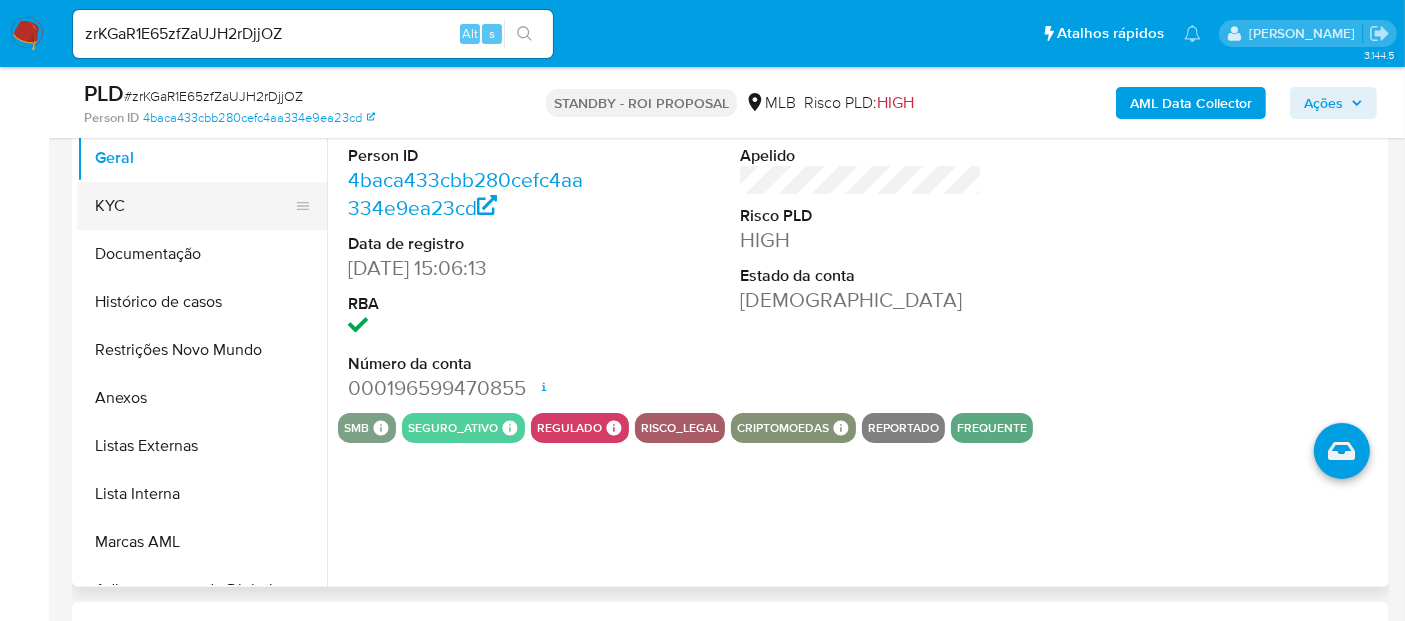 drag, startPoint x: 122, startPoint y: 205, endPoint x: 165, endPoint y: 209, distance: 43.185646 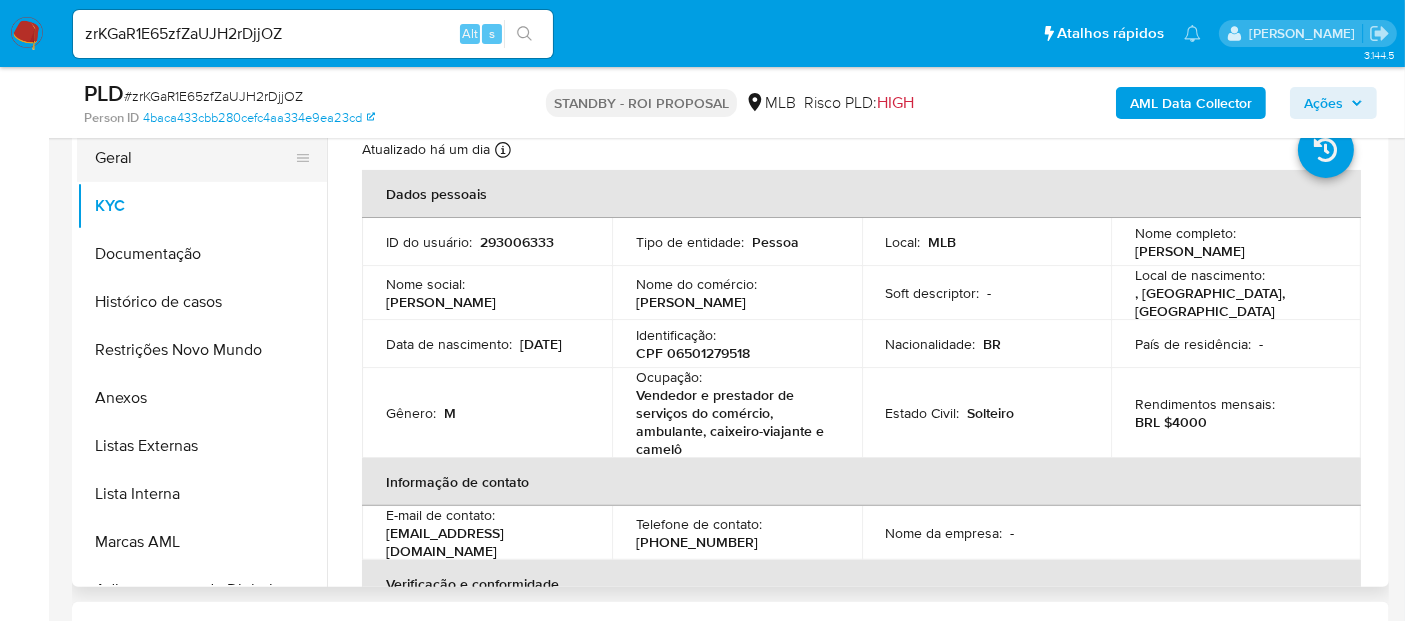 click on "Geral" at bounding box center (194, 158) 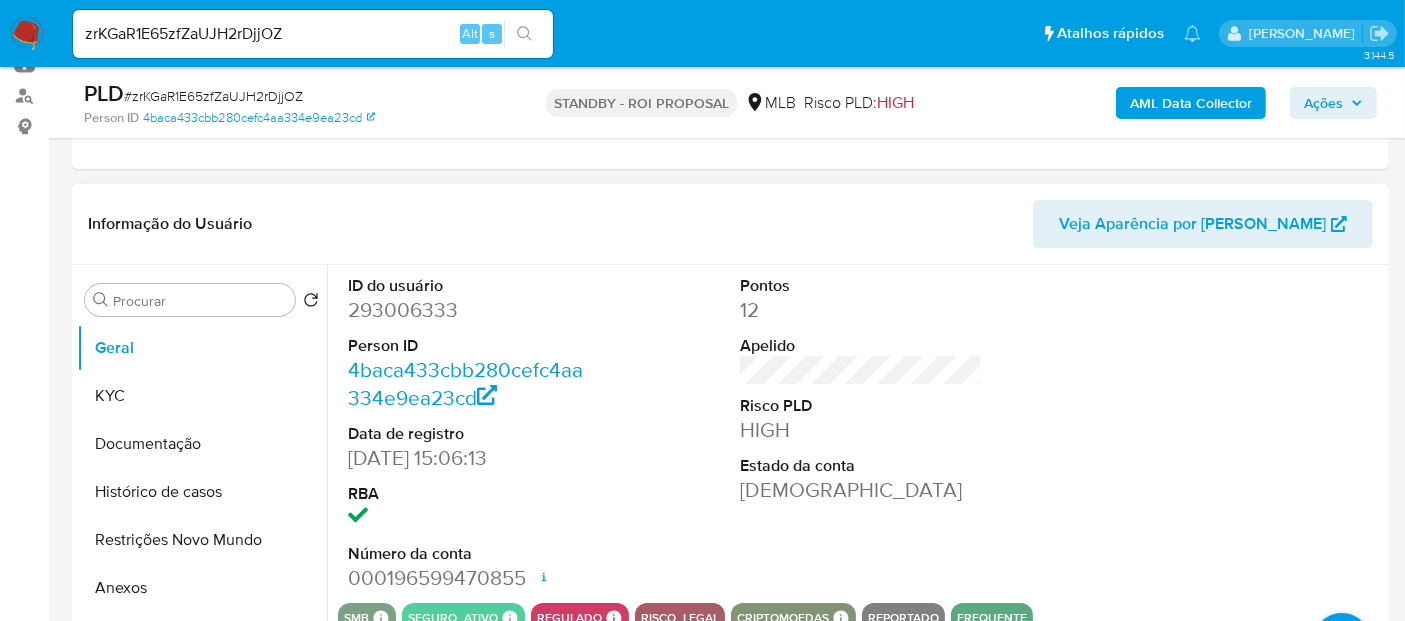 scroll, scrollTop: 222, scrollLeft: 0, axis: vertical 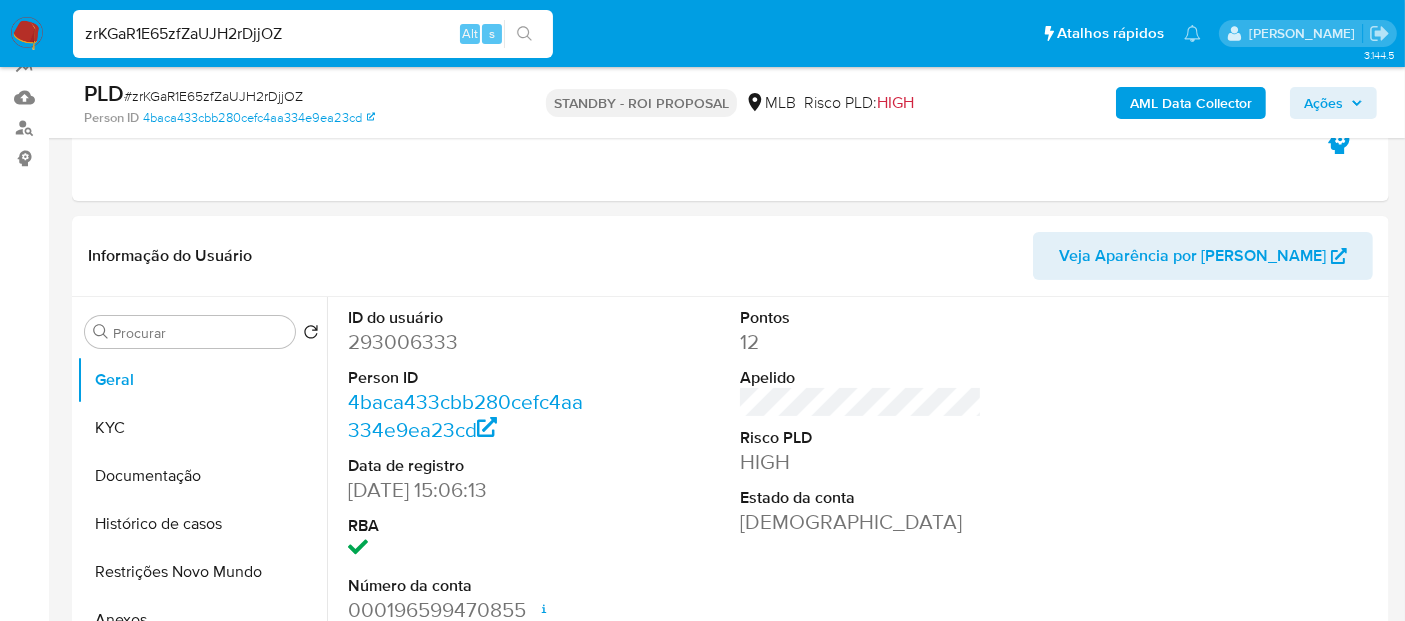 drag, startPoint x: 85, startPoint y: 34, endPoint x: 287, endPoint y: 35, distance: 202.00247 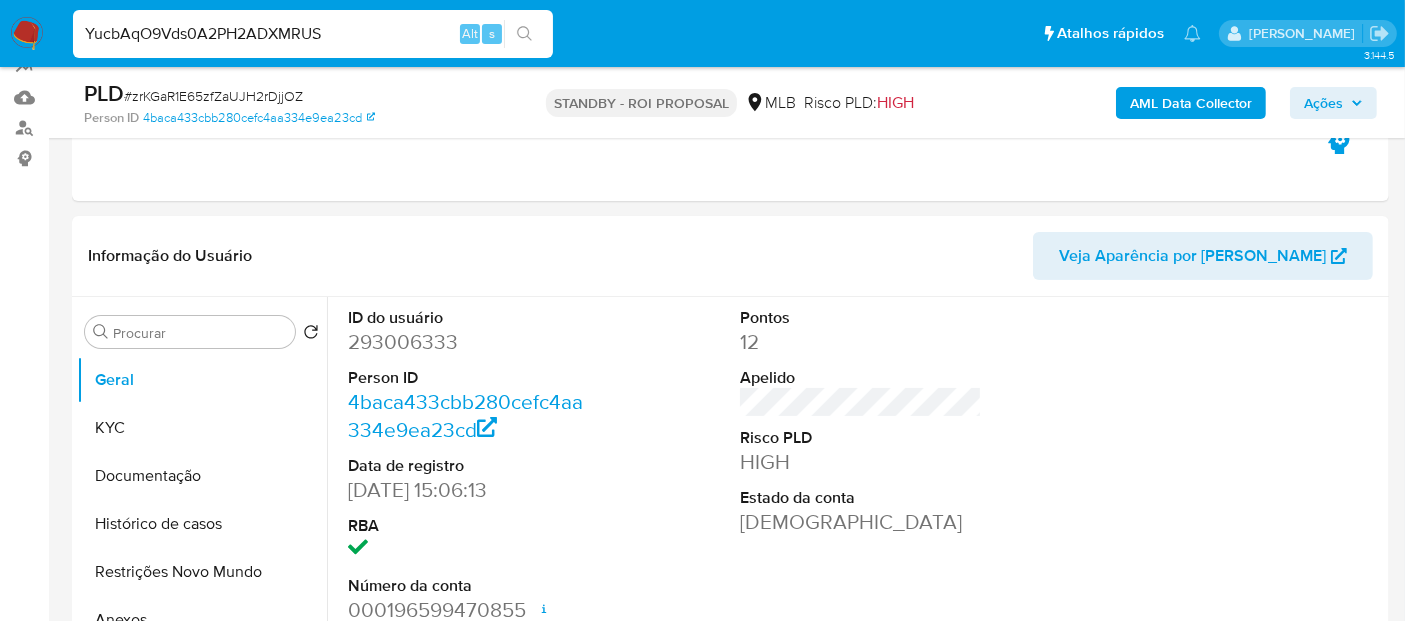 type on "YucbAqO9Vds0A2PH2ADXMRUS" 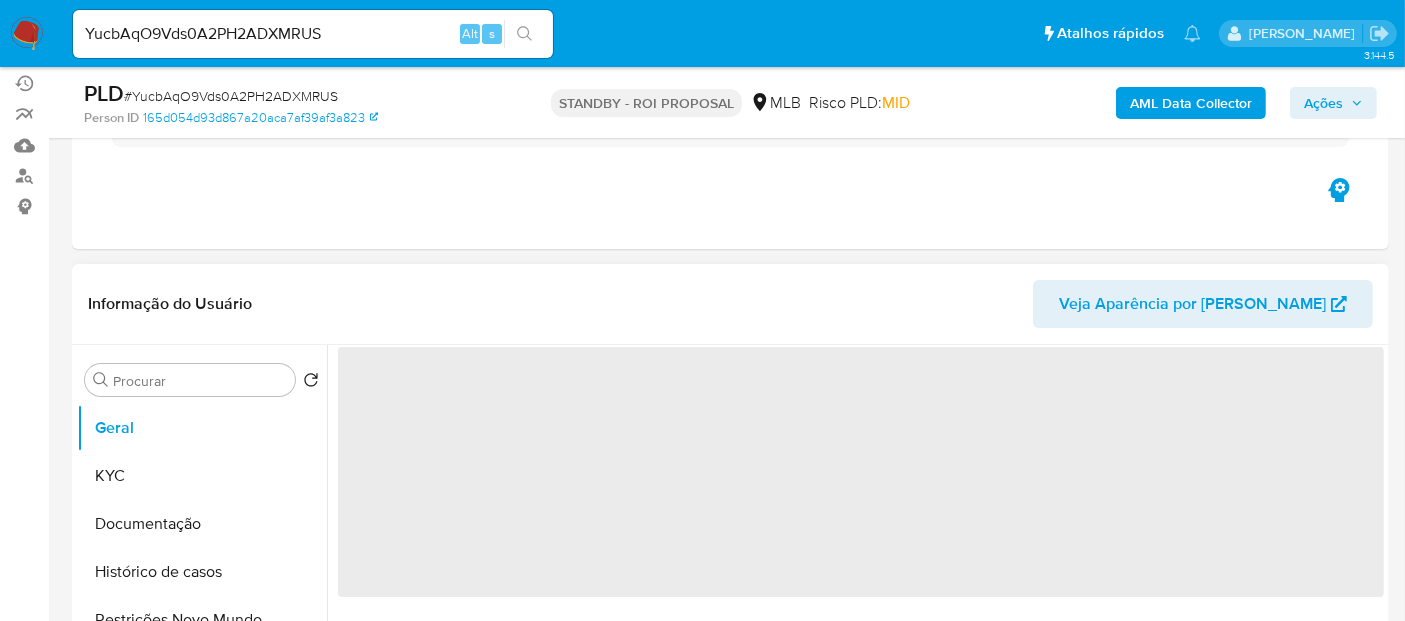 scroll, scrollTop: 222, scrollLeft: 0, axis: vertical 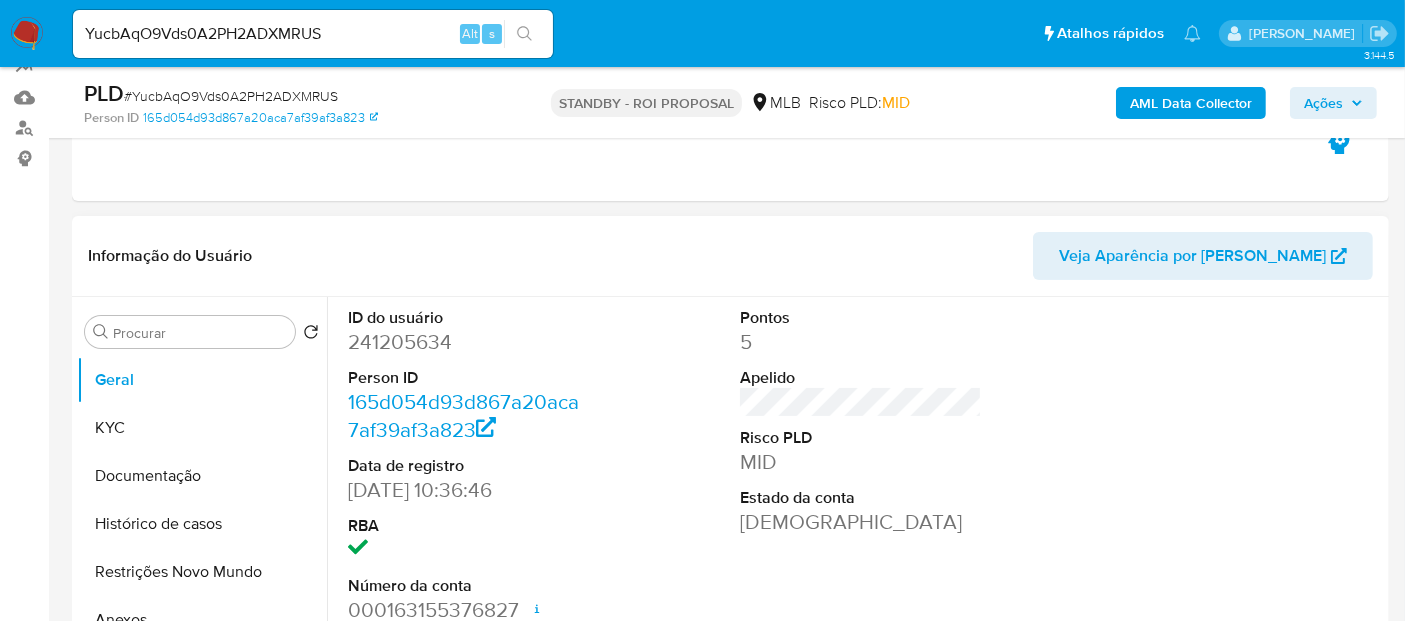 select on "10" 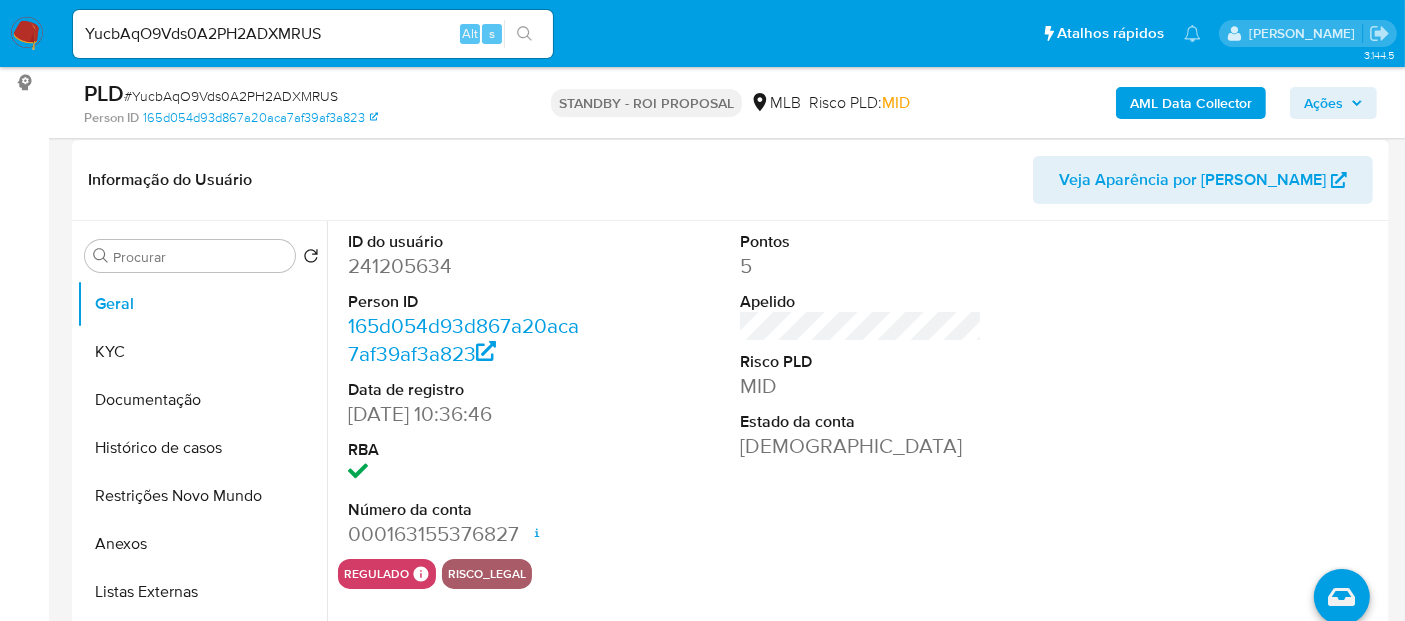 scroll, scrollTop: 333, scrollLeft: 0, axis: vertical 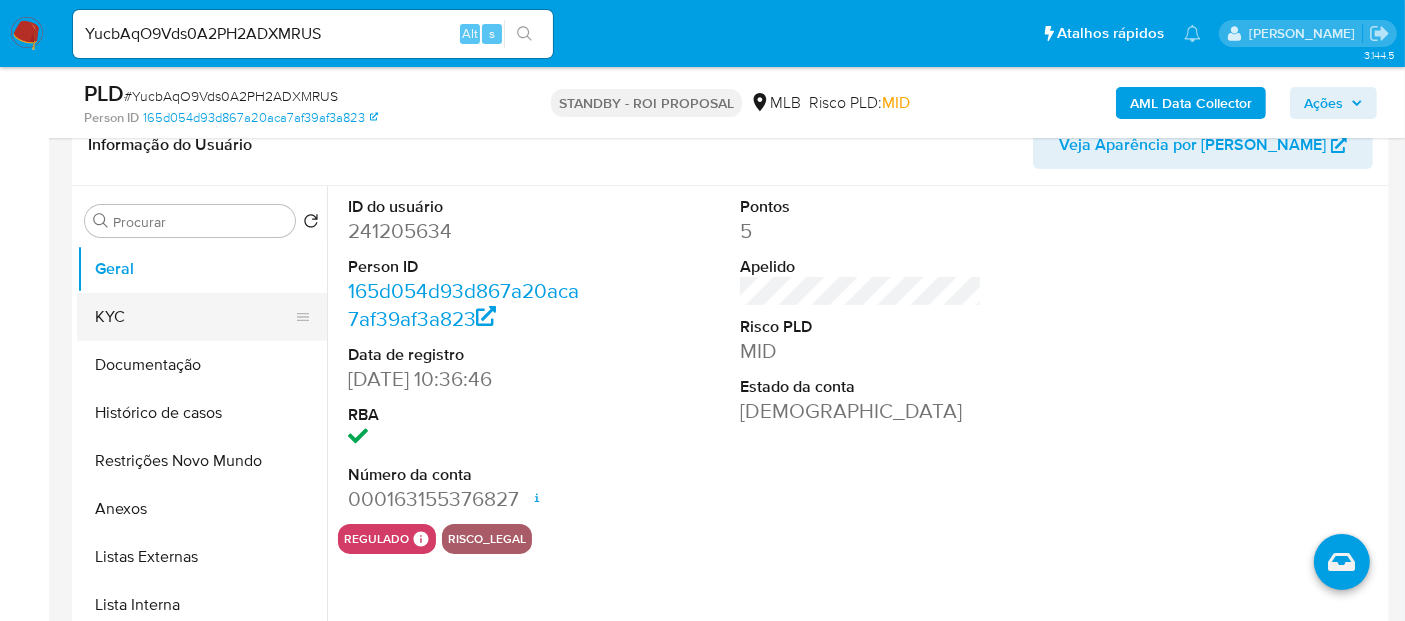 click on "KYC" at bounding box center (194, 317) 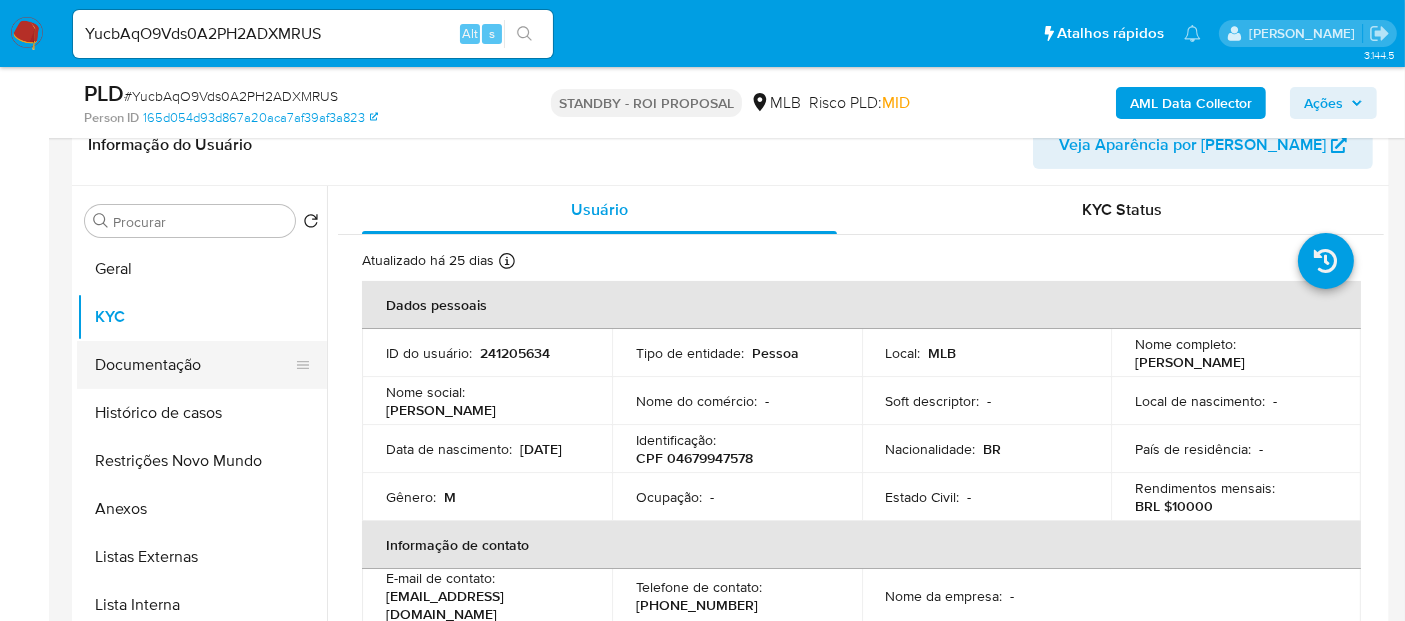 drag, startPoint x: 130, startPoint y: 363, endPoint x: 328, endPoint y: 386, distance: 199.33138 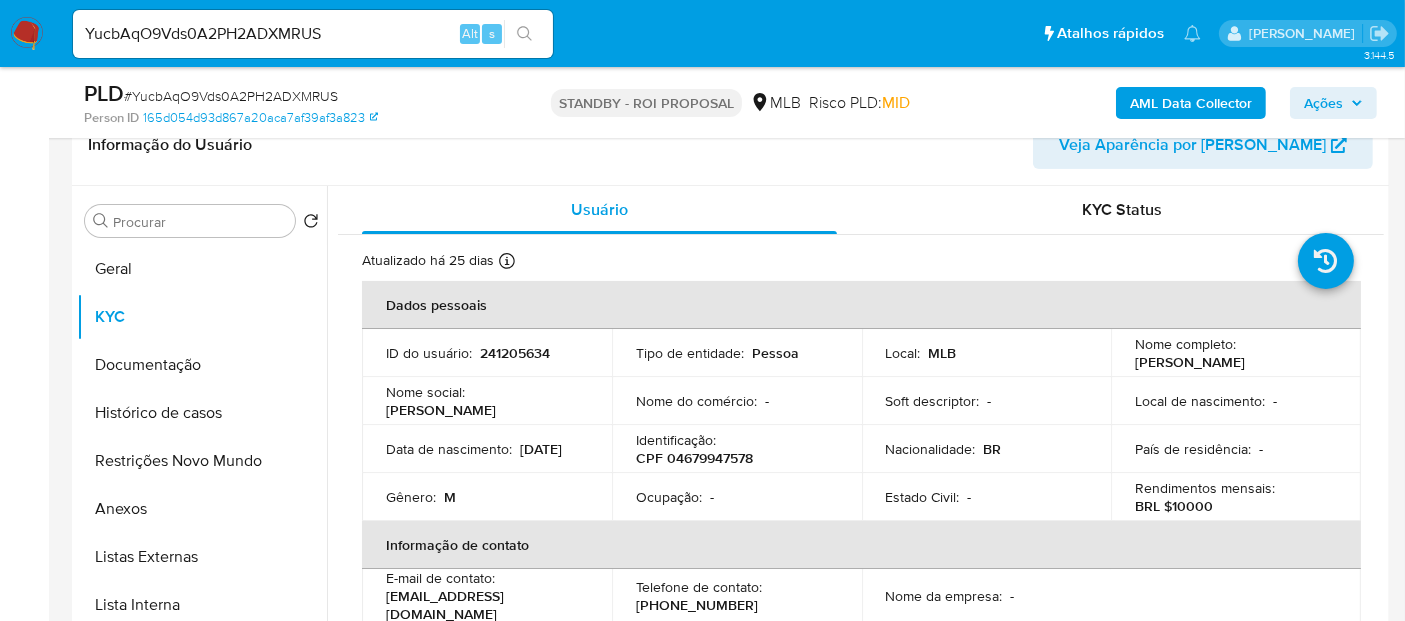 click on "Documentação" at bounding box center [202, 365] 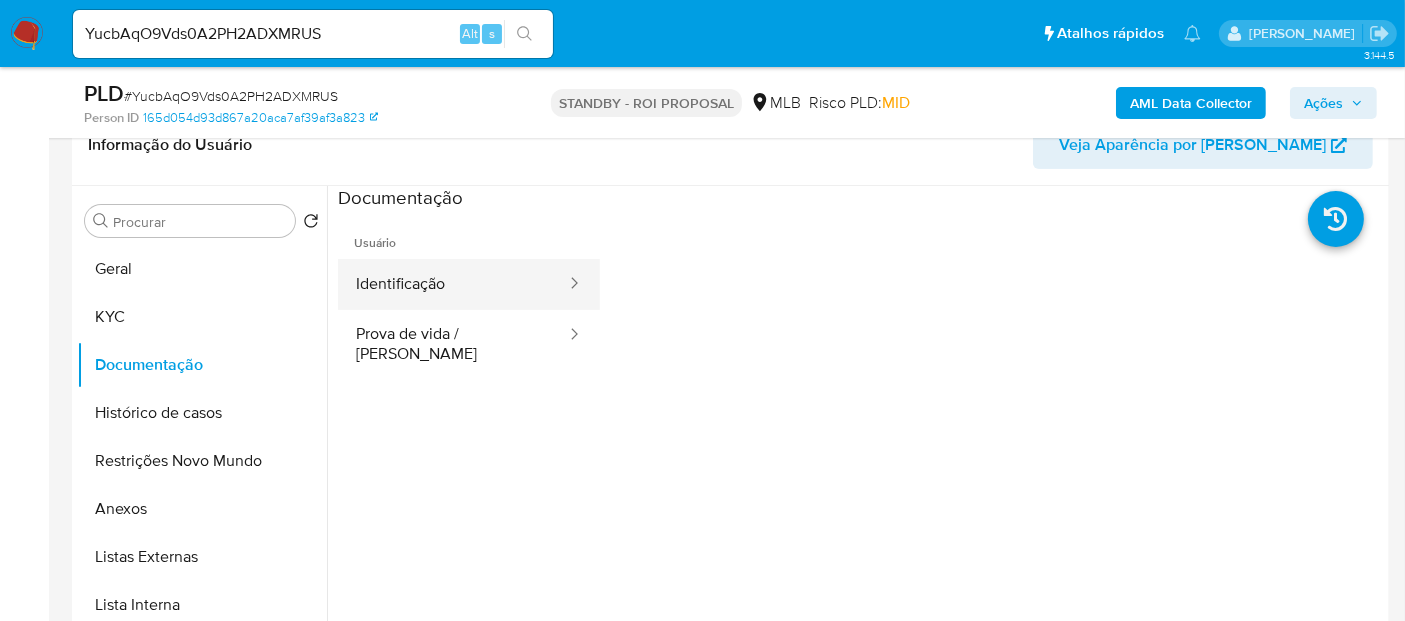 click on "Identificação" at bounding box center (453, 284) 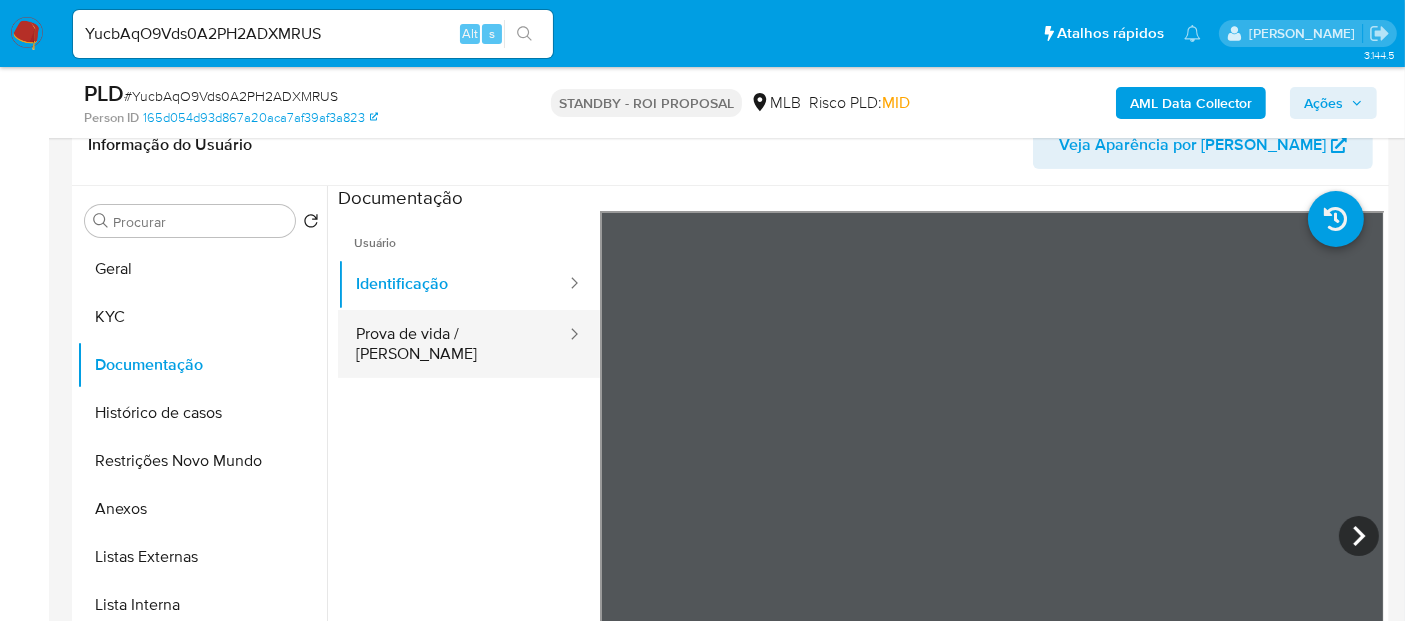drag, startPoint x: 386, startPoint y: 330, endPoint x: 556, endPoint y: 355, distance: 171.8284 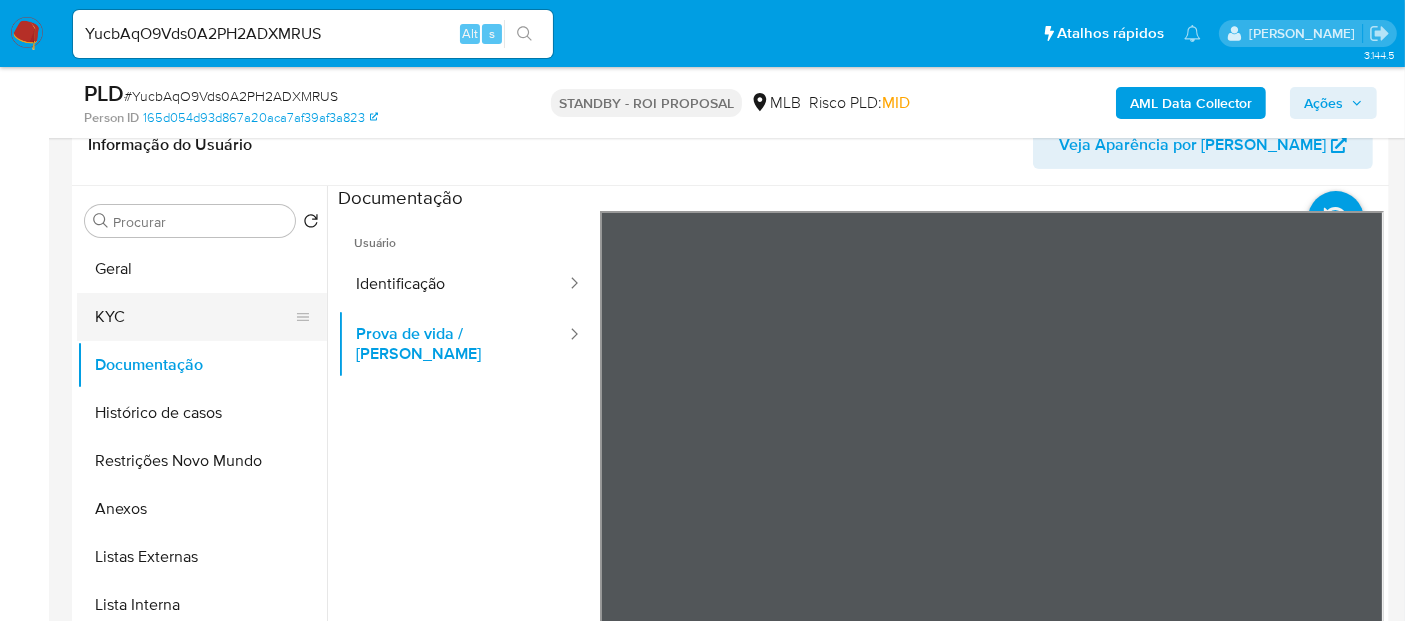 drag, startPoint x: 141, startPoint y: 318, endPoint x: 166, endPoint y: 323, distance: 25.495098 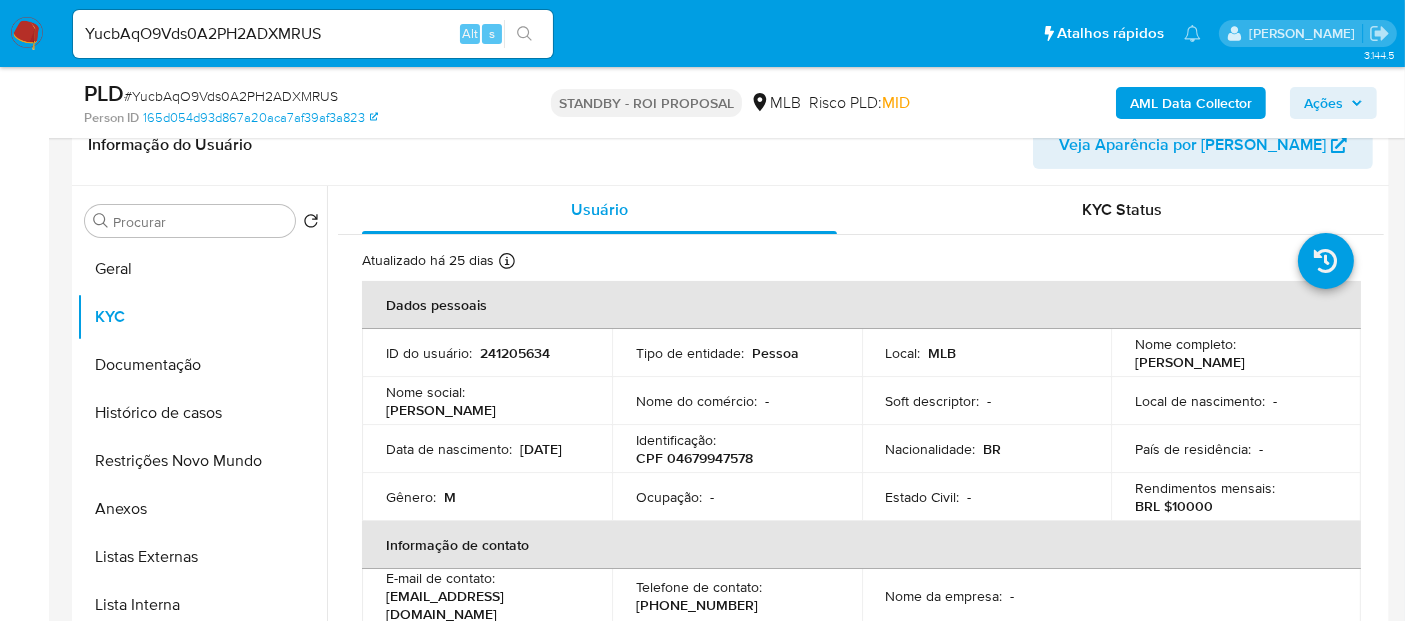 click on "Data de nascimento :    23/07/2001" at bounding box center (487, 449) 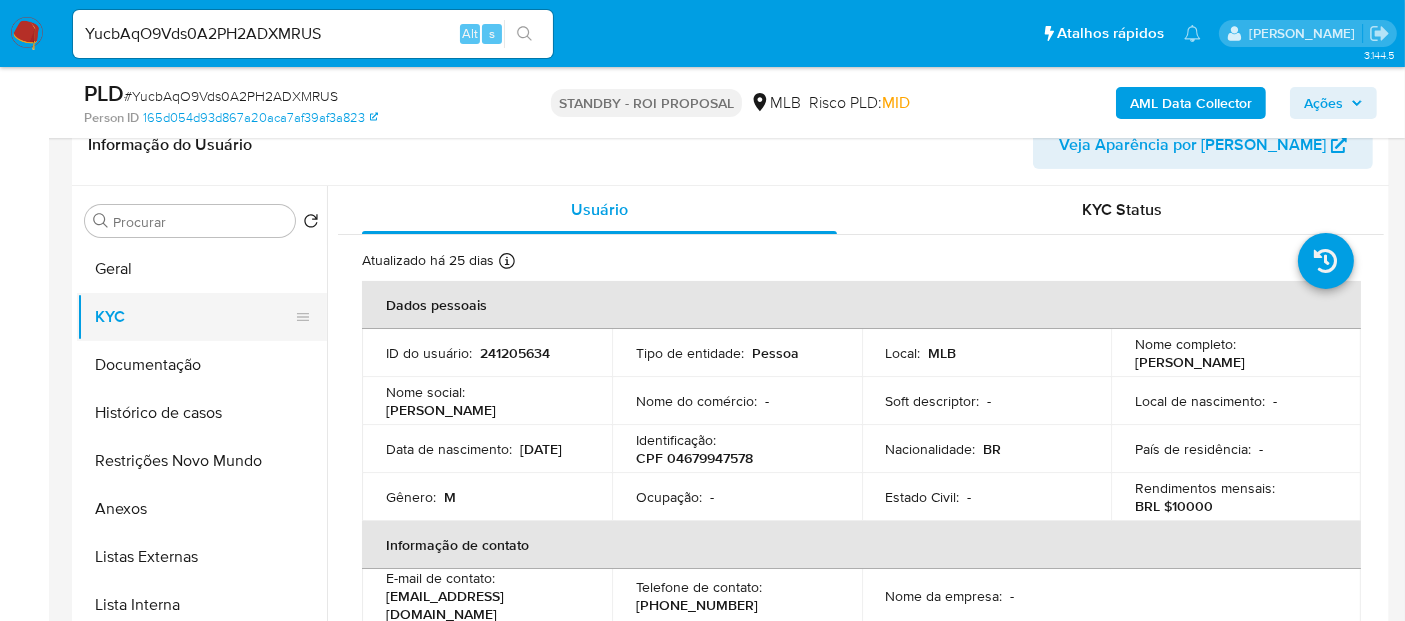drag, startPoint x: 120, startPoint y: 319, endPoint x: 162, endPoint y: 332, distance: 43.965897 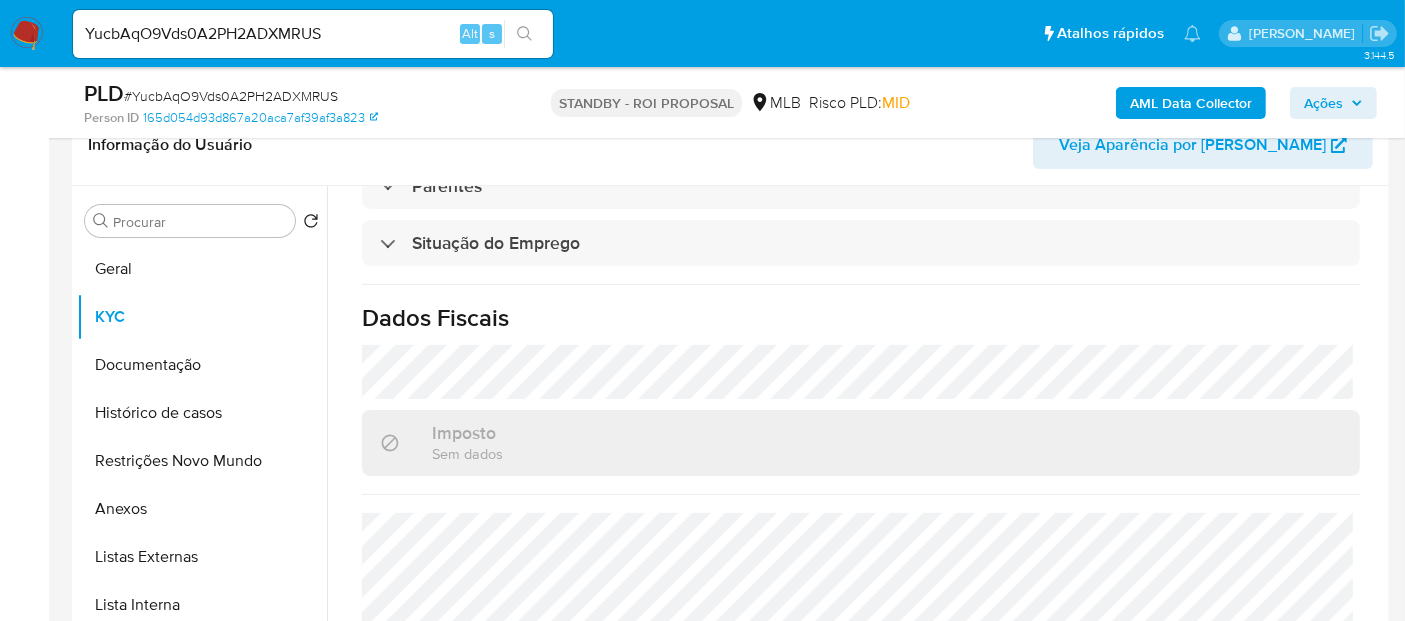 scroll, scrollTop: 908, scrollLeft: 0, axis: vertical 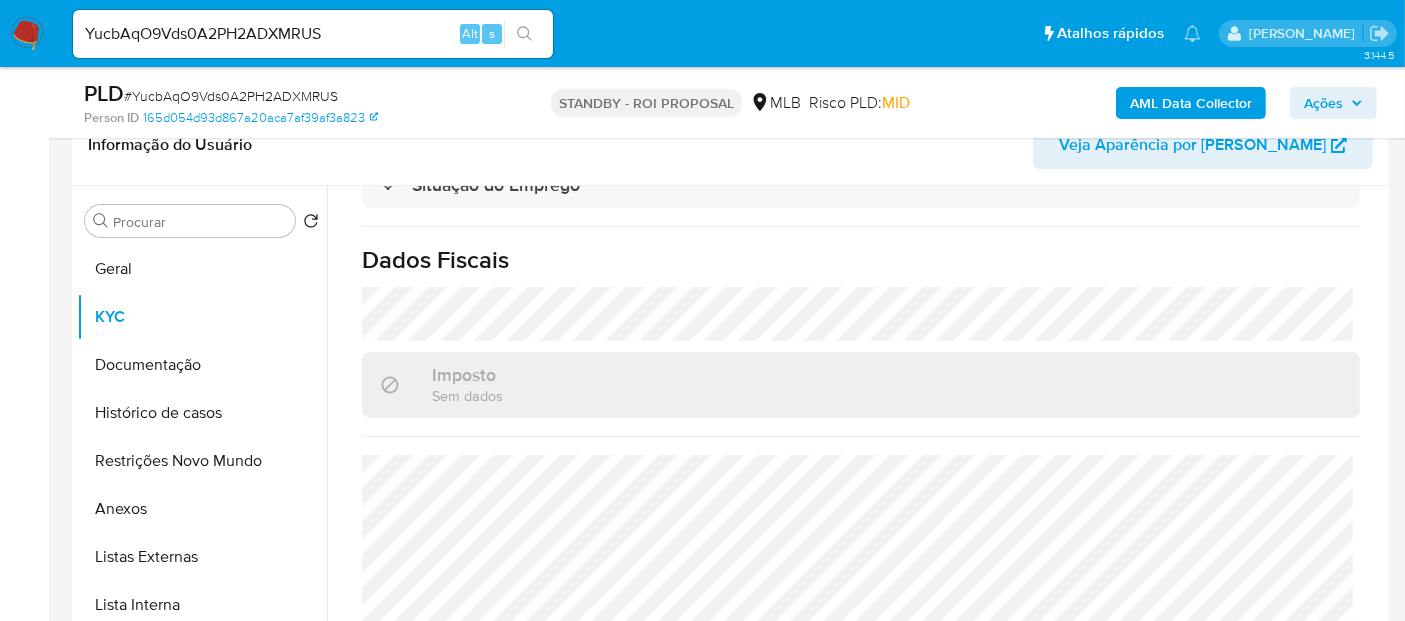 drag, startPoint x: 157, startPoint y: 372, endPoint x: 322, endPoint y: 355, distance: 165.87344 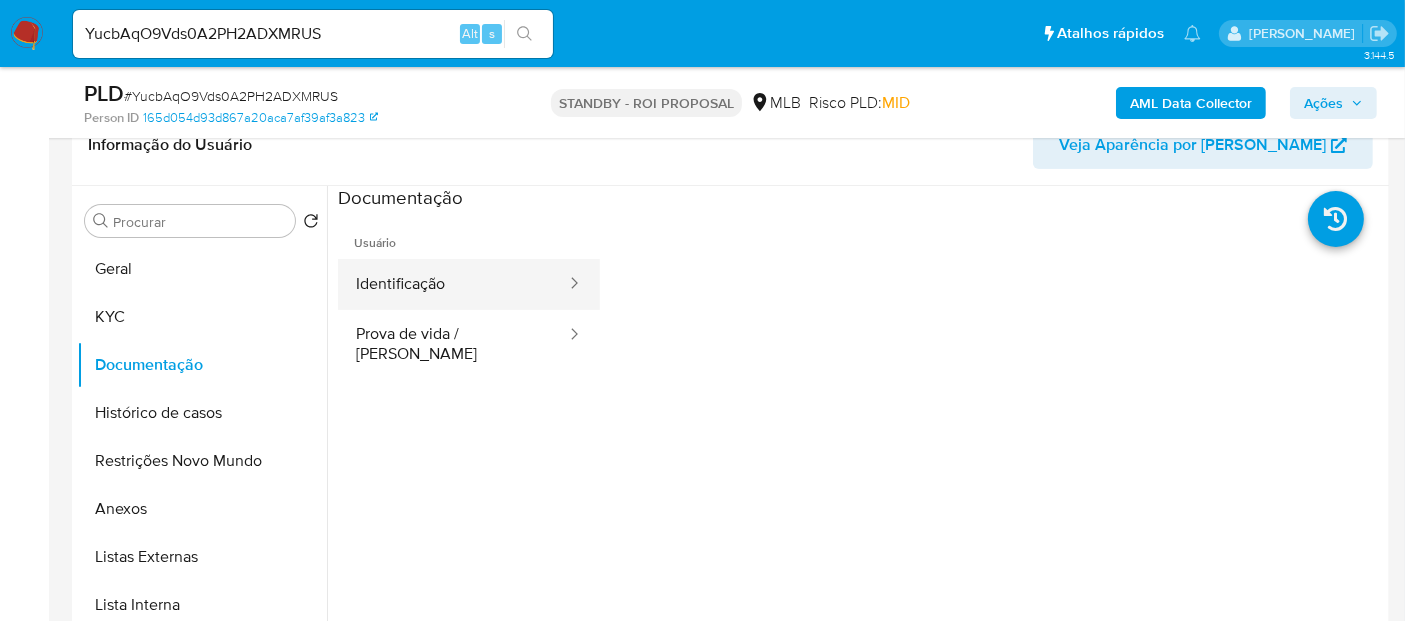 click on "Identificação" at bounding box center (453, 284) 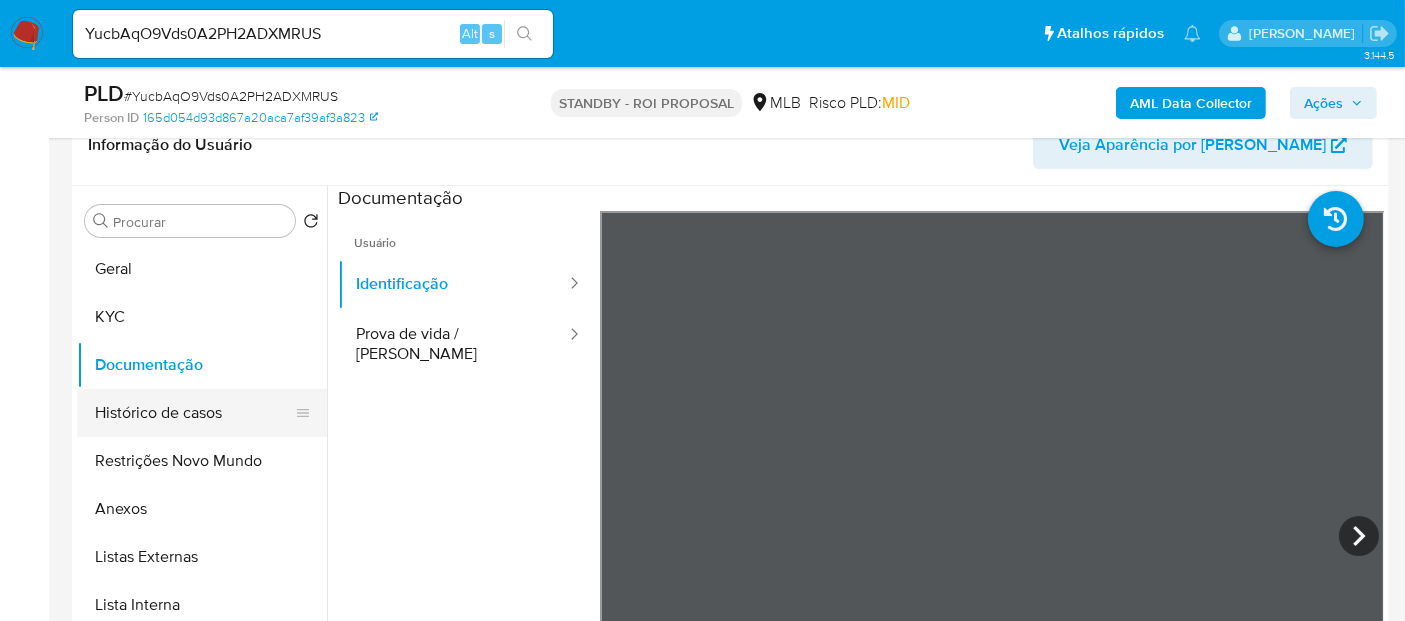 click on "Histórico de casos" at bounding box center (194, 413) 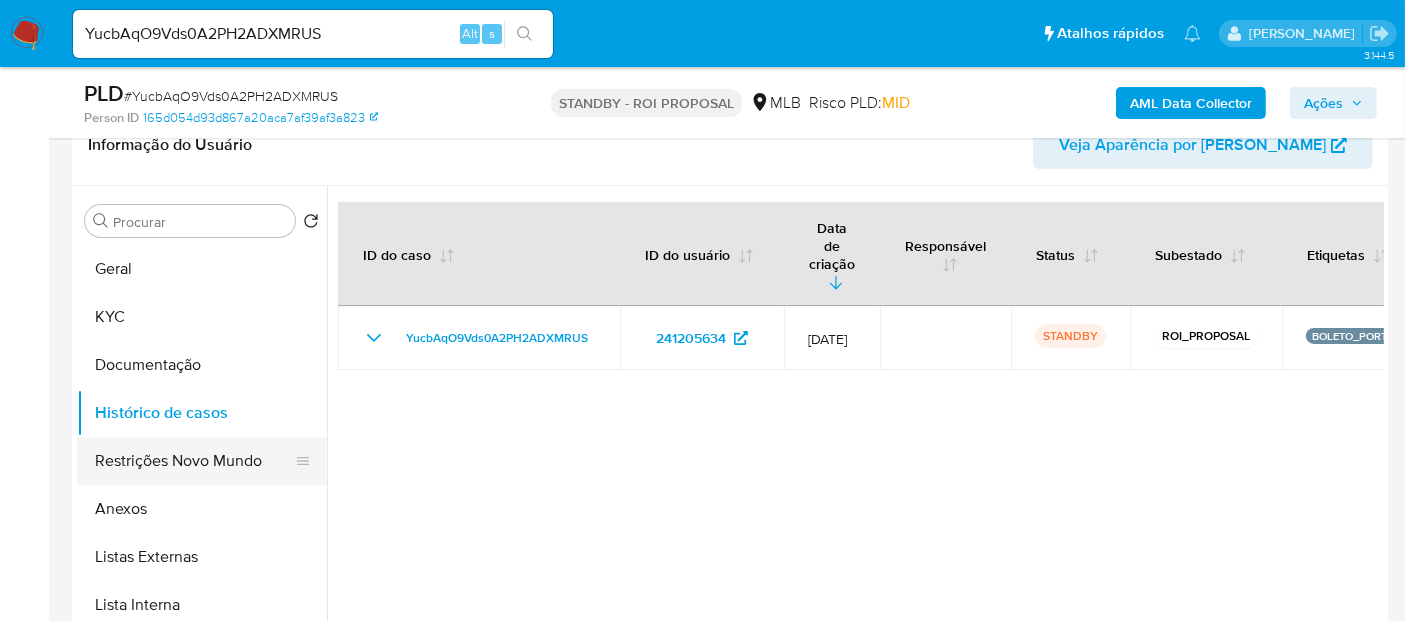 click on "Restrições Novo Mundo" at bounding box center (194, 461) 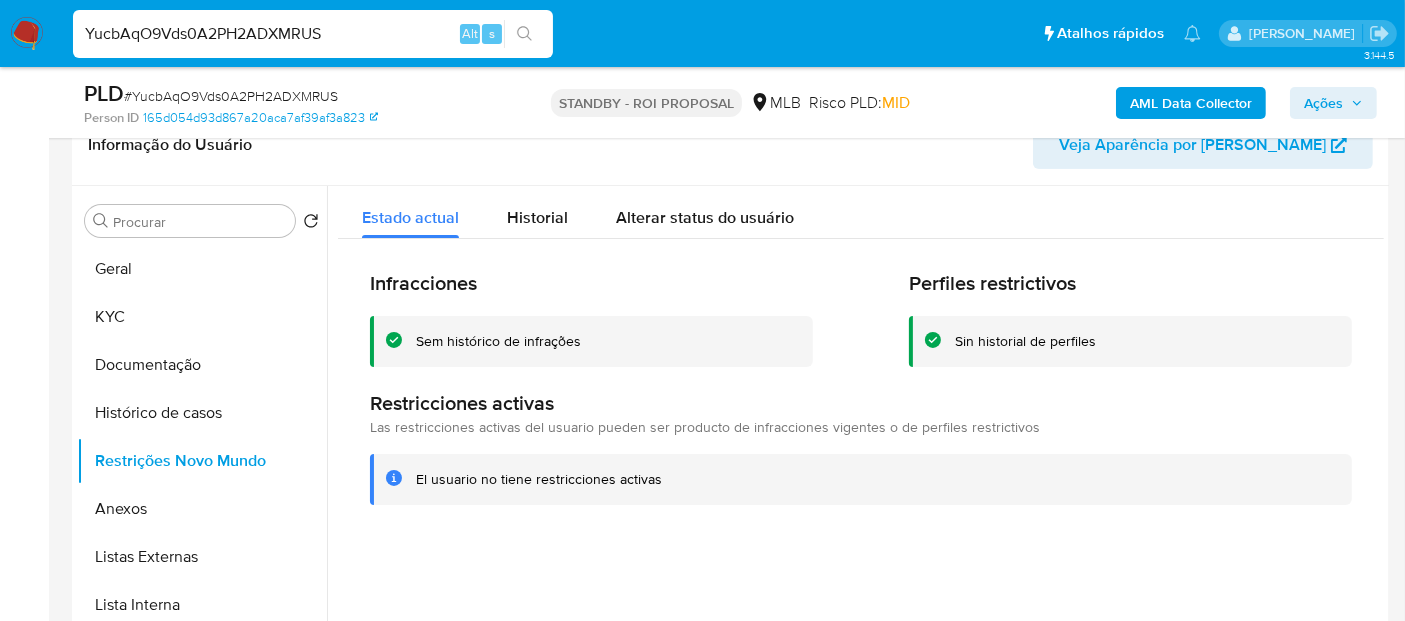 drag, startPoint x: 362, startPoint y: 36, endPoint x: 0, endPoint y: 30, distance: 362.0497 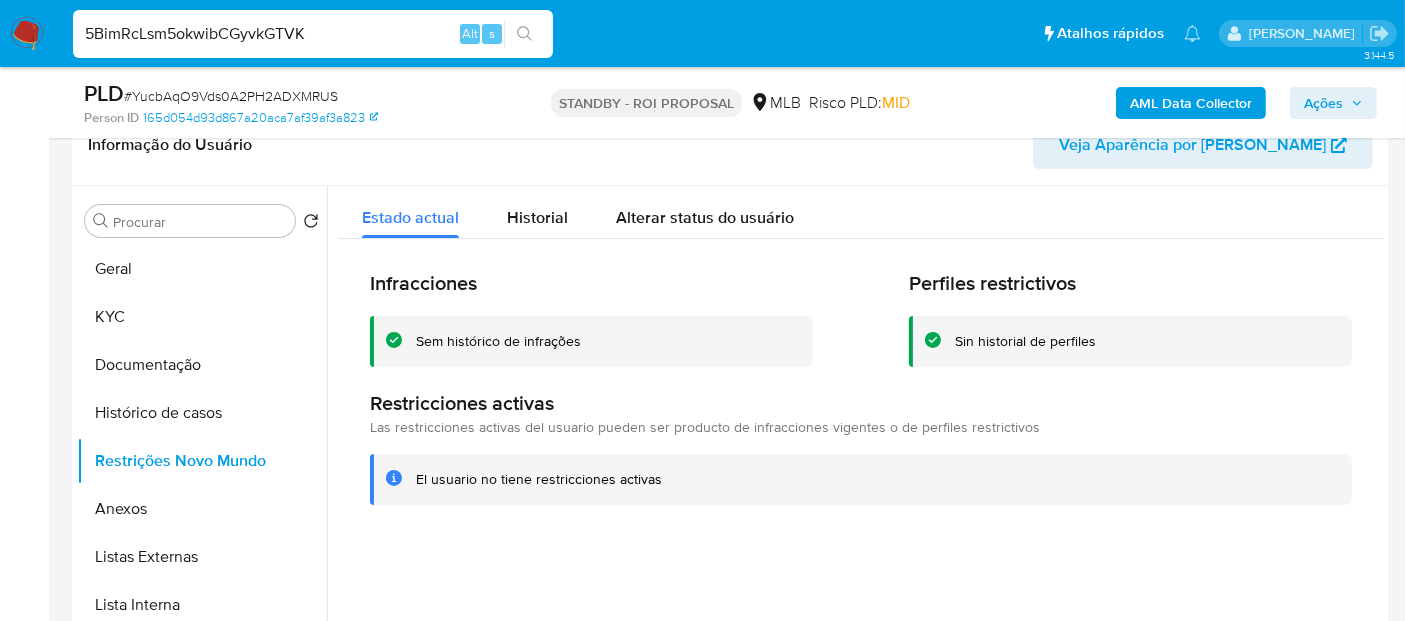 type on "5BimRcLsm5okwibCGyvkGTVK" 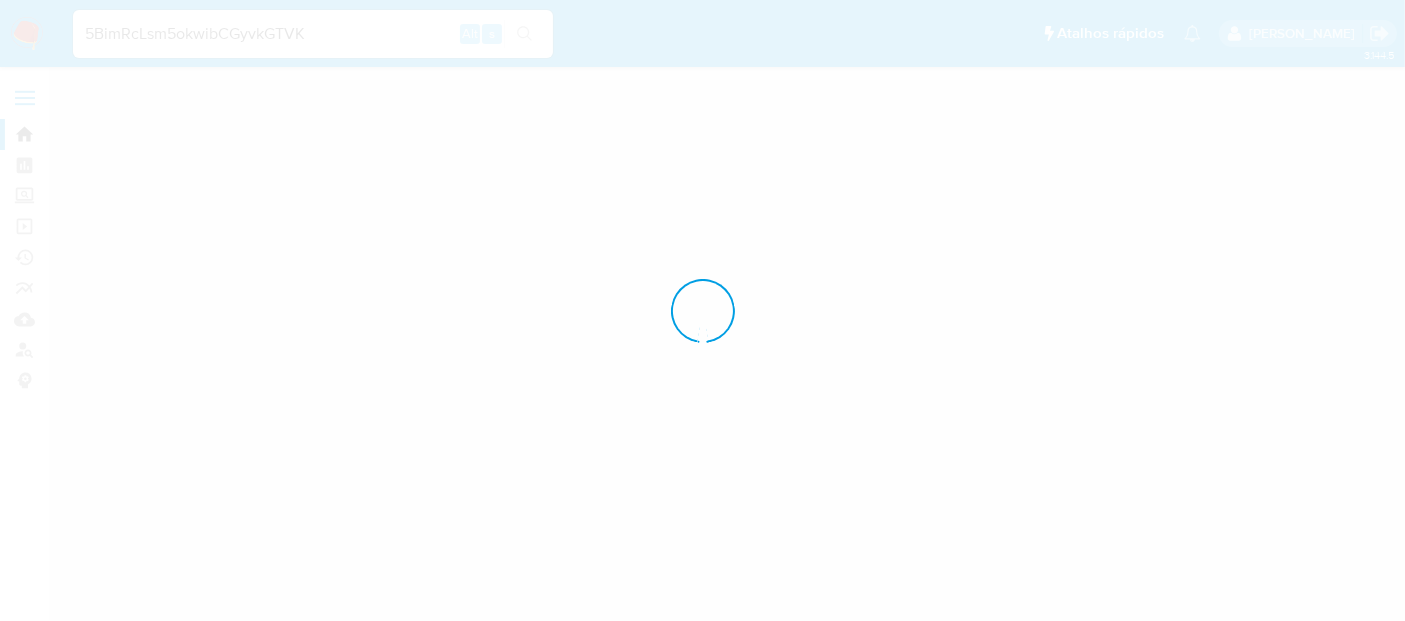 scroll, scrollTop: 0, scrollLeft: 0, axis: both 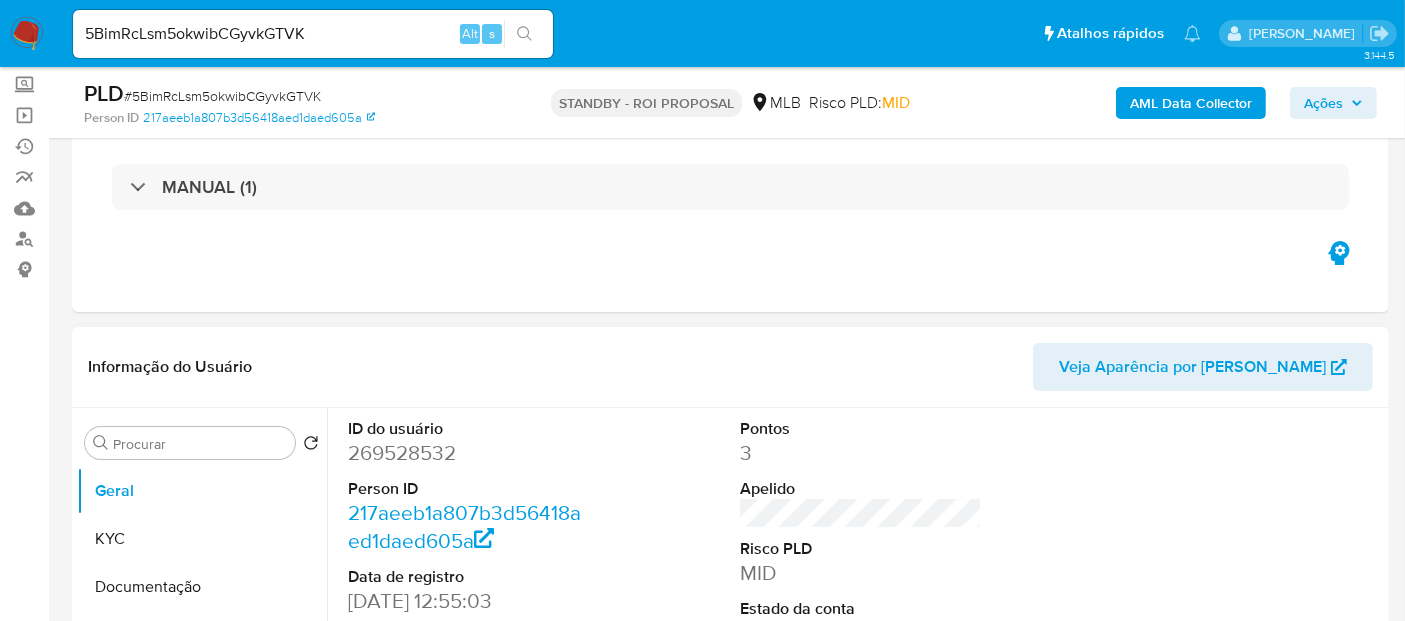select on "10" 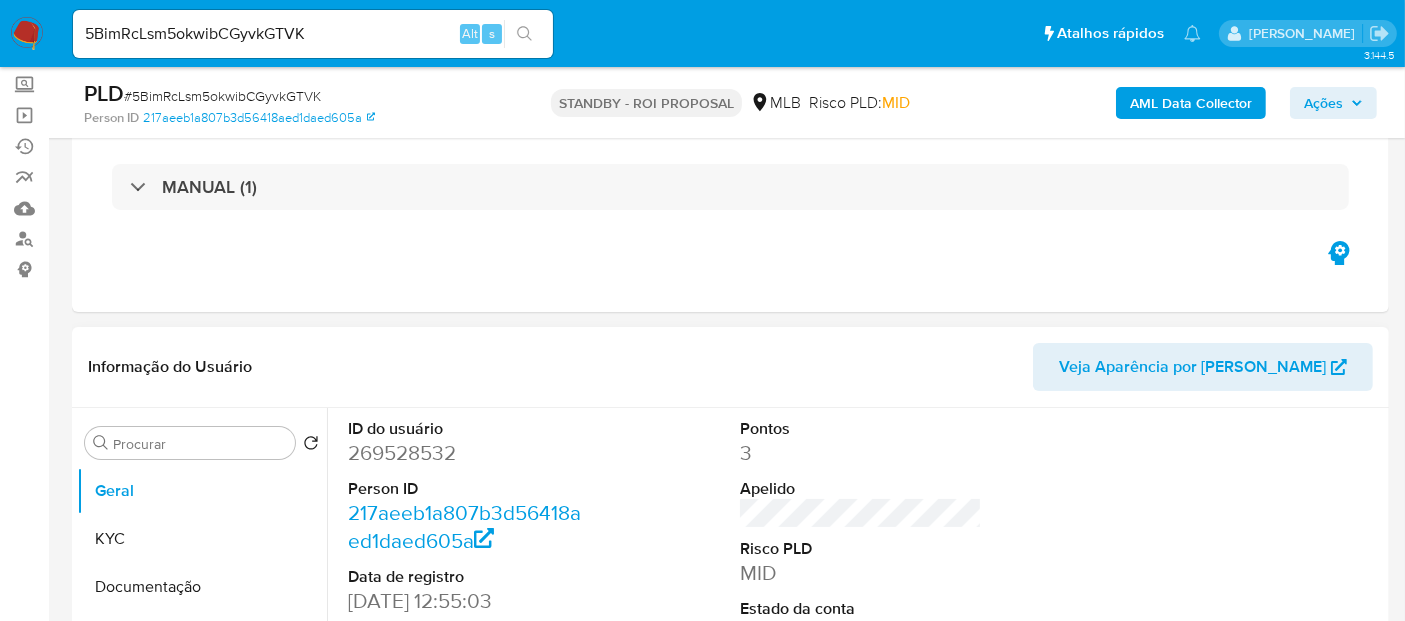 scroll, scrollTop: 222, scrollLeft: 0, axis: vertical 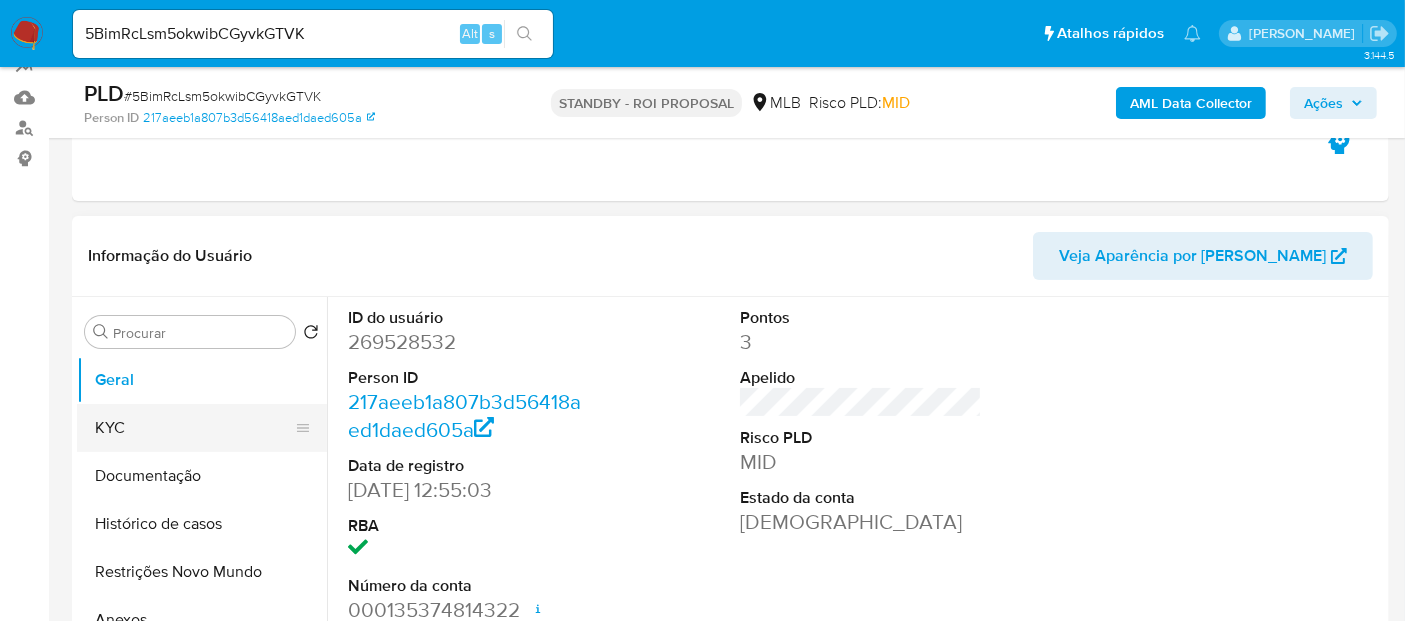 drag, startPoint x: 108, startPoint y: 426, endPoint x: 131, endPoint y: 420, distance: 23.769728 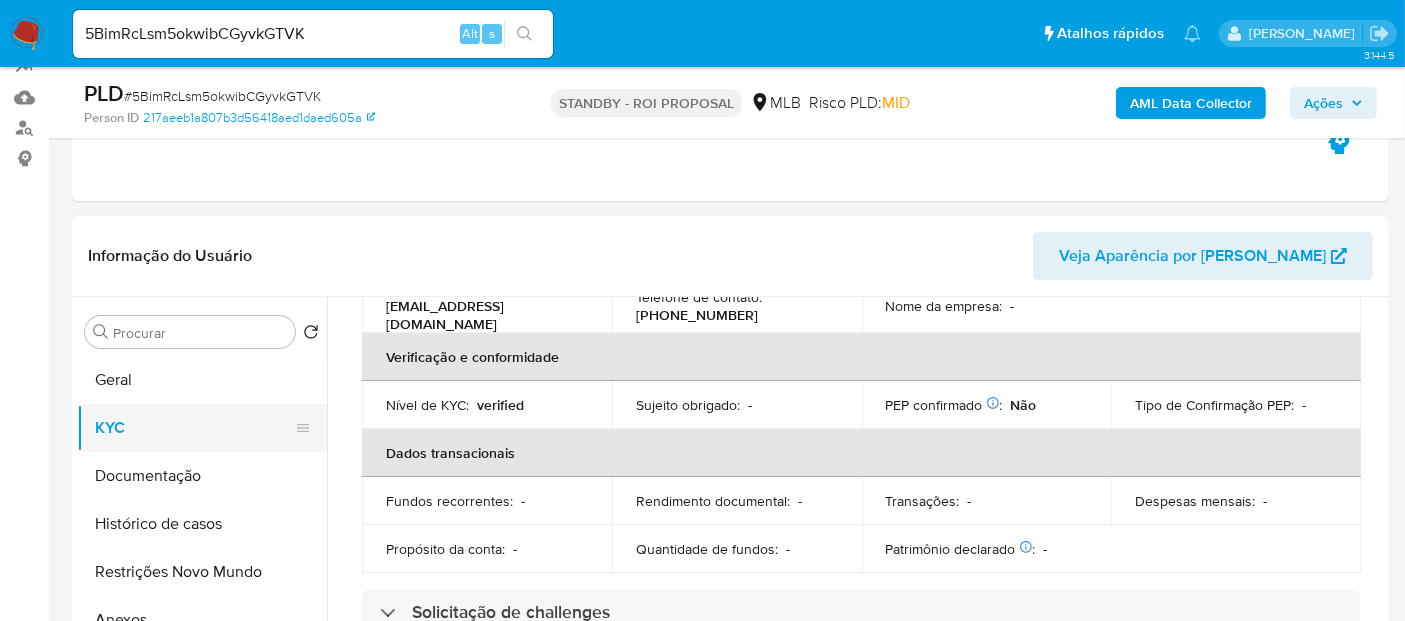 scroll, scrollTop: 444, scrollLeft: 0, axis: vertical 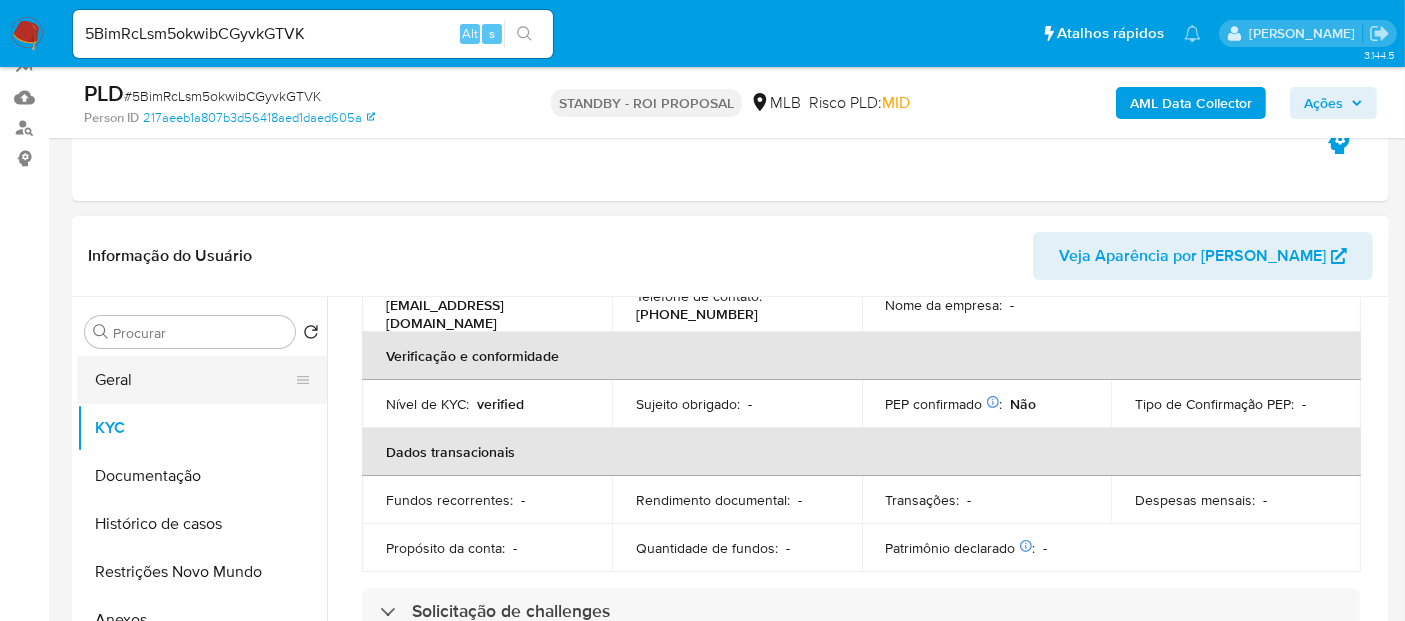 click on "Geral" at bounding box center [194, 380] 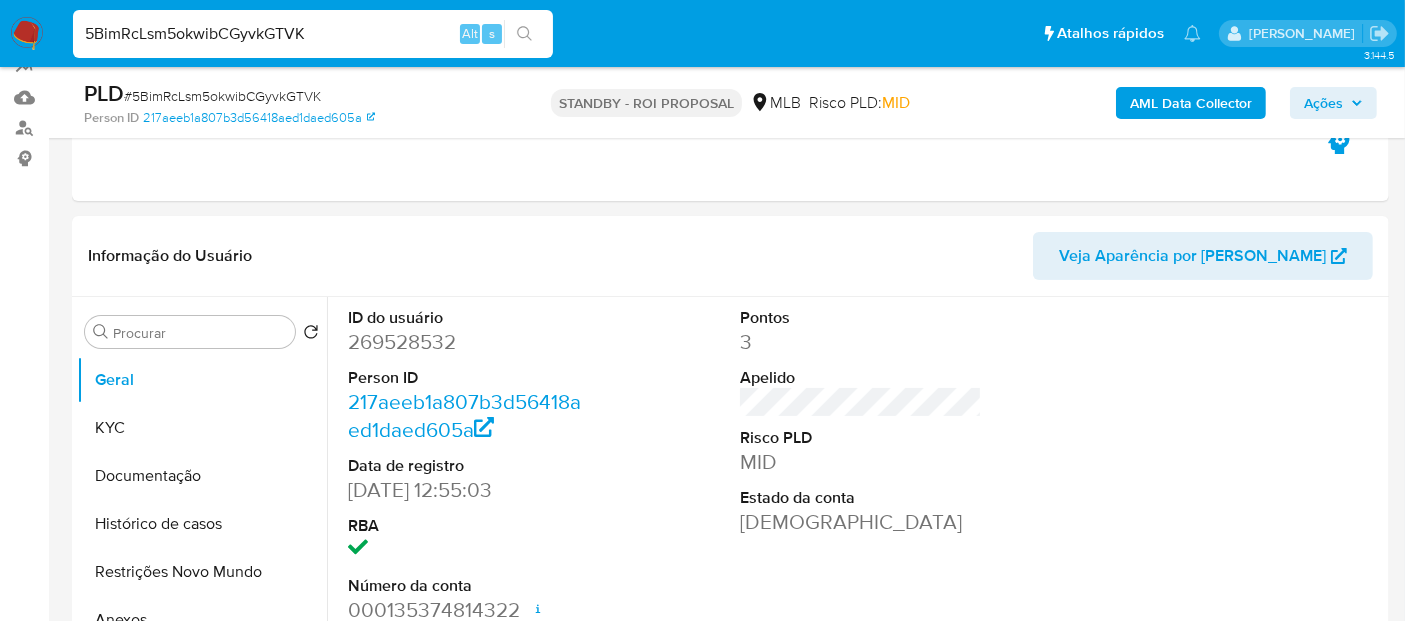 drag, startPoint x: 345, startPoint y: 39, endPoint x: 0, endPoint y: -25, distance: 350.88602 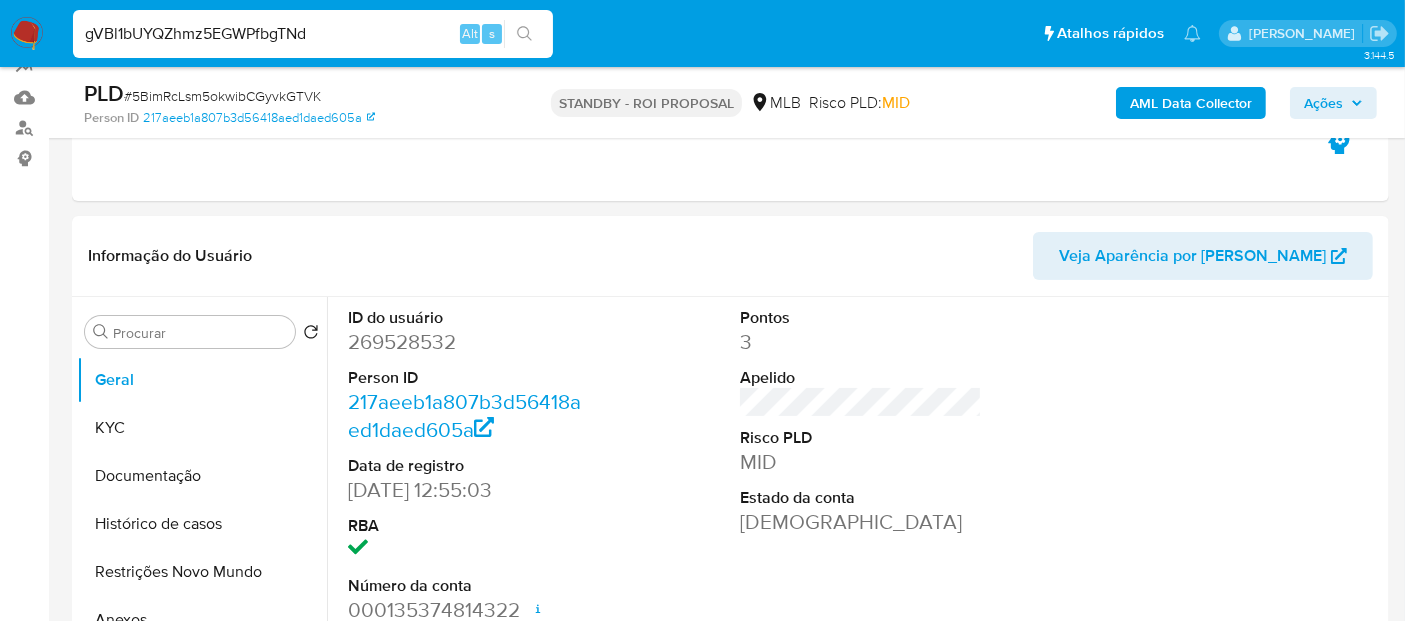 type on "gVBl1bUYQZhmz5EGWPfbgTNd" 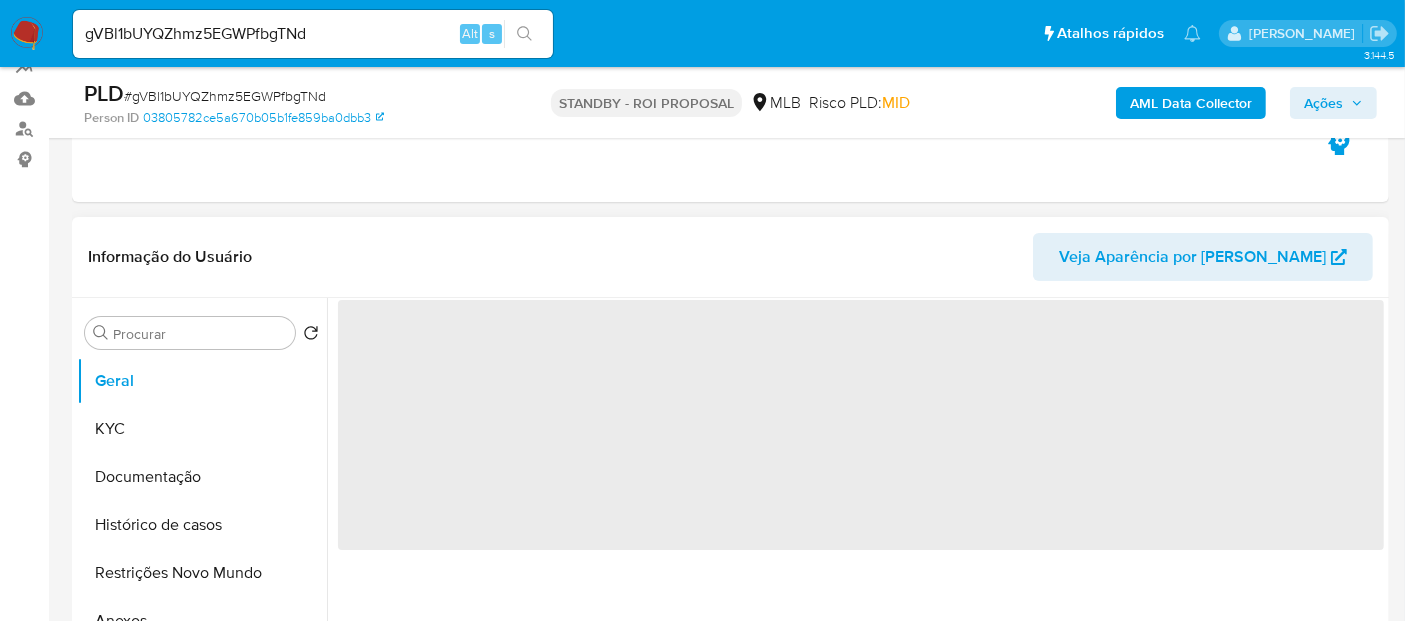 scroll, scrollTop: 222, scrollLeft: 0, axis: vertical 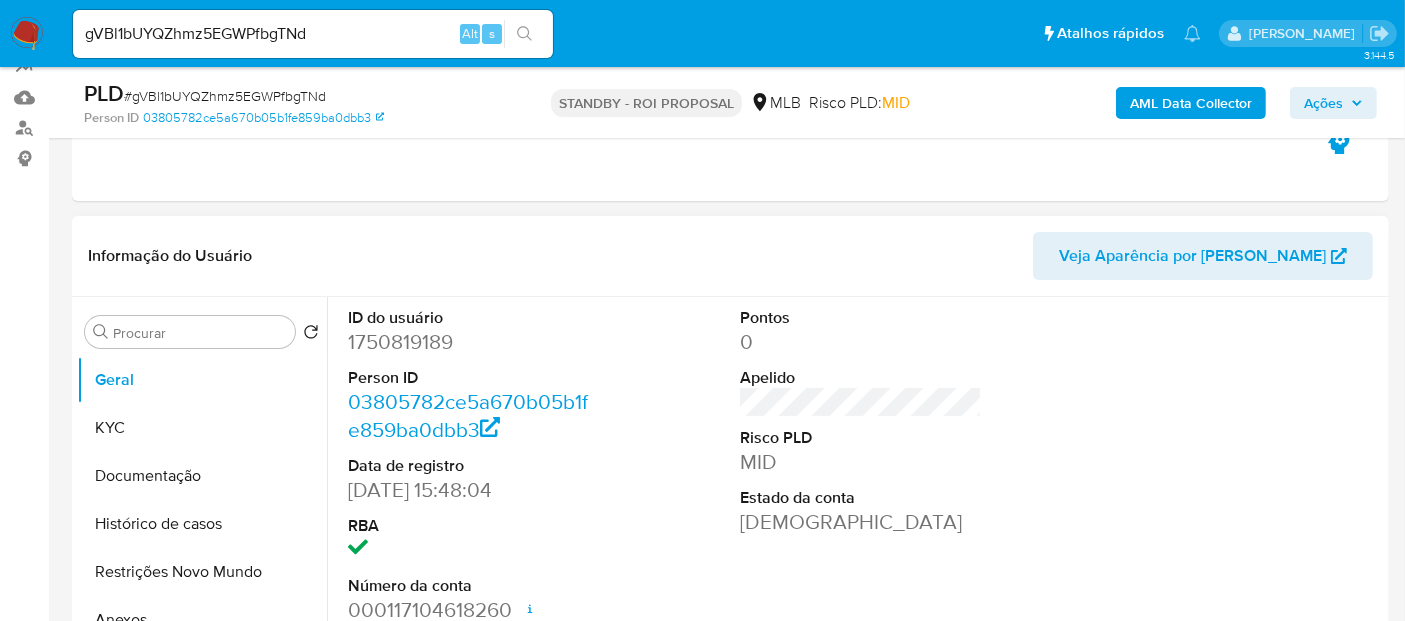 select on "10" 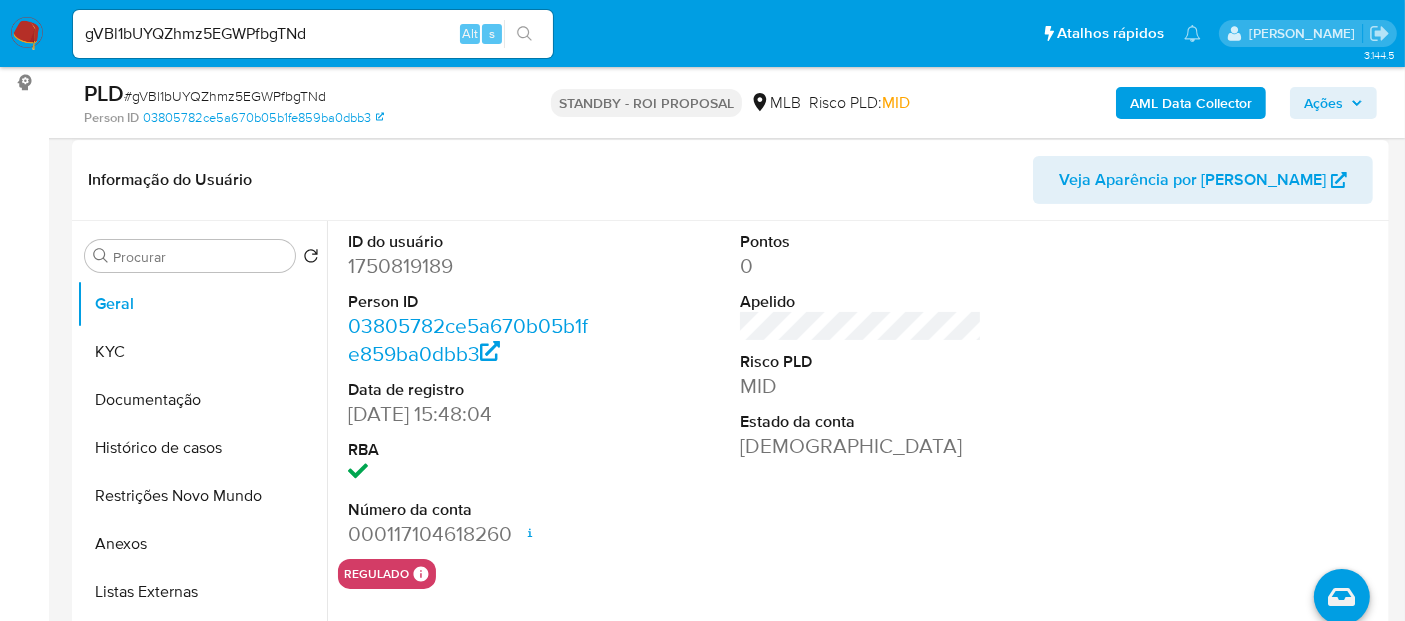 scroll, scrollTop: 333, scrollLeft: 0, axis: vertical 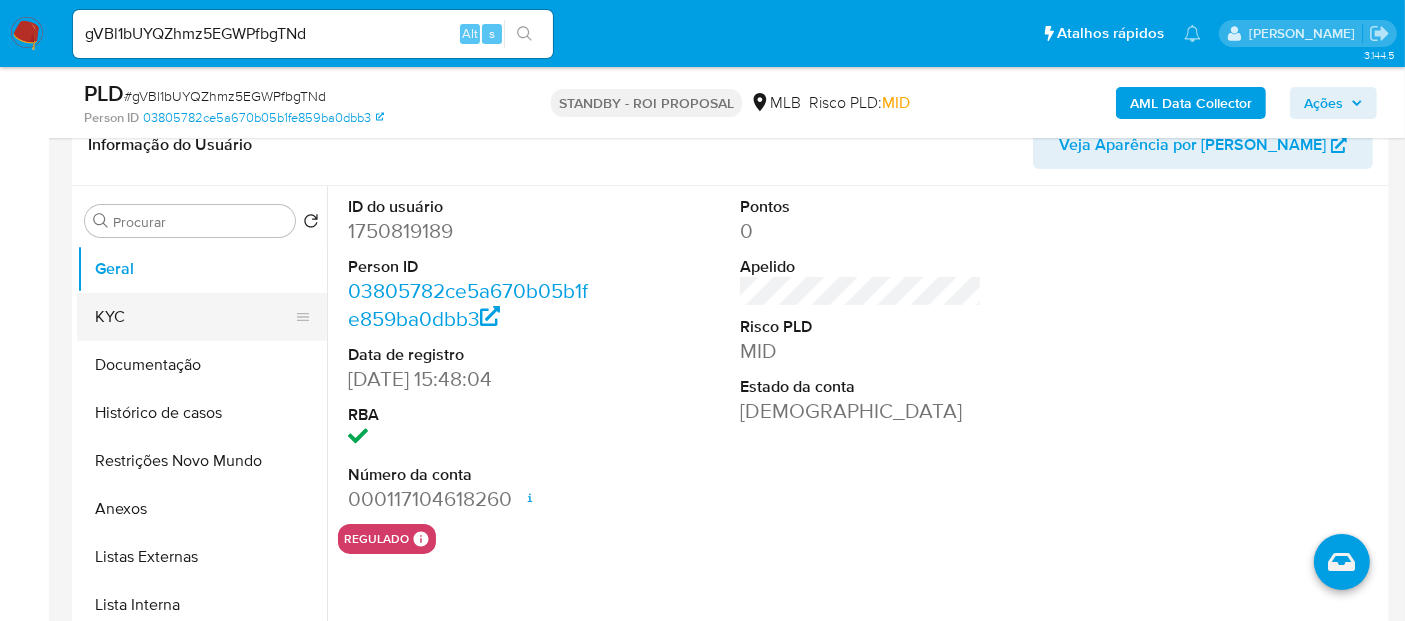 click on "KYC" at bounding box center [194, 317] 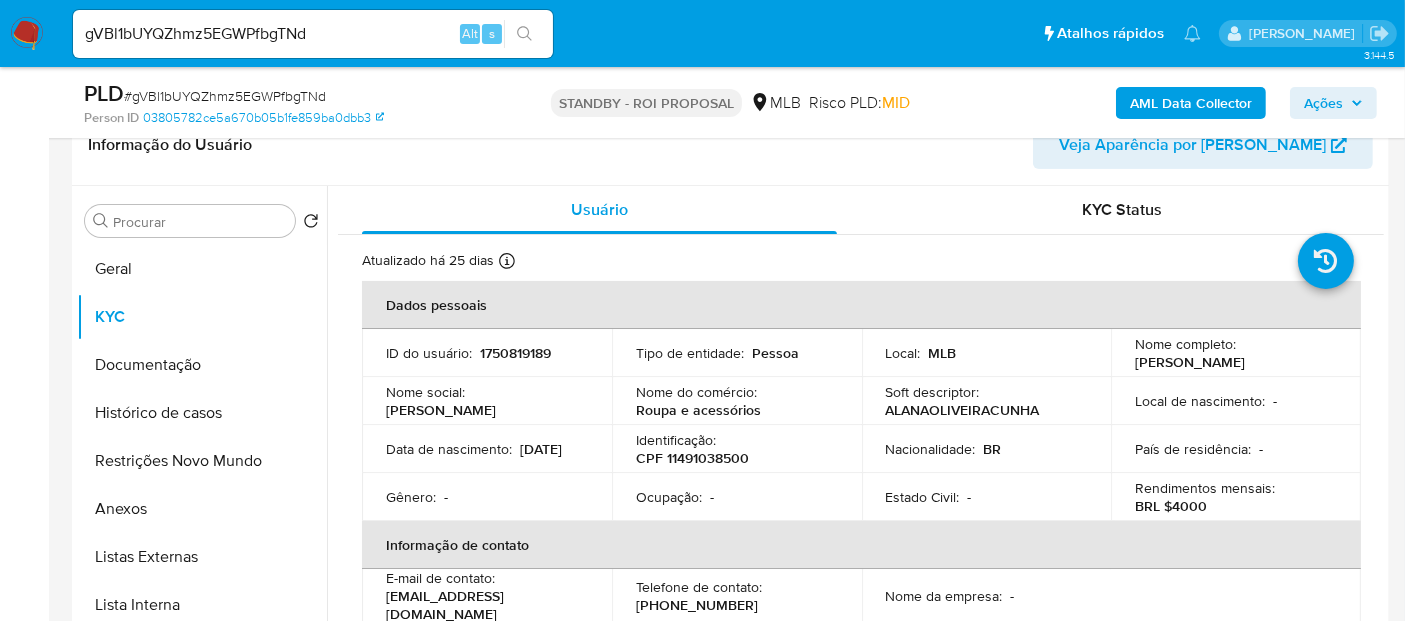 drag, startPoint x: 408, startPoint y: 462, endPoint x: 483, endPoint y: 462, distance: 75 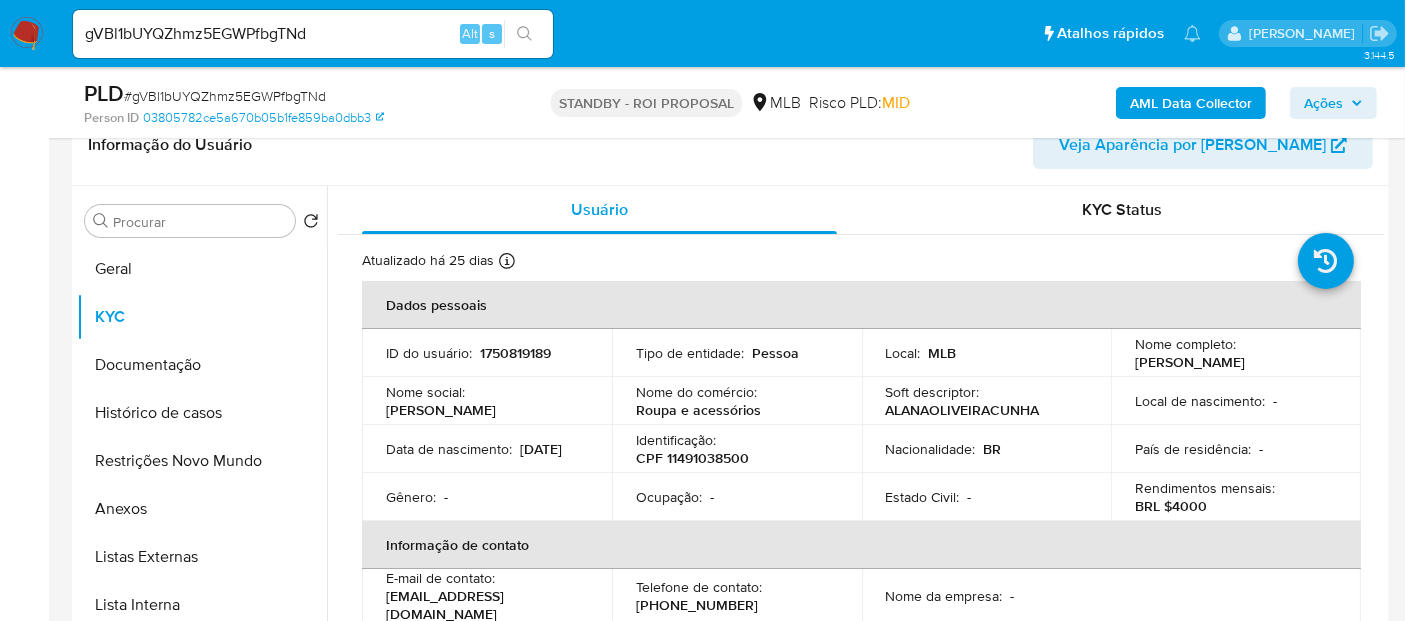 scroll, scrollTop: 111, scrollLeft: 0, axis: vertical 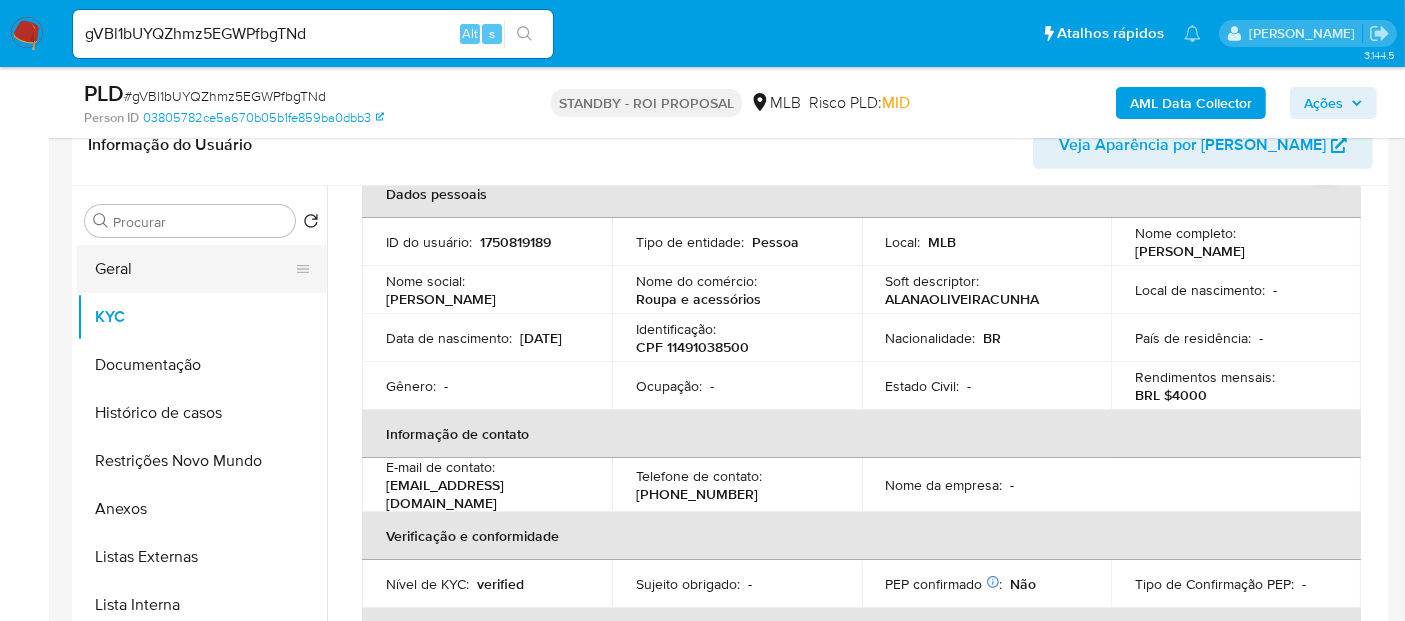 drag, startPoint x: 145, startPoint y: 264, endPoint x: 270, endPoint y: 267, distance: 125.035995 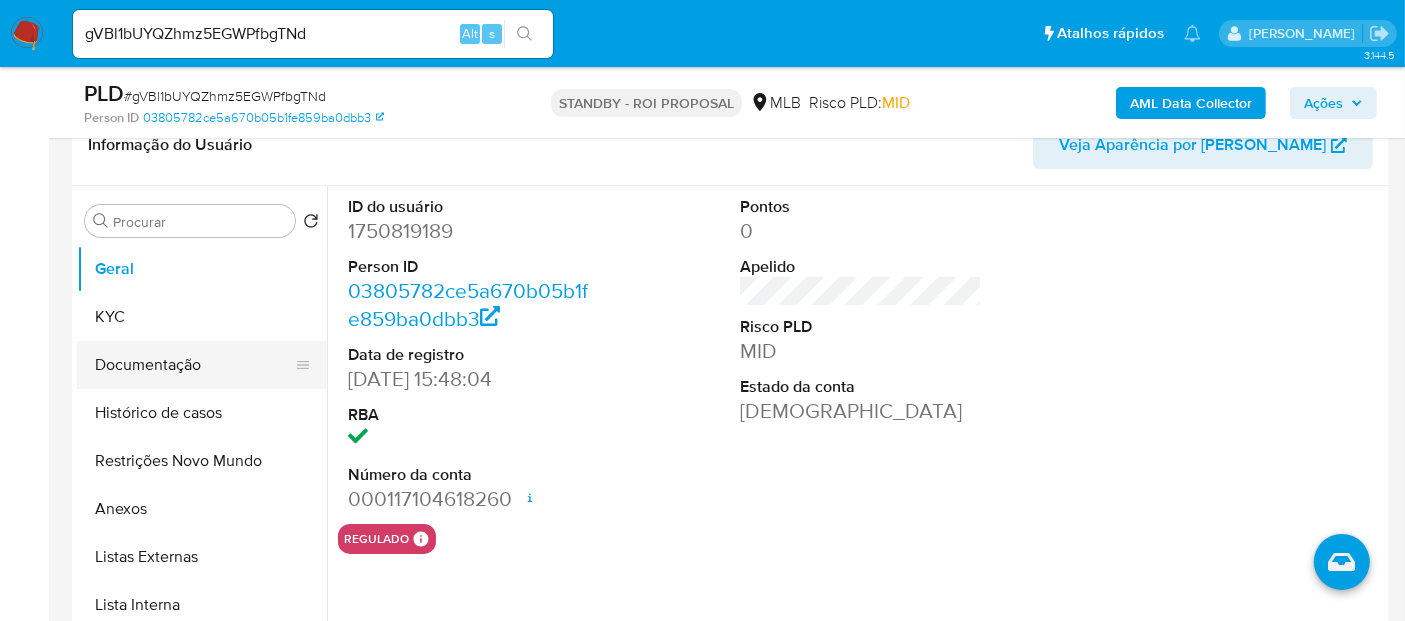 click on "Documentação" at bounding box center [194, 365] 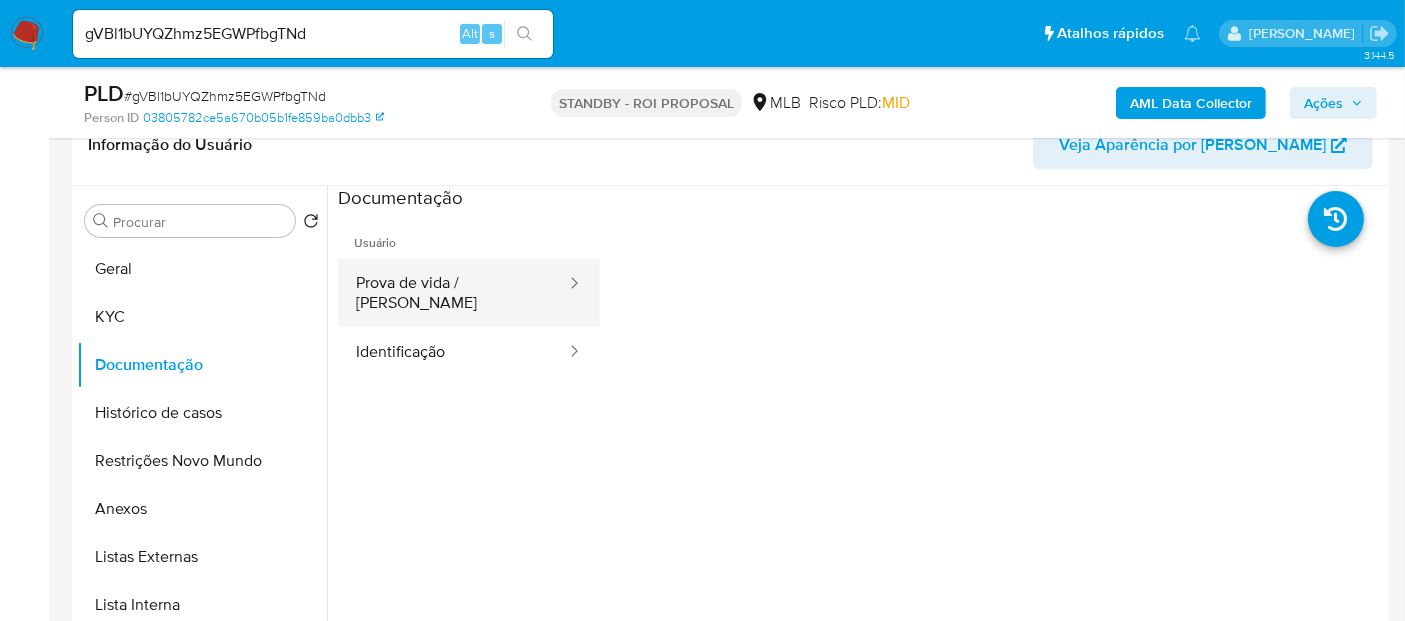 click on "Prova de vida / Selfie" at bounding box center [453, 293] 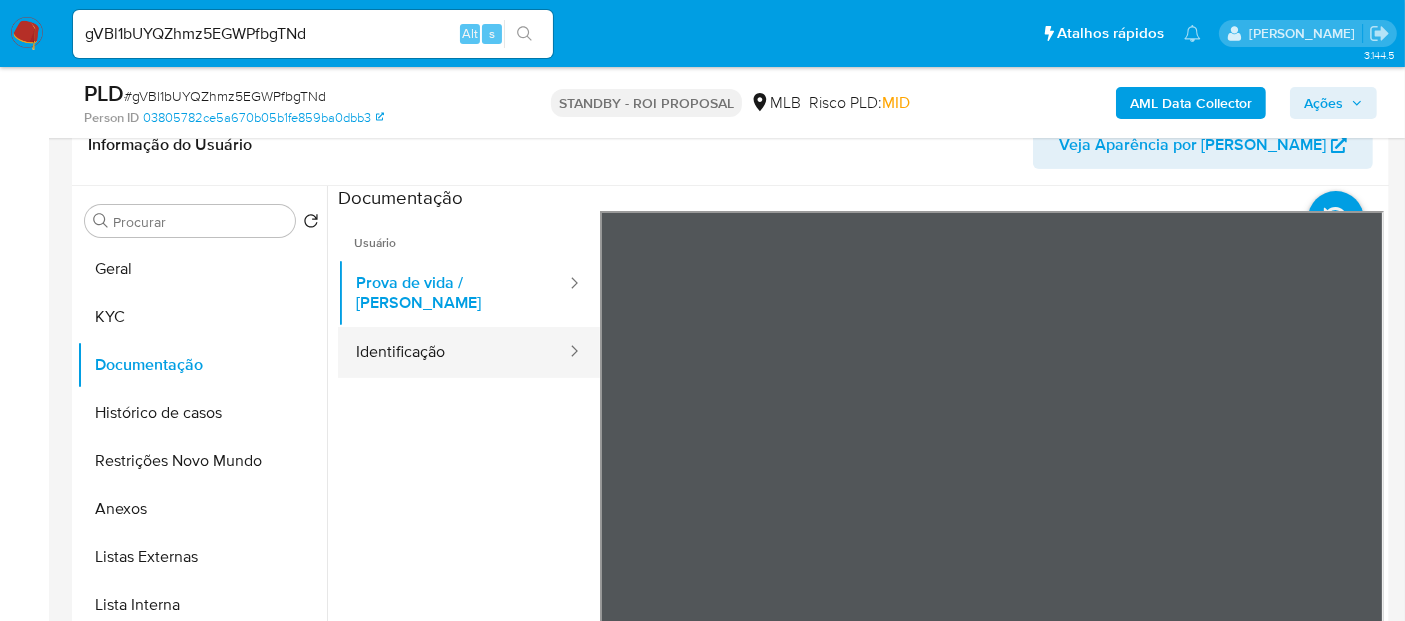 click on "Identificação" at bounding box center [453, 352] 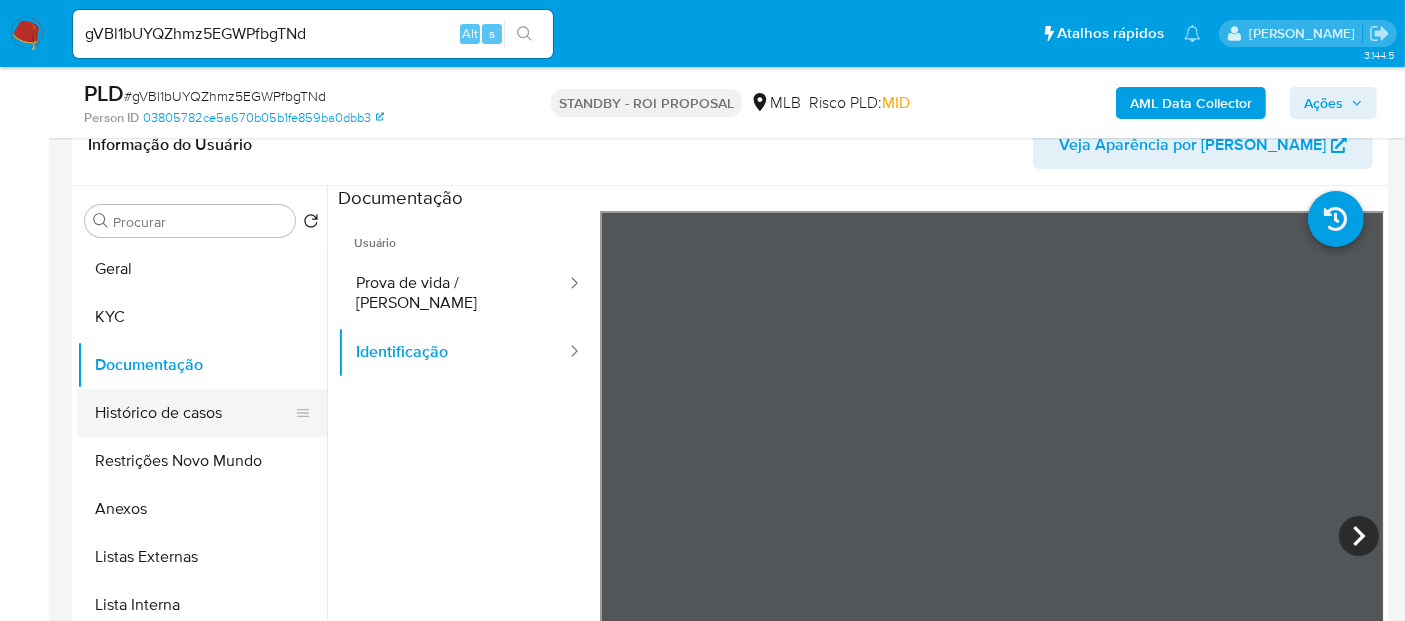 click on "Histórico de casos" at bounding box center (194, 413) 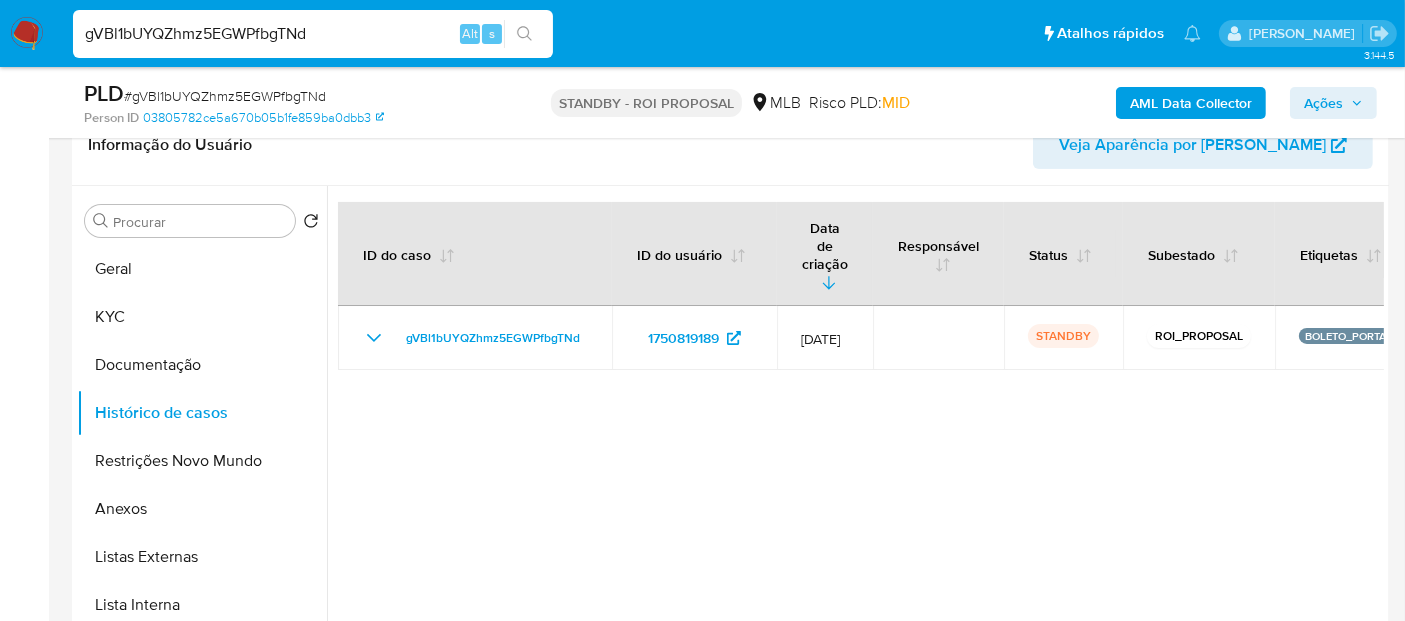 drag, startPoint x: 345, startPoint y: 30, endPoint x: 0, endPoint y: 2, distance: 346.13437 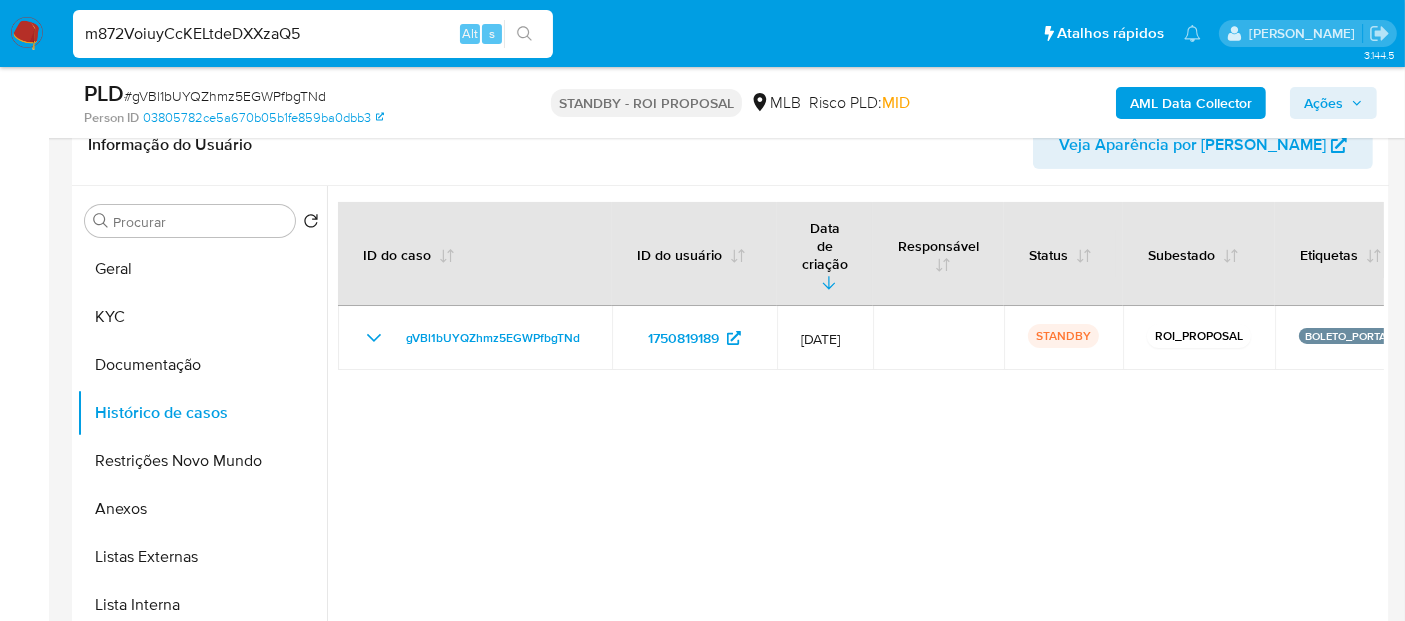 type on "m872VoiuyCcKELtdeDXXzaQ5" 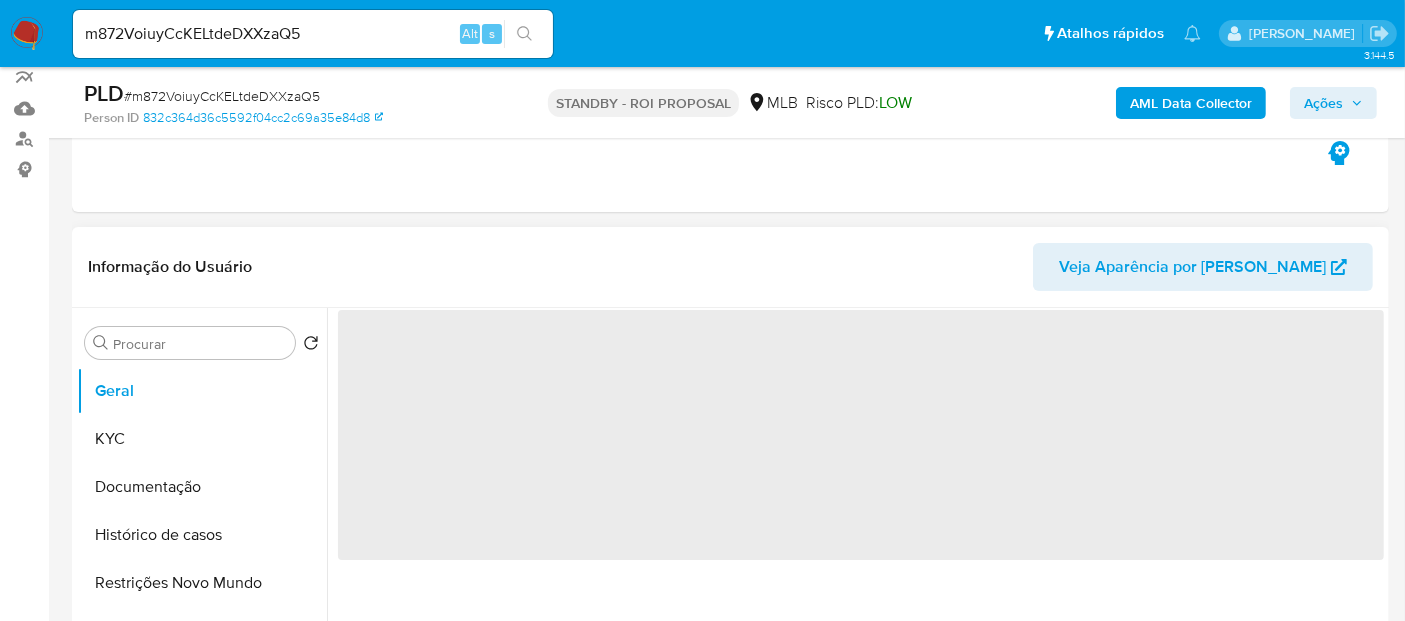 scroll, scrollTop: 222, scrollLeft: 0, axis: vertical 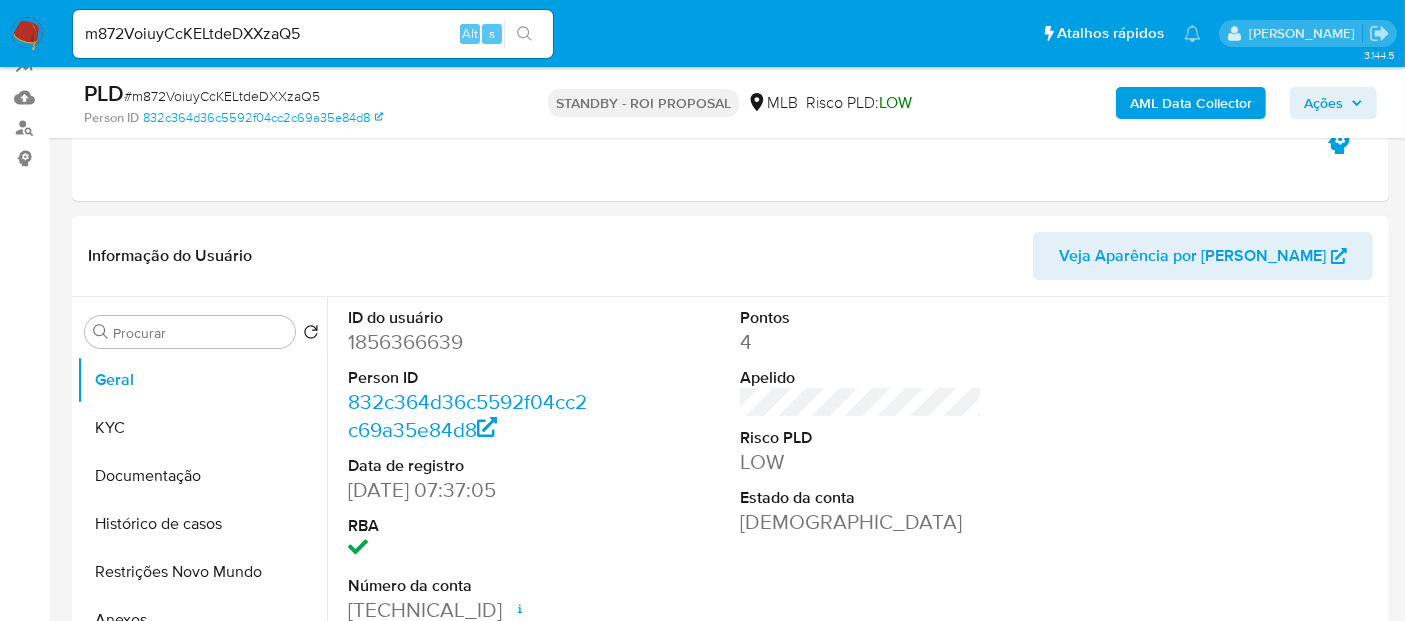 select on "10" 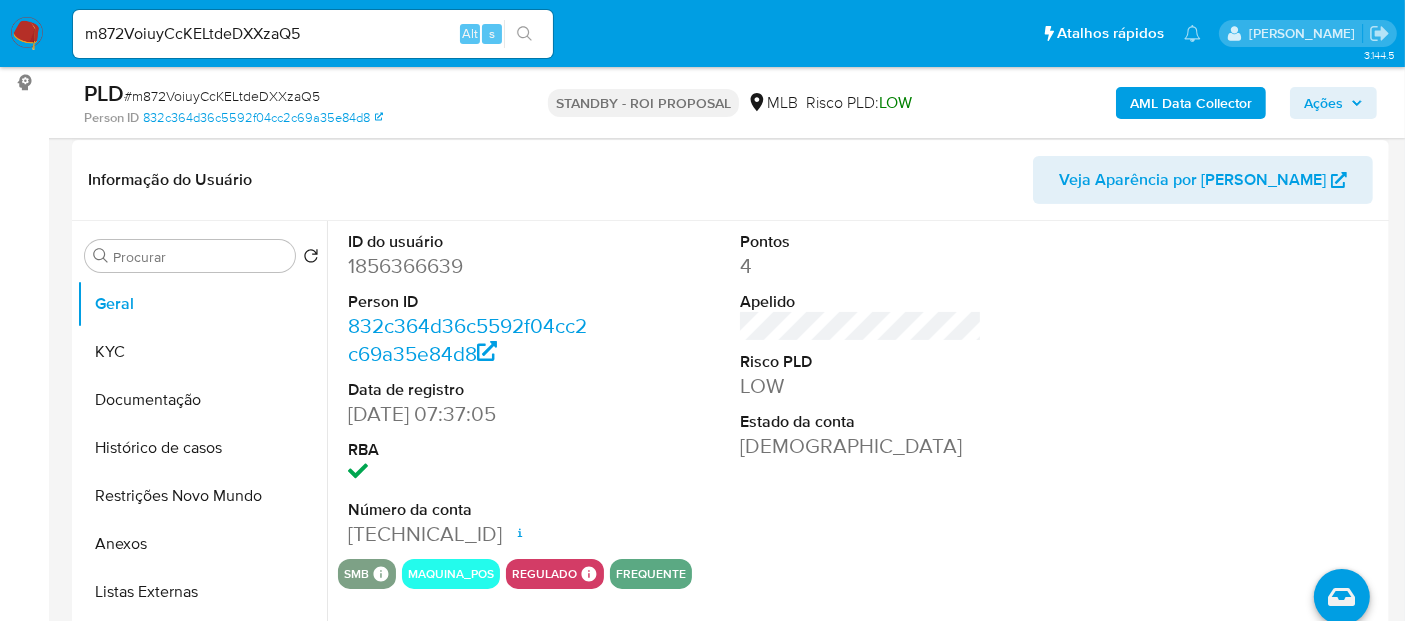 scroll, scrollTop: 333, scrollLeft: 0, axis: vertical 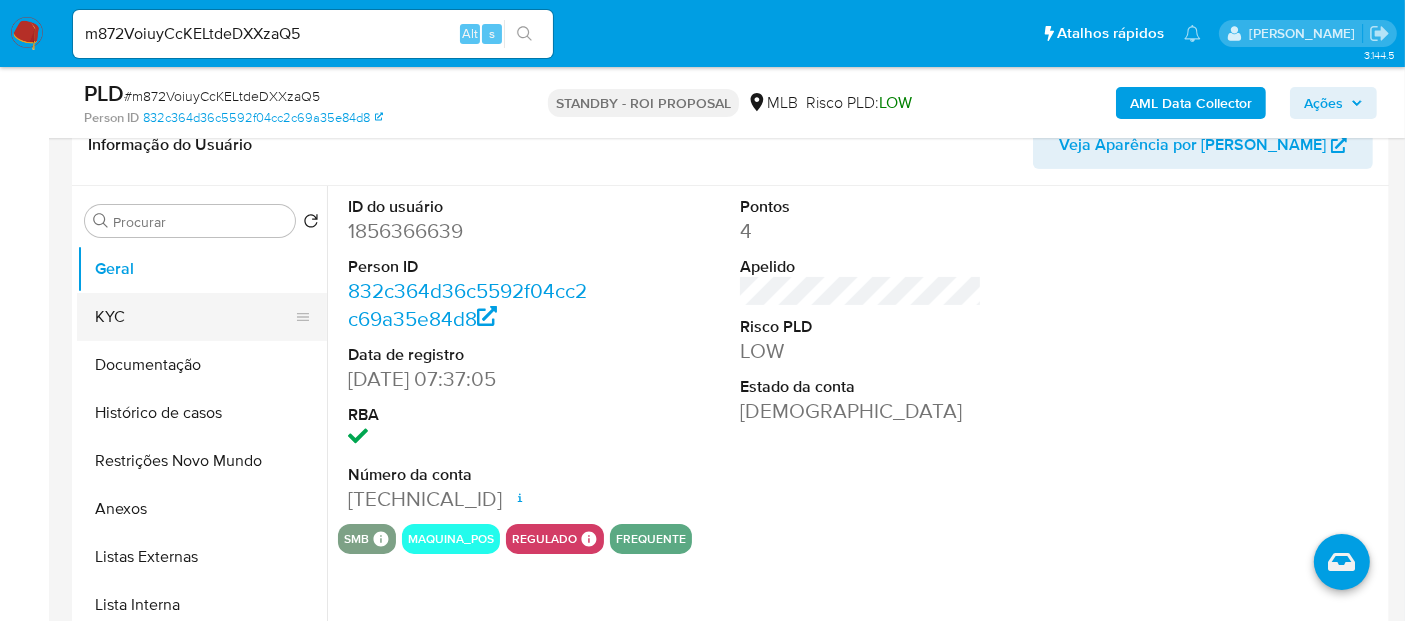 click on "KYC" at bounding box center (194, 317) 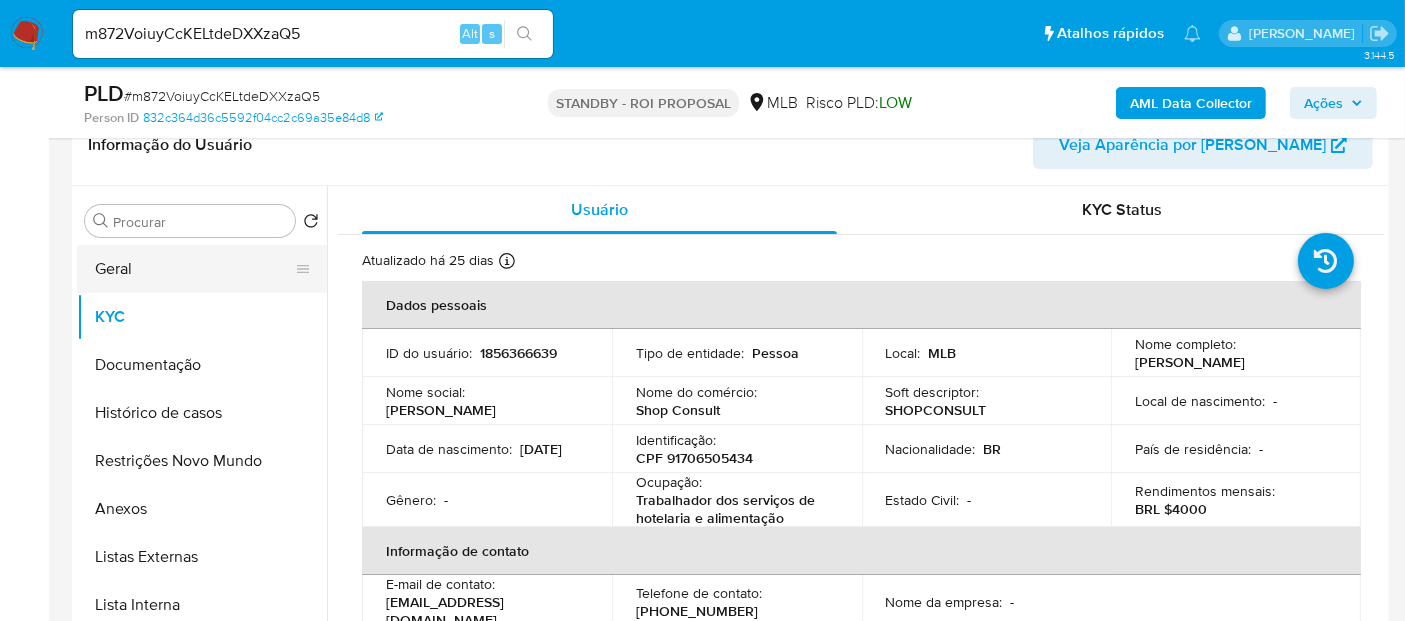 drag, startPoint x: 131, startPoint y: 268, endPoint x: 159, endPoint y: 268, distance: 28 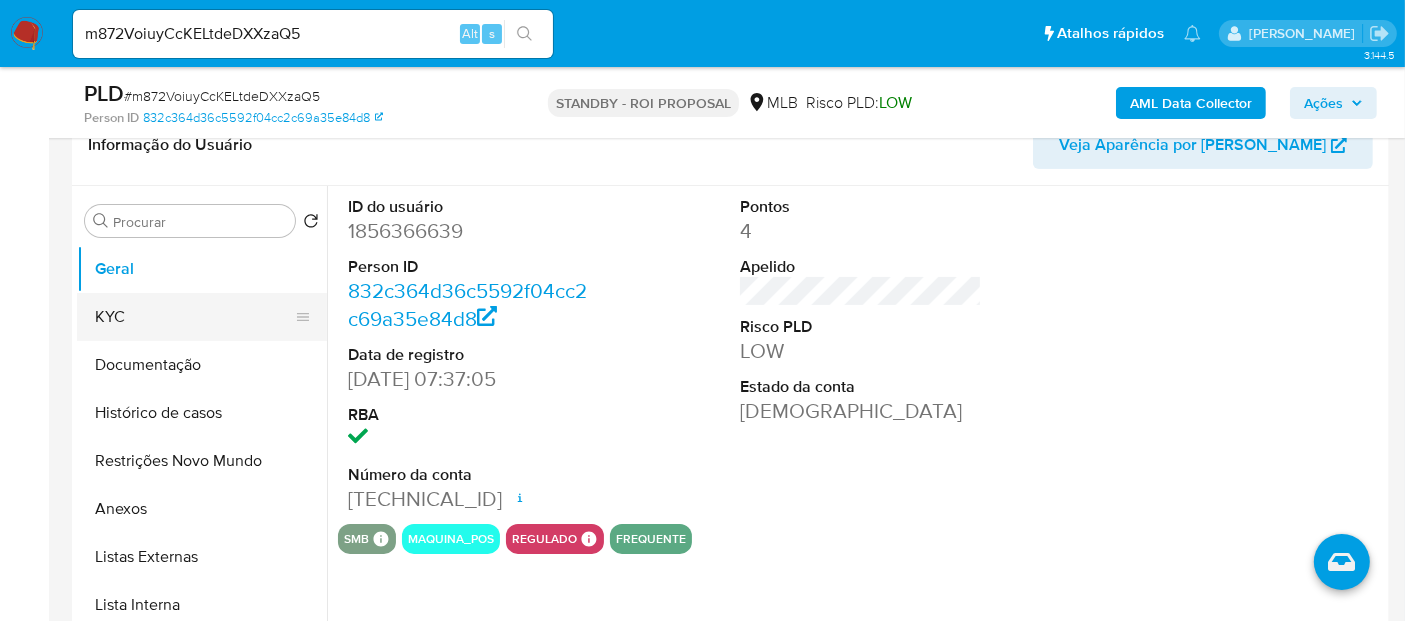 drag, startPoint x: 128, startPoint y: 322, endPoint x: 174, endPoint y: 318, distance: 46.173584 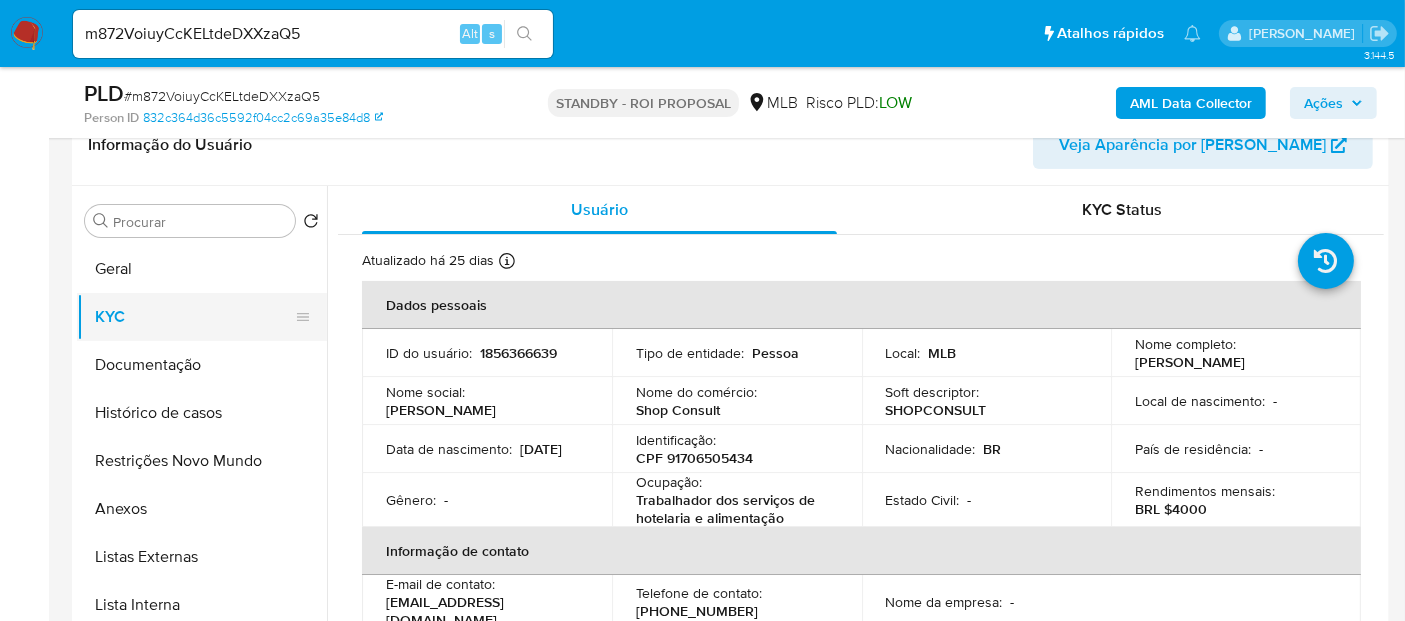 drag, startPoint x: 126, startPoint y: 269, endPoint x: 310, endPoint y: 292, distance: 185.43193 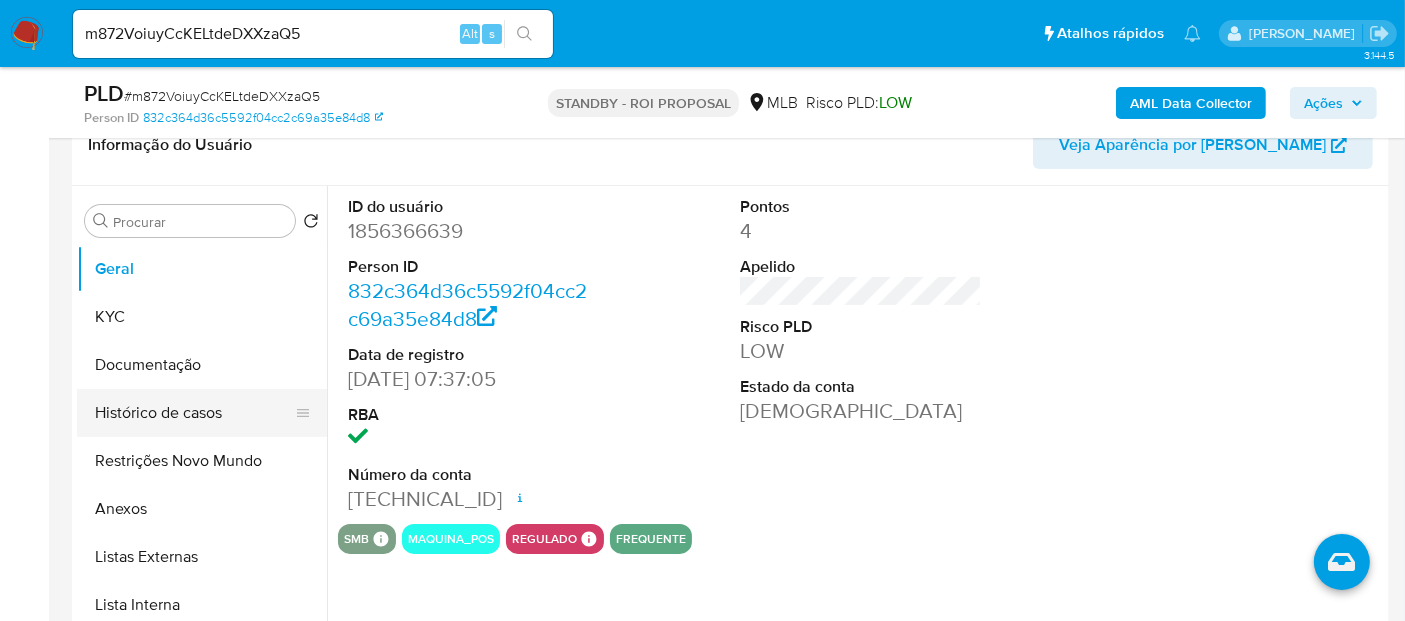 click on "Histórico de casos" at bounding box center [194, 413] 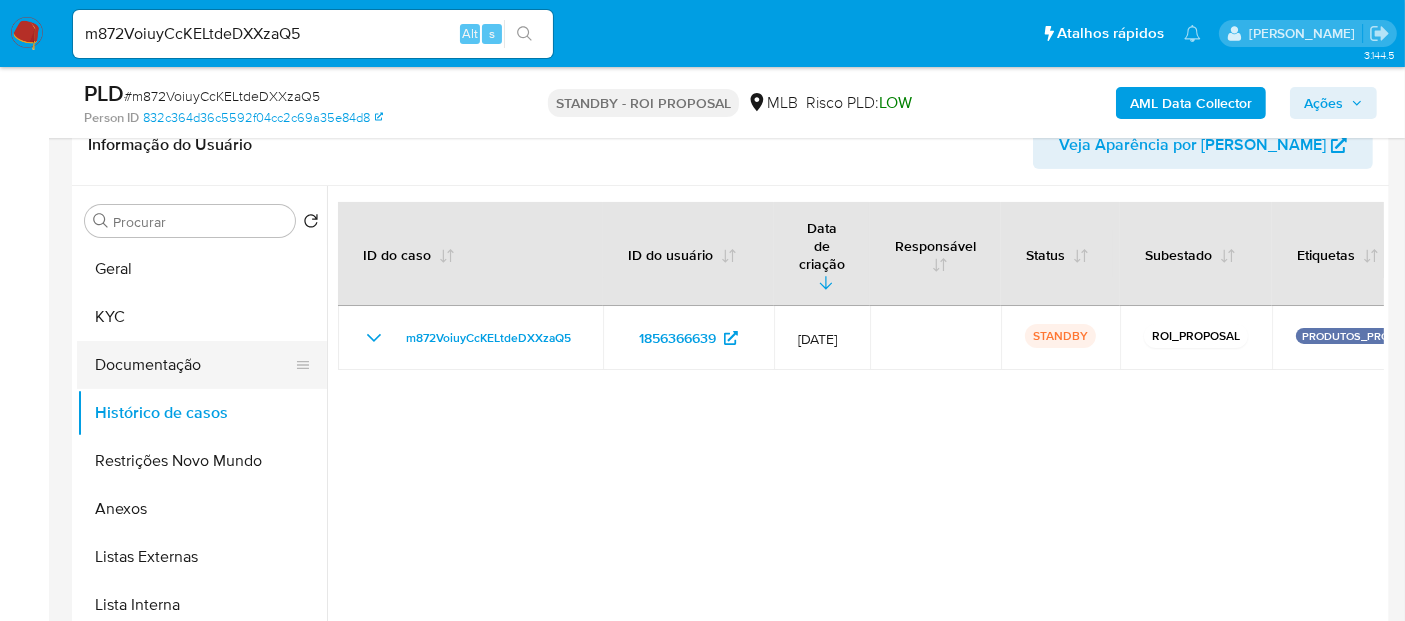 click on "Documentação" at bounding box center (194, 365) 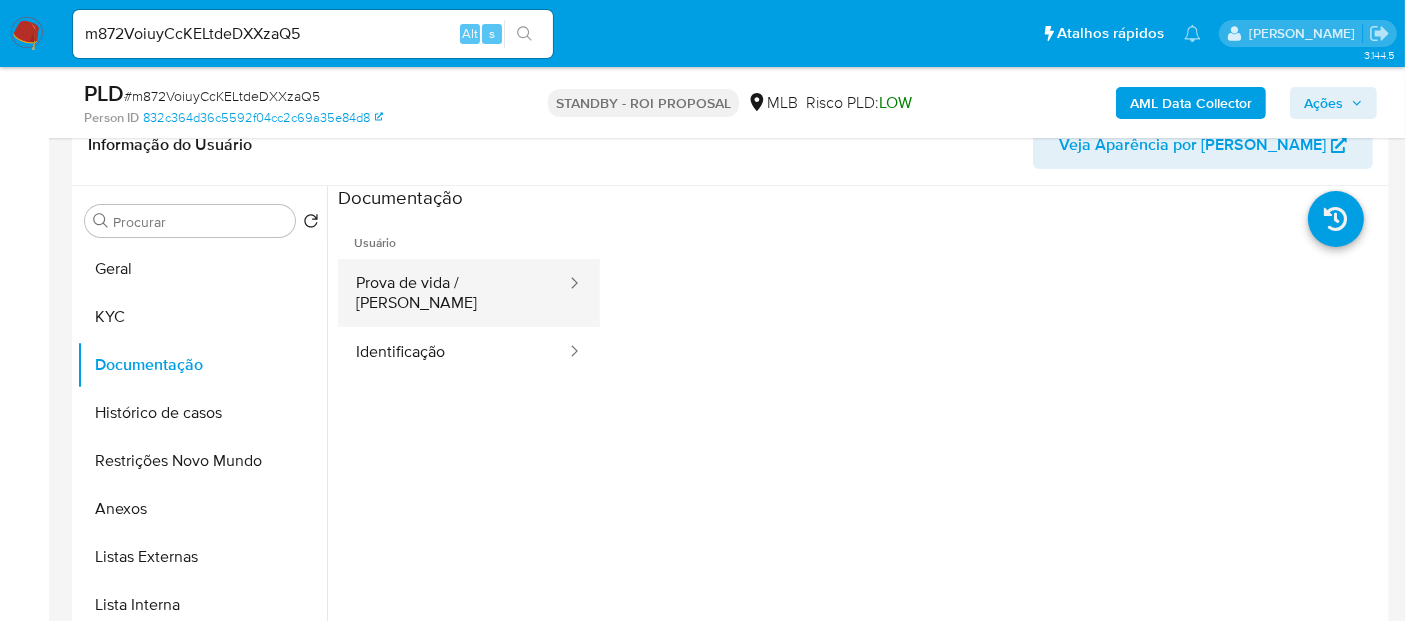 click on "Prova de vida / Selfie" at bounding box center (453, 293) 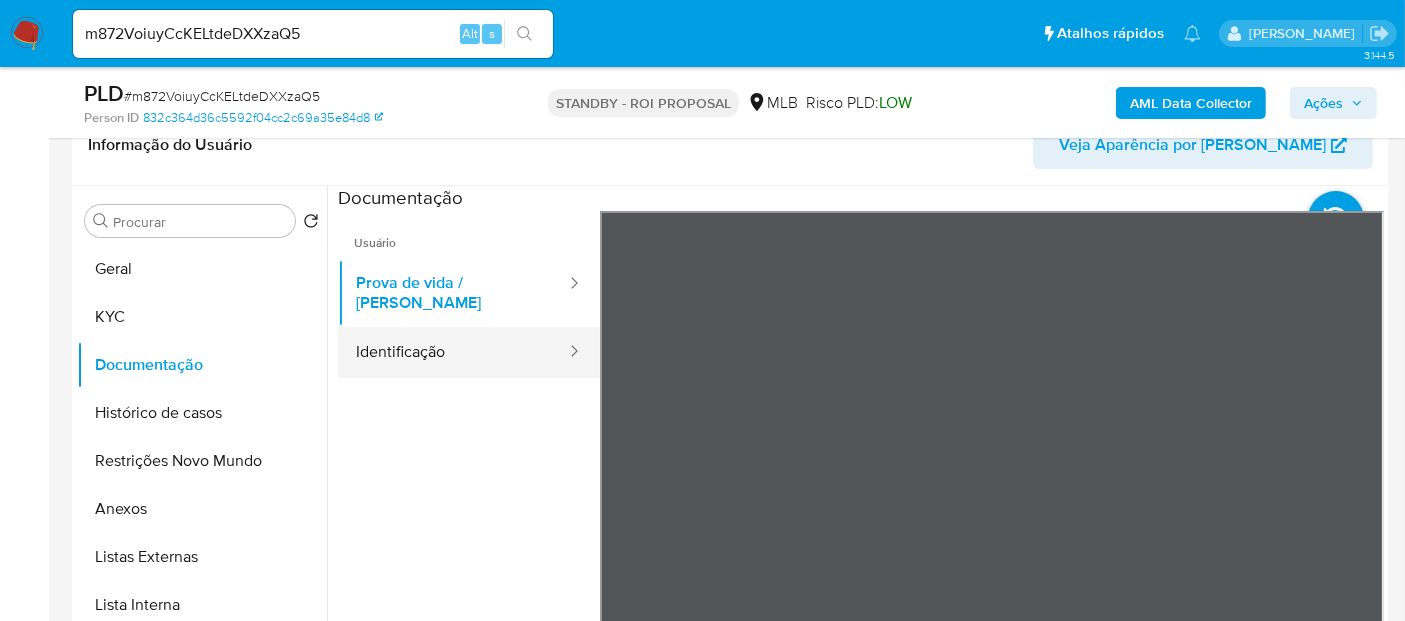 click on "Identificação" at bounding box center (453, 352) 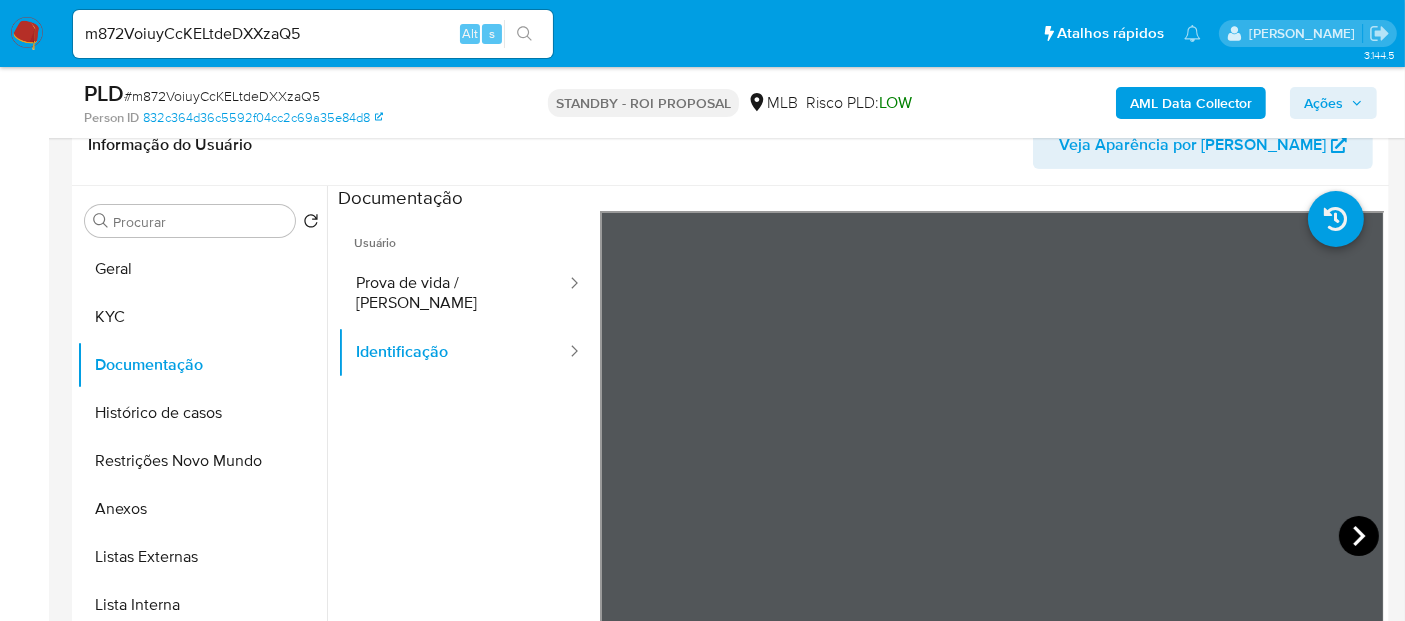 click 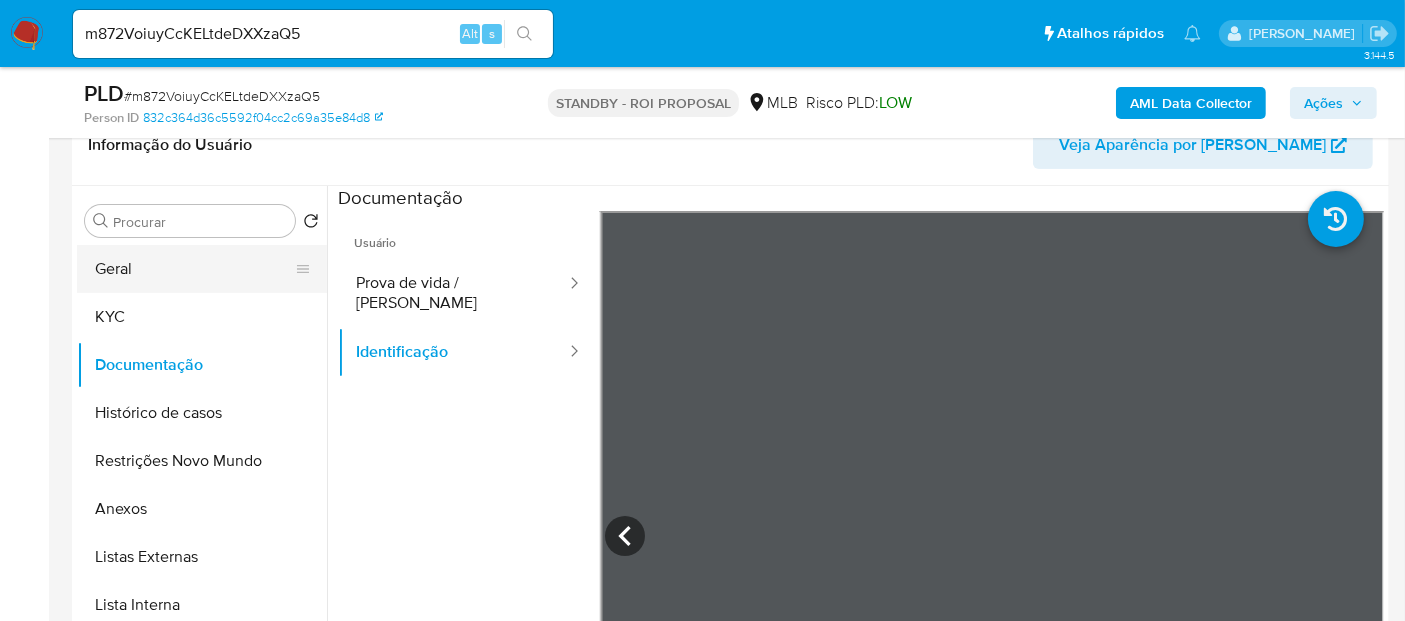 click on "Geral" at bounding box center (194, 269) 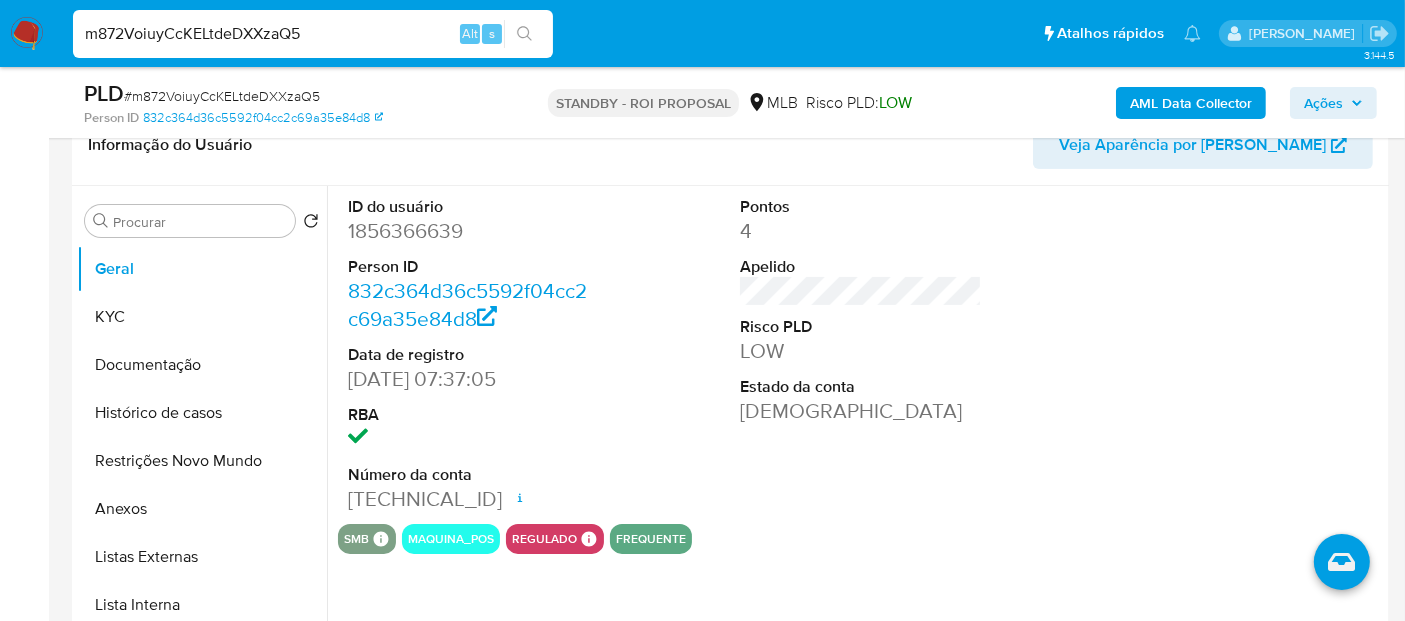 drag, startPoint x: 342, startPoint y: 30, endPoint x: 0, endPoint y: 24, distance: 342.0526 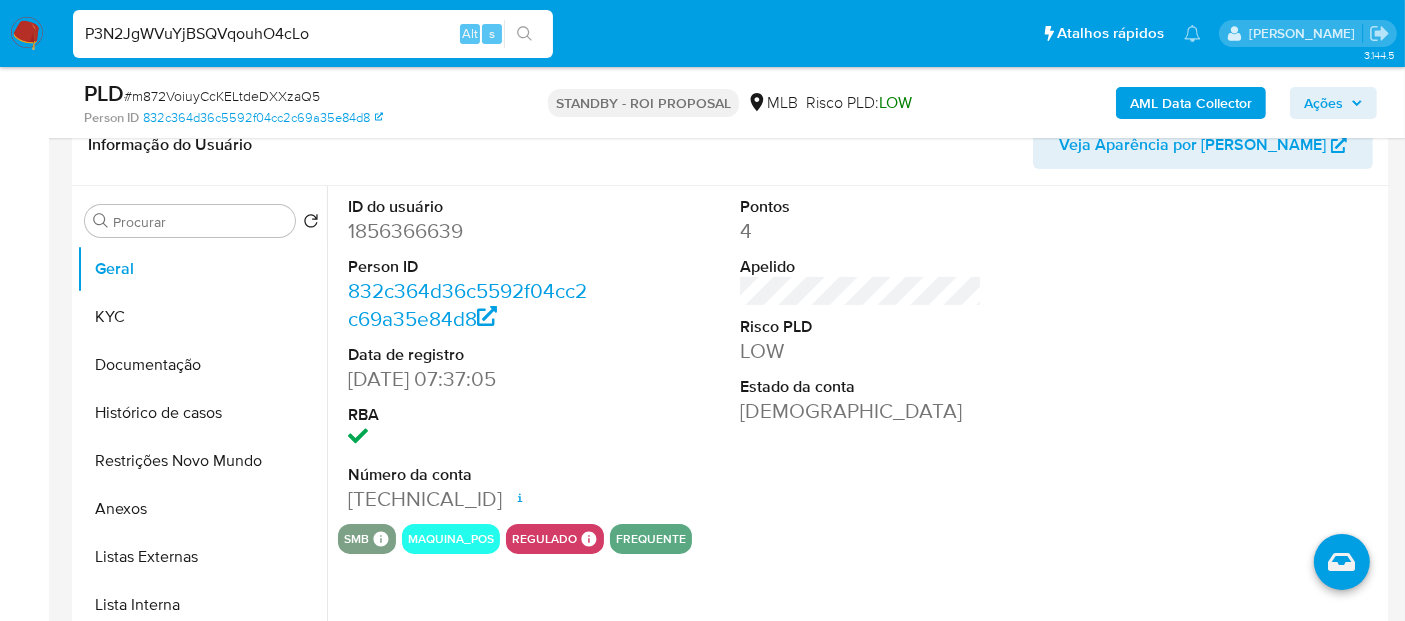 type on "P3N2JgWVuYjBSQVqouhO4cLo" 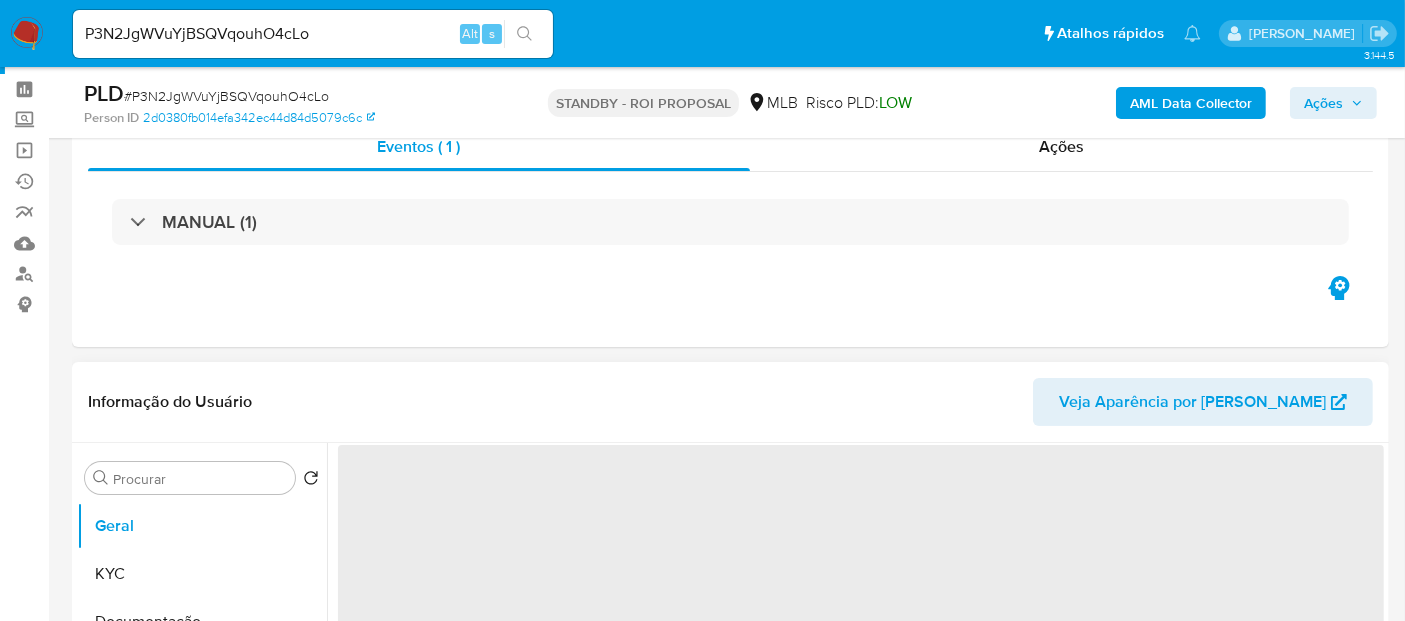 scroll, scrollTop: 111, scrollLeft: 0, axis: vertical 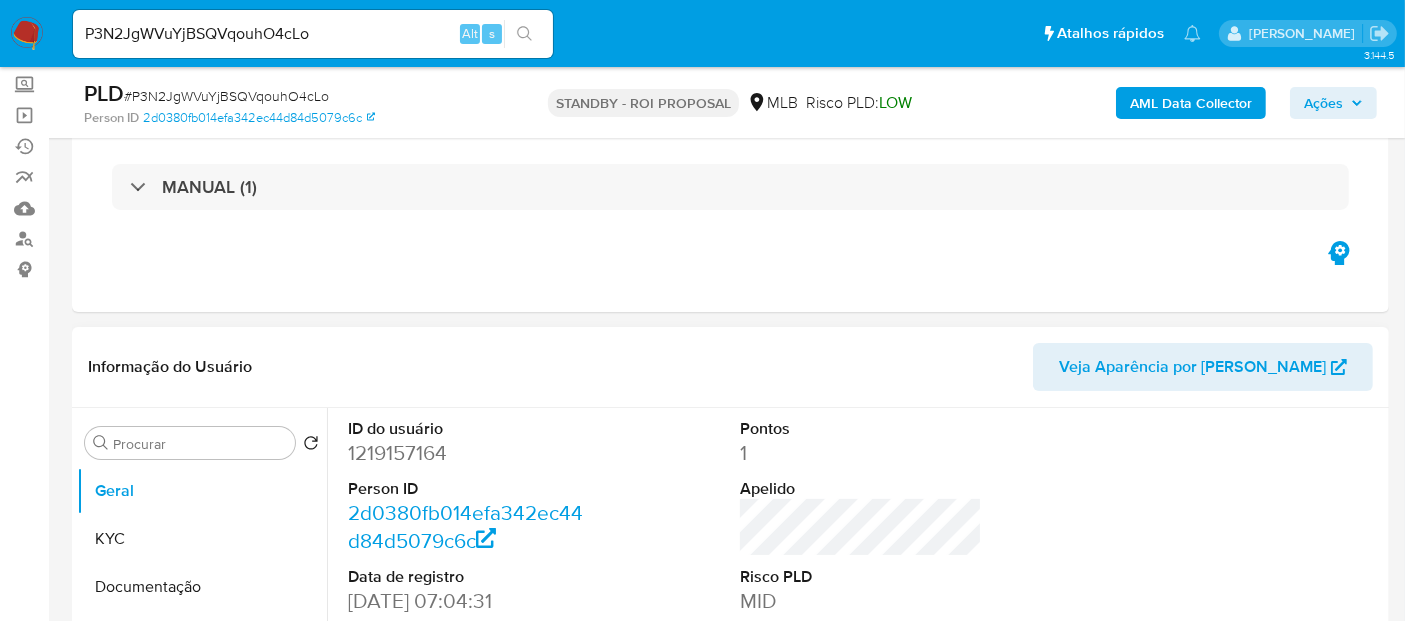 select on "10" 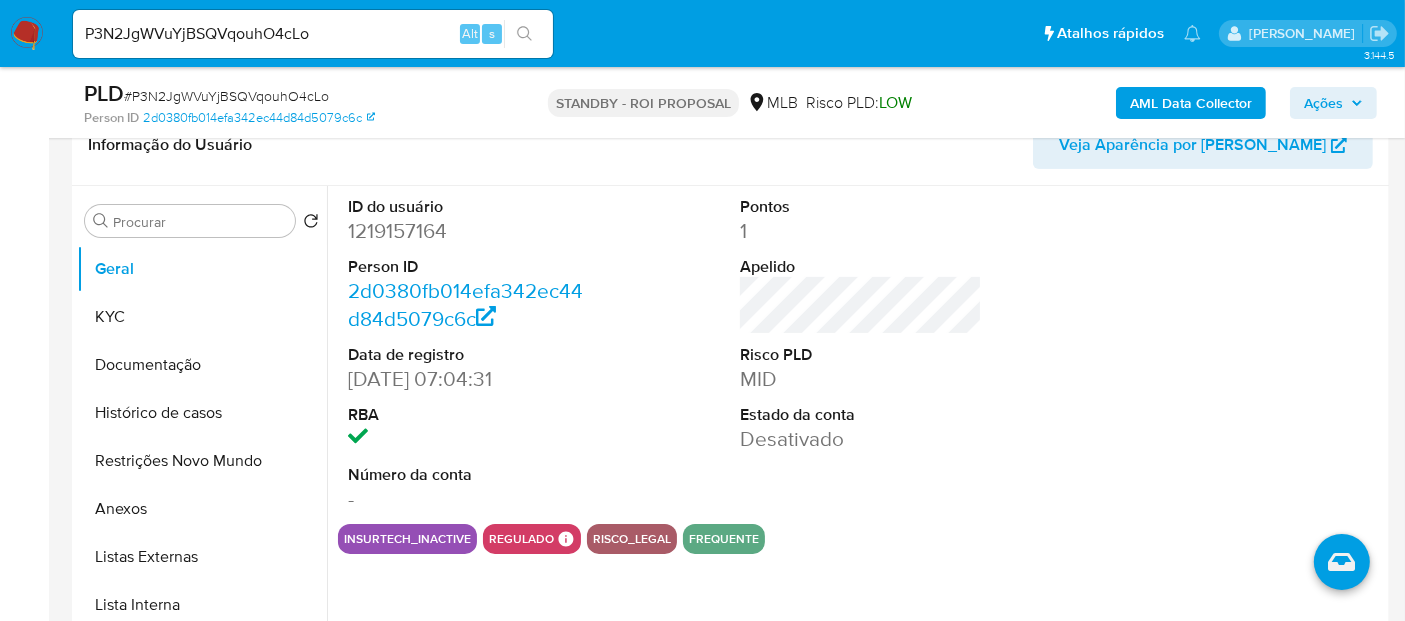 scroll, scrollTop: 444, scrollLeft: 0, axis: vertical 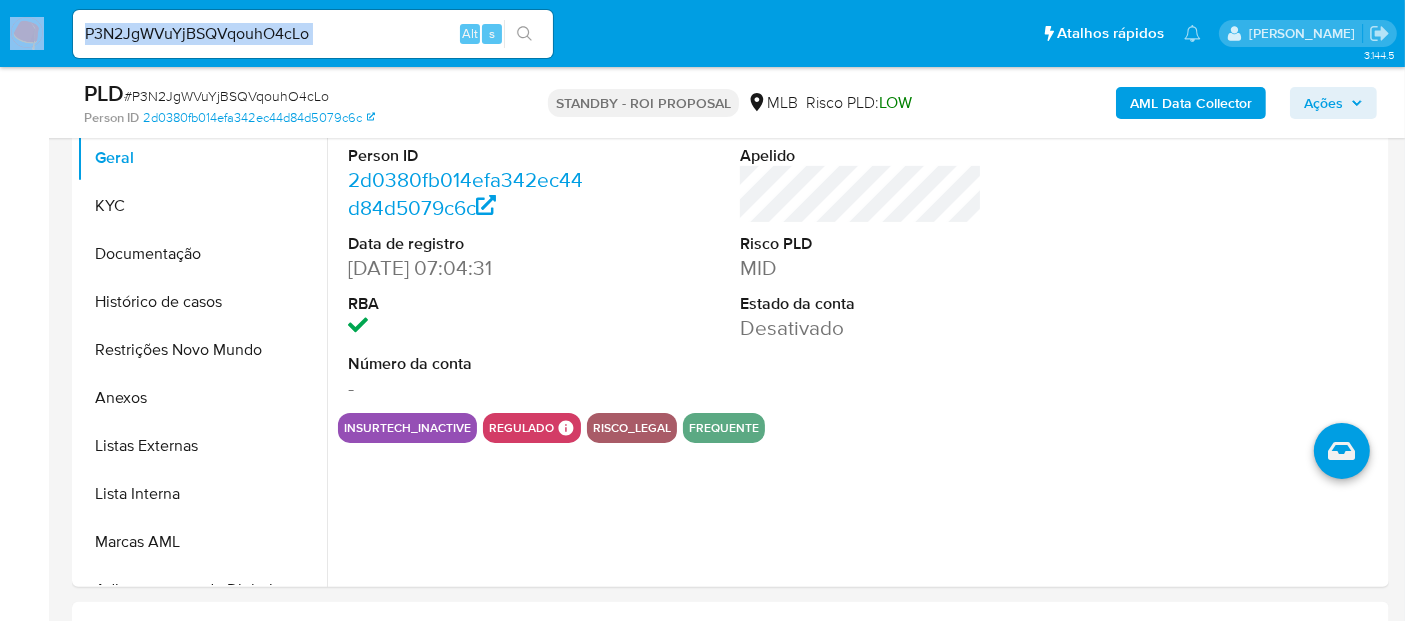 drag, startPoint x: 357, startPoint y: 18, endPoint x: 0, endPoint y: 52, distance: 358.6154 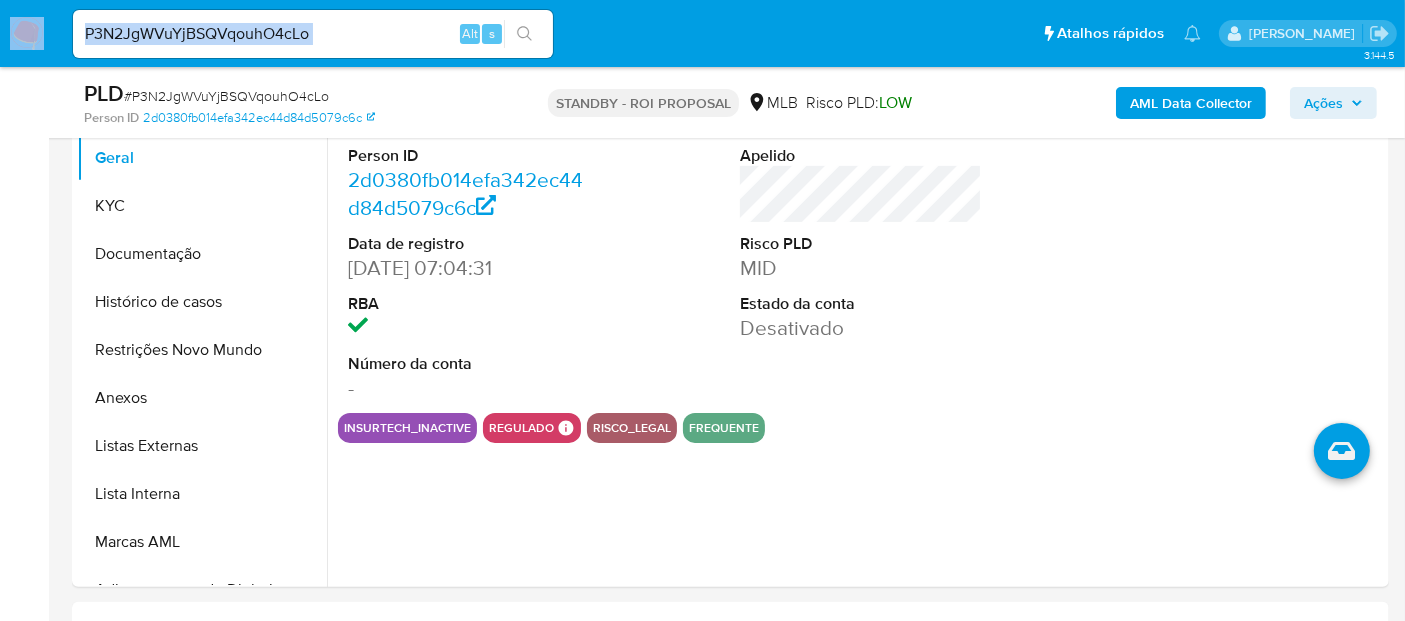 click on "P3N2JgWVuYjBSQVqouhO4cLo" at bounding box center (313, 34) 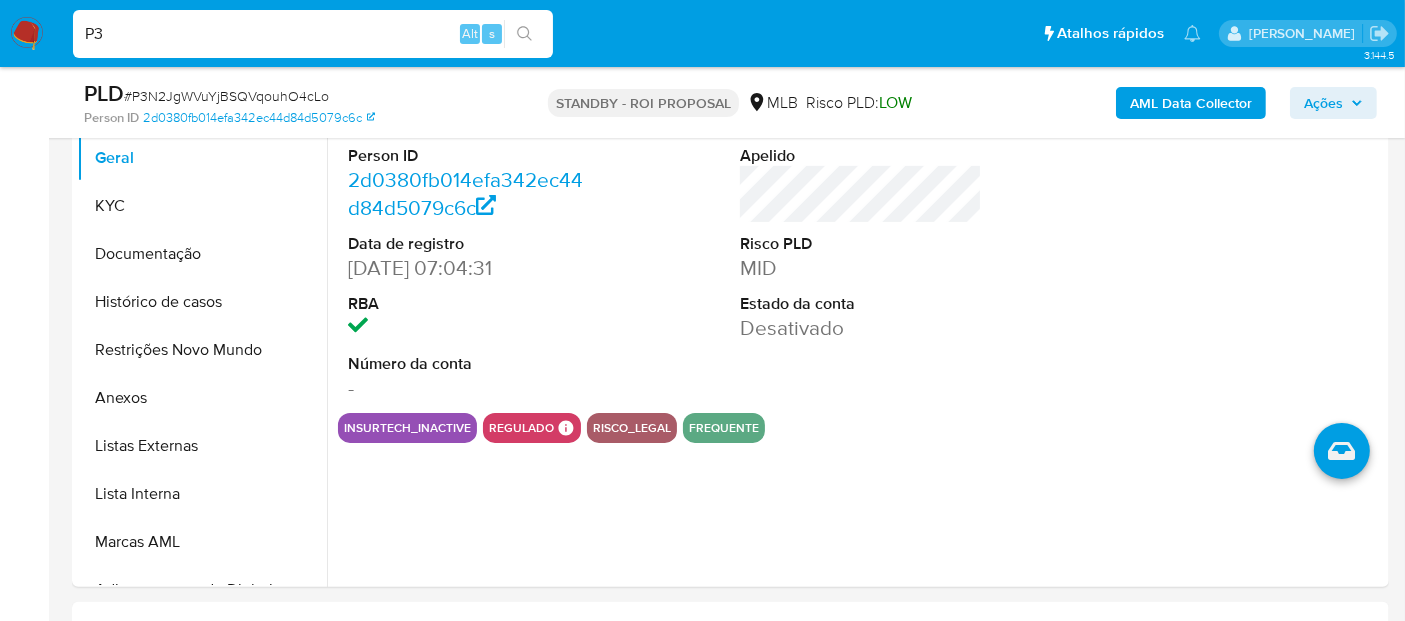 type on "P" 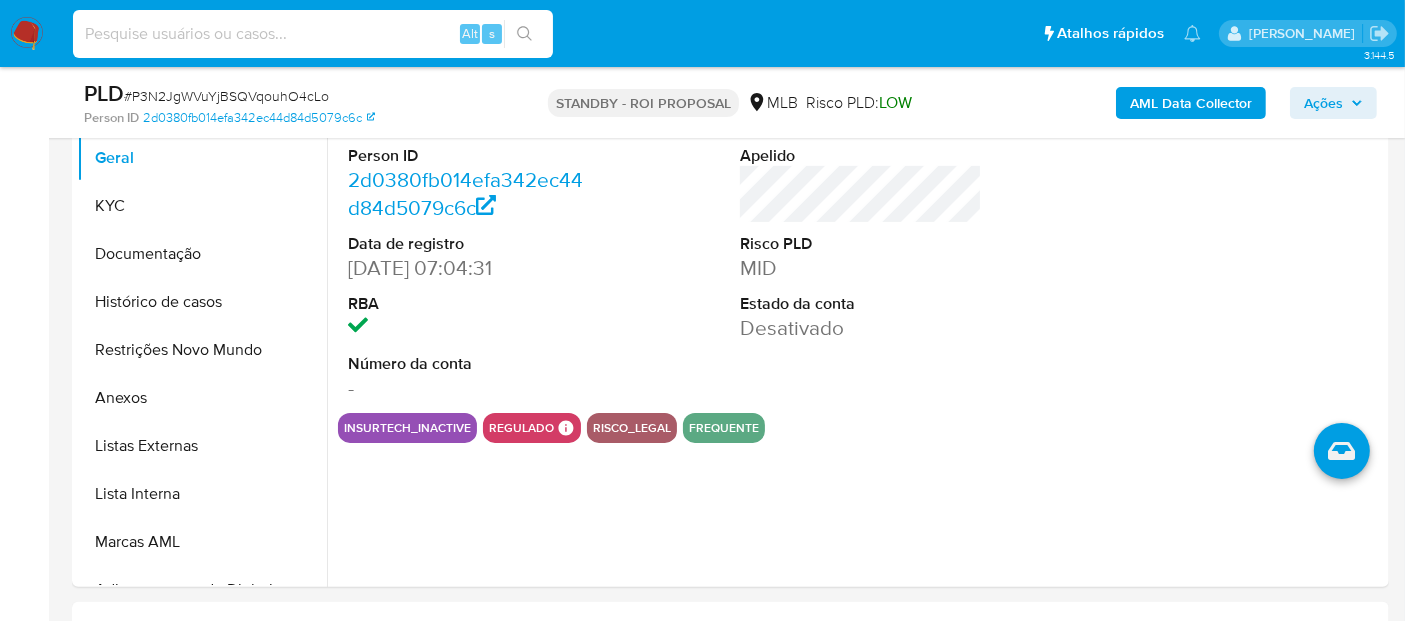 paste on "0zuInsrFZdhQI4qKZoaJuV0Y" 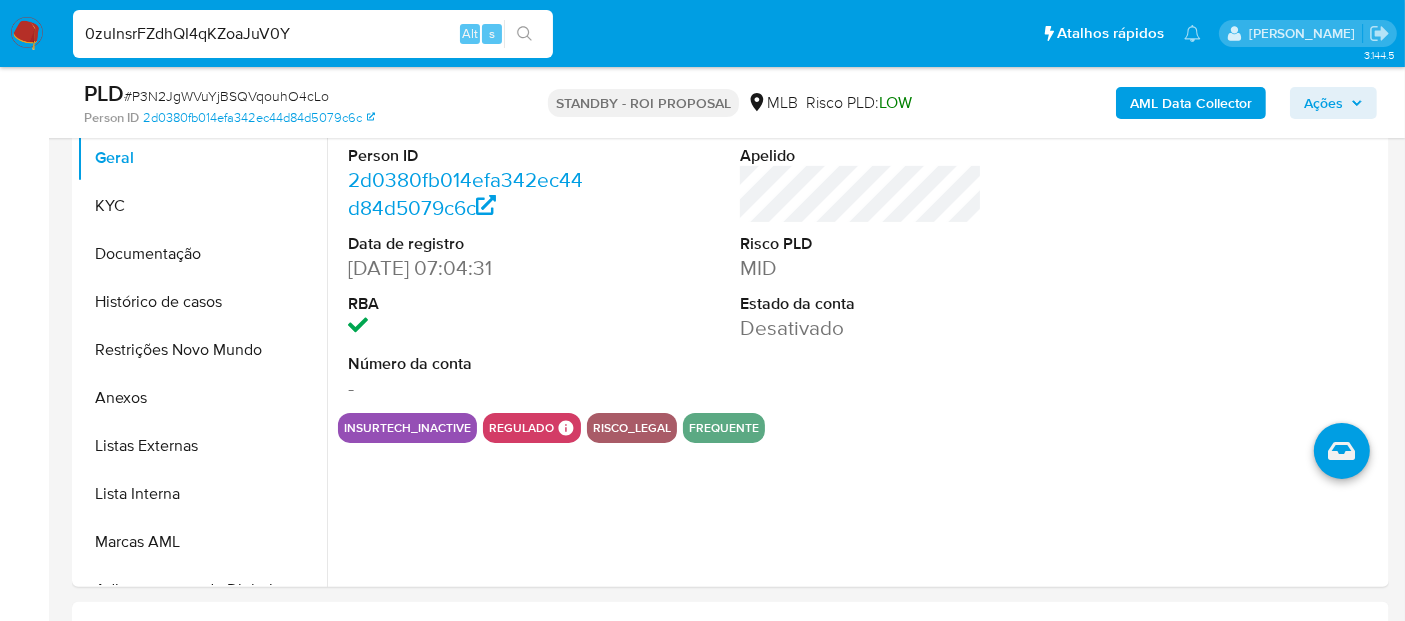 type on "0zuInsrFZdhQI4qKZoaJuV0Y" 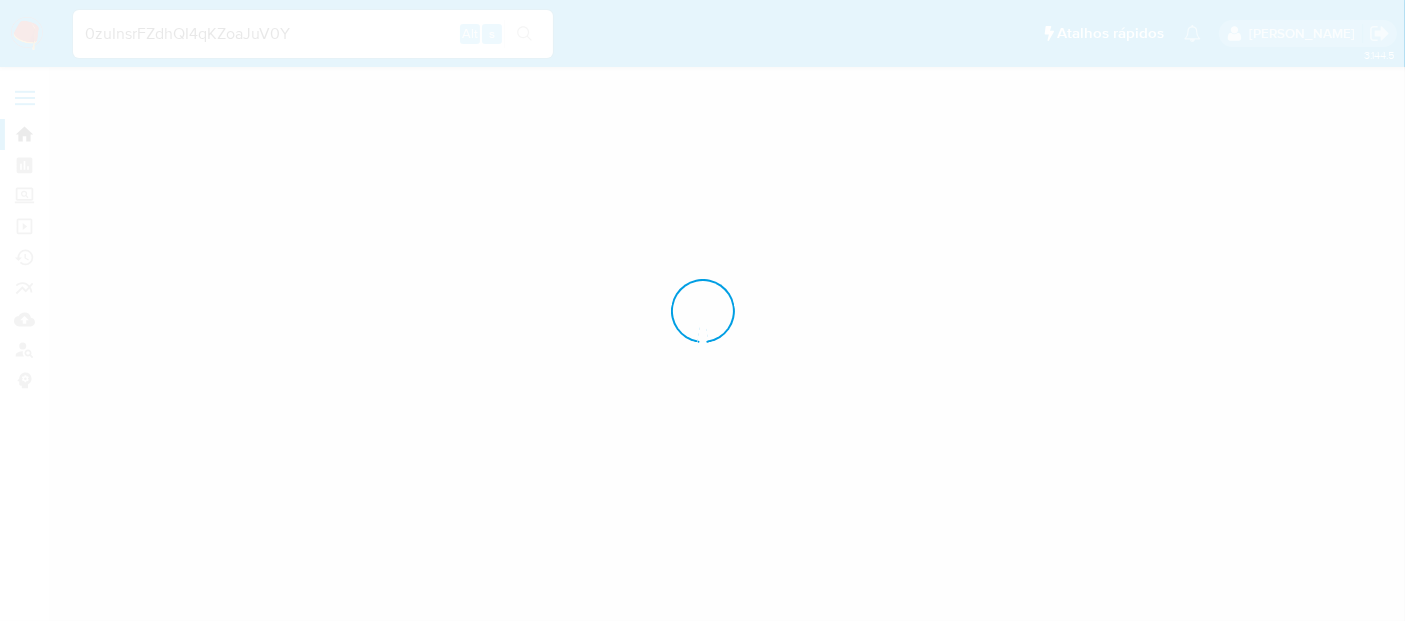 scroll, scrollTop: 0, scrollLeft: 0, axis: both 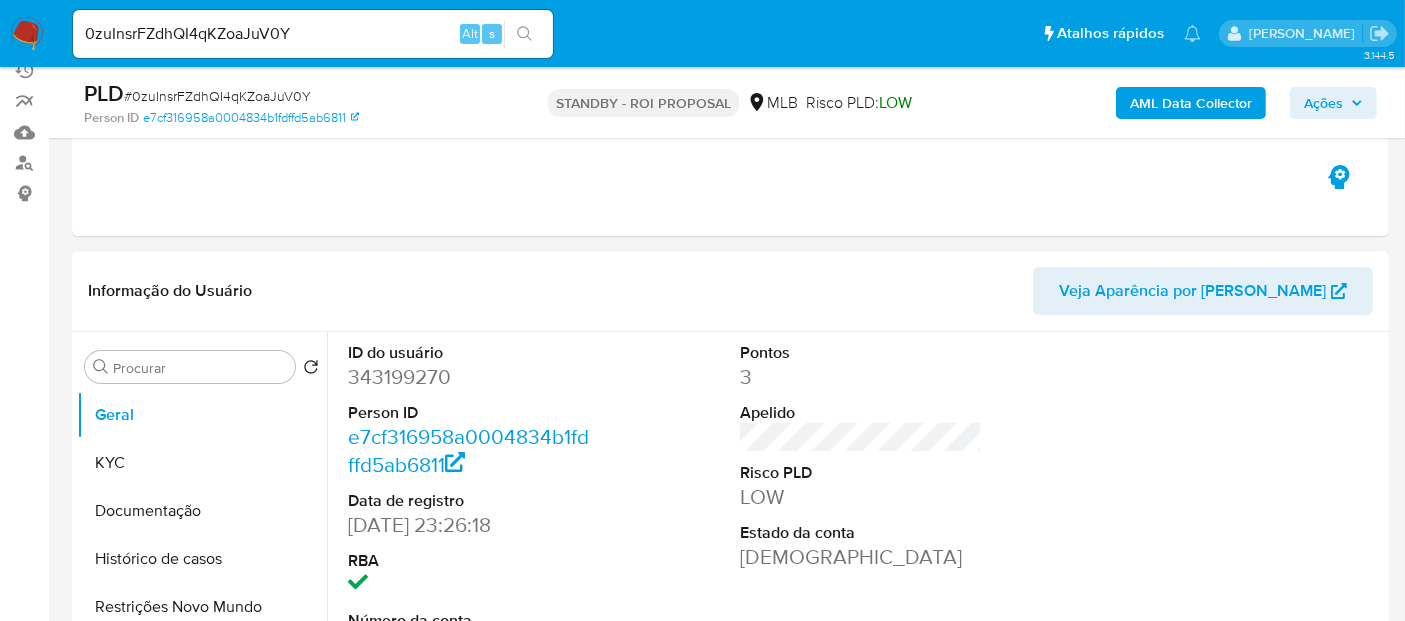 select on "10" 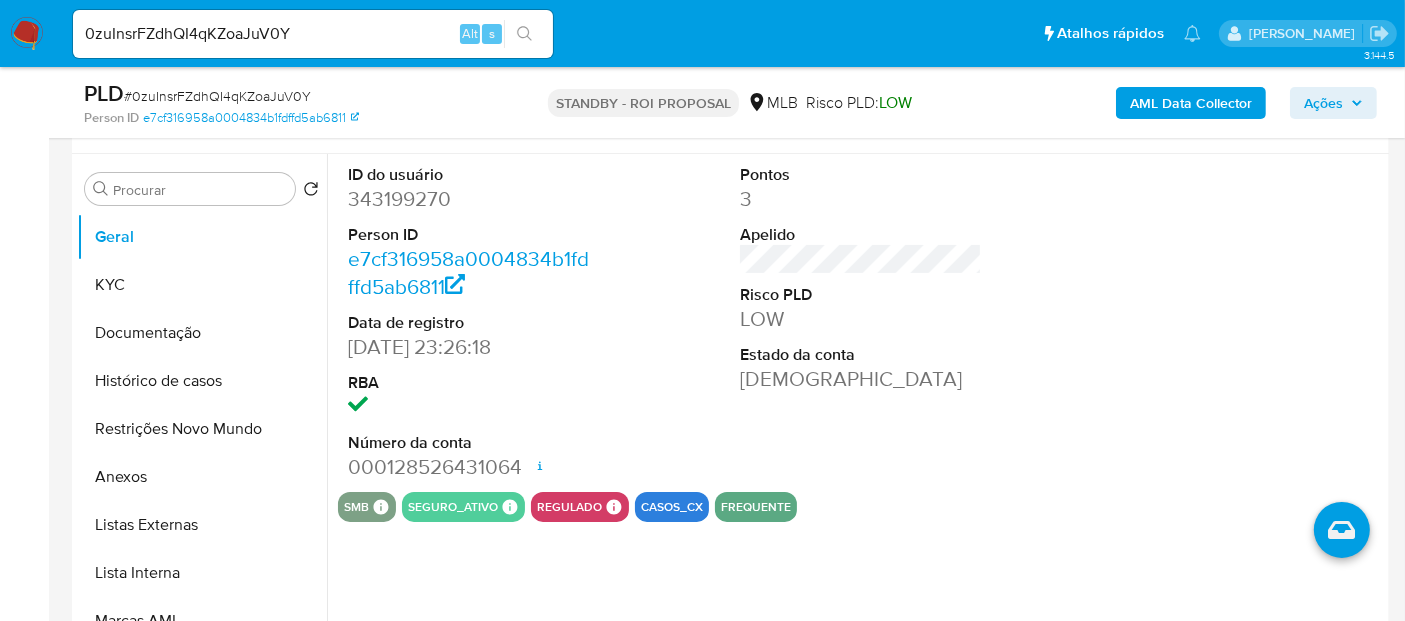 scroll, scrollTop: 333, scrollLeft: 0, axis: vertical 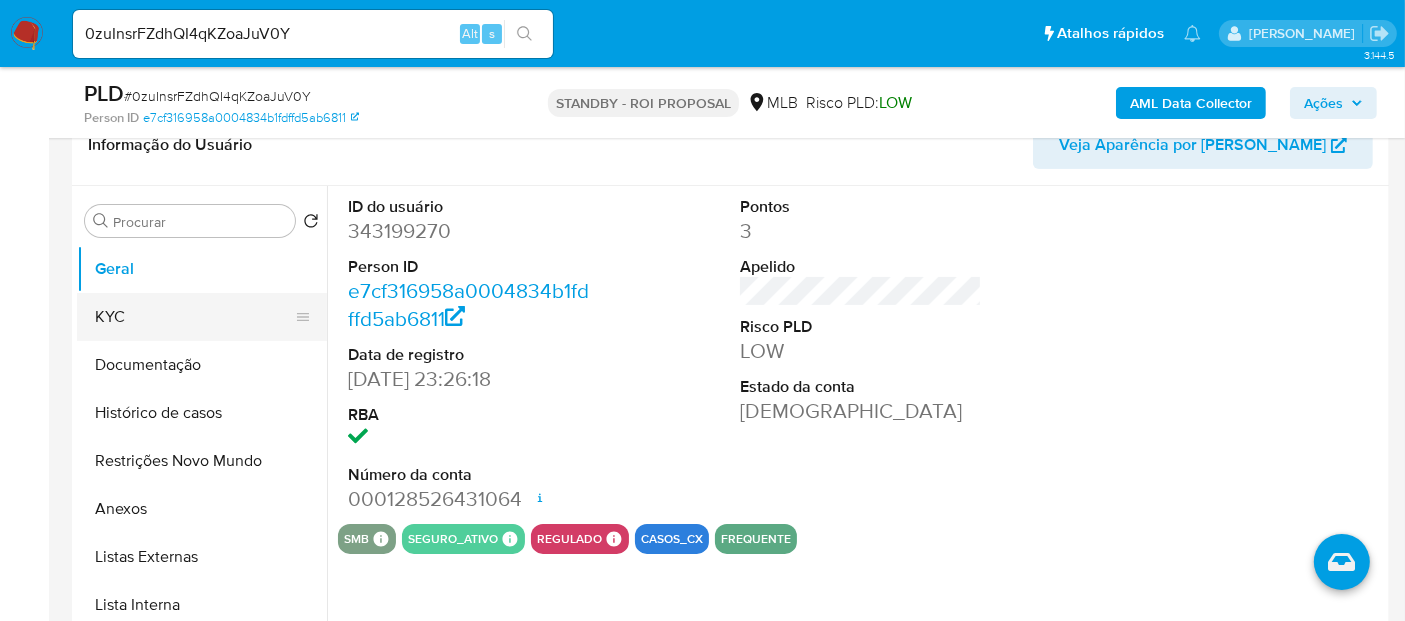 click on "KYC" at bounding box center (194, 317) 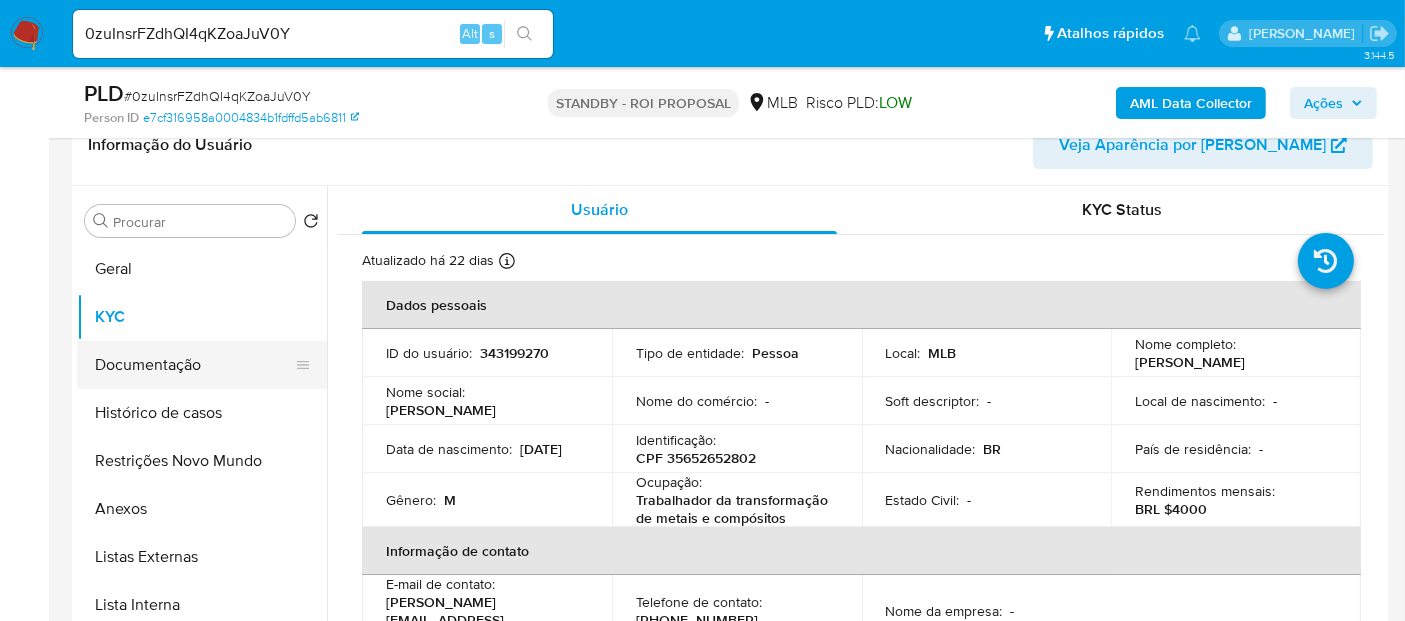 click on "Documentação" at bounding box center (194, 365) 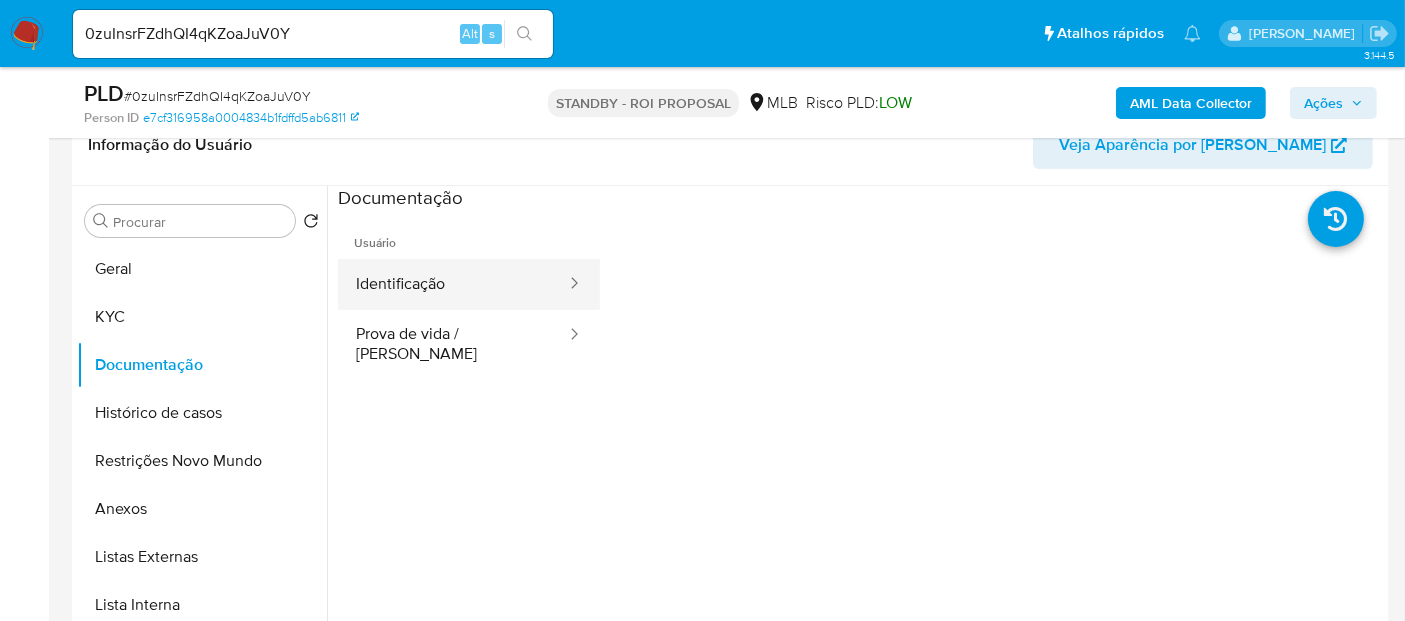 click on "Identificação" at bounding box center (453, 284) 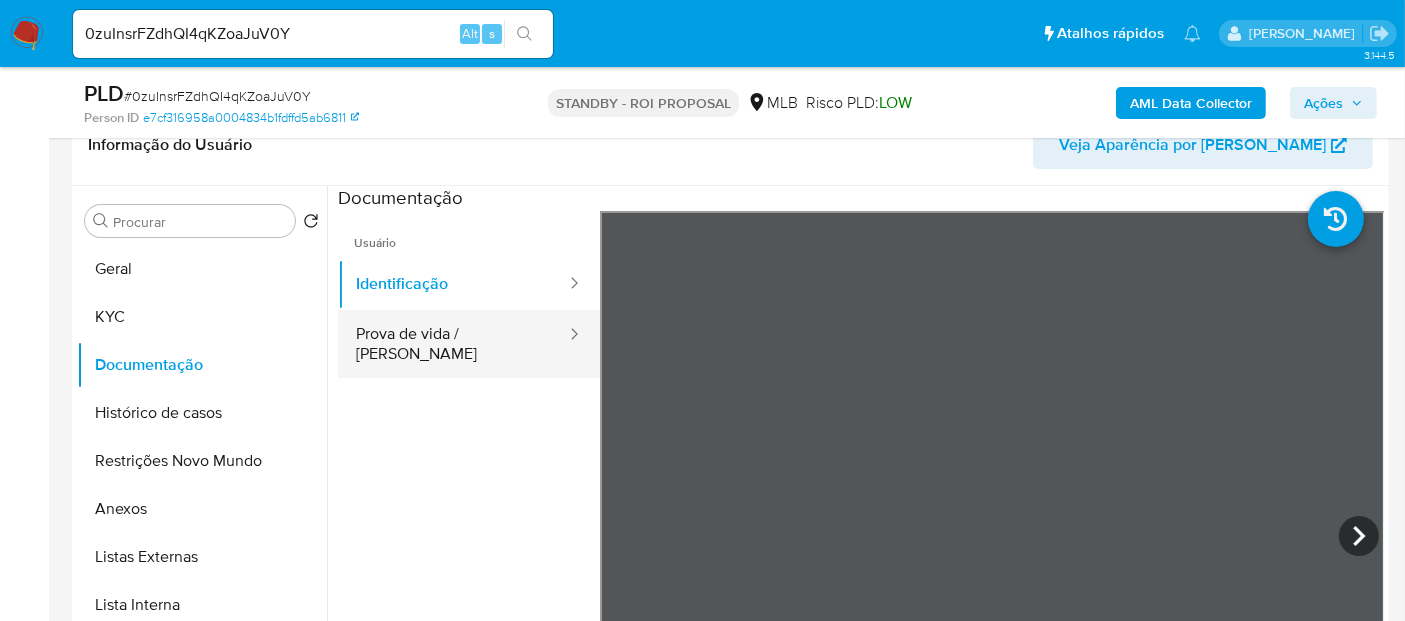 drag, startPoint x: 450, startPoint y: 327, endPoint x: 556, endPoint y: 346, distance: 107.68937 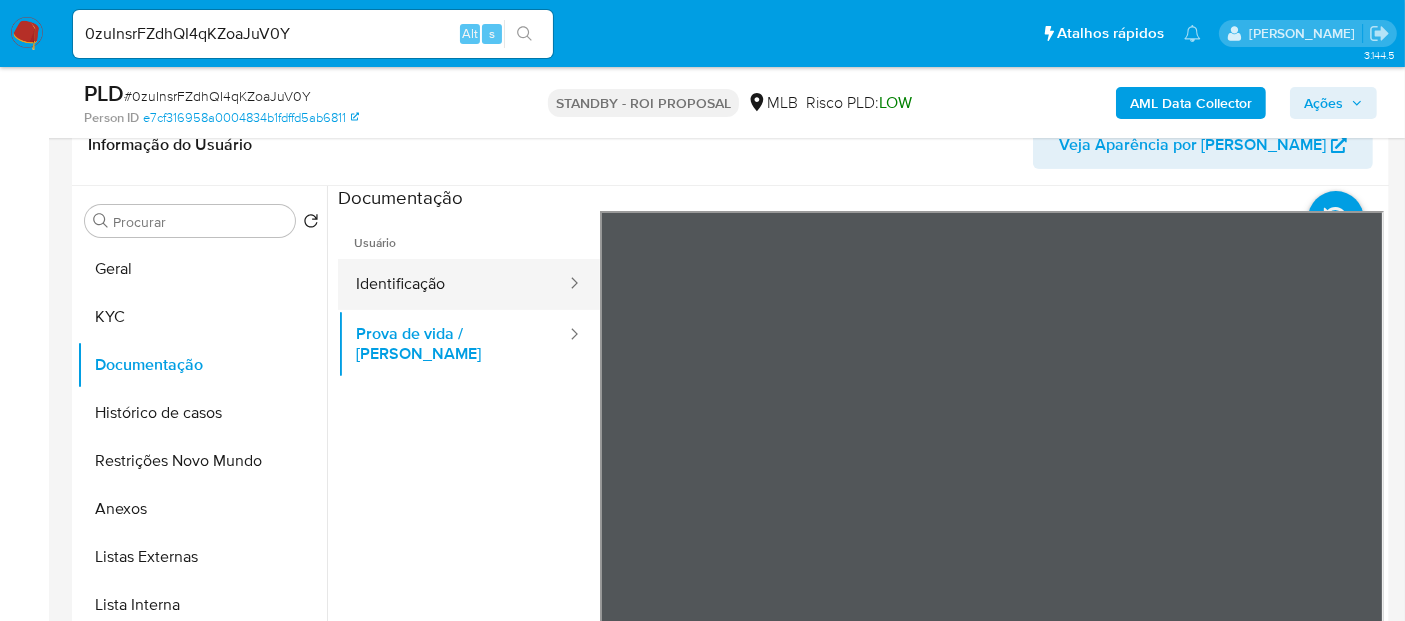 drag, startPoint x: 422, startPoint y: 282, endPoint x: 540, endPoint y: 298, distance: 119.0798 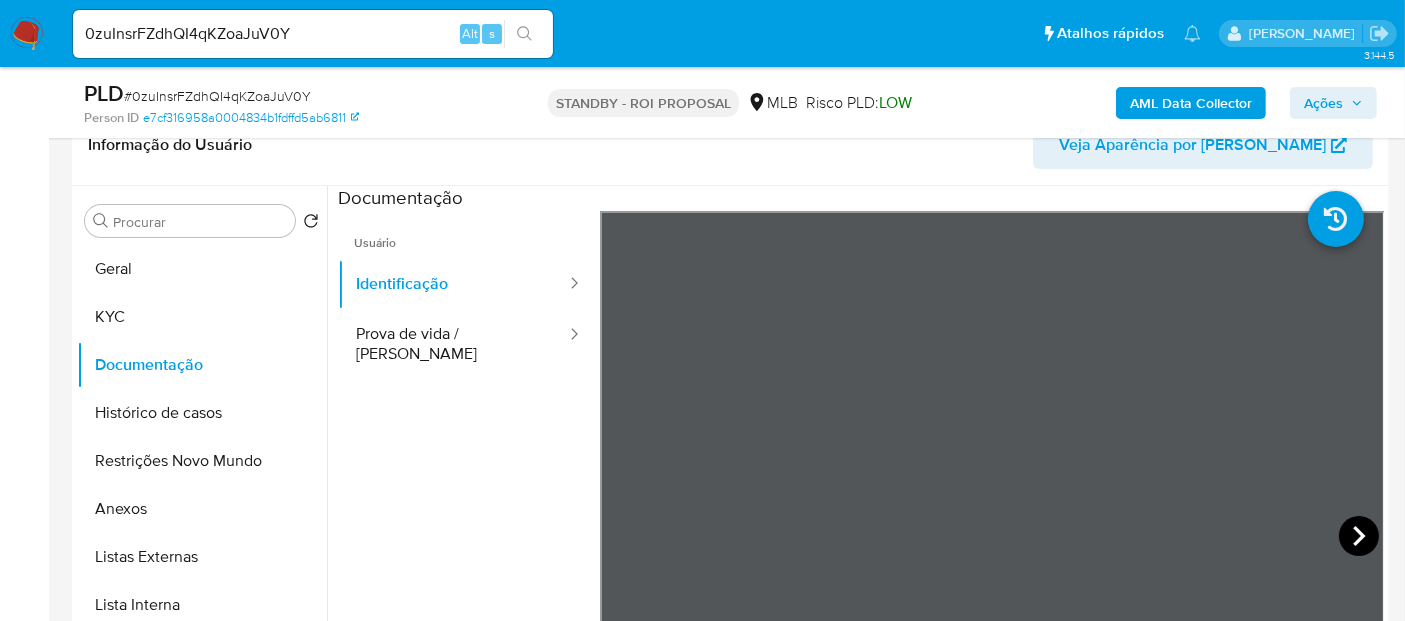 click 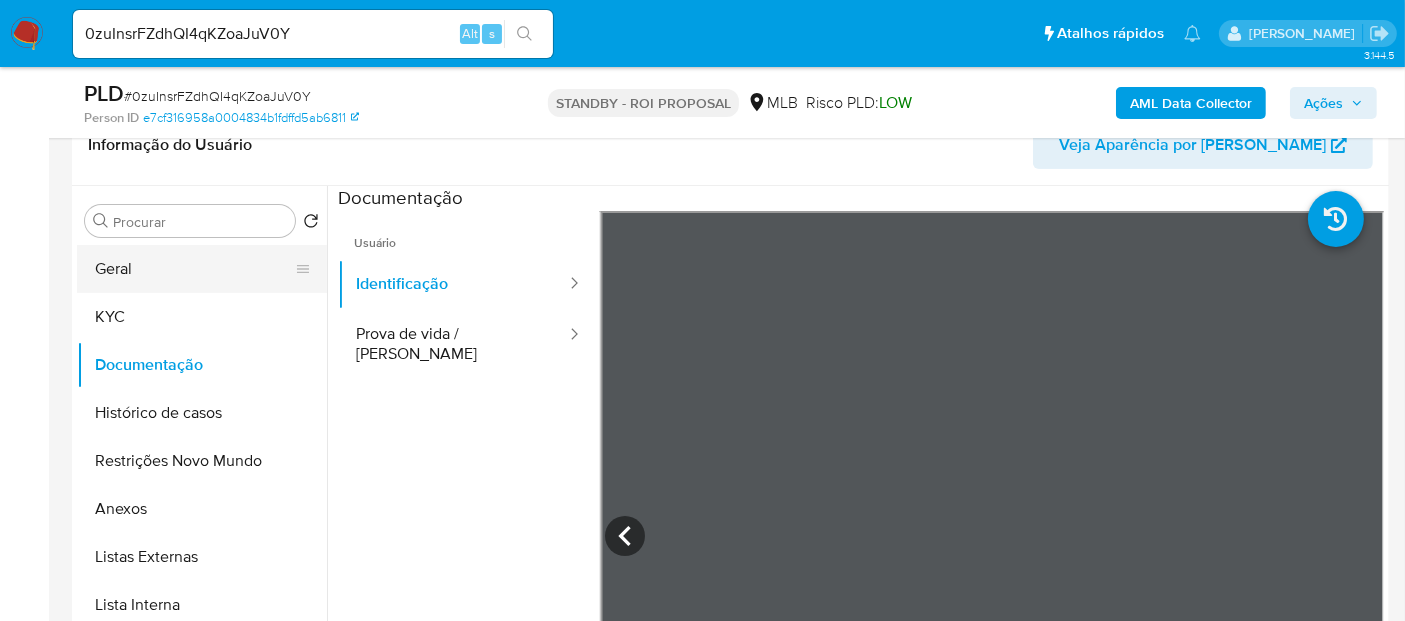 drag, startPoint x: 108, startPoint y: 261, endPoint x: 185, endPoint y: 261, distance: 77 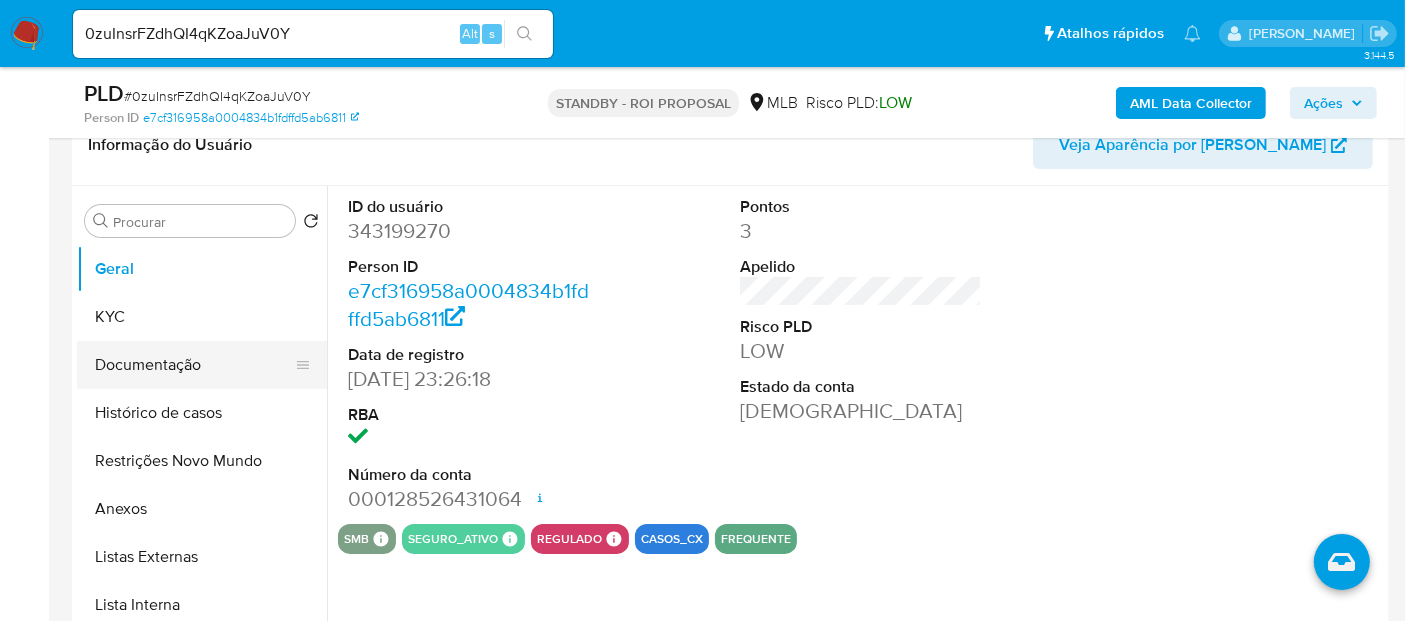 click on "Documentação" at bounding box center (194, 365) 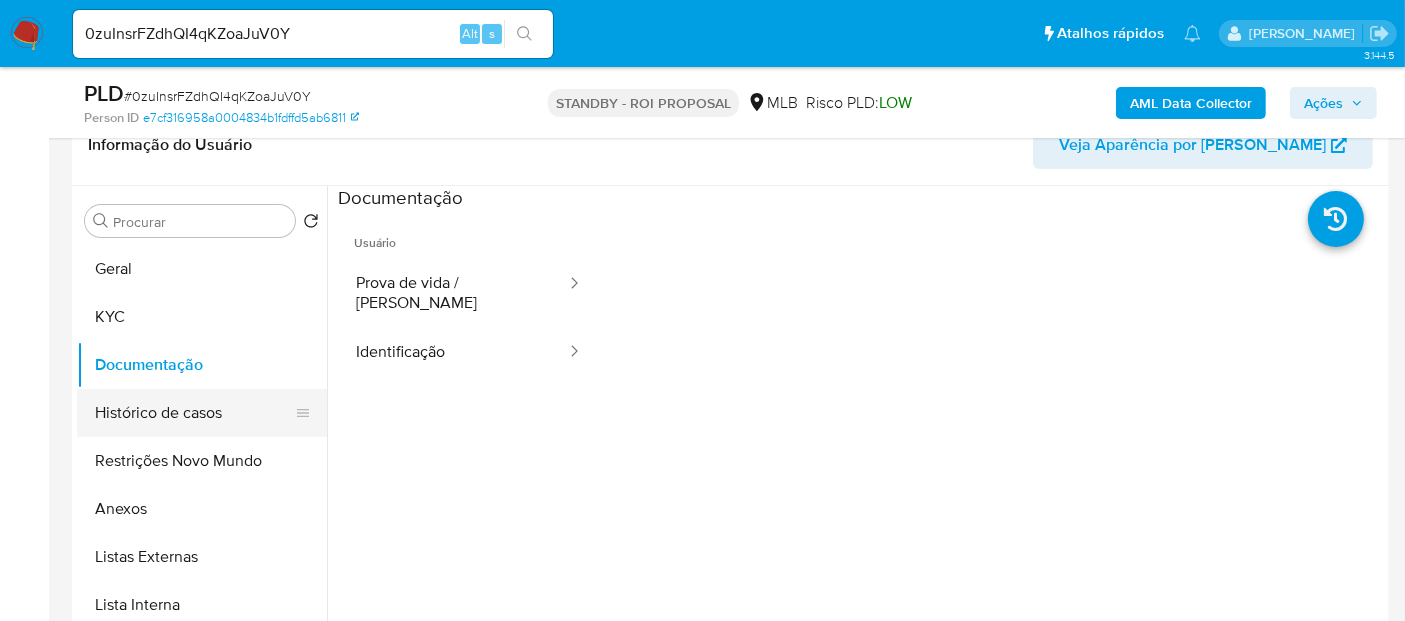 click on "Histórico de casos" at bounding box center [194, 413] 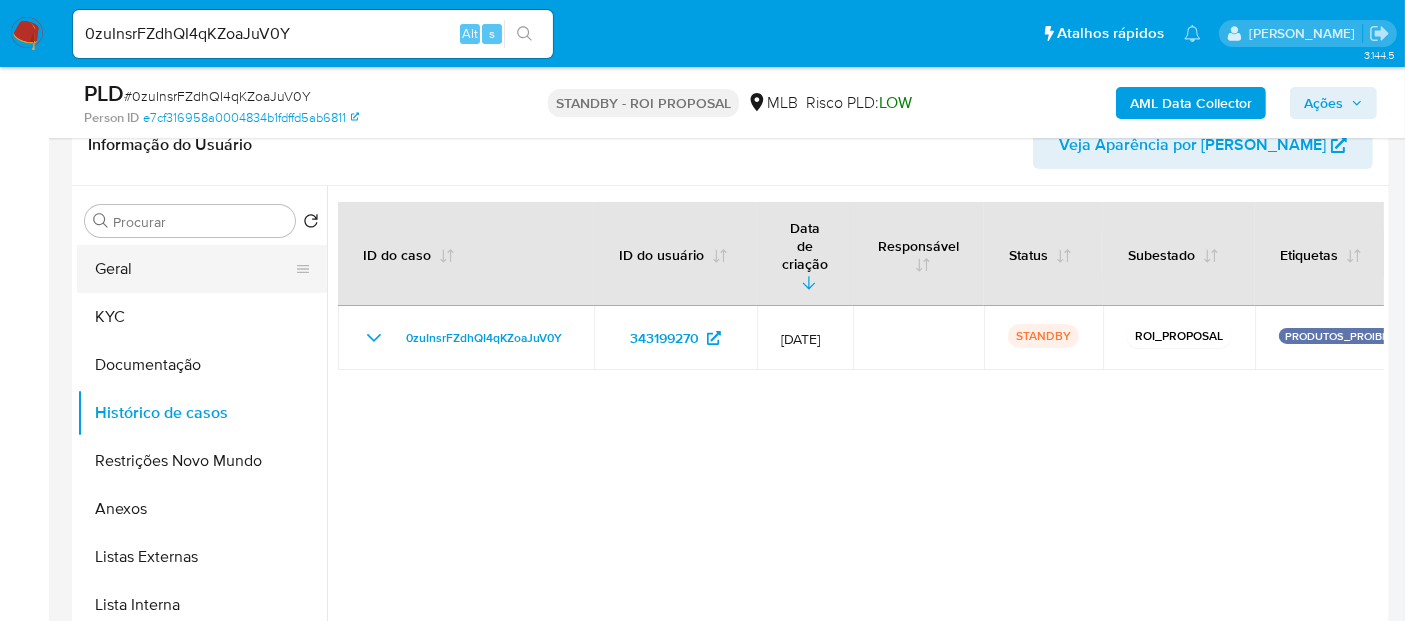 drag, startPoint x: 146, startPoint y: 277, endPoint x: 305, endPoint y: 280, distance: 159.0283 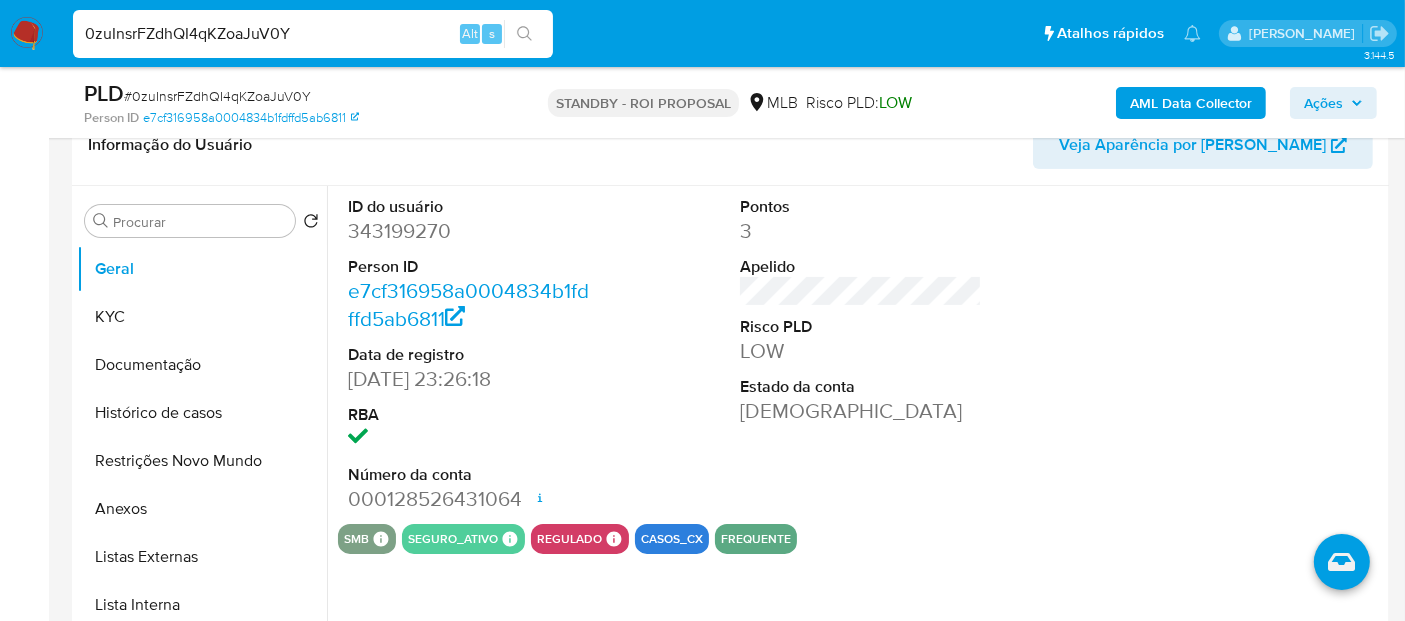 drag, startPoint x: 317, startPoint y: 28, endPoint x: 0, endPoint y: 27, distance: 317.0016 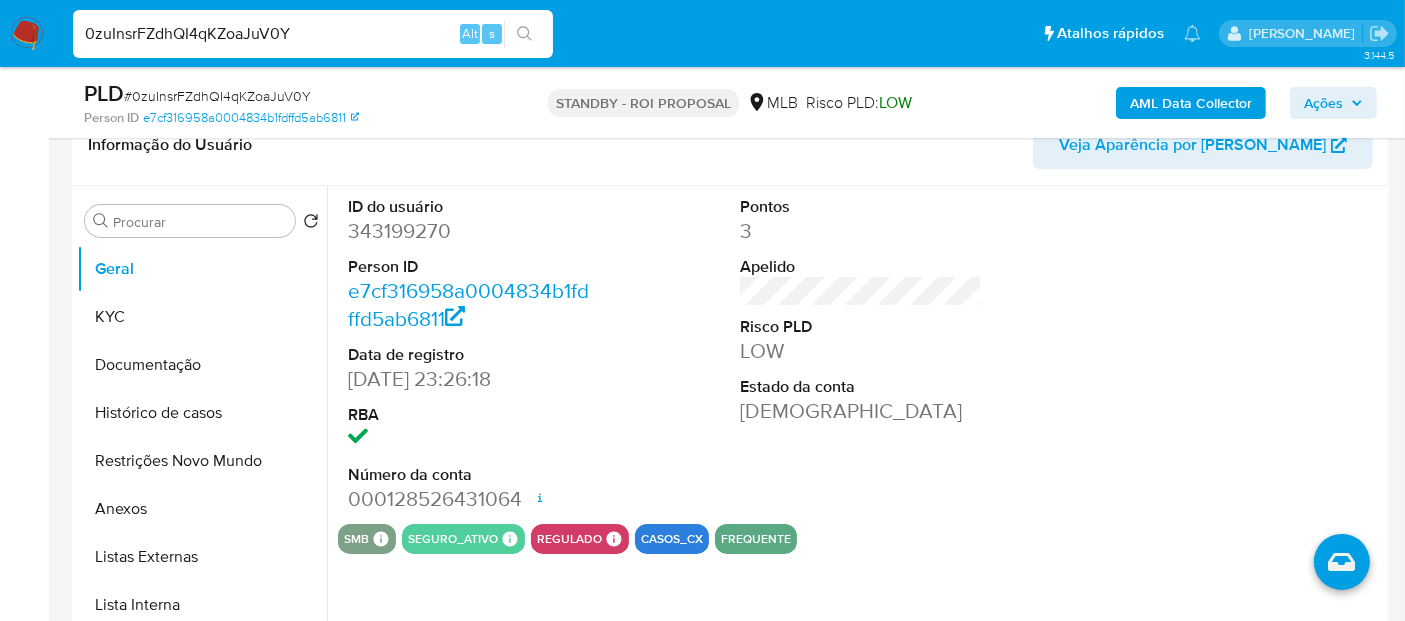 paste on "uclikGAwkFh1ltBpCO6y8RIP" 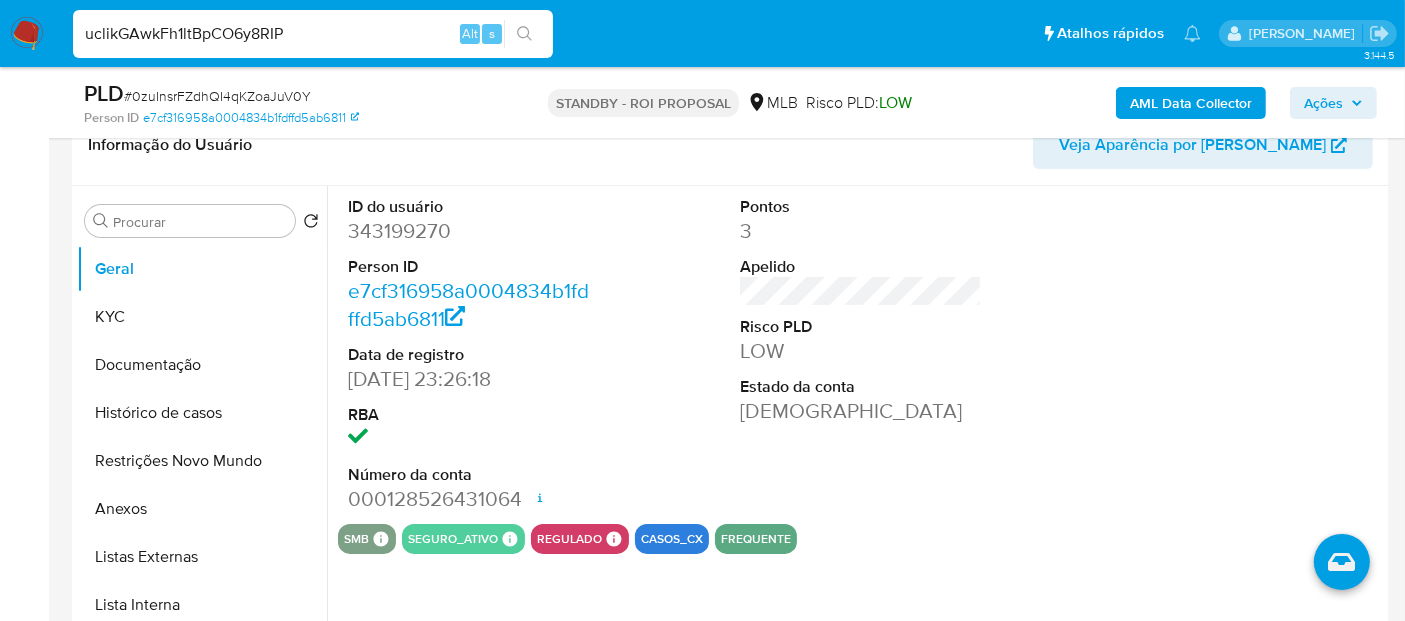 type on "uclikGAwkFh1ltBpCO6y8RIP" 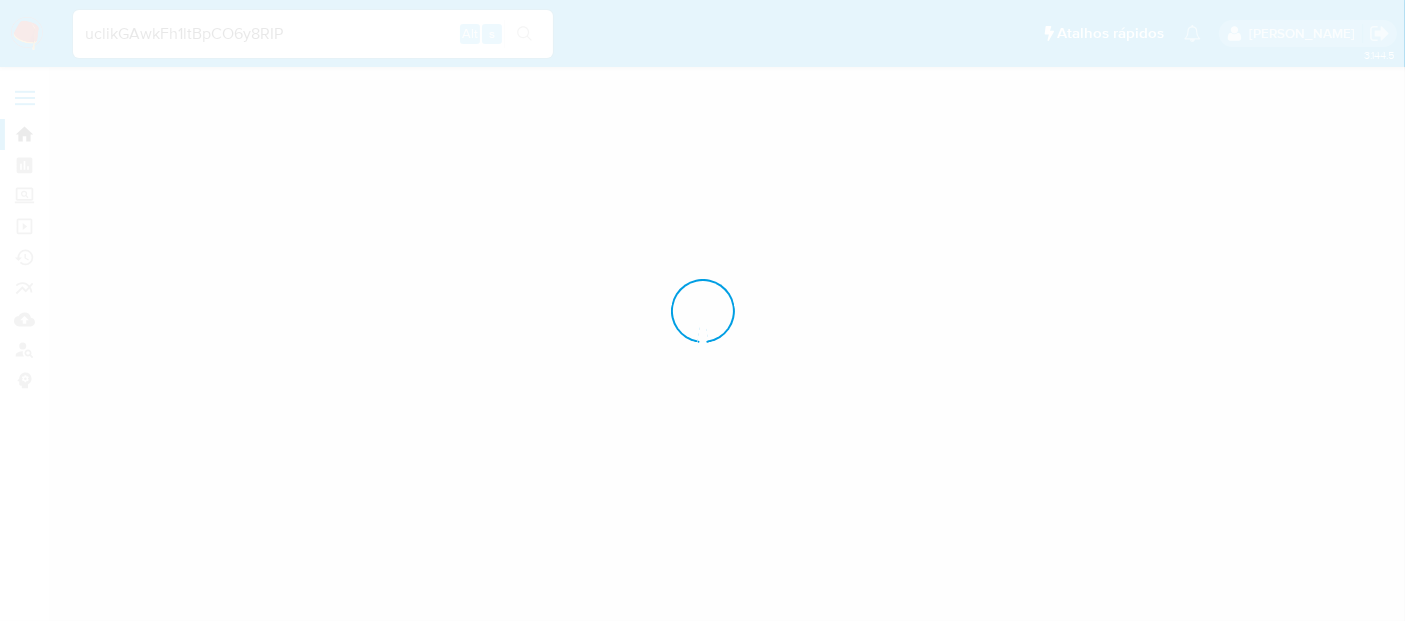 scroll, scrollTop: 0, scrollLeft: 0, axis: both 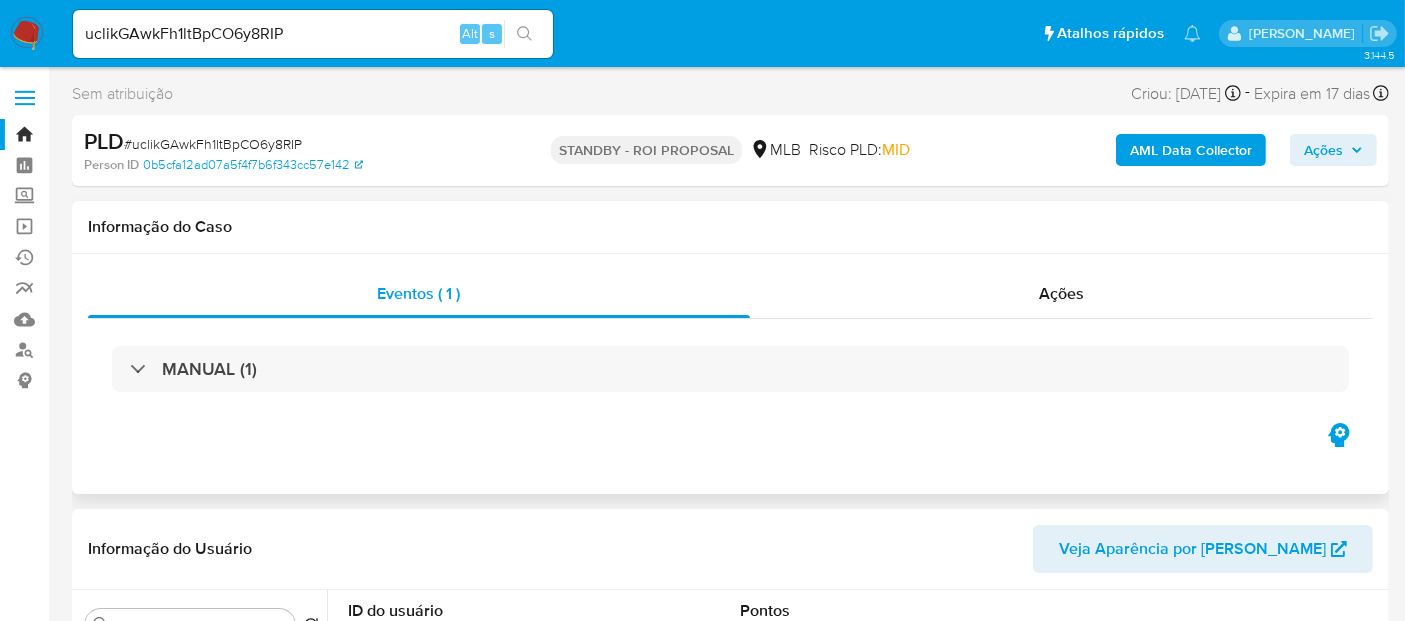 select on "10" 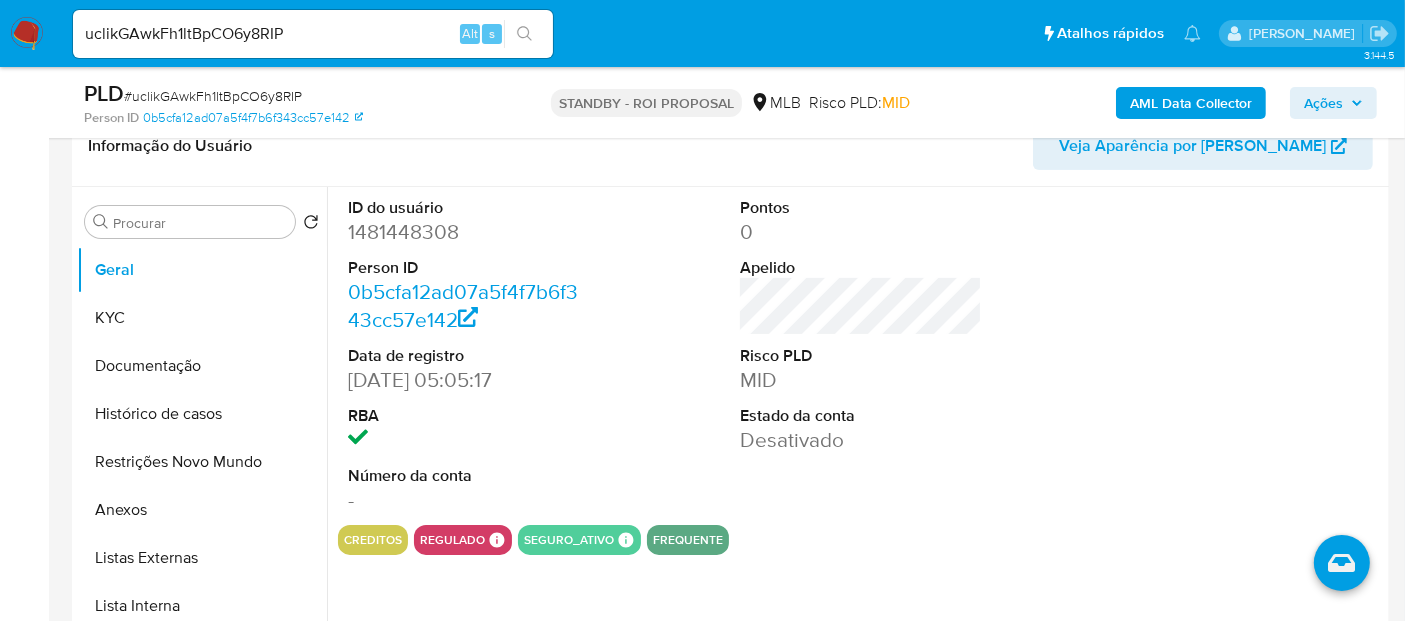 scroll, scrollTop: 333, scrollLeft: 0, axis: vertical 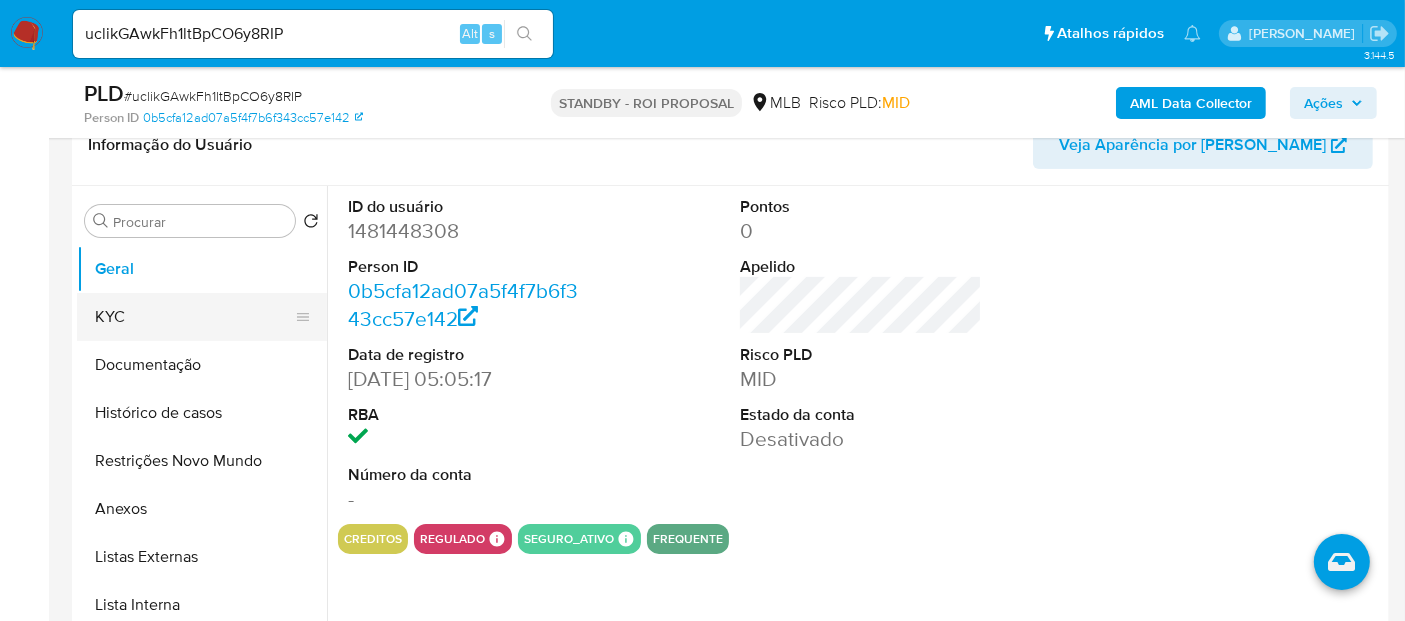 click on "KYC" at bounding box center (194, 317) 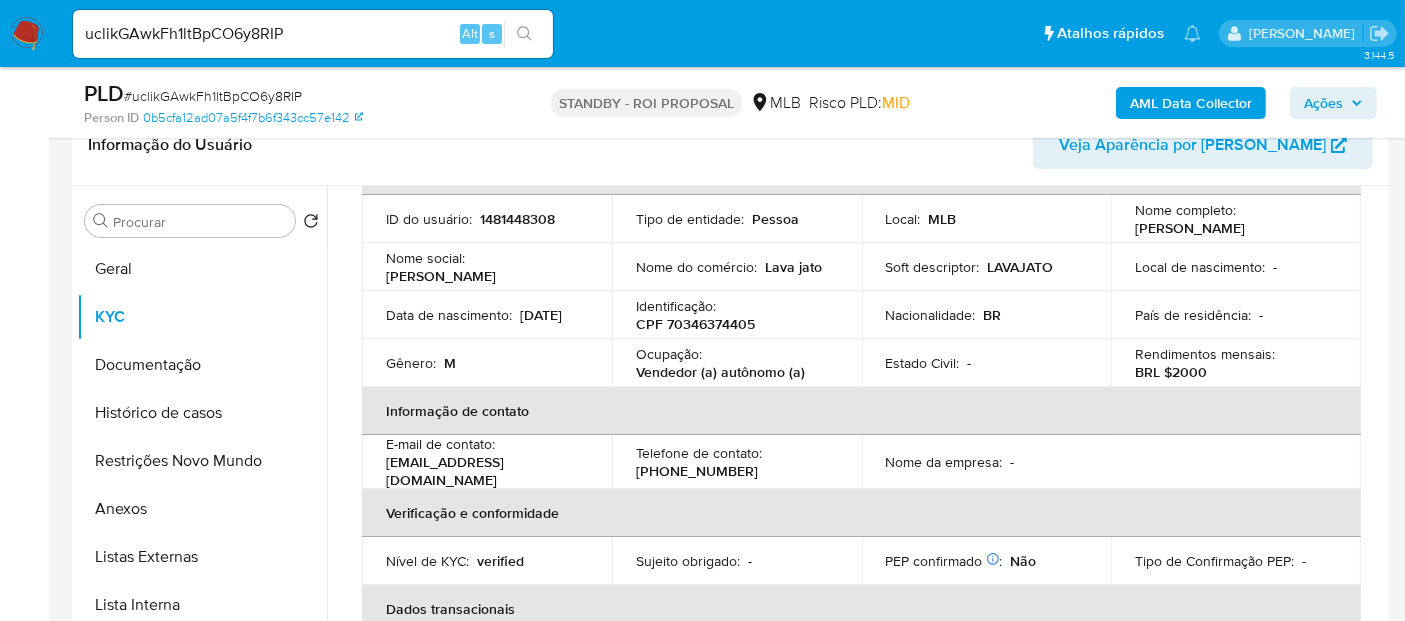 scroll, scrollTop: 0, scrollLeft: 0, axis: both 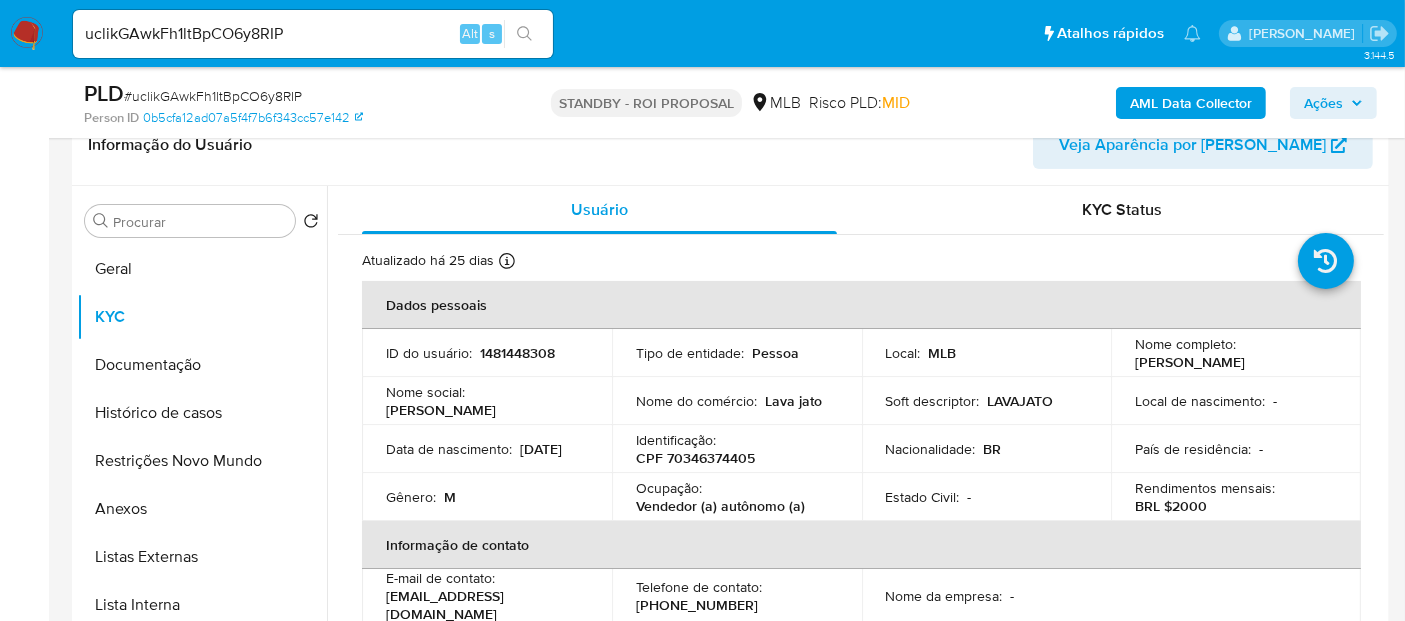 drag, startPoint x: 160, startPoint y: 361, endPoint x: 321, endPoint y: 371, distance: 161.31026 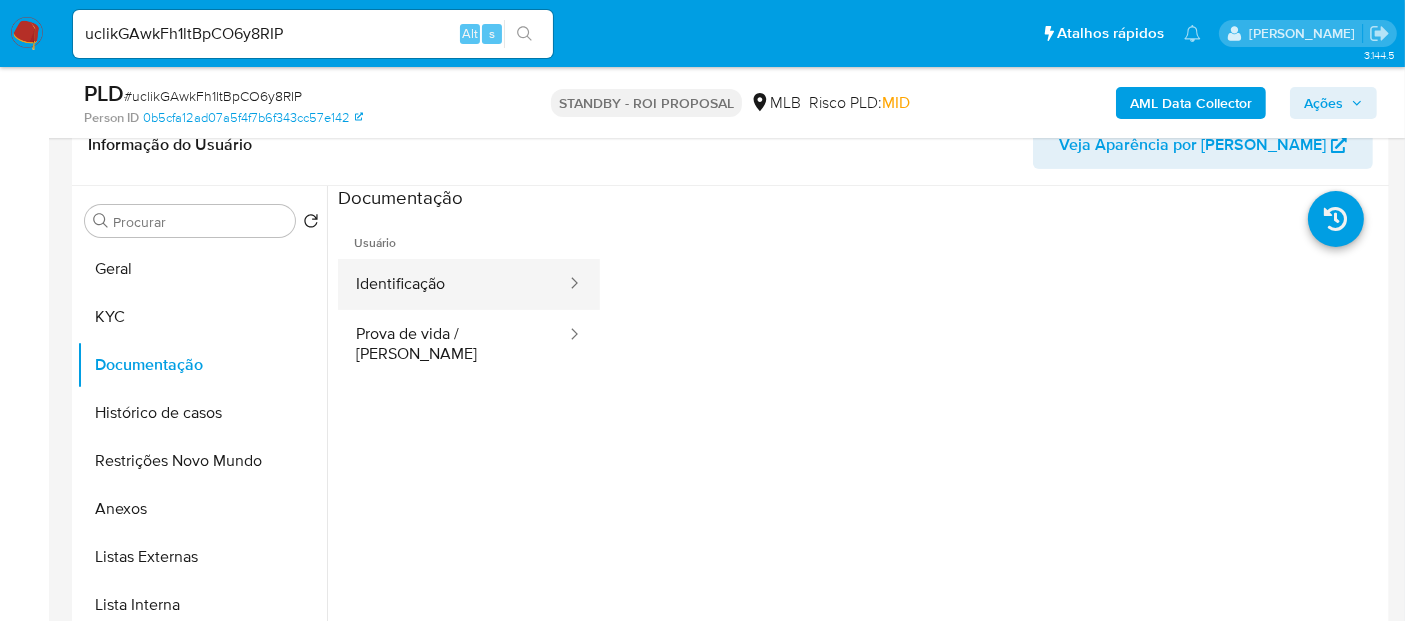 click on "Identificação" at bounding box center [453, 284] 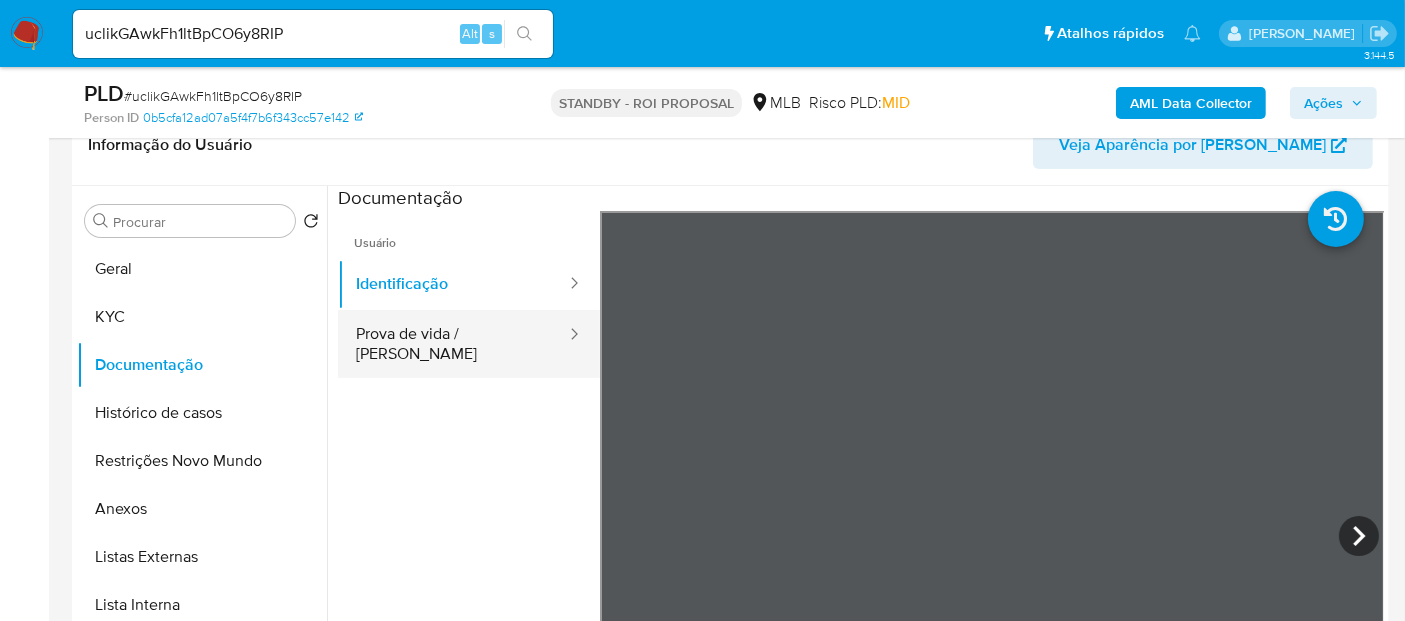 drag, startPoint x: 442, startPoint y: 333, endPoint x: 488, endPoint y: 340, distance: 46.52956 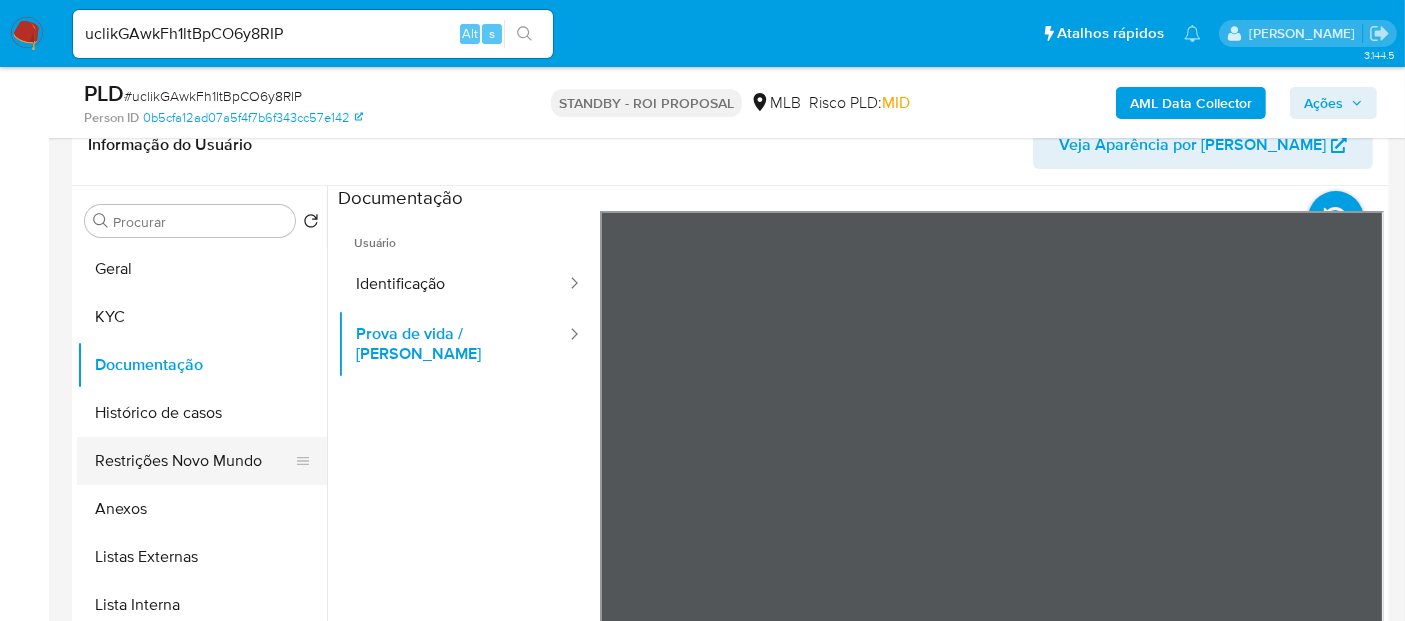 click on "Restrições Novo Mundo" at bounding box center [194, 461] 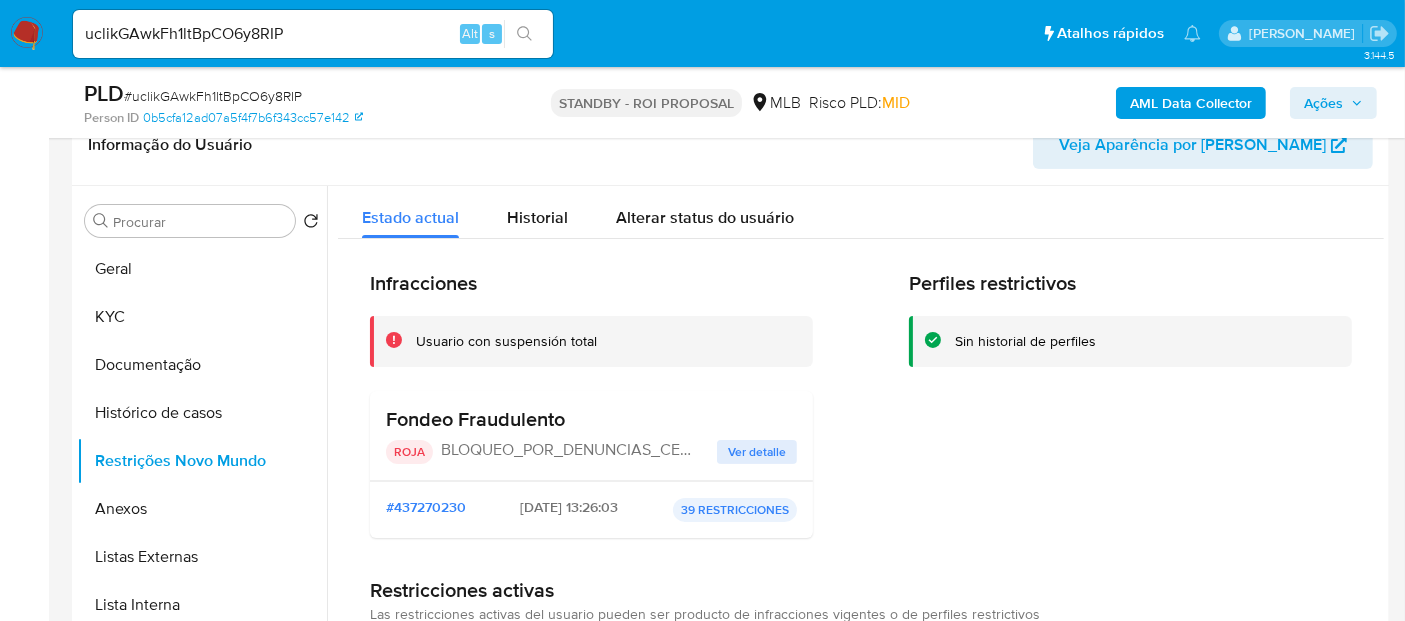 click on "Ver detalle" at bounding box center (757, 452) 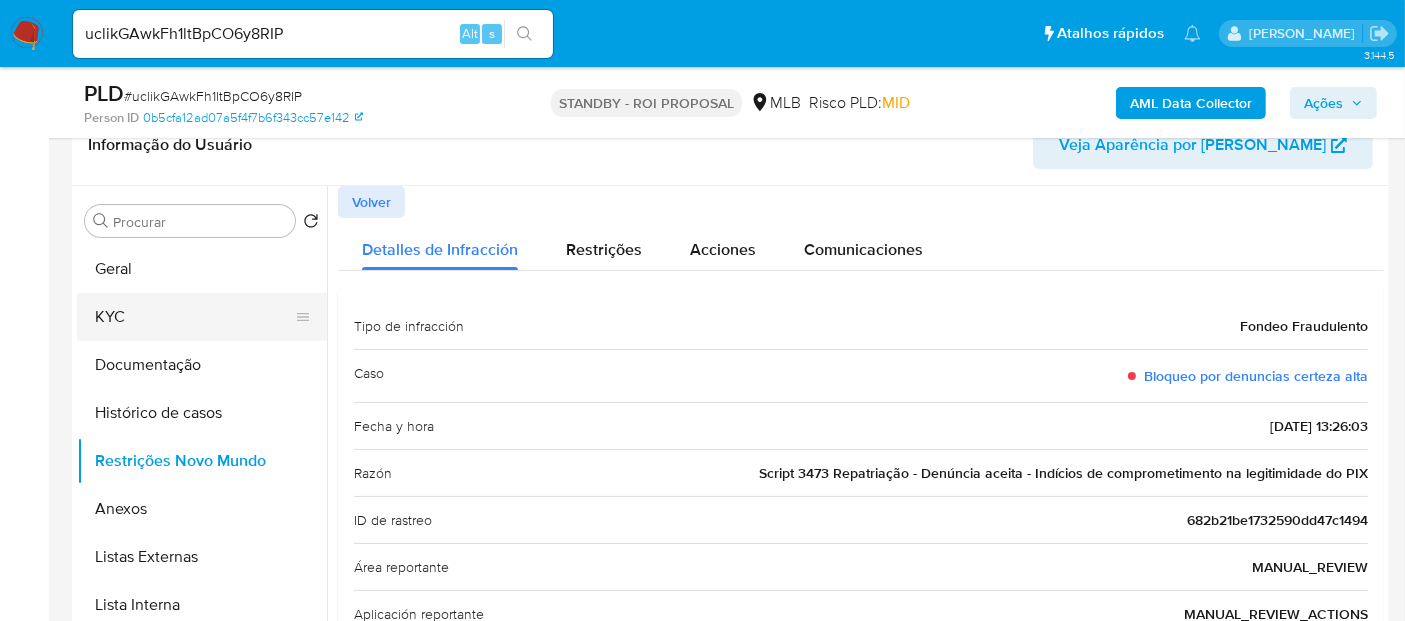 drag, startPoint x: 111, startPoint y: 308, endPoint x: 168, endPoint y: 308, distance: 57 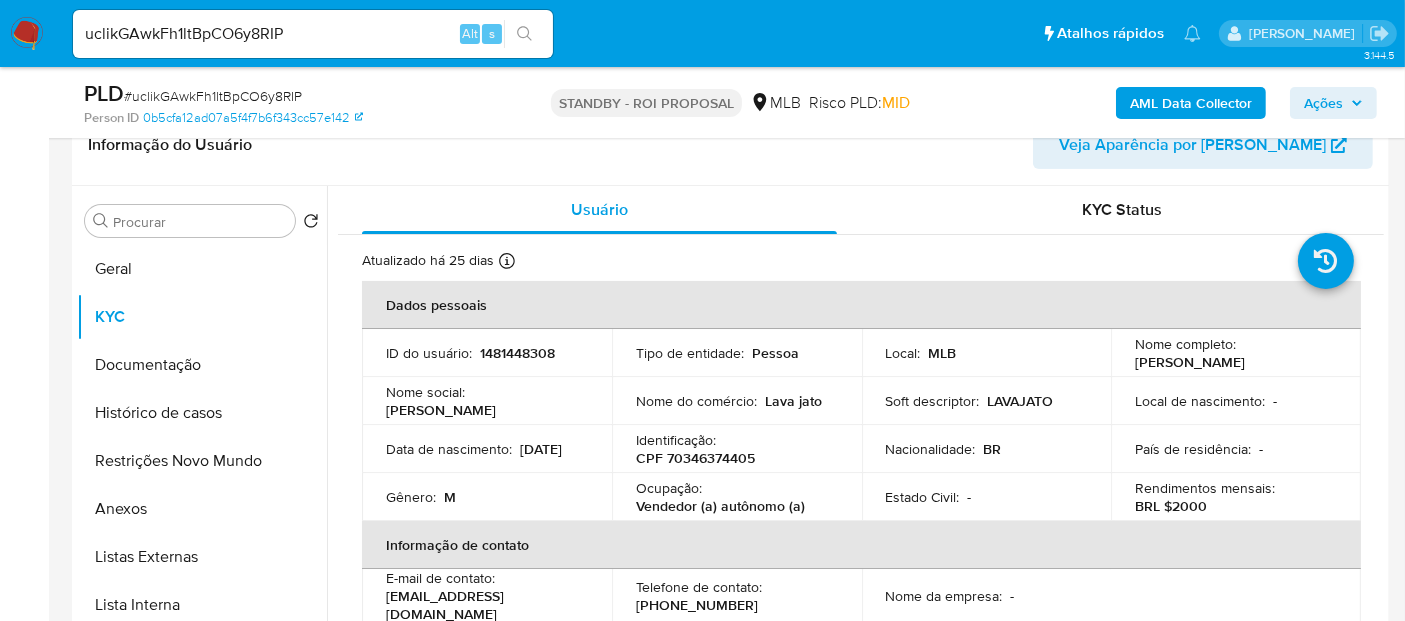 drag, startPoint x: 123, startPoint y: 257, endPoint x: 331, endPoint y: 270, distance: 208.40585 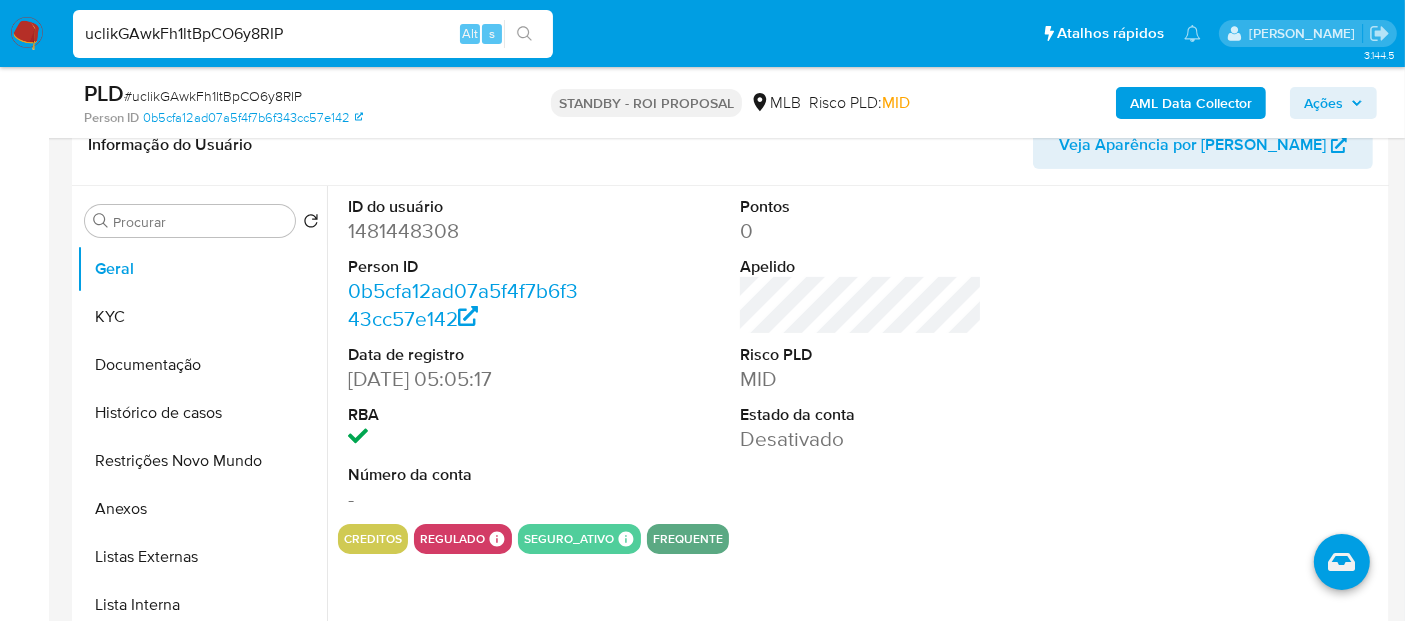 drag, startPoint x: 324, startPoint y: 27, endPoint x: 0, endPoint y: -31, distance: 329.15042 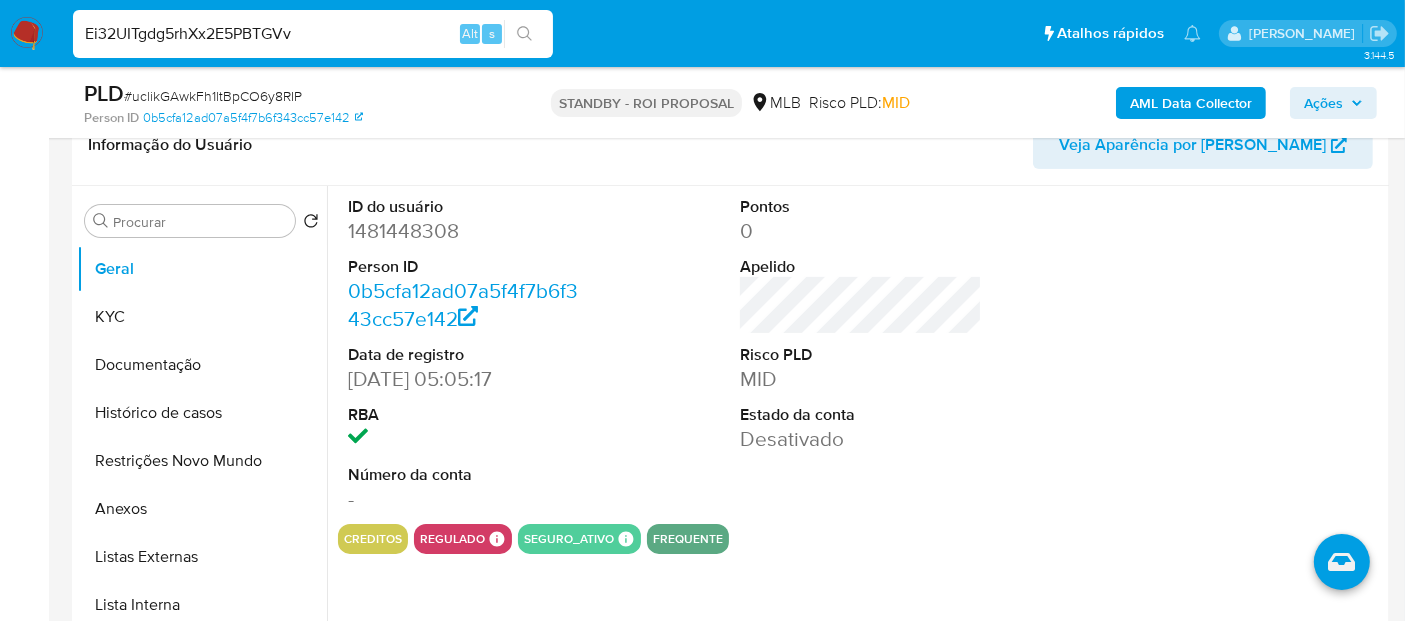 type on "Ei32UITgdg5rhXx2E5PBTGVv" 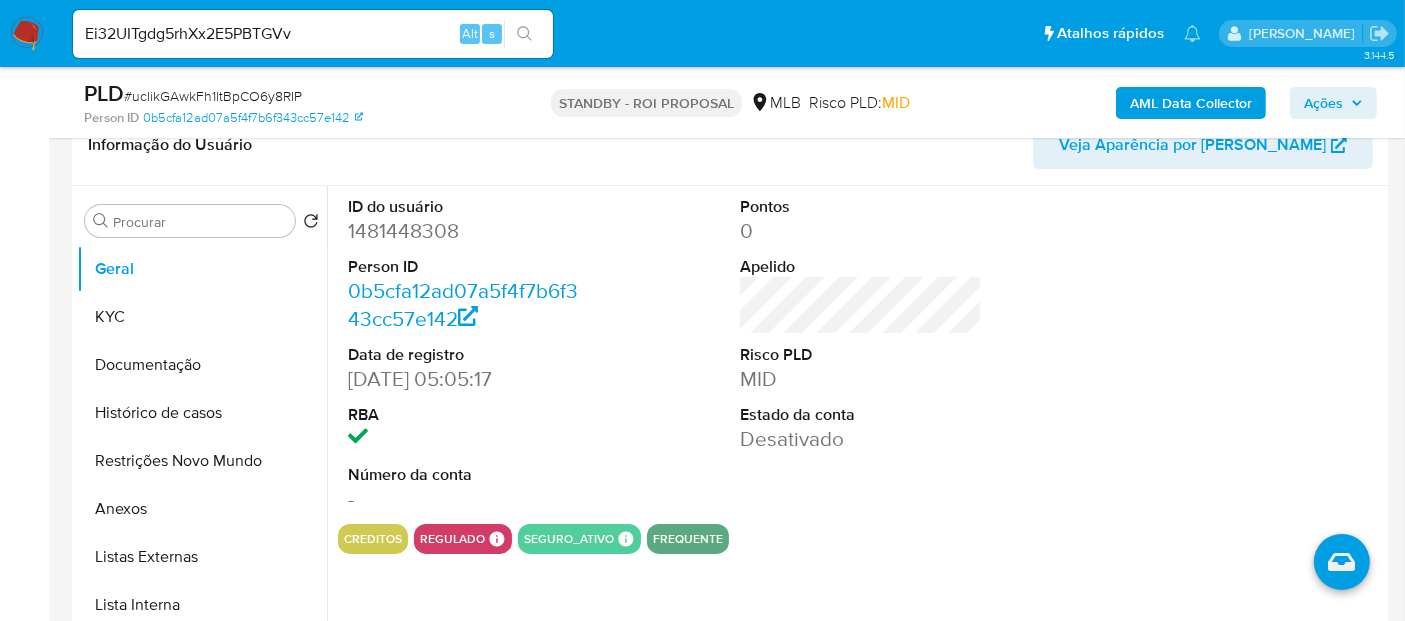 click at bounding box center (524, 34) 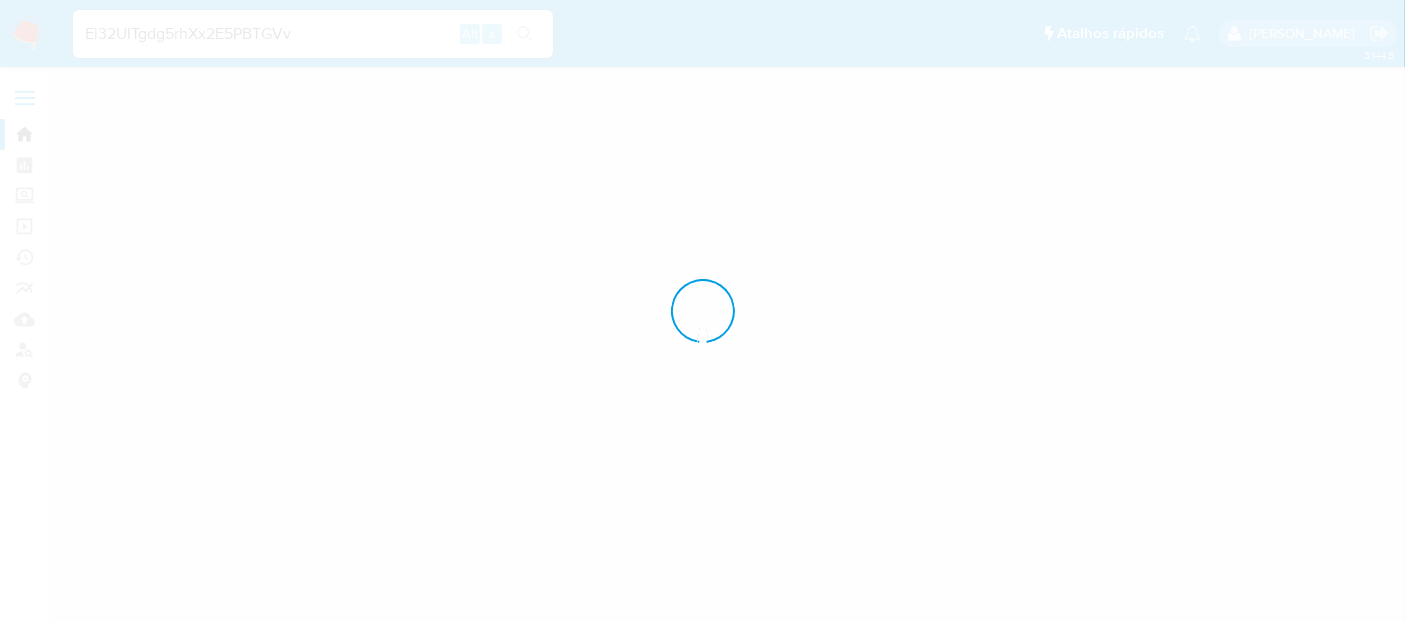 scroll, scrollTop: 0, scrollLeft: 0, axis: both 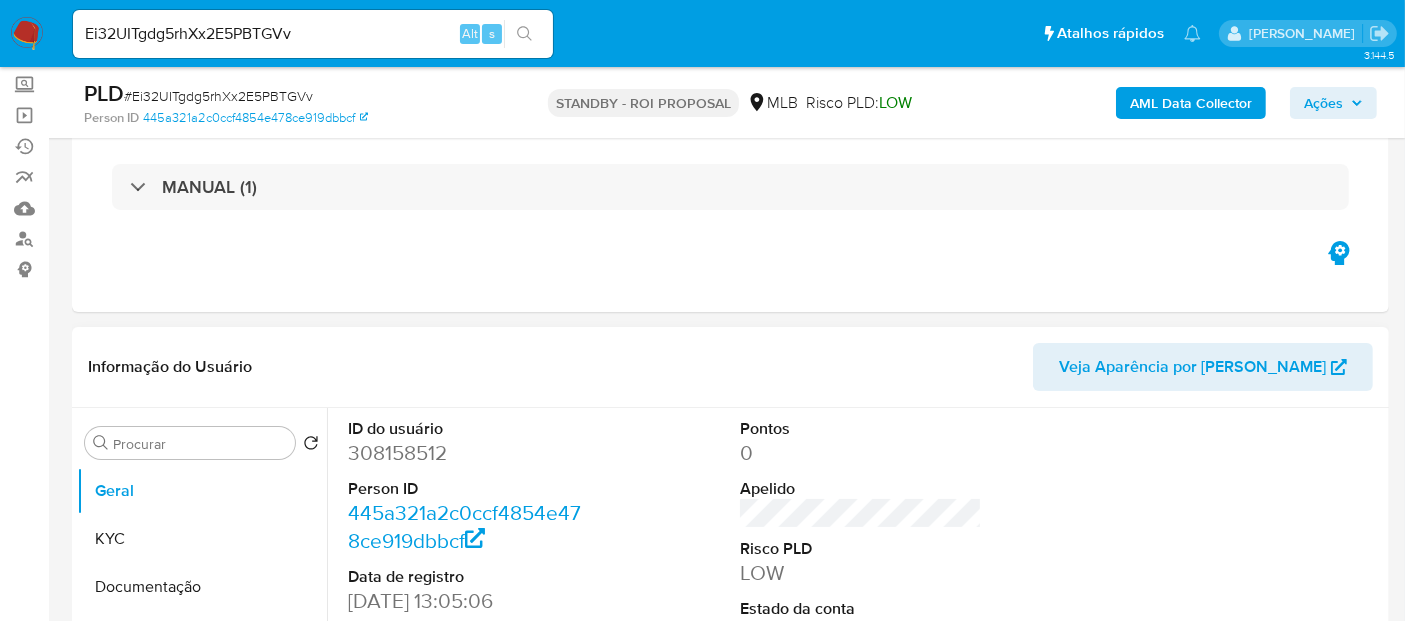 select on "10" 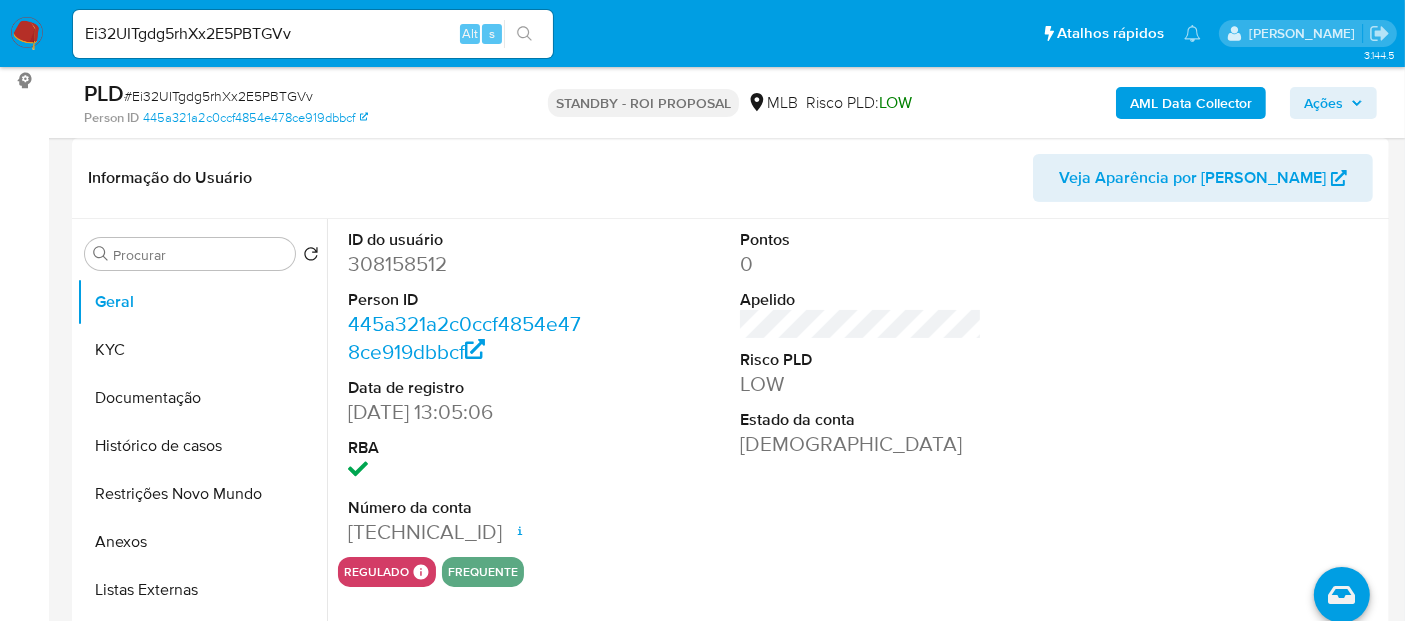 scroll, scrollTop: 333, scrollLeft: 0, axis: vertical 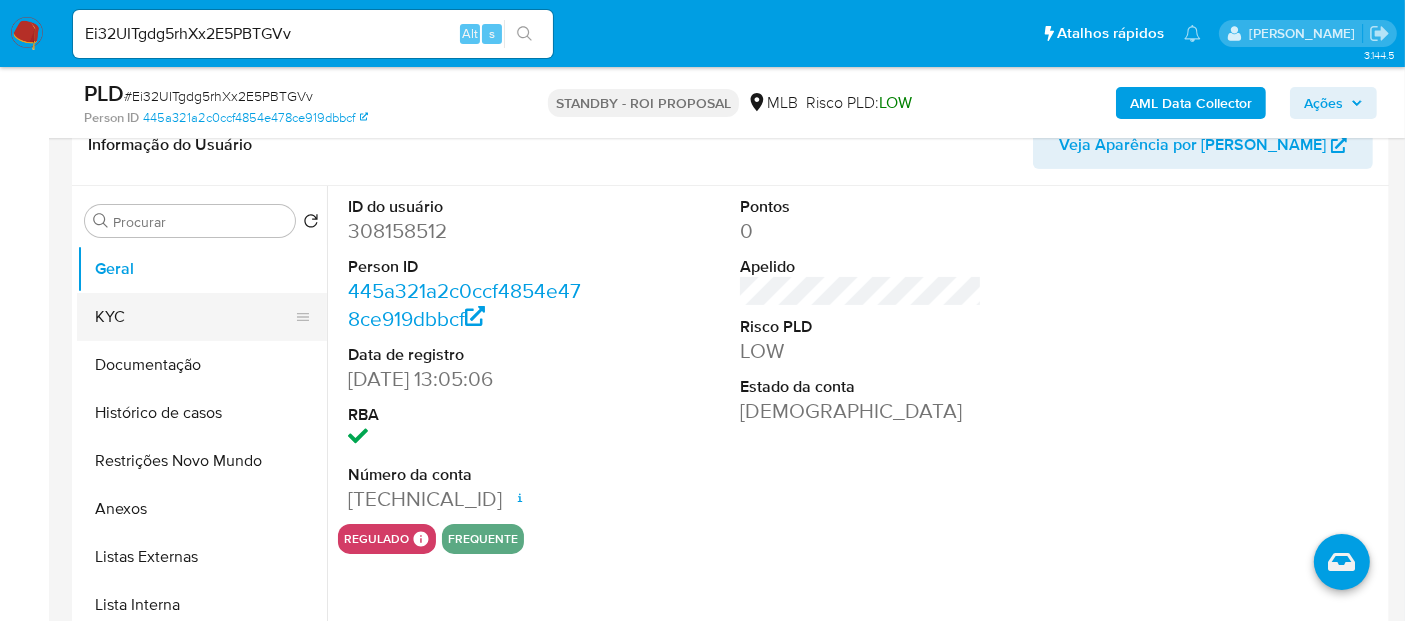 click on "KYC" at bounding box center (194, 317) 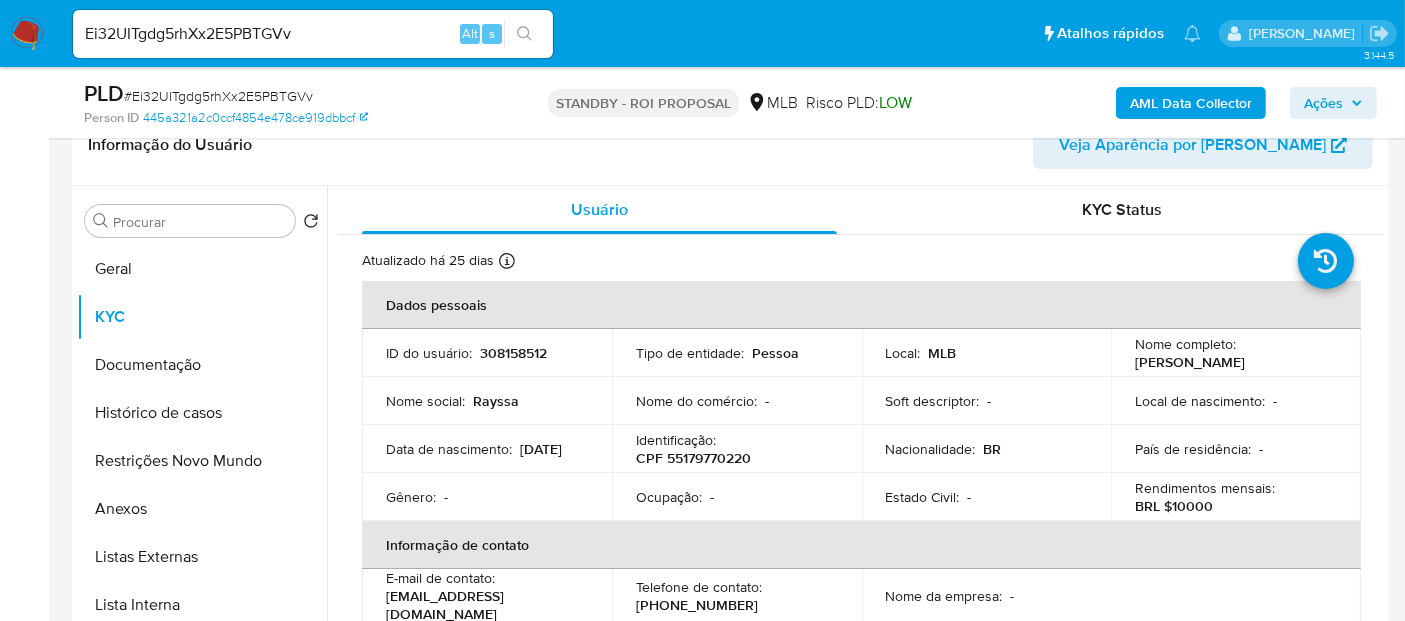 click on "BRL $10000" at bounding box center [1174, 506] 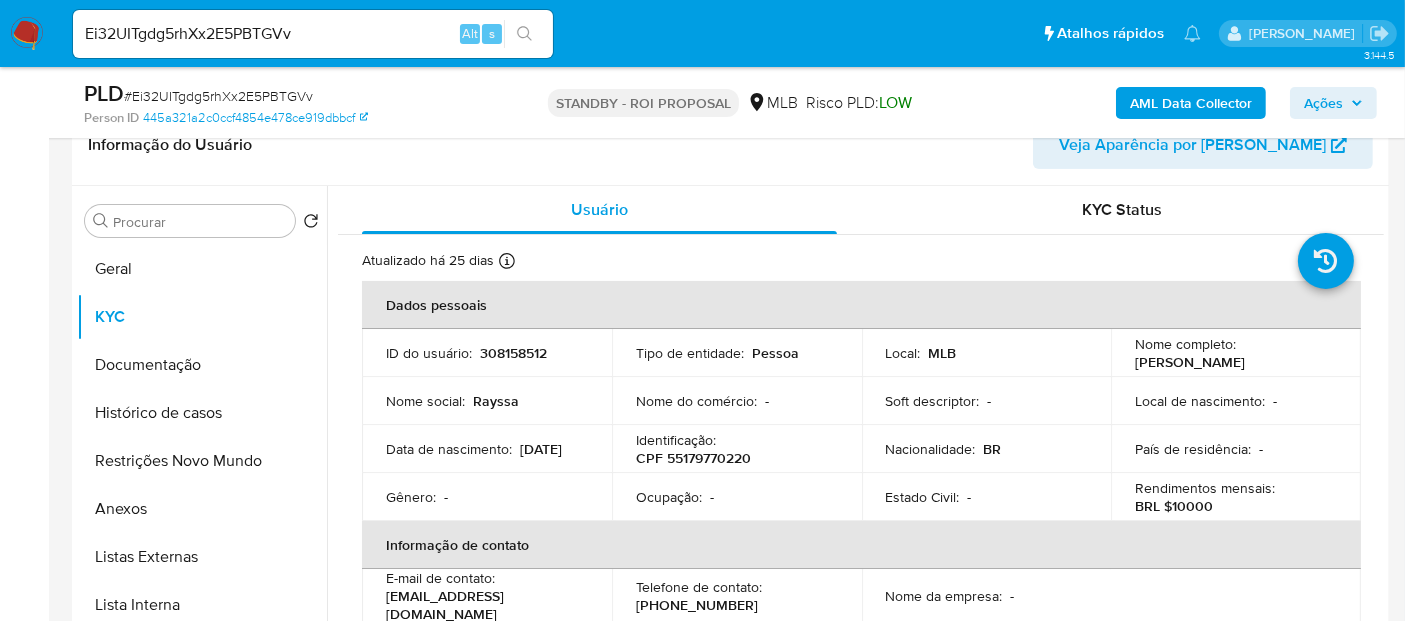 click on "BRL $10000" at bounding box center (1174, 506) 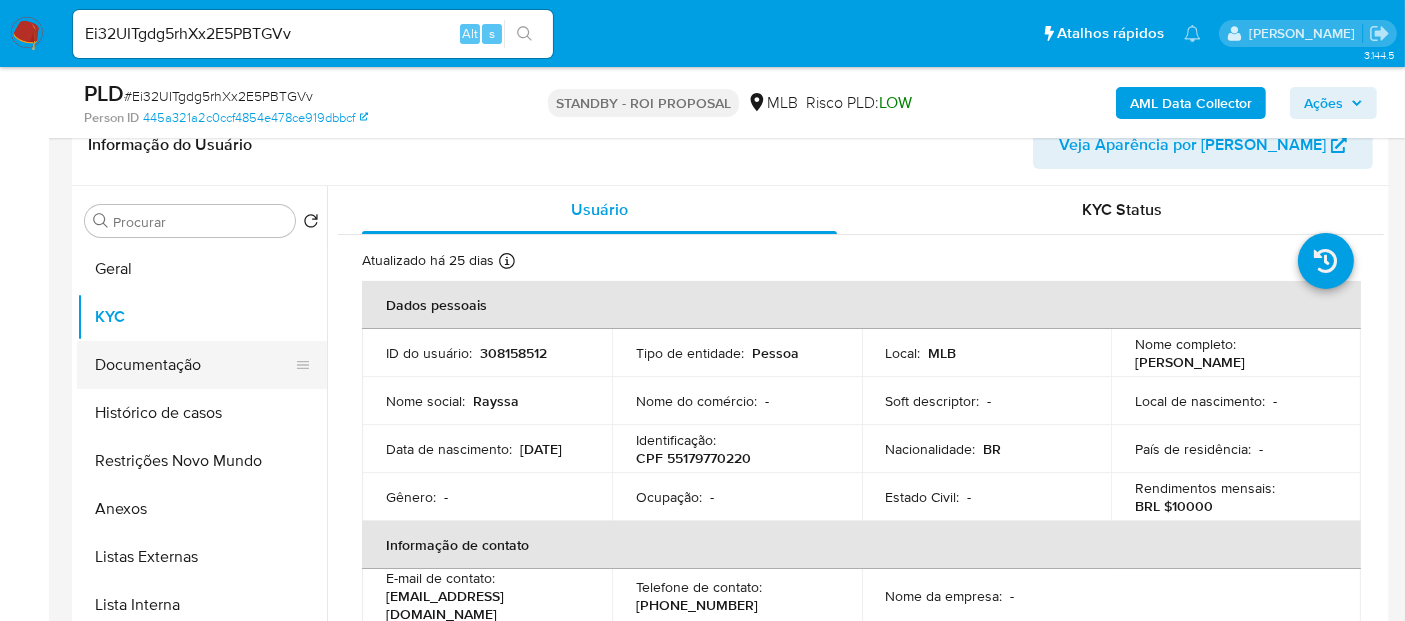 click on "Documentação" at bounding box center (194, 365) 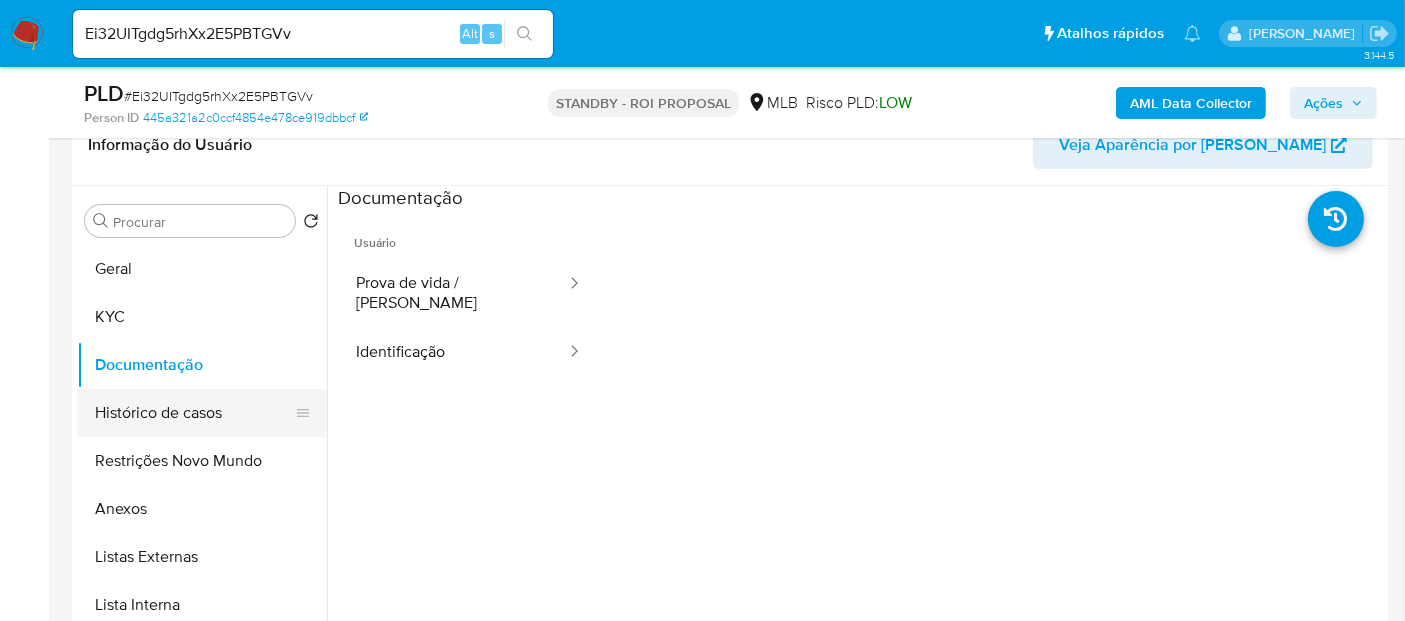 drag, startPoint x: 174, startPoint y: 410, endPoint x: 178, endPoint y: 427, distance: 17.464249 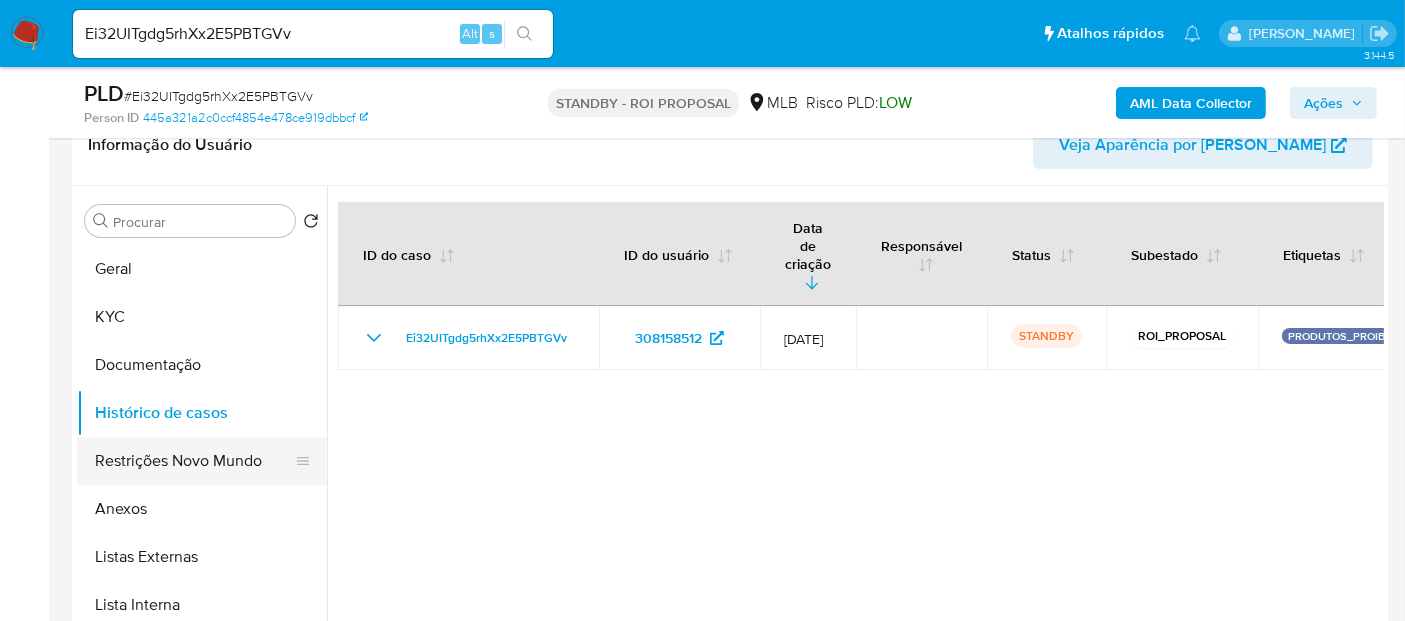 click on "Restrições Novo Mundo" at bounding box center [194, 461] 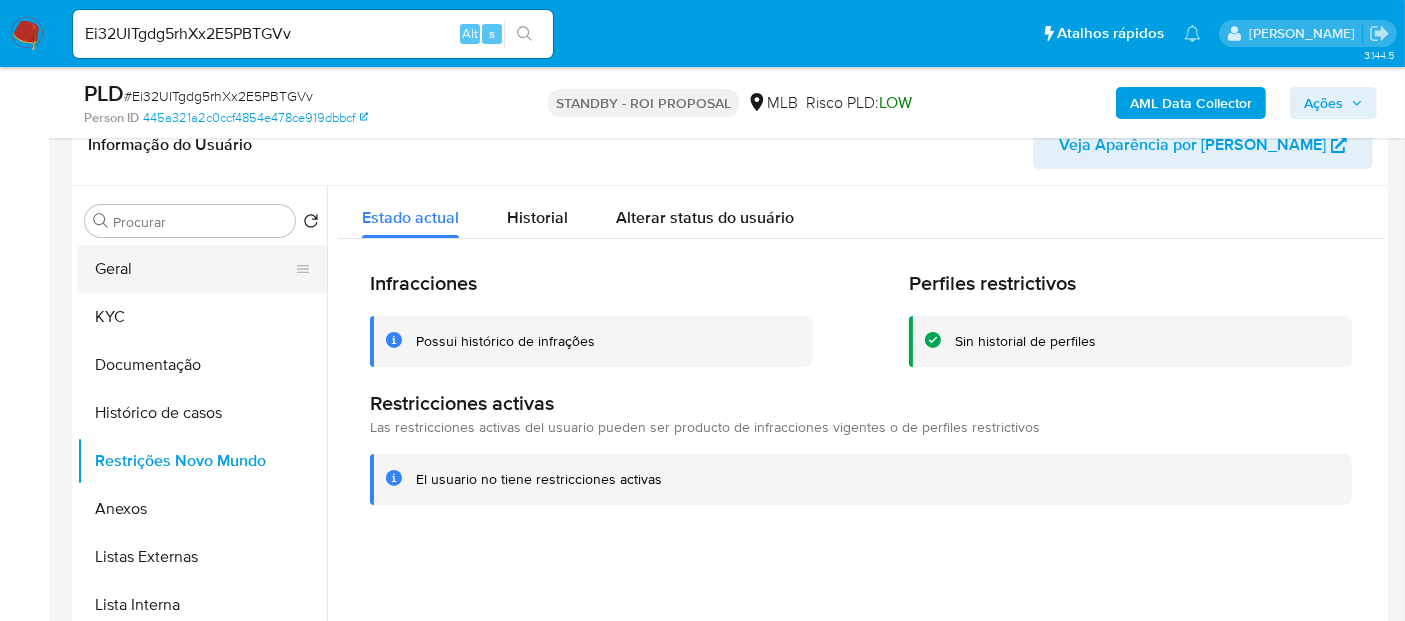 drag, startPoint x: 128, startPoint y: 263, endPoint x: 285, endPoint y: 282, distance: 158.14551 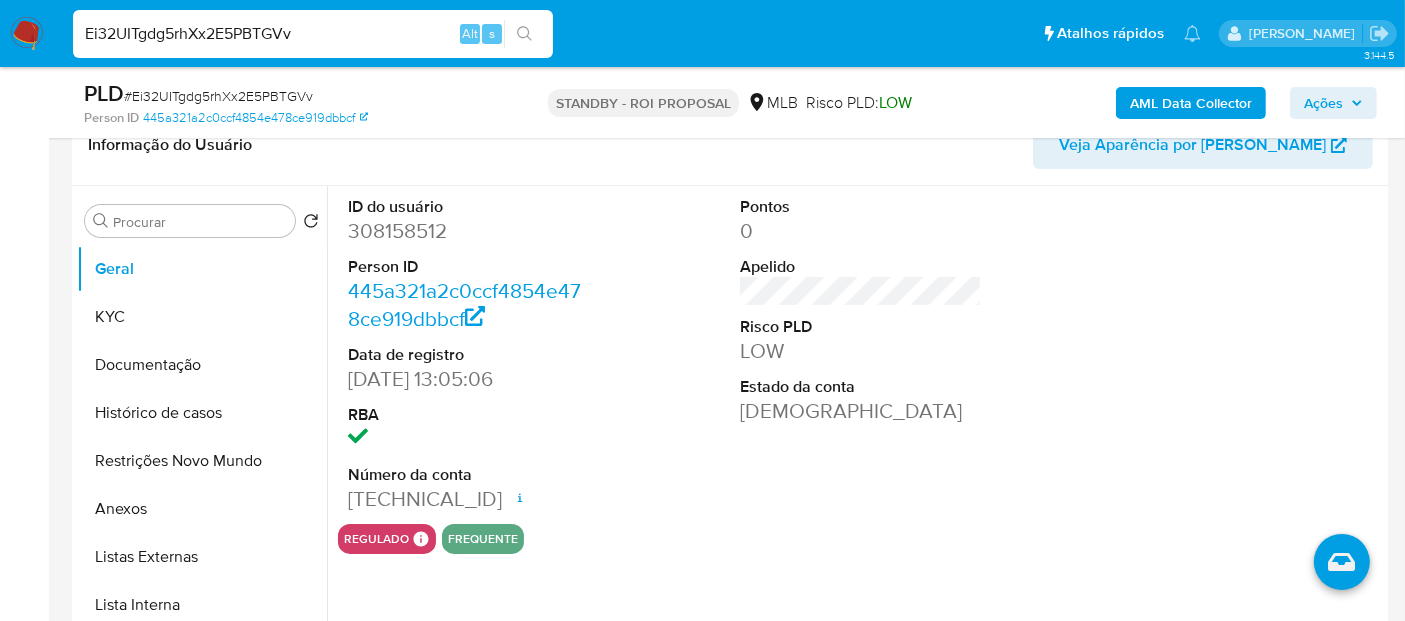drag, startPoint x: 341, startPoint y: 38, endPoint x: 0, endPoint y: -64, distance: 355.92838 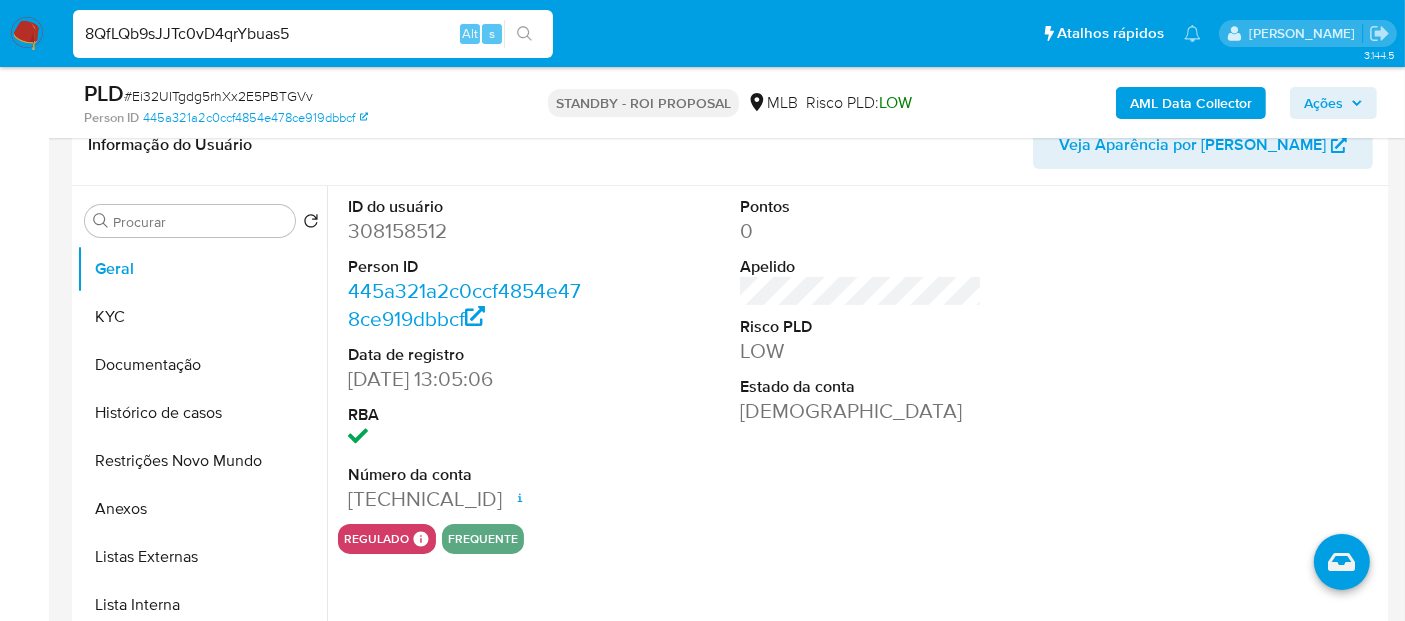 type on "8QfLQb9sJJTc0vD4qrYbuas5" 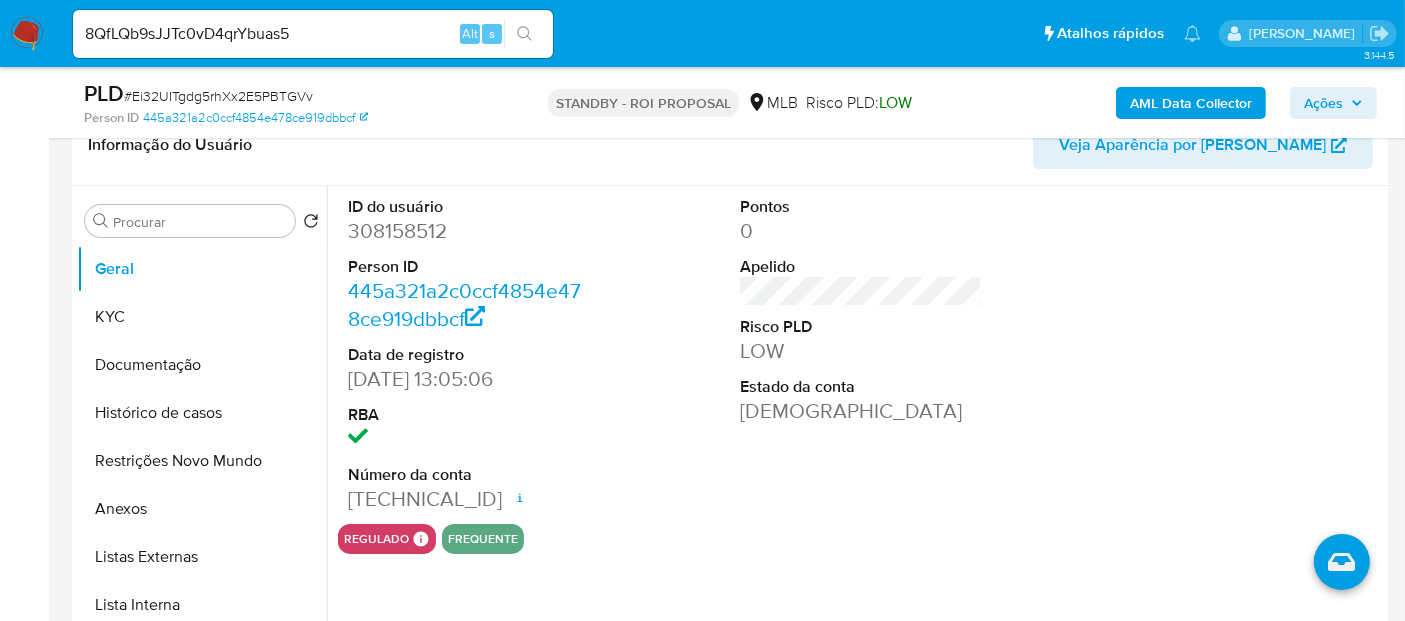drag, startPoint x: 513, startPoint y: 24, endPoint x: 629, endPoint y: 78, distance: 127.95312 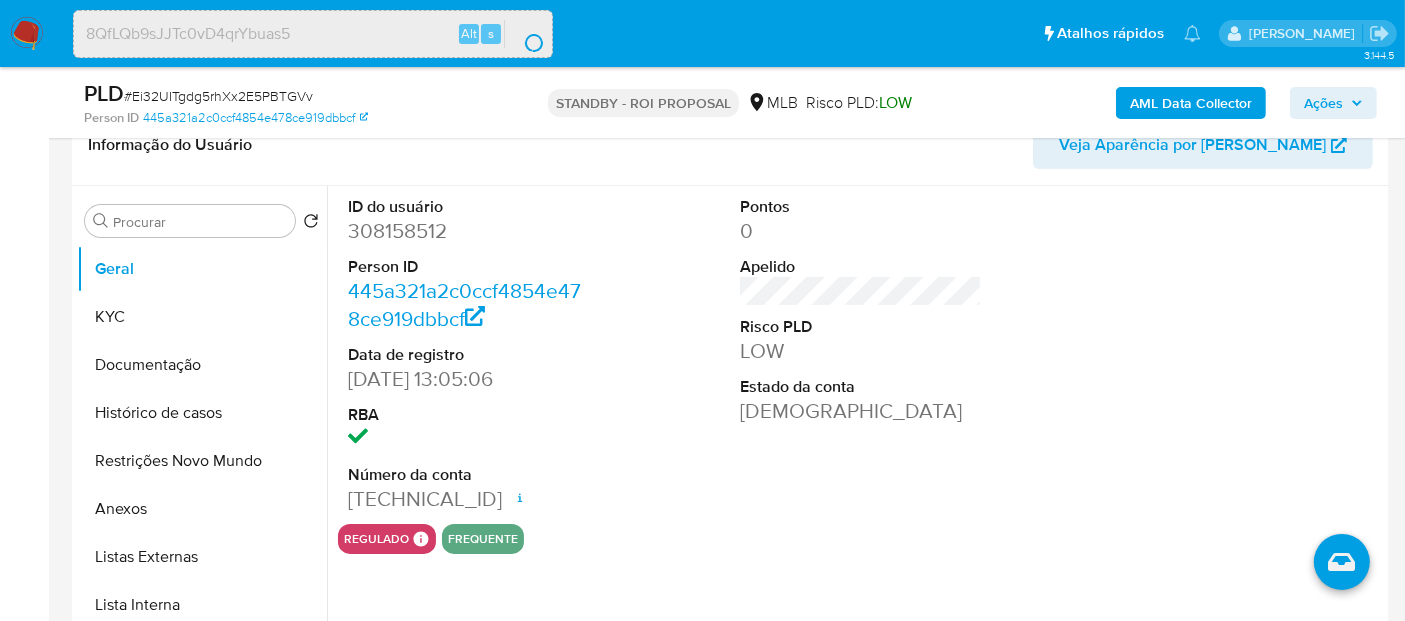 scroll, scrollTop: 0, scrollLeft: 0, axis: both 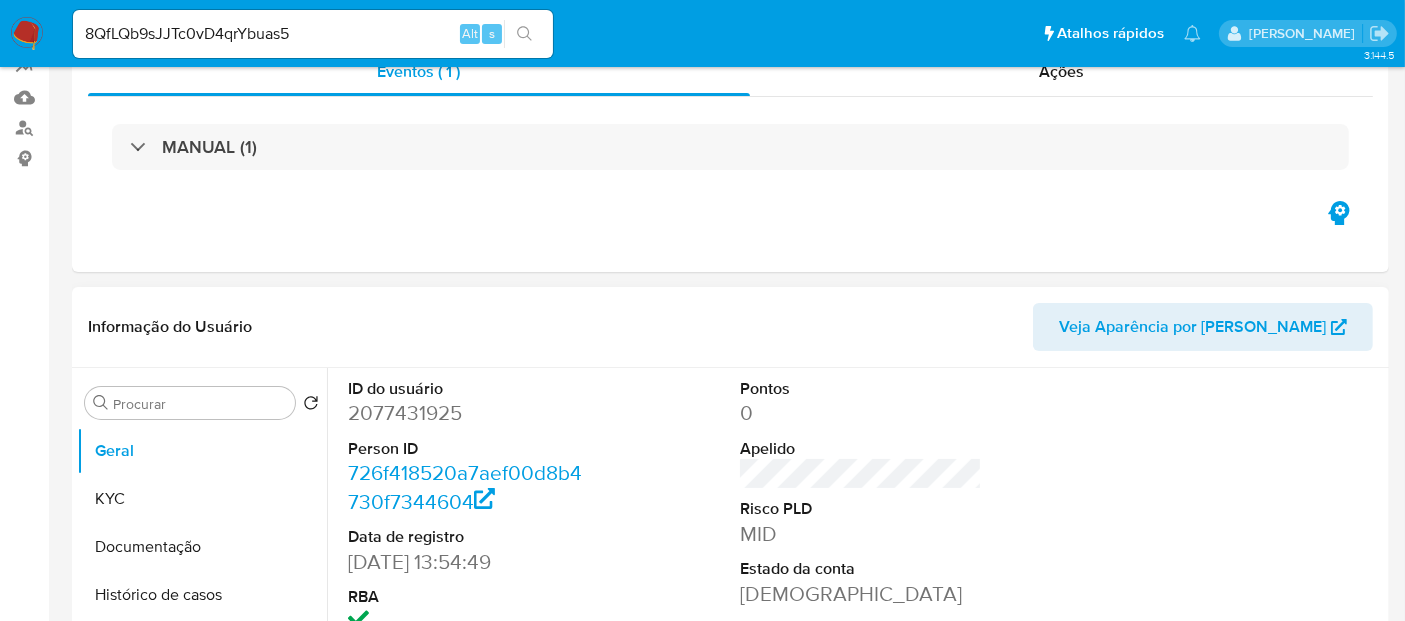 select on "10" 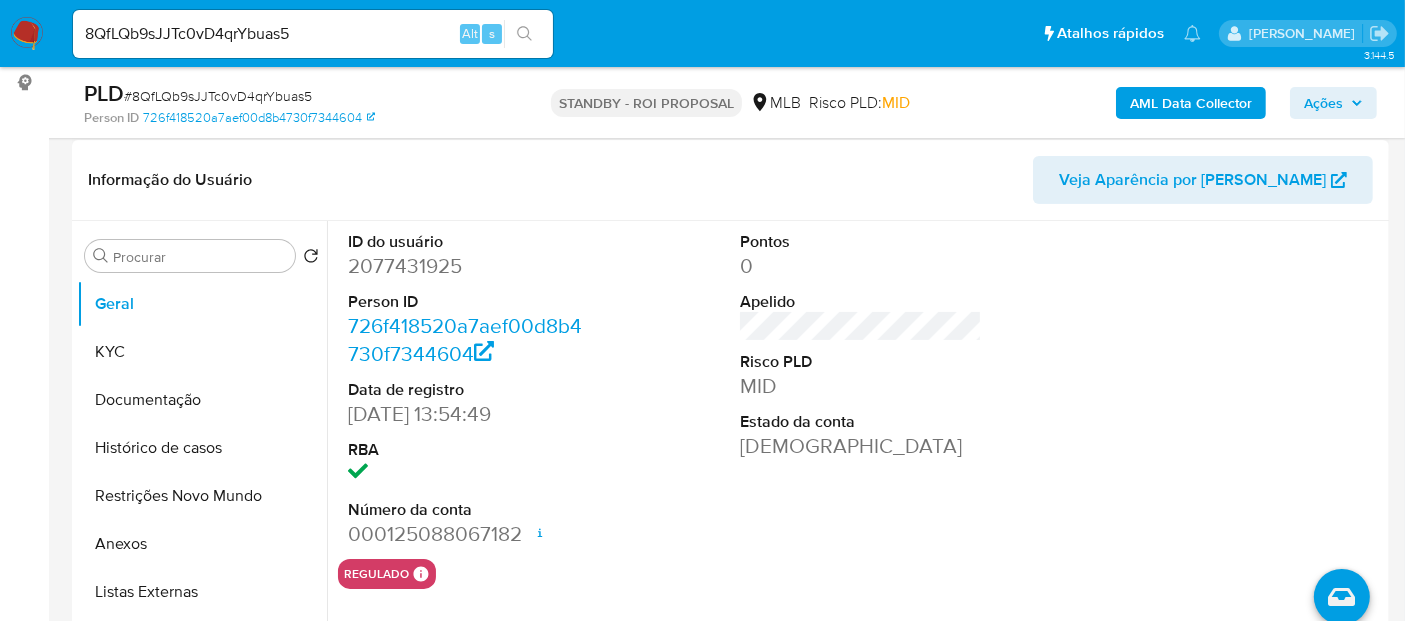 scroll, scrollTop: 333, scrollLeft: 0, axis: vertical 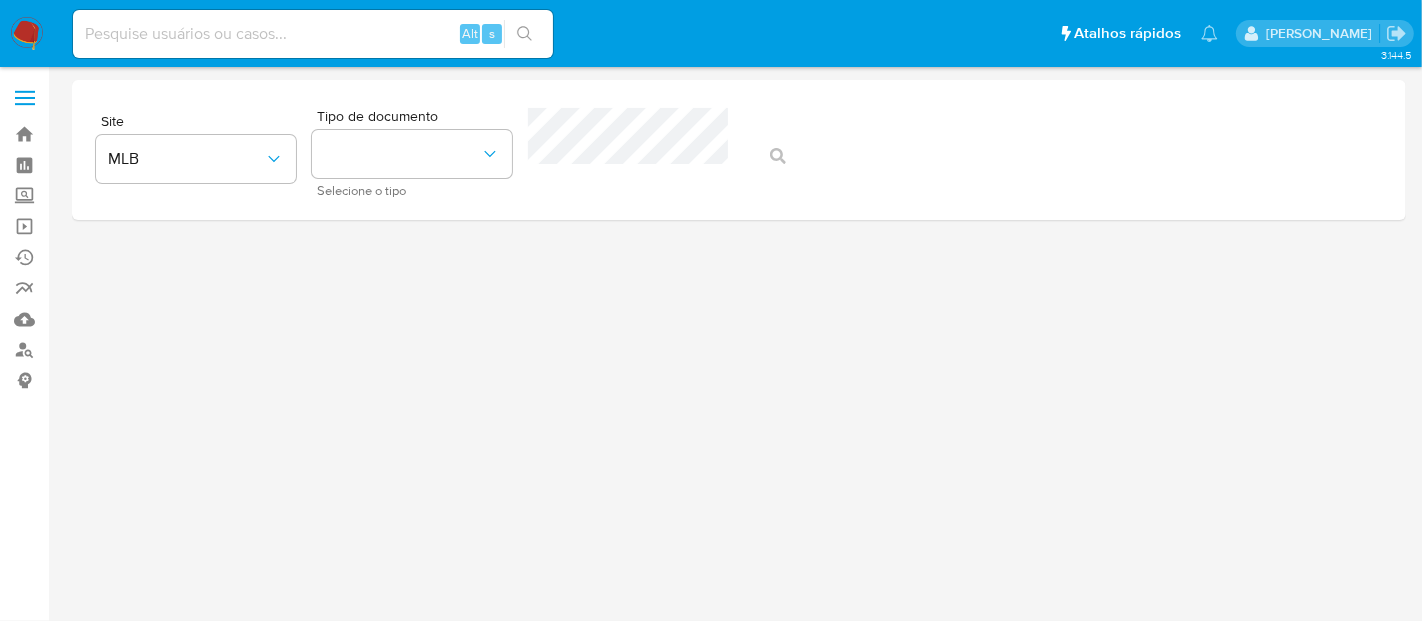 click at bounding box center (313, 34) 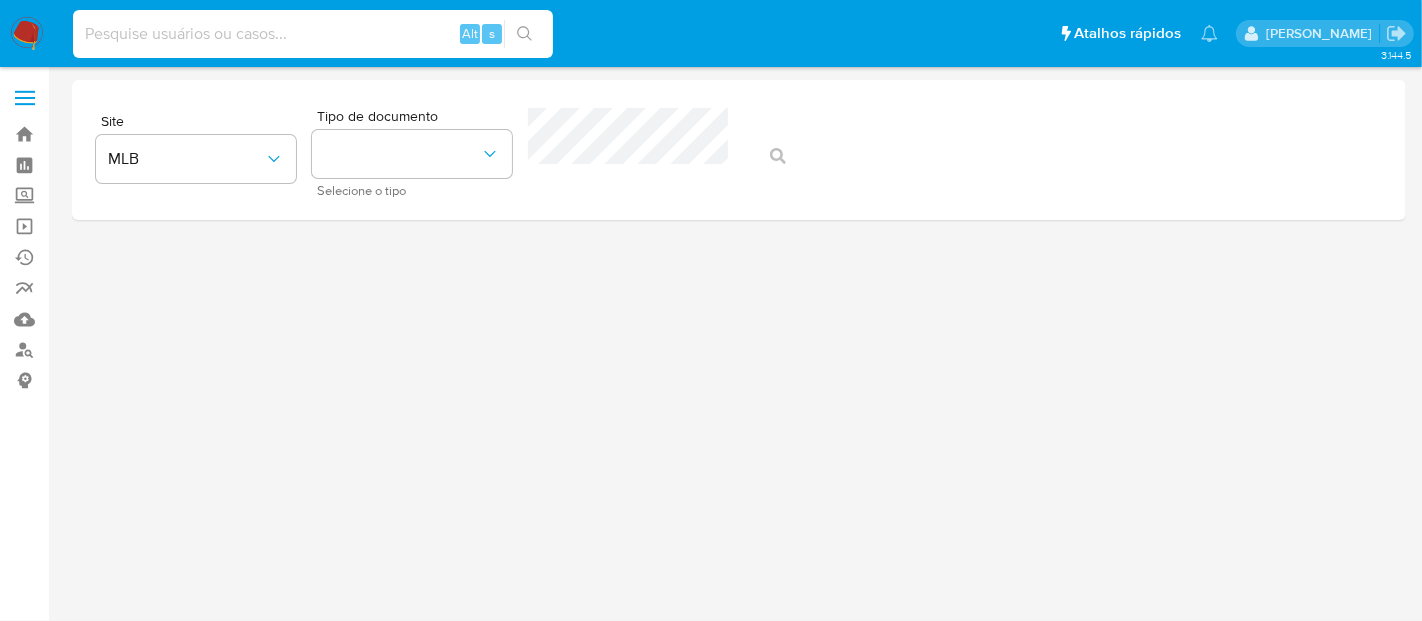 paste on "264199052" 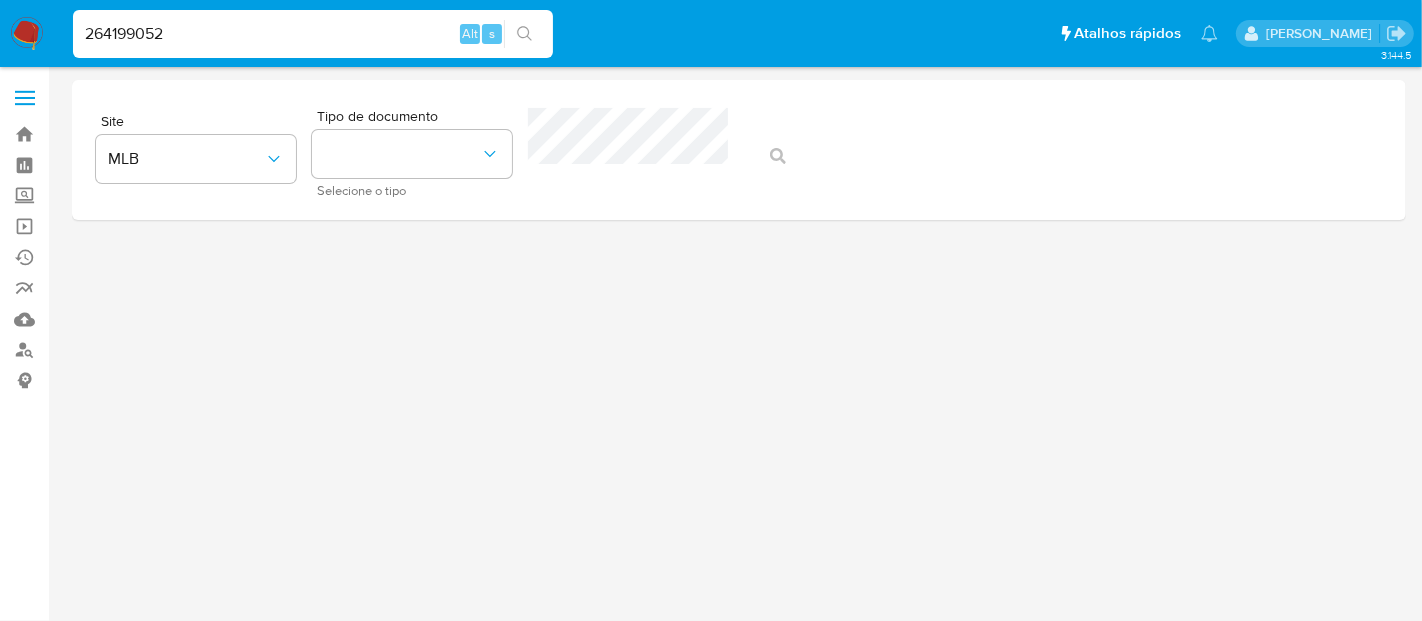 type on "264199052" 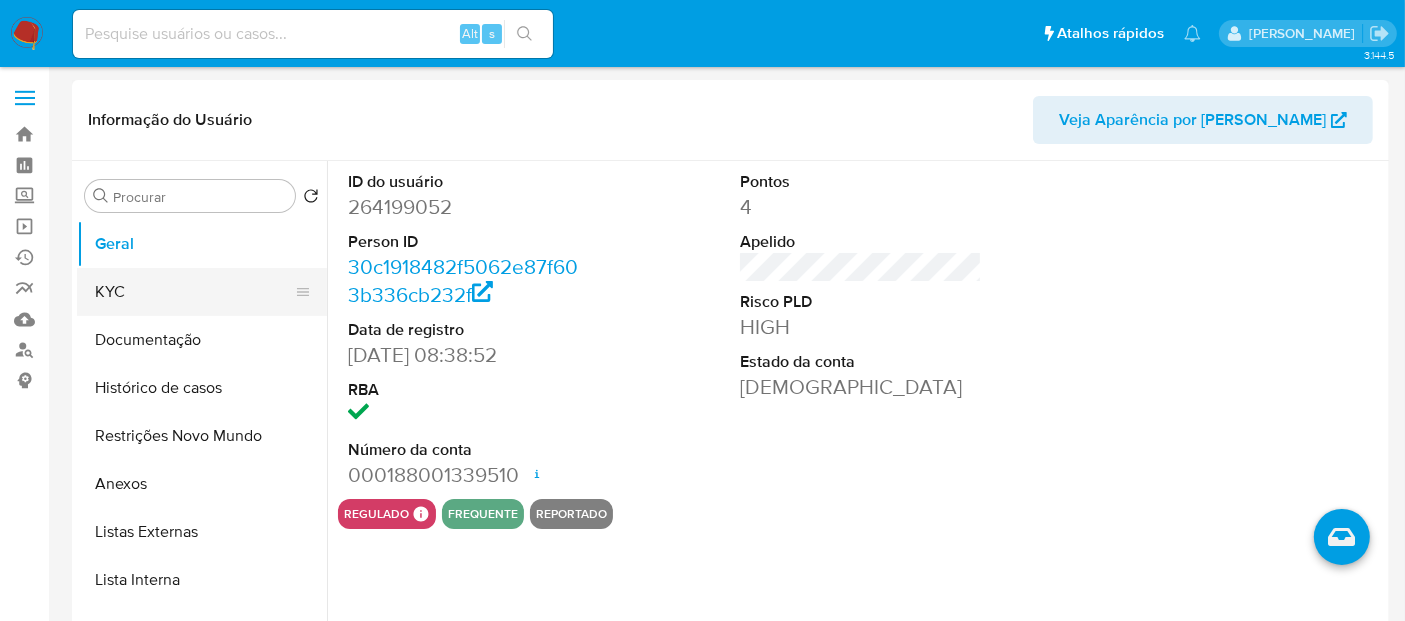 click on "KYC" at bounding box center (194, 292) 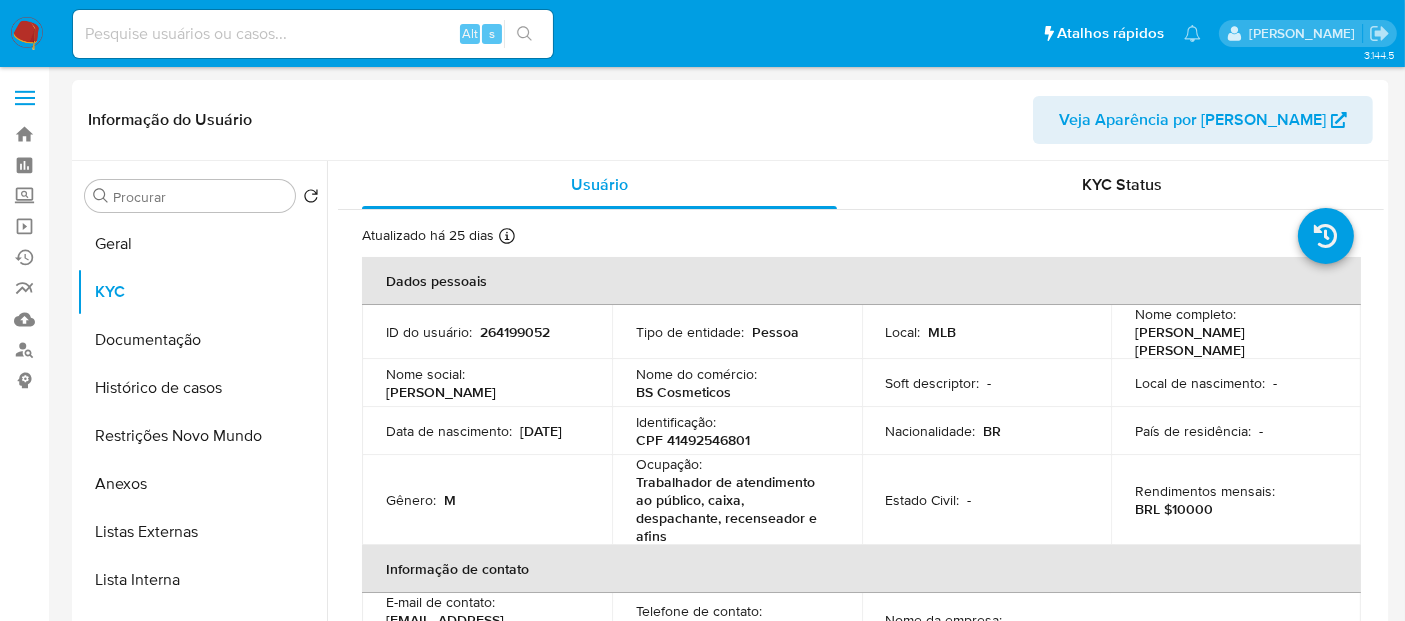 type 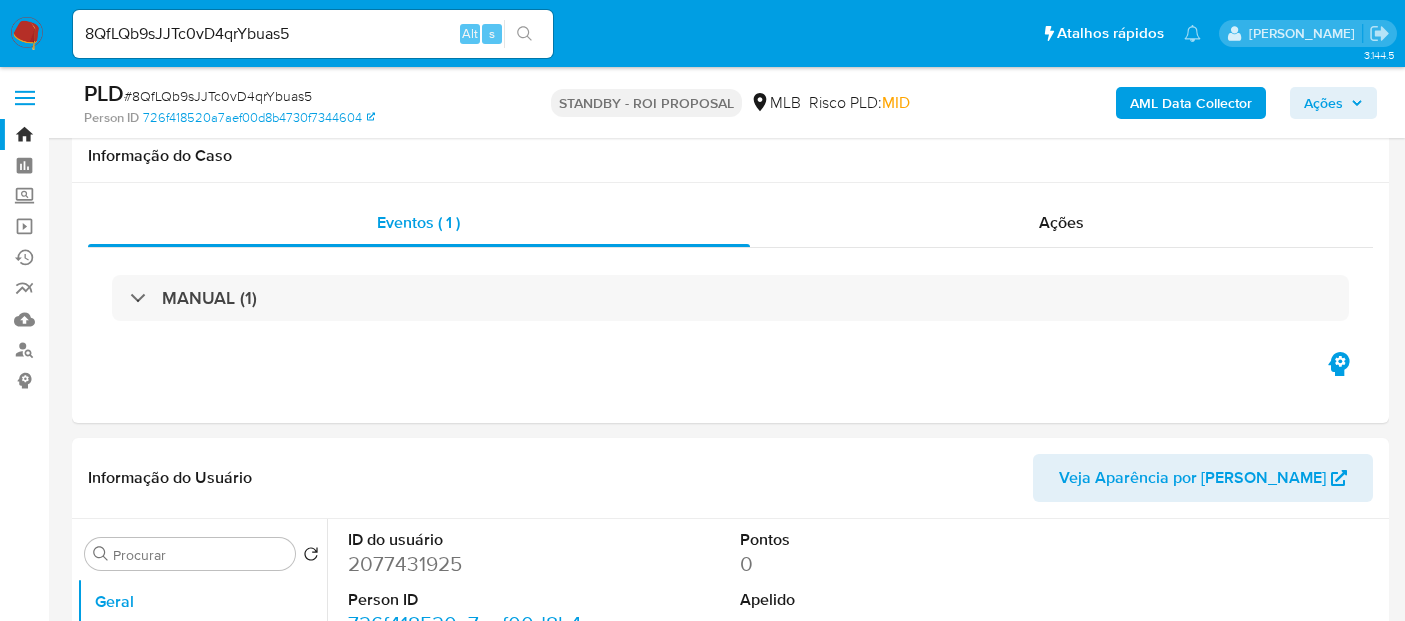 select on "10" 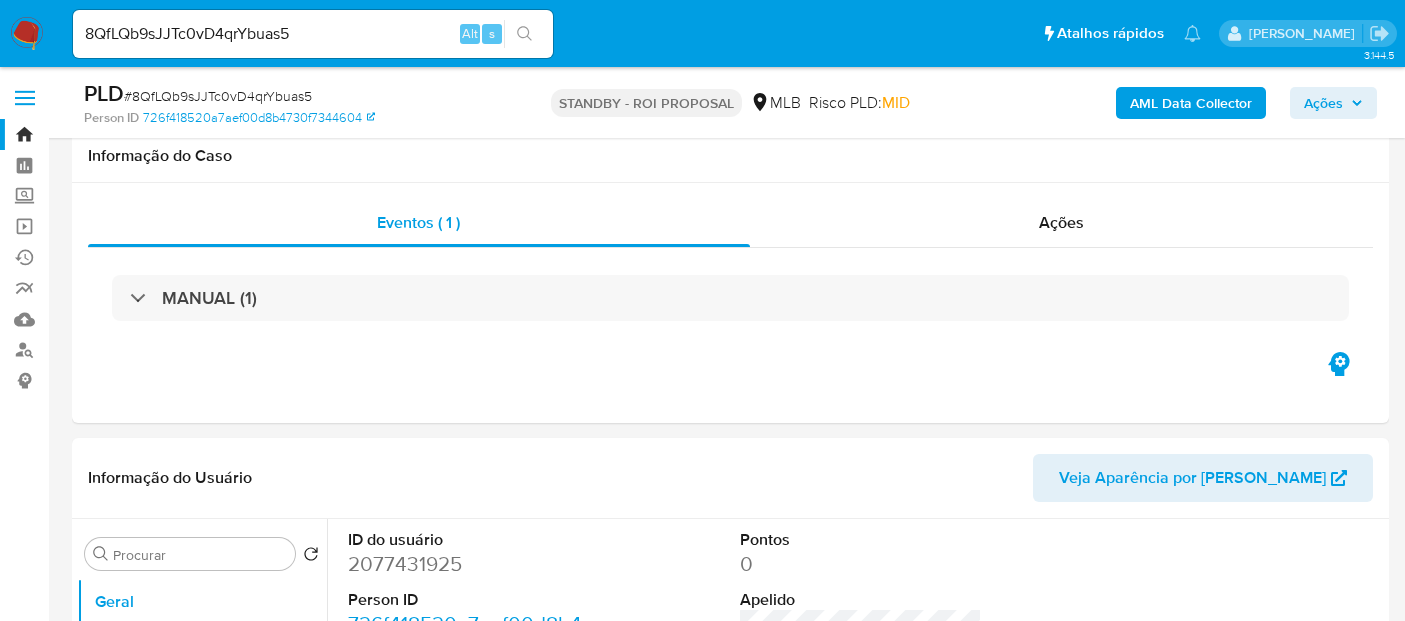 scroll, scrollTop: 333, scrollLeft: 0, axis: vertical 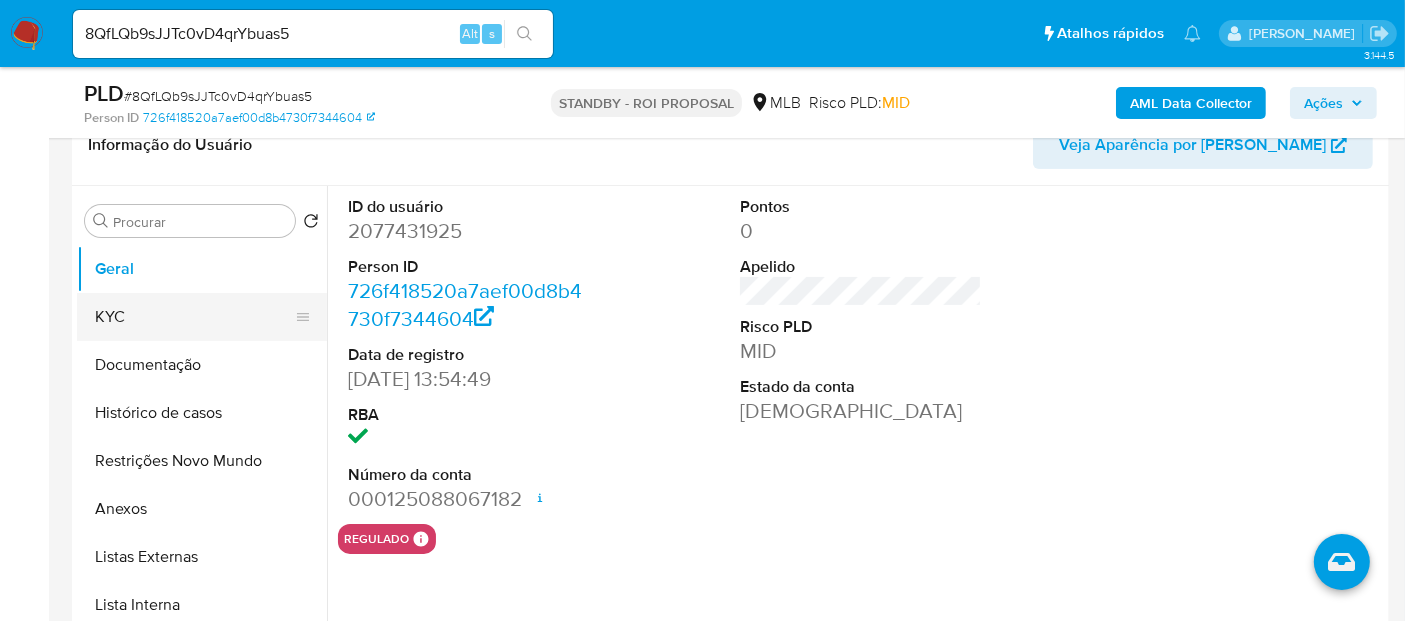 click on "KYC" at bounding box center [194, 317] 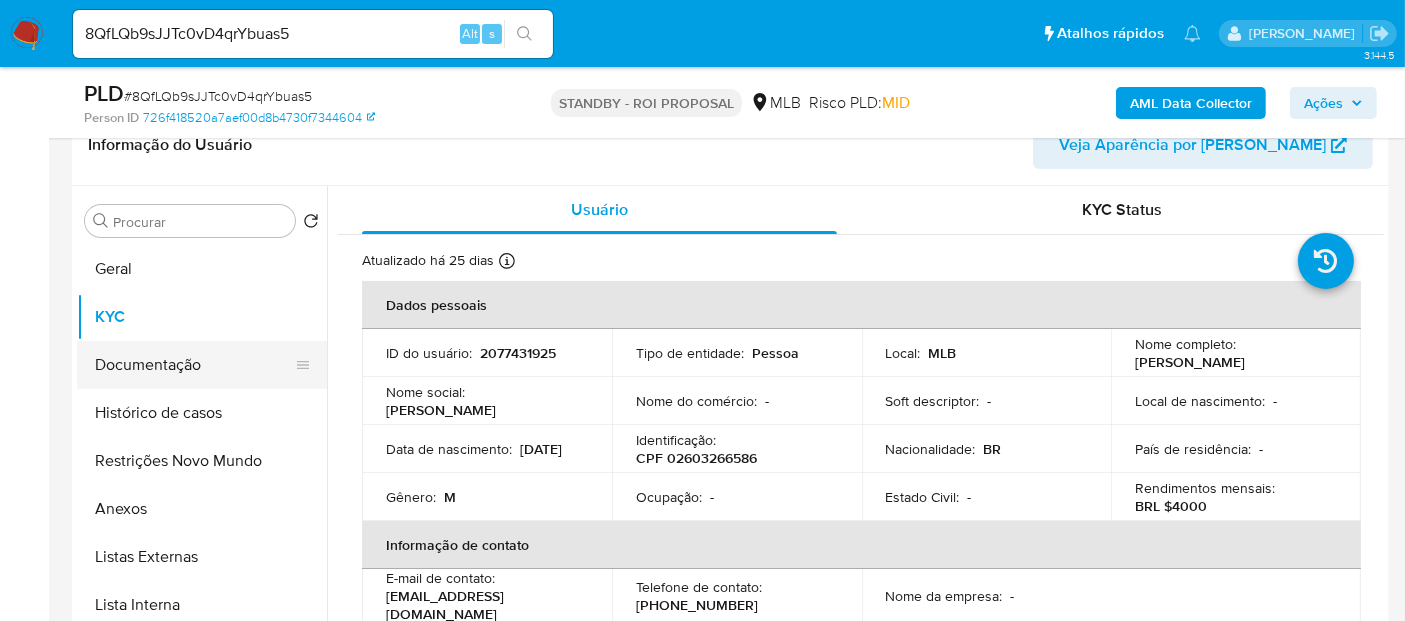 click on "Documentação" at bounding box center (194, 365) 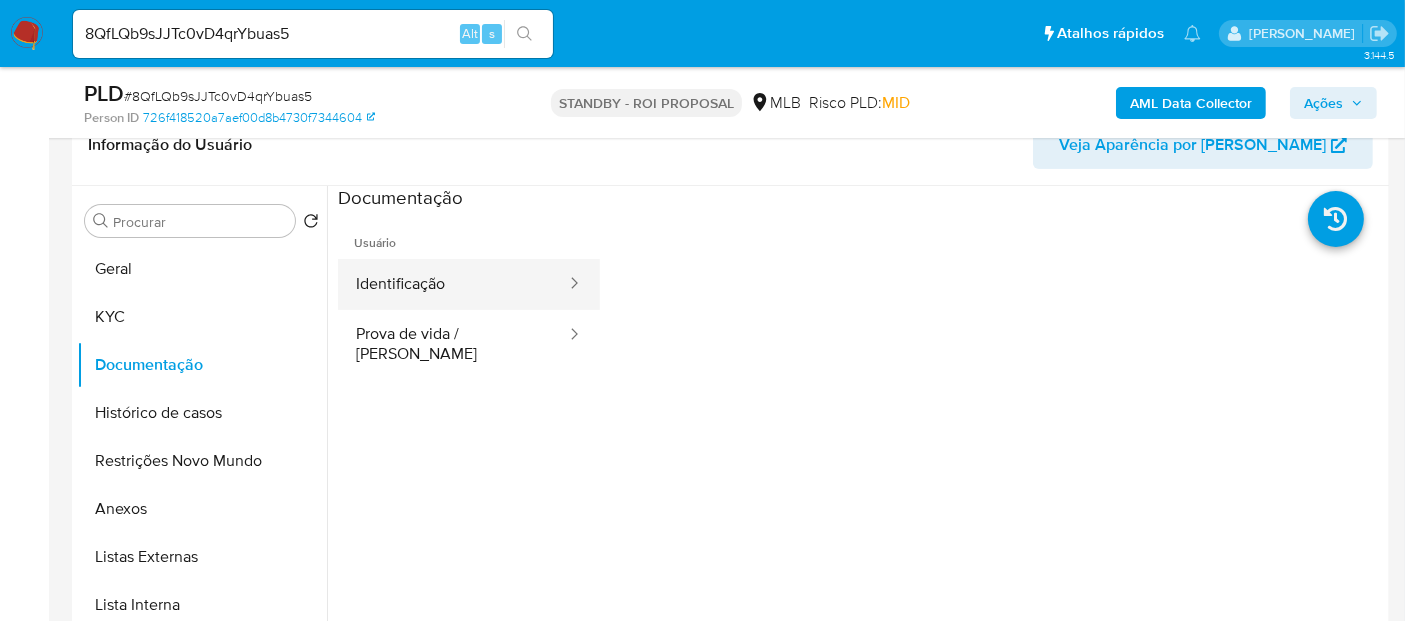 click on "Identificação" at bounding box center [453, 284] 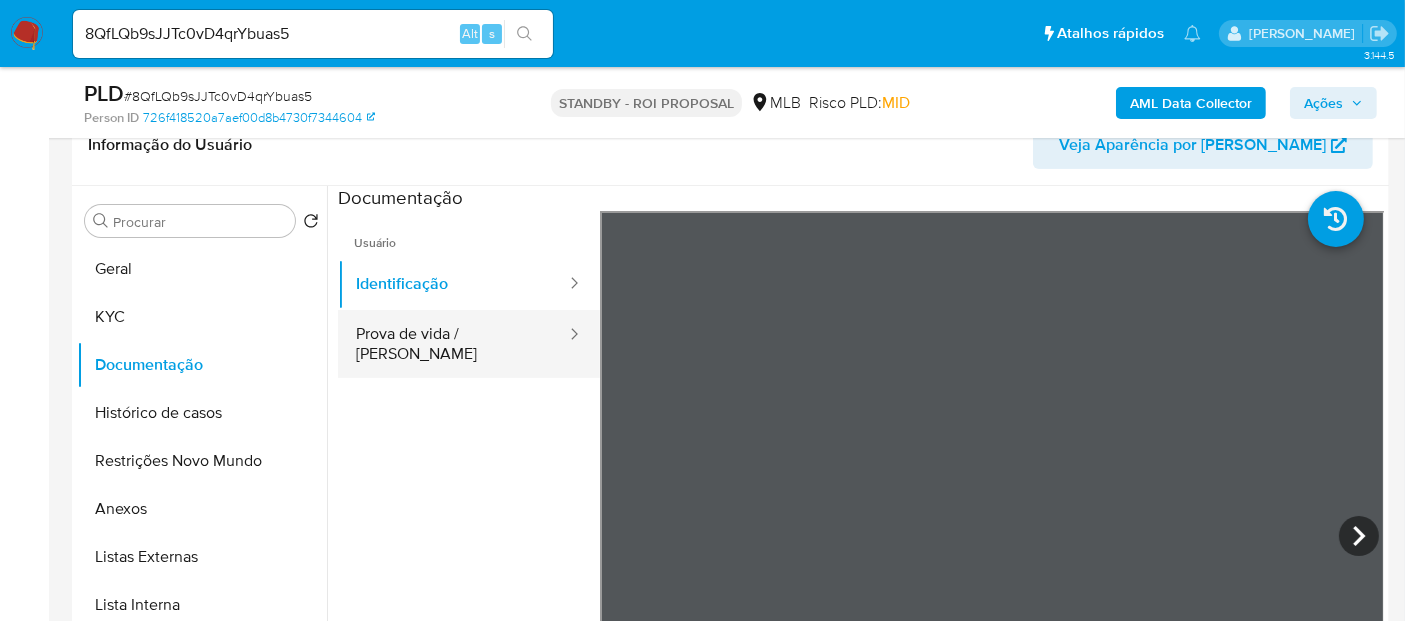 click on "Prova de vida / Selfie" at bounding box center [453, 344] 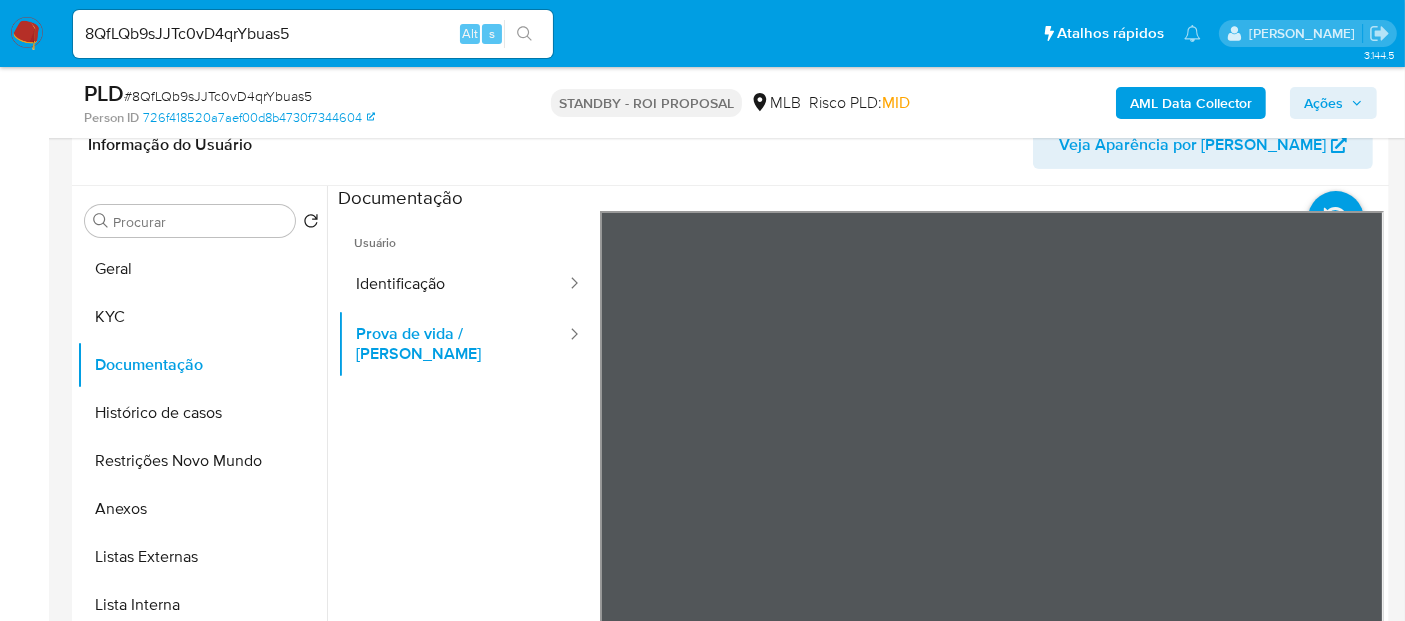 drag, startPoint x: 176, startPoint y: 412, endPoint x: 354, endPoint y: 433, distance: 179.23448 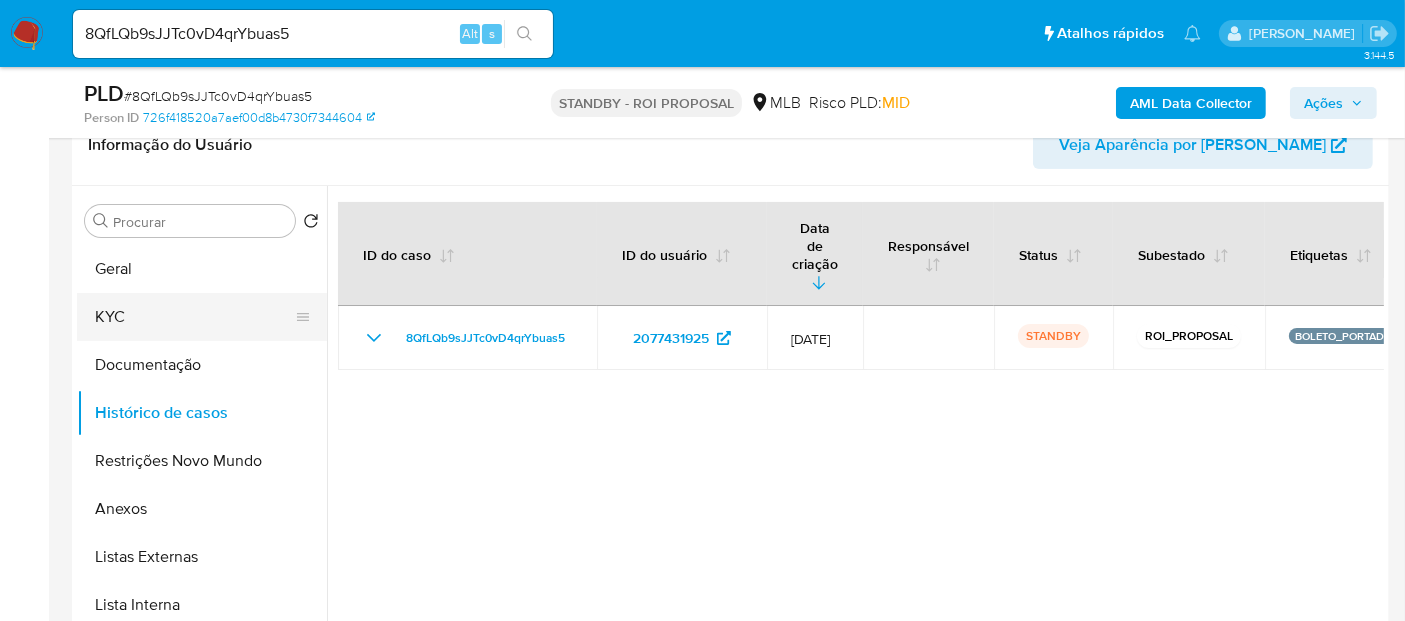 click on "KYC" at bounding box center (194, 317) 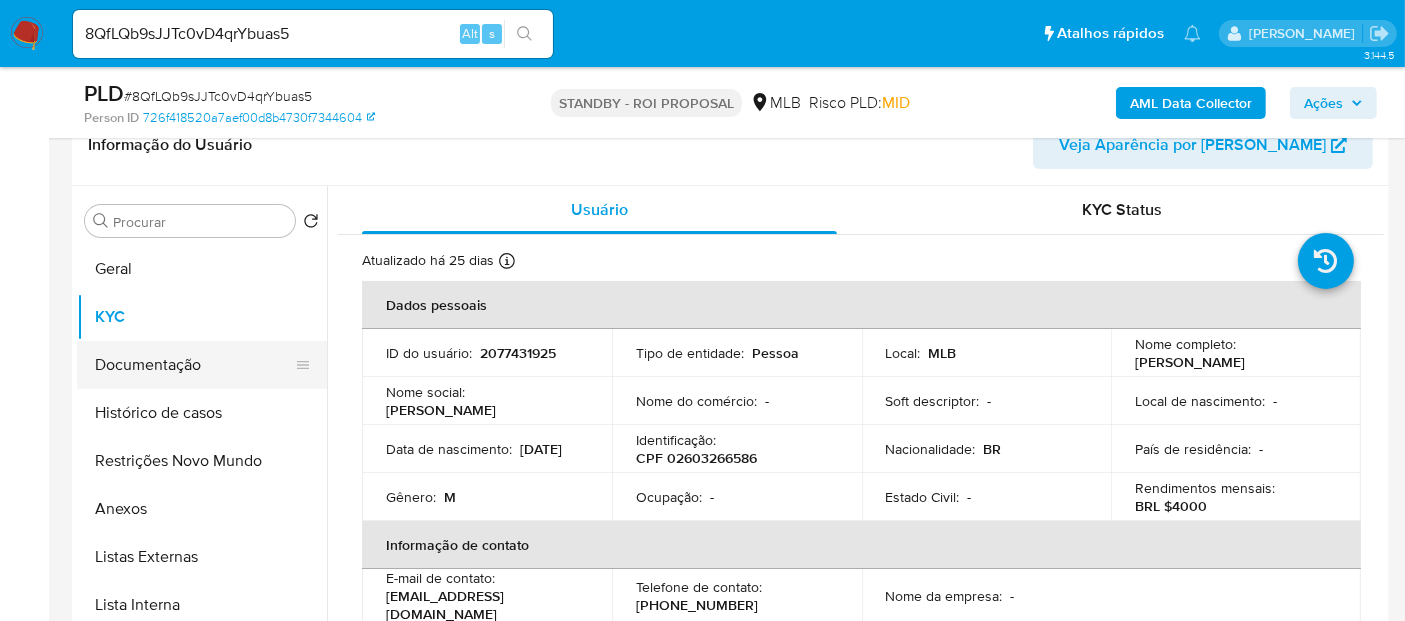 click on "Documentação" at bounding box center (194, 365) 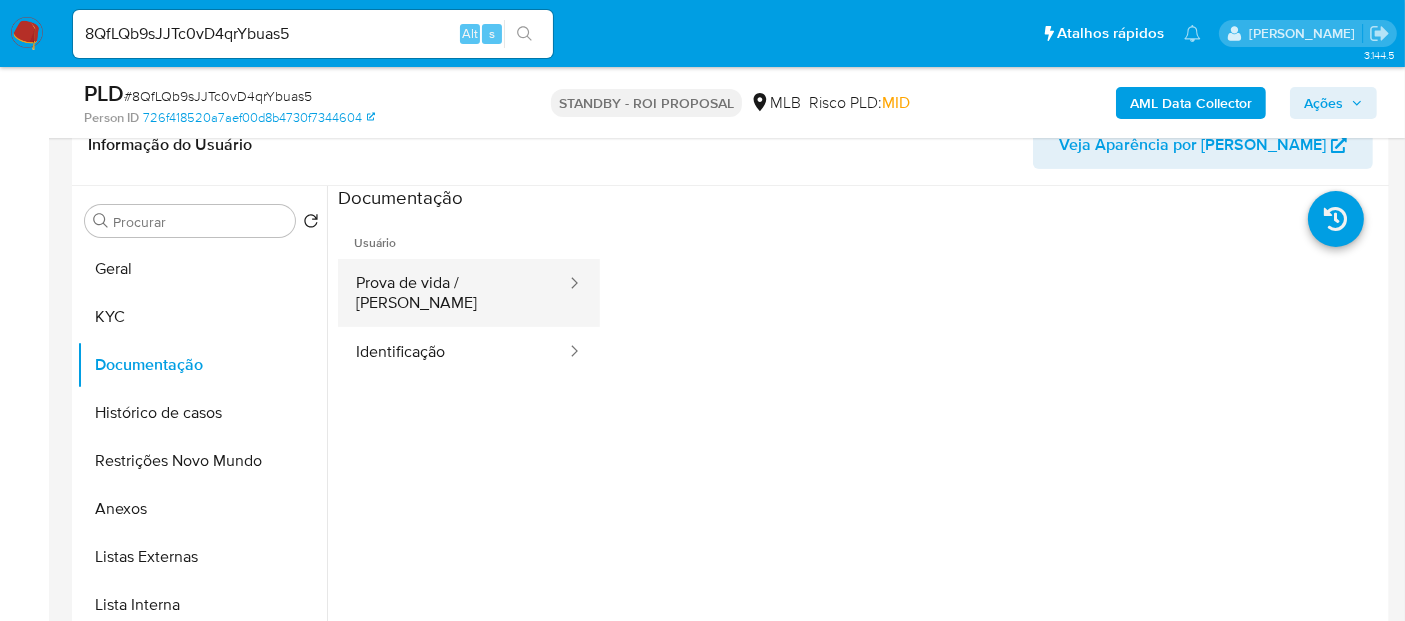 drag, startPoint x: 485, startPoint y: 284, endPoint x: 484, endPoint y: 307, distance: 23.021729 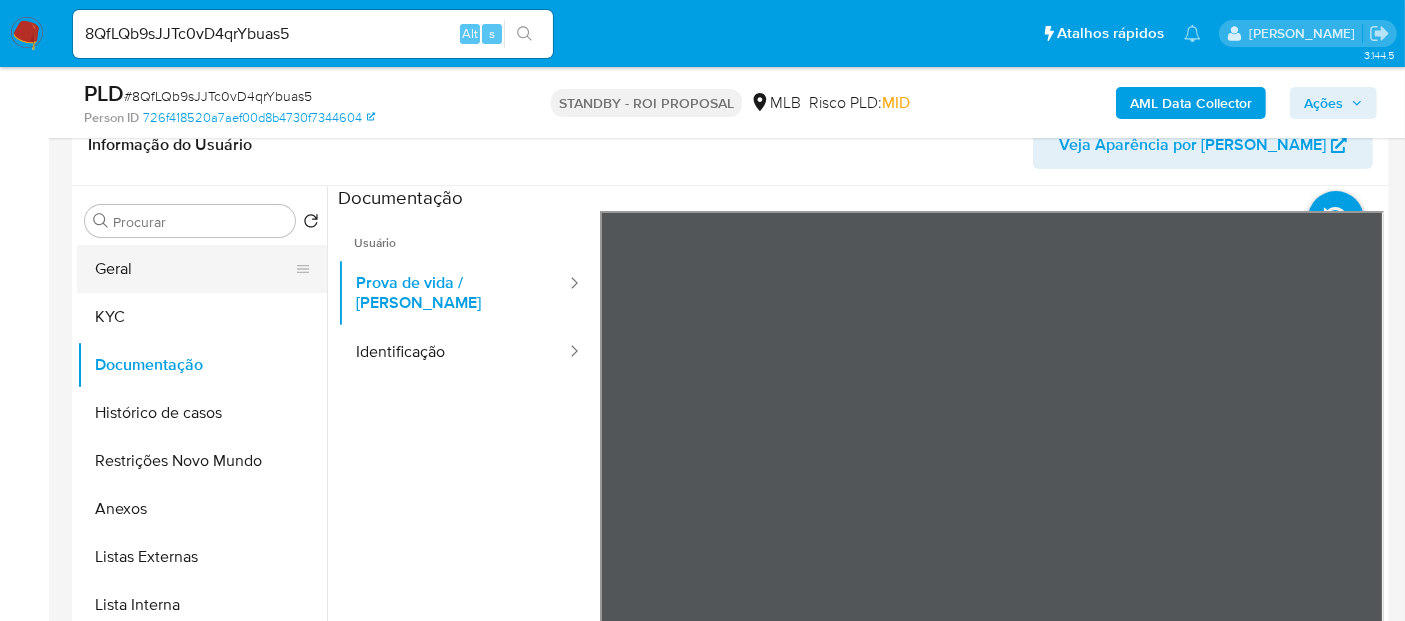 click on "Geral" at bounding box center (194, 269) 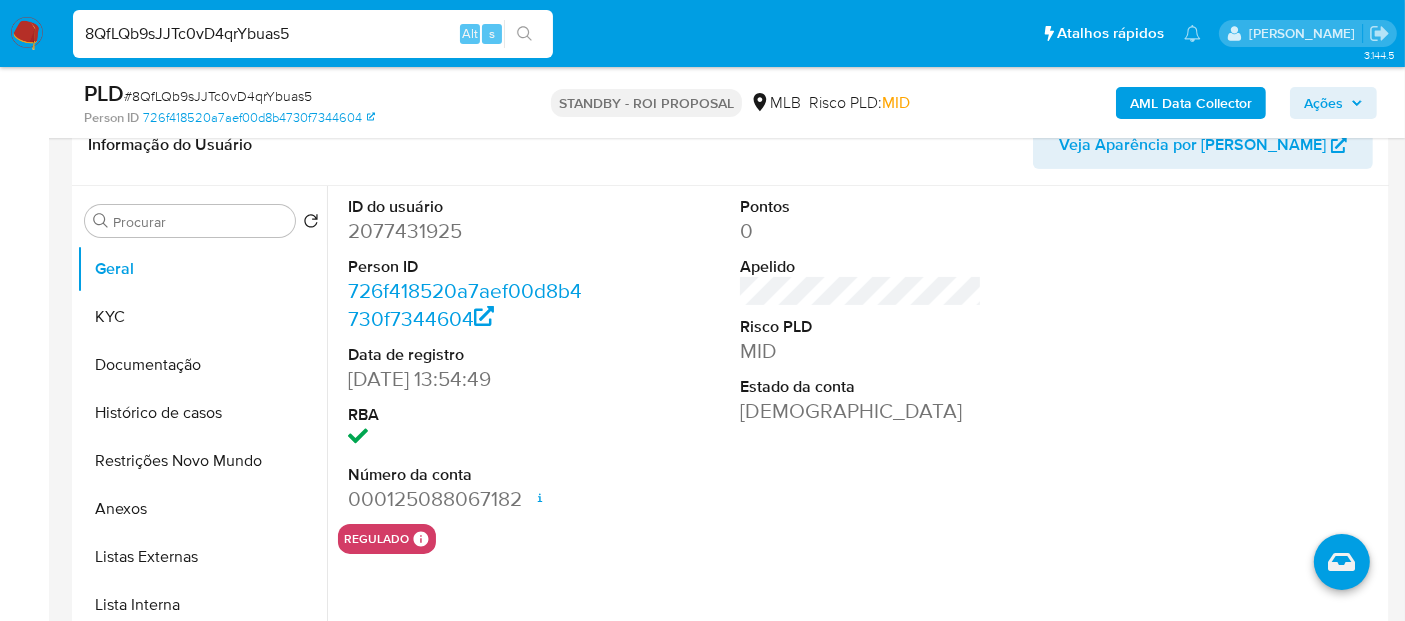 drag, startPoint x: 62, startPoint y: 40, endPoint x: 0, endPoint y: 35, distance: 62.201286 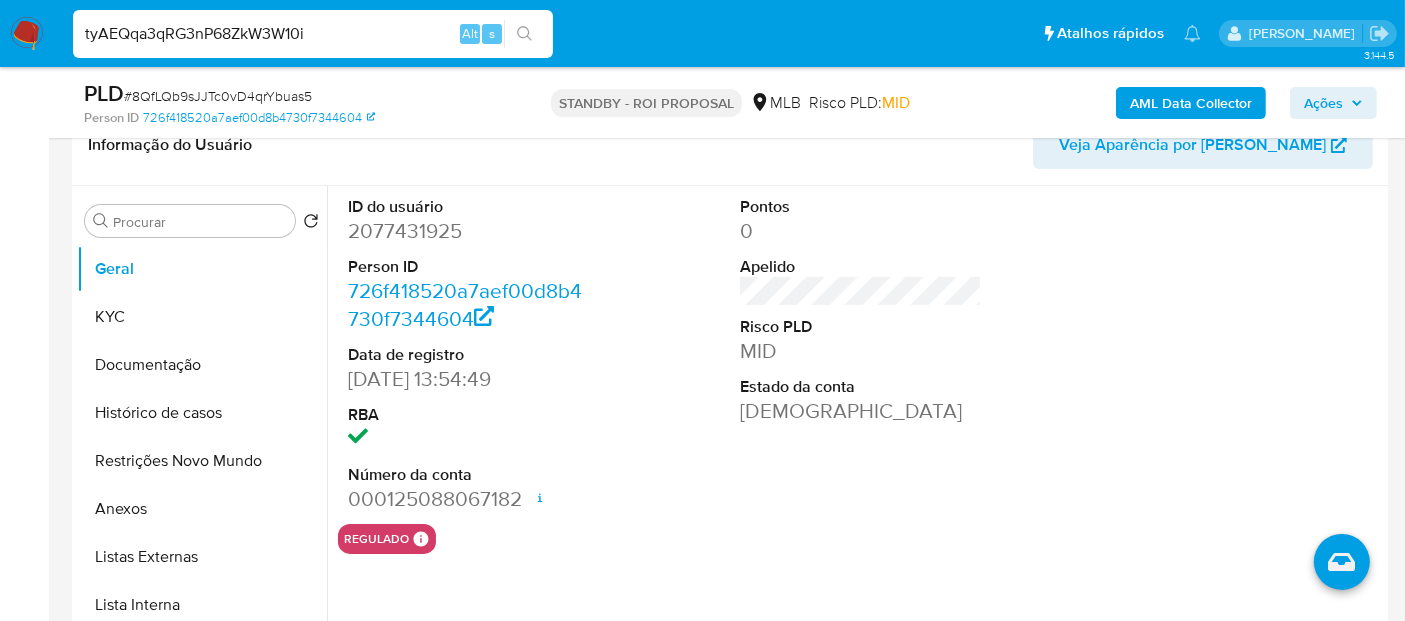 type on "tyAEQqa3qRG3nP68ZkW3W10i" 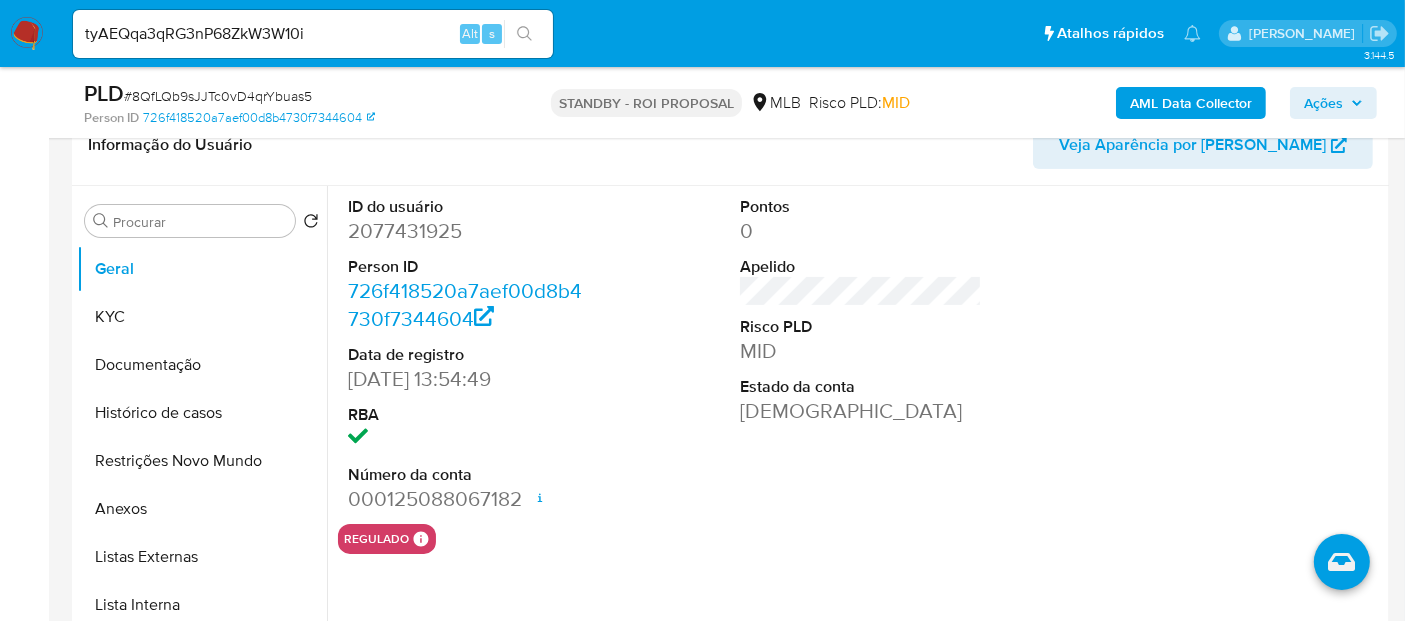 click 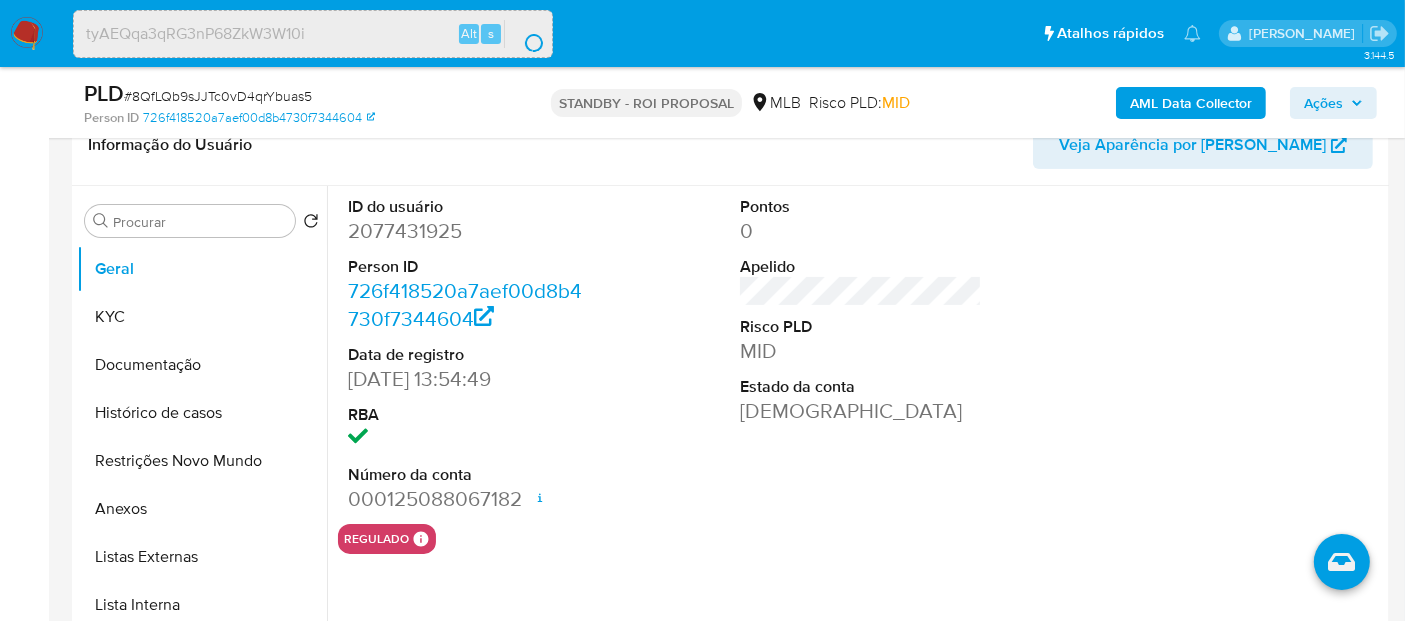 scroll, scrollTop: 0, scrollLeft: 0, axis: both 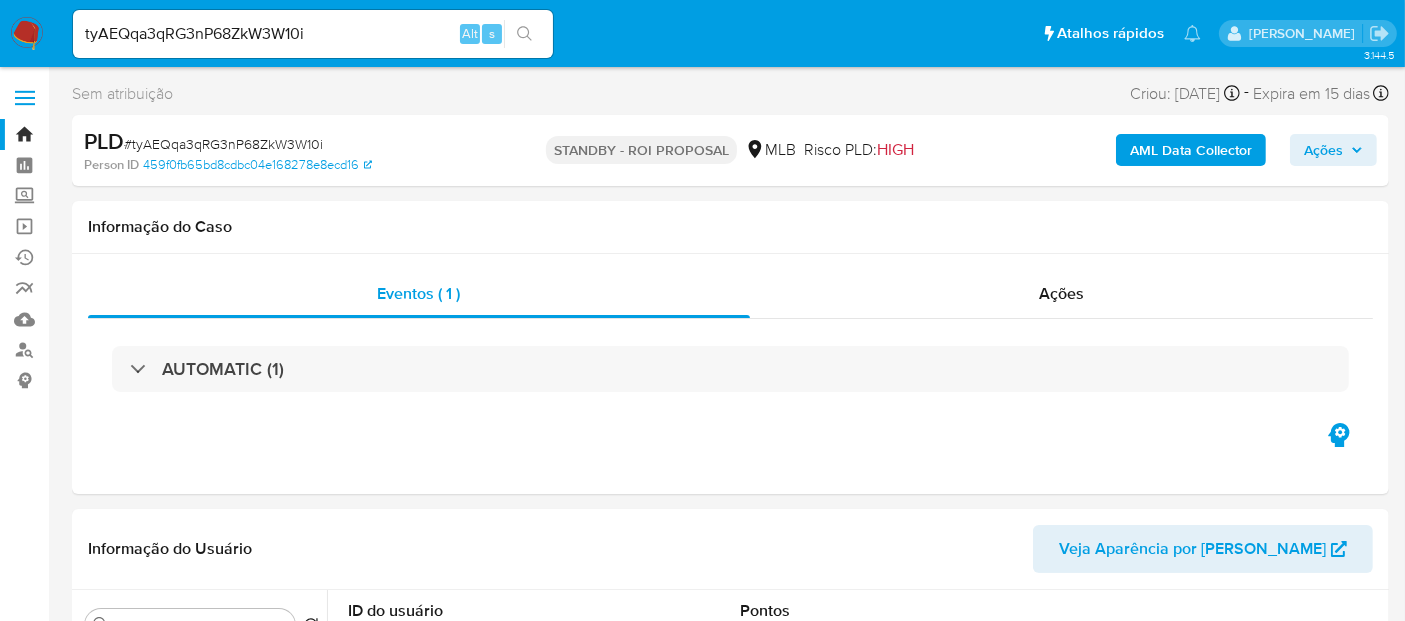 select on "10" 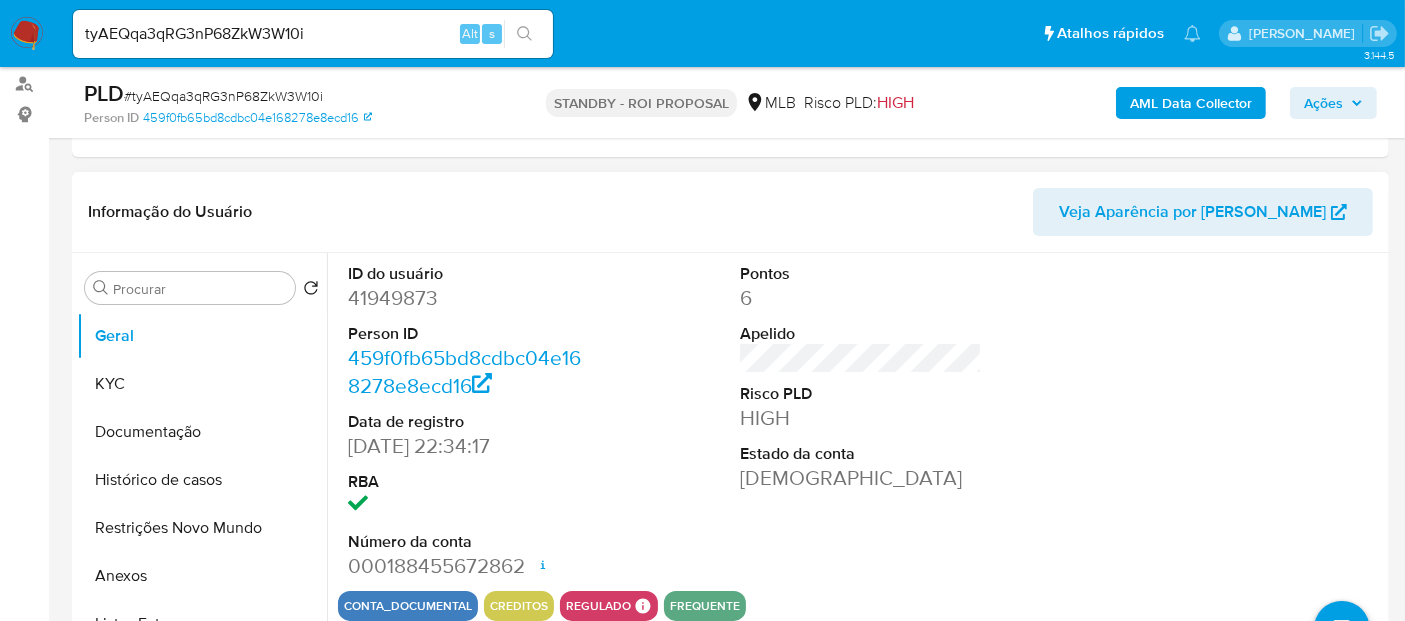 scroll, scrollTop: 333, scrollLeft: 0, axis: vertical 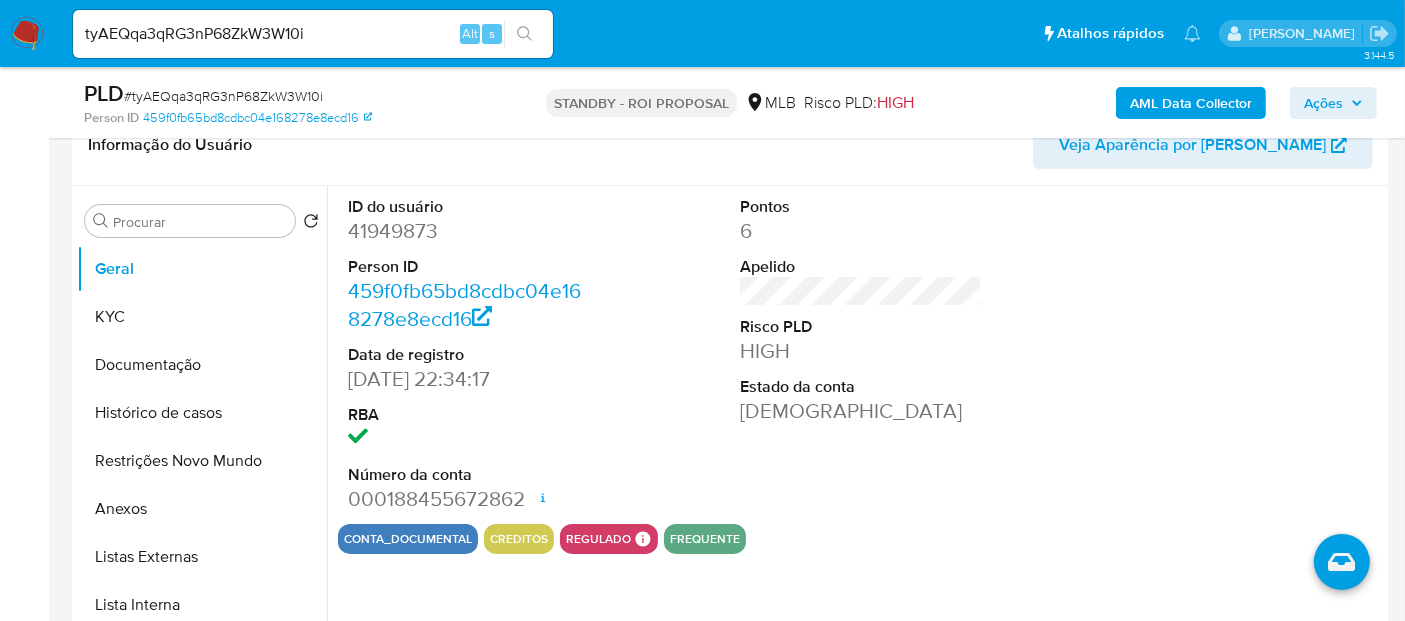drag, startPoint x: 148, startPoint y: 357, endPoint x: 348, endPoint y: 357, distance: 200 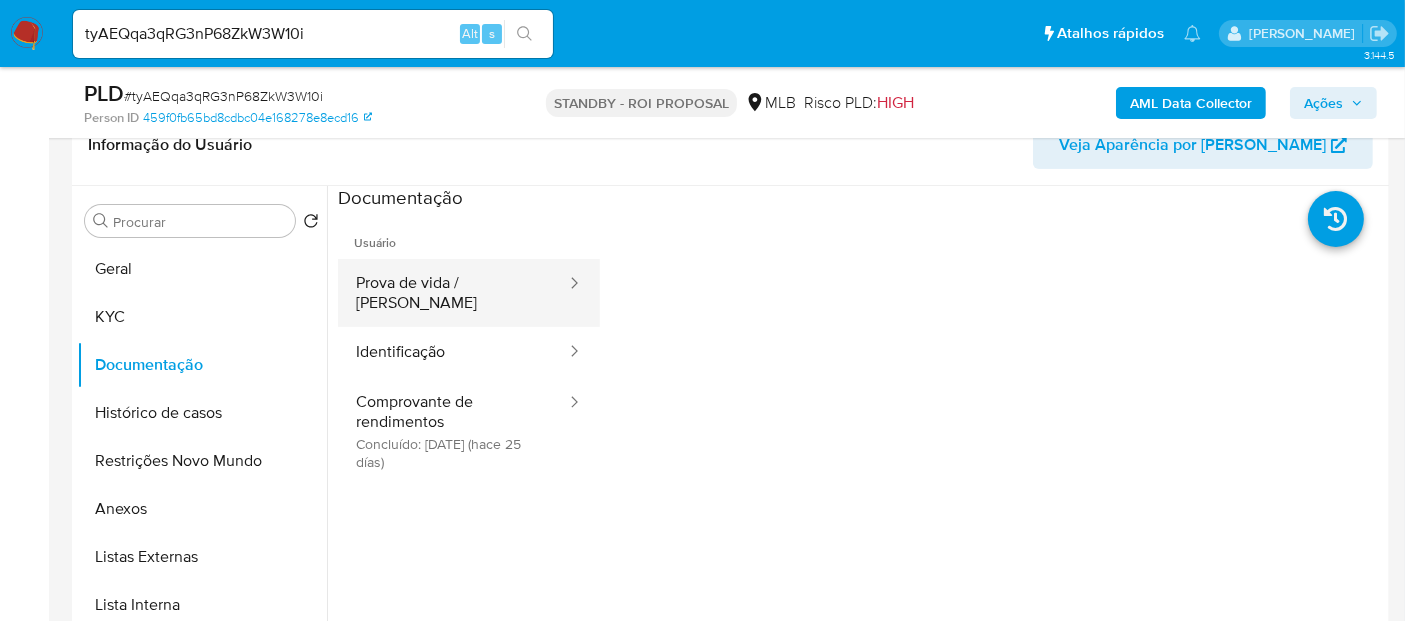 click on "Prova de vida / Selfie" at bounding box center [453, 293] 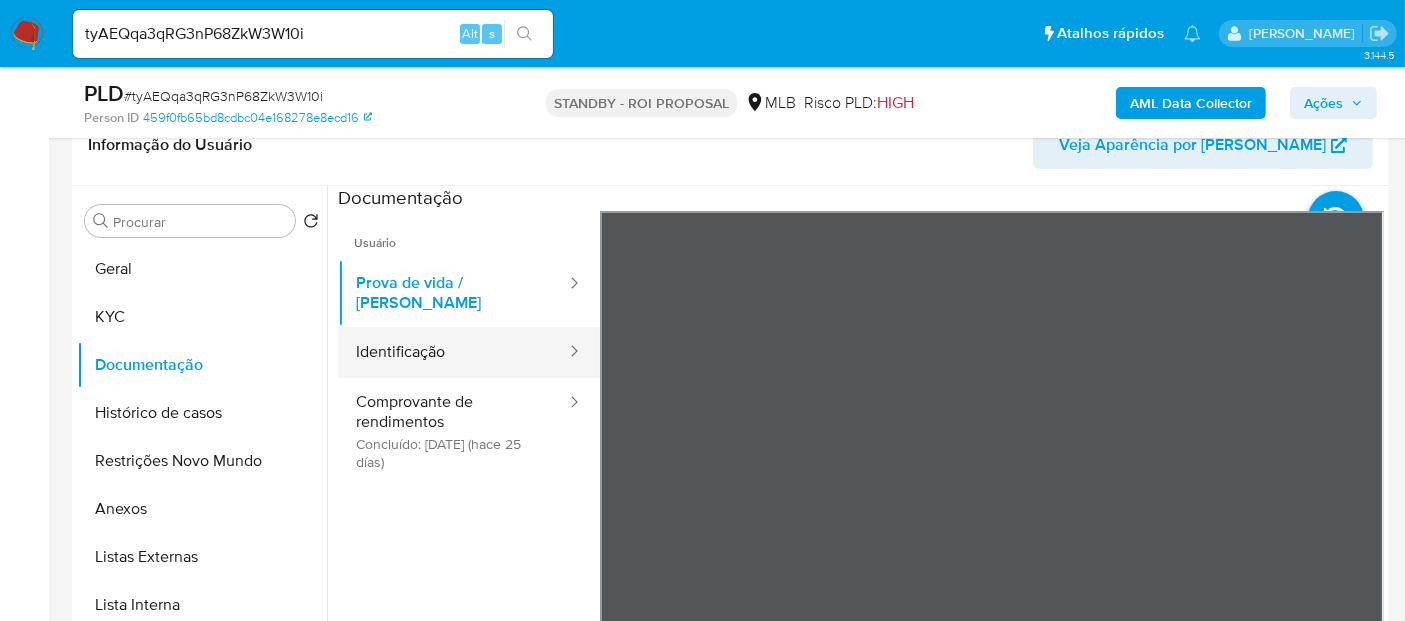 click on "Identificação" at bounding box center (453, 352) 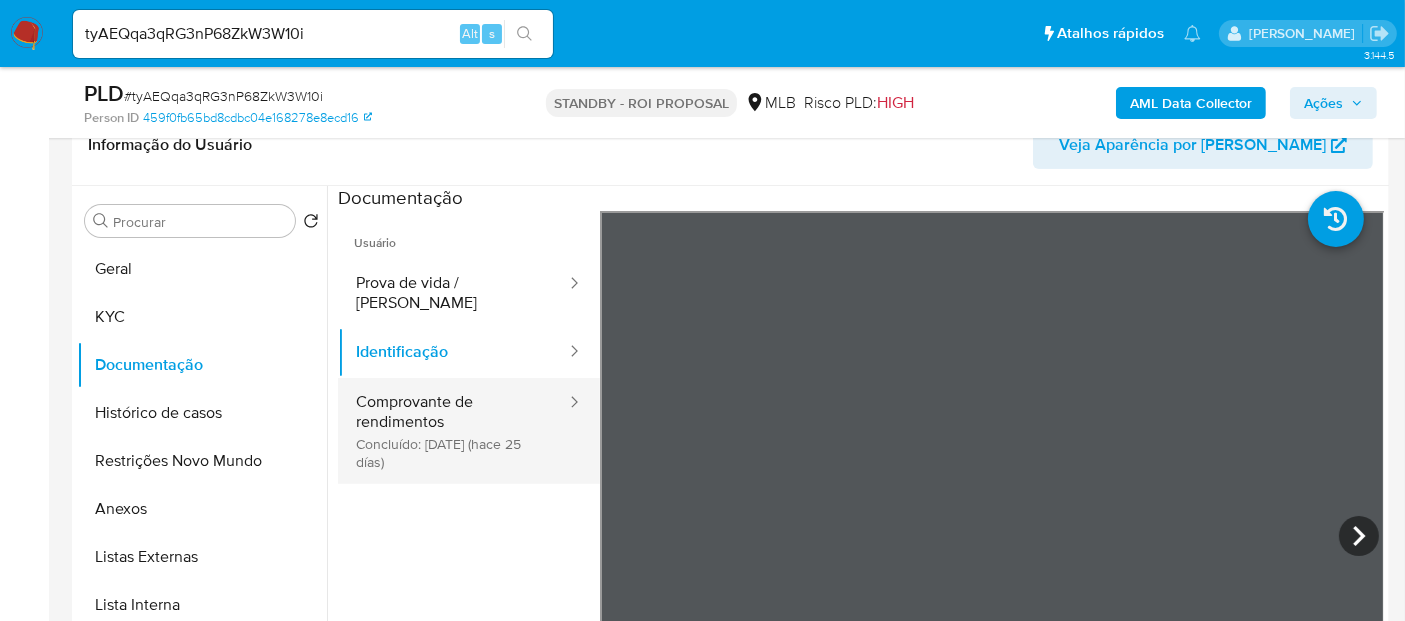 click on "Comprovante de rendimentos Concluído: 16/06/2025 (hace 25 días)" at bounding box center (453, 431) 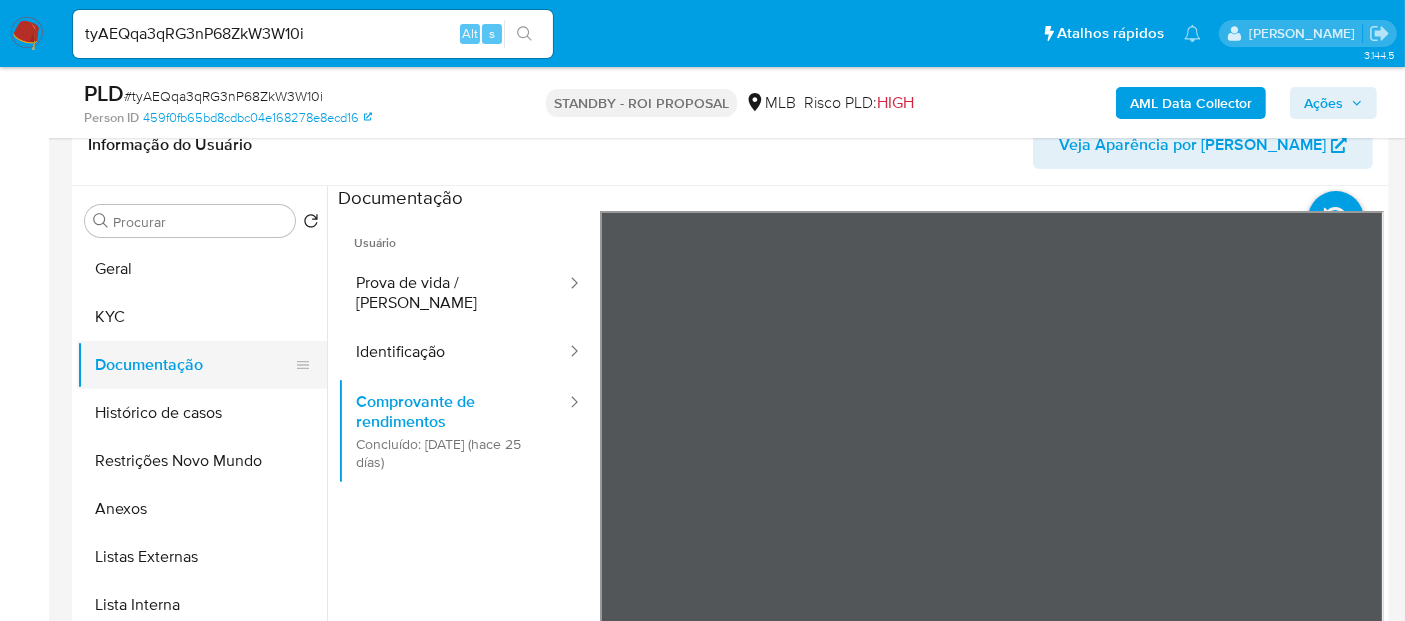 drag, startPoint x: 153, startPoint y: 307, endPoint x: 293, endPoint y: 345, distance: 145.0655 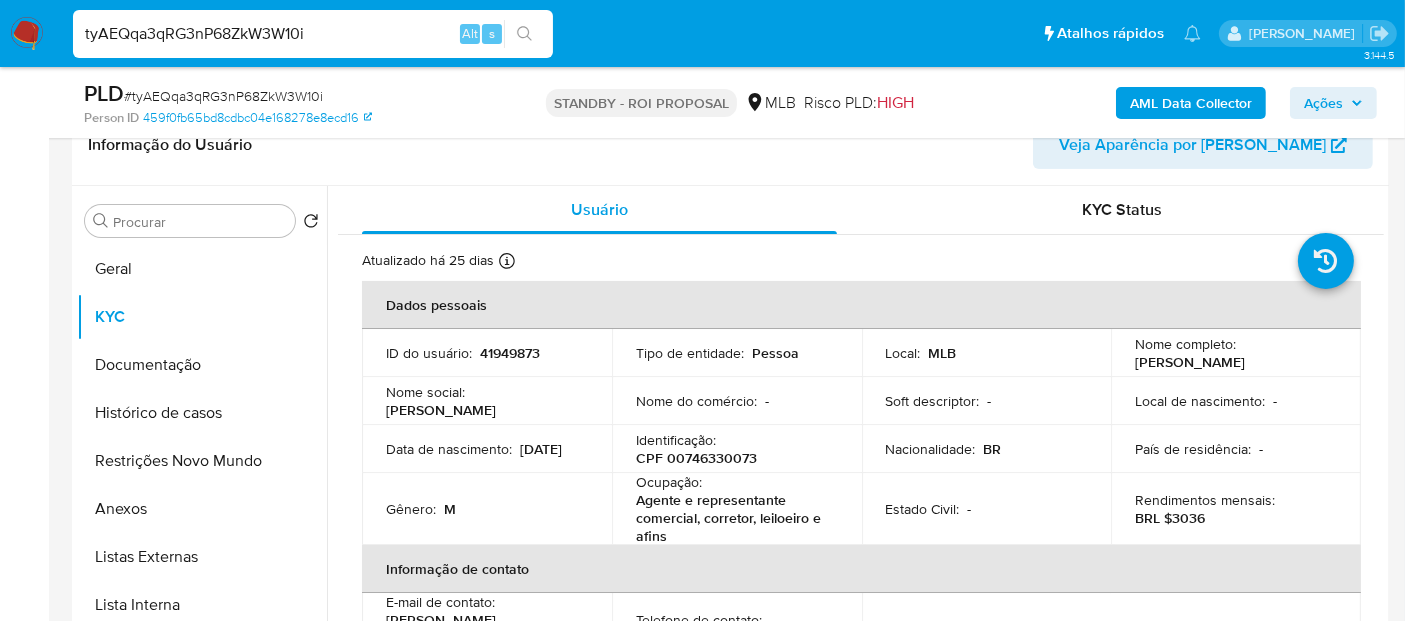drag, startPoint x: 342, startPoint y: 30, endPoint x: 0, endPoint y: 32, distance: 342.00586 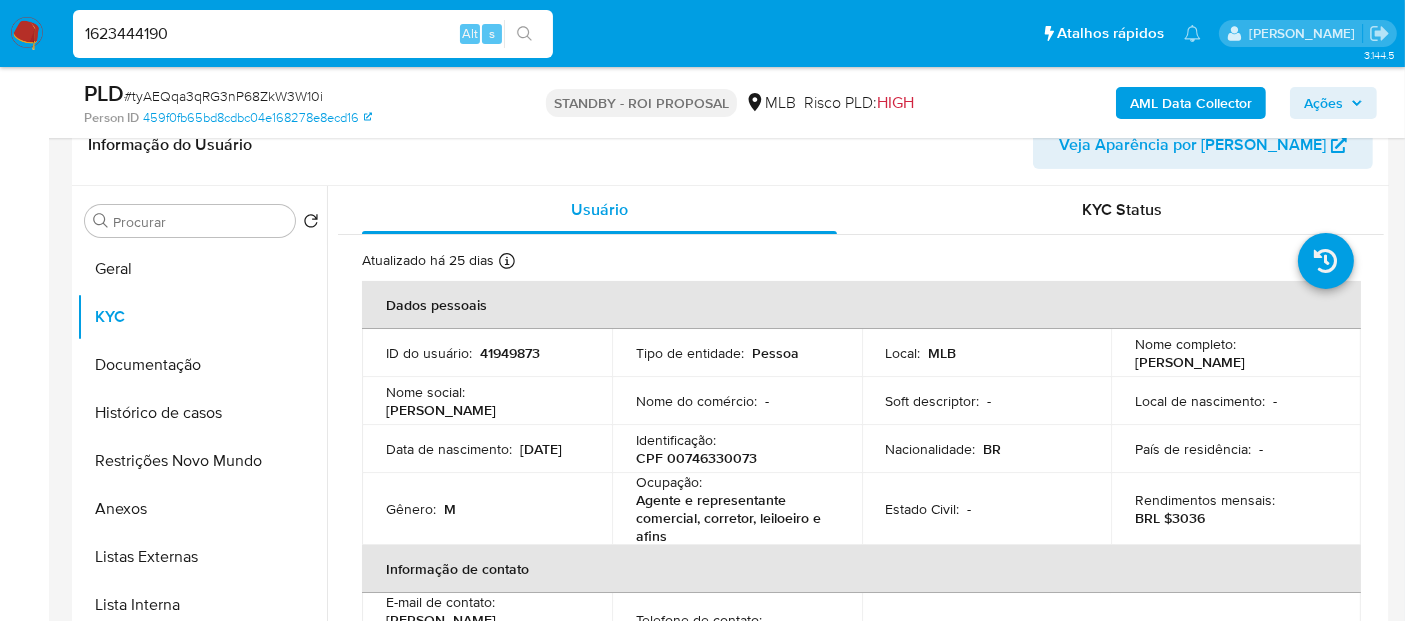 type on "1623444190" 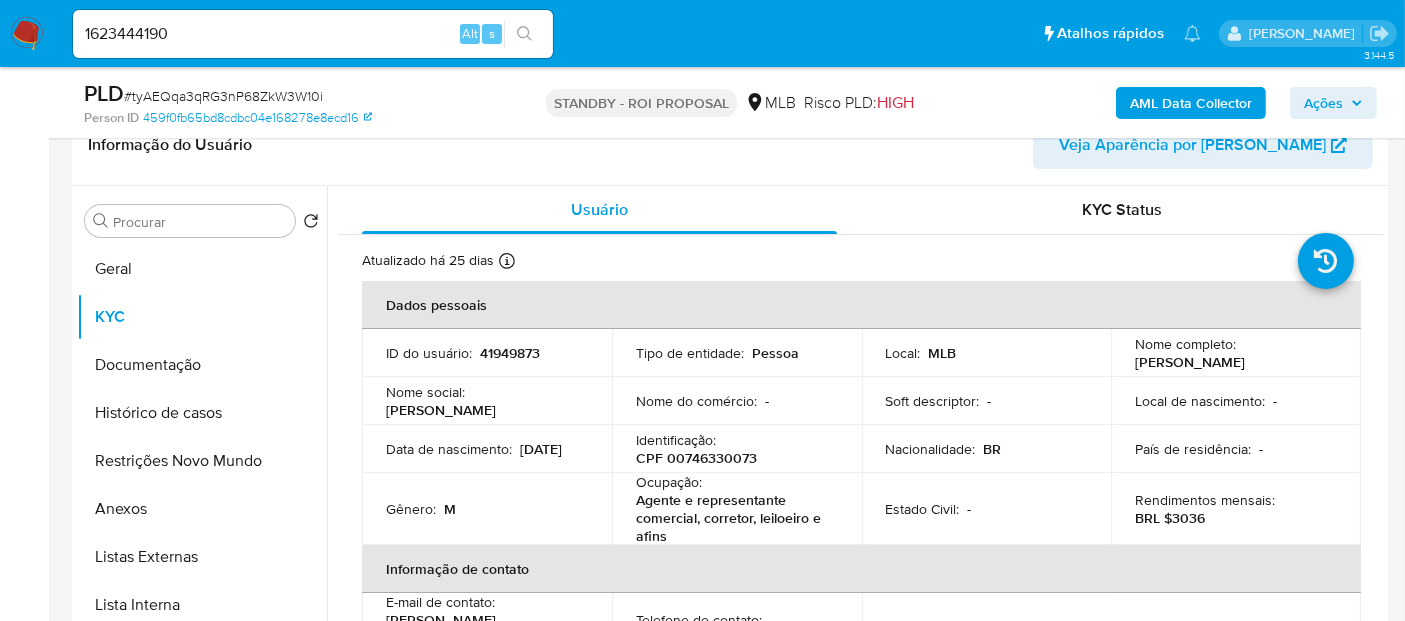 scroll, scrollTop: 0, scrollLeft: 0, axis: both 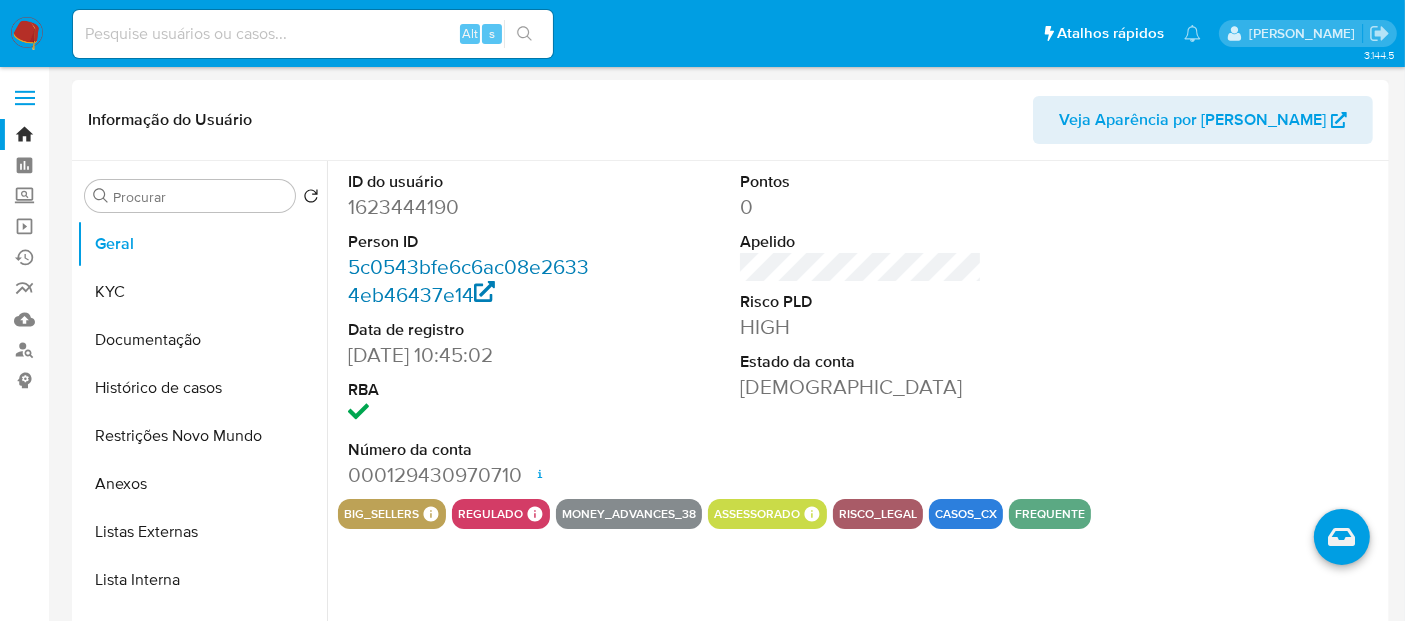 select on "10" 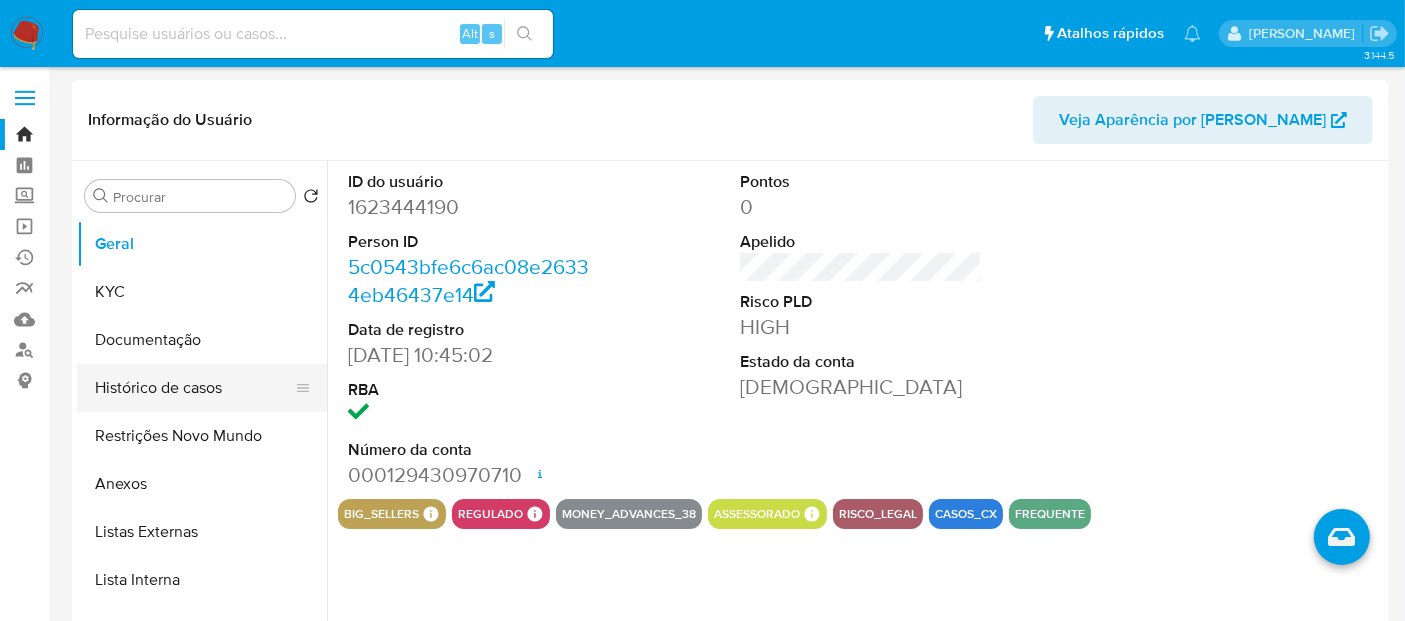 click on "Histórico de casos" at bounding box center [194, 388] 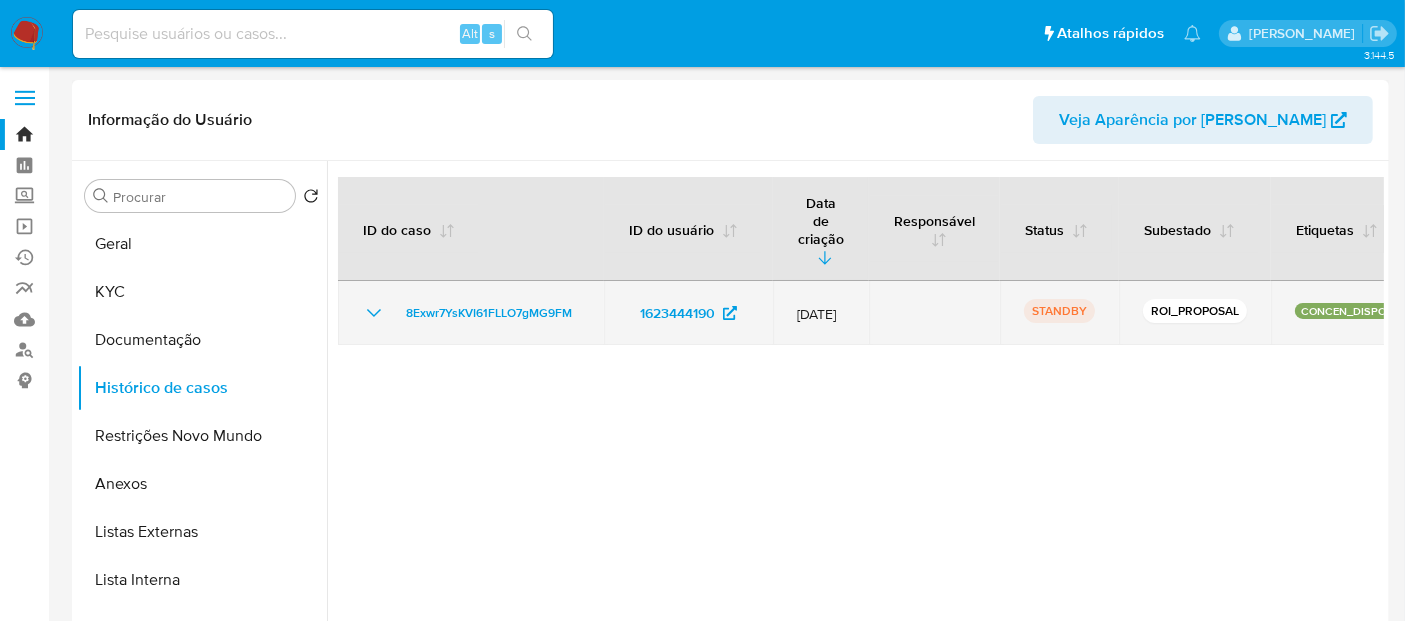 drag, startPoint x: 574, startPoint y: 263, endPoint x: 580, endPoint y: 277, distance: 15.231546 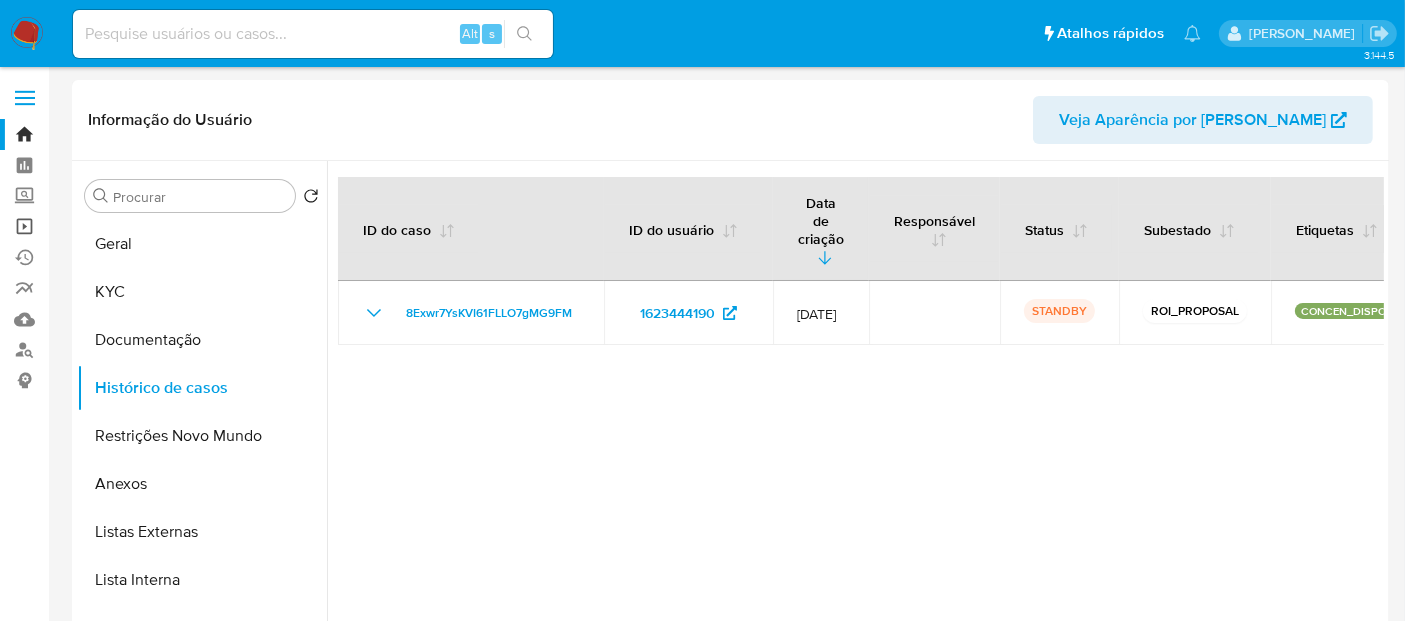 click on "Operações em massa" at bounding box center (119, 226) 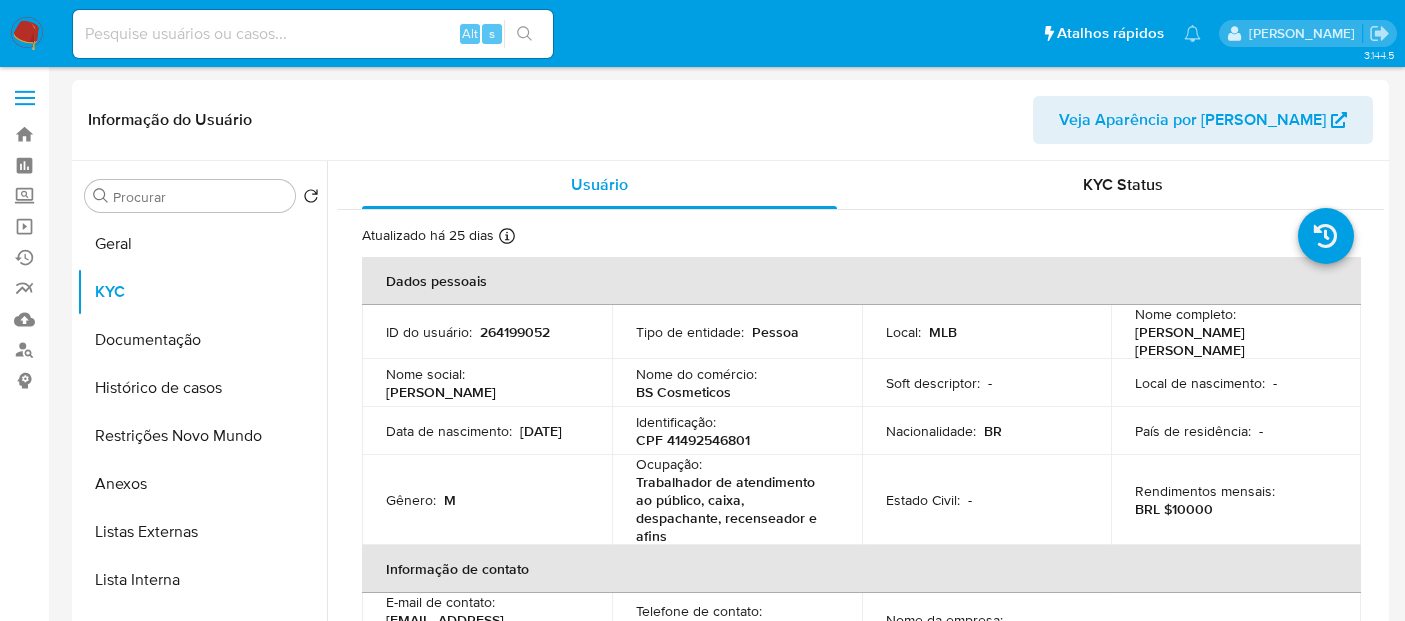 select on "10" 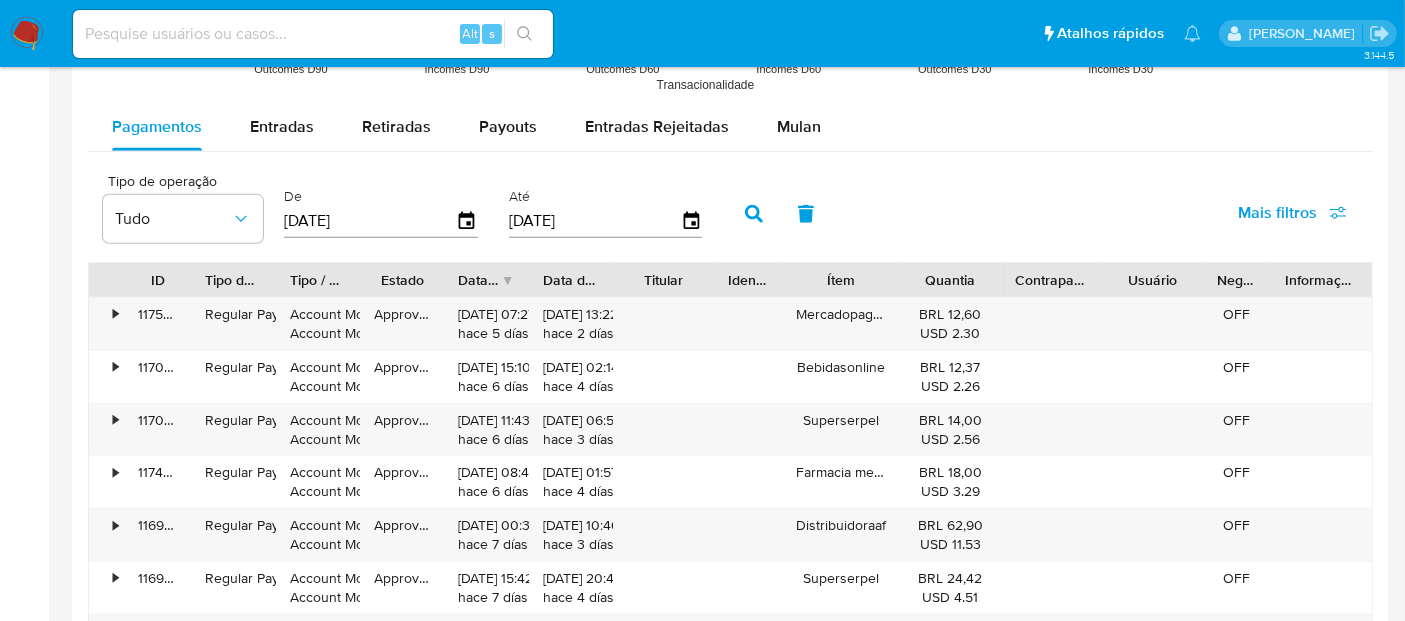 drag, startPoint x: 23, startPoint y: 27, endPoint x: 38, endPoint y: 30, distance: 15.297058 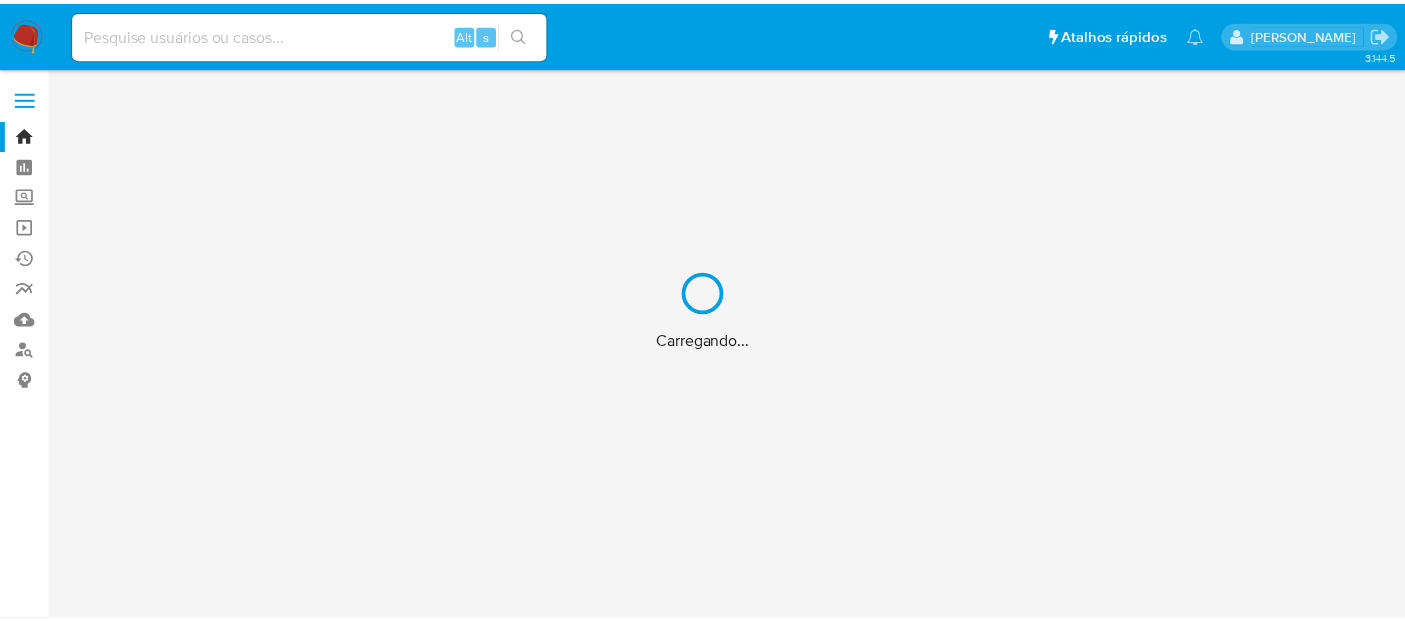 scroll, scrollTop: 0, scrollLeft: 0, axis: both 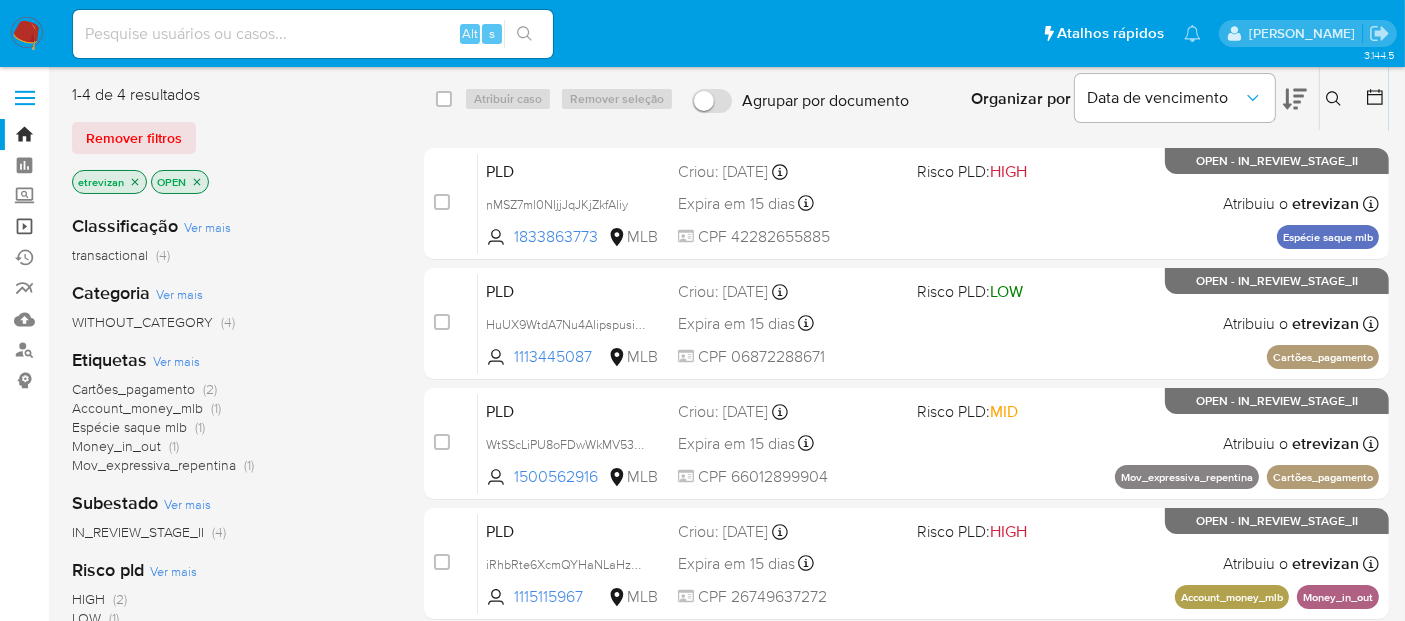 click on "Operações em massa" at bounding box center (119, 226) 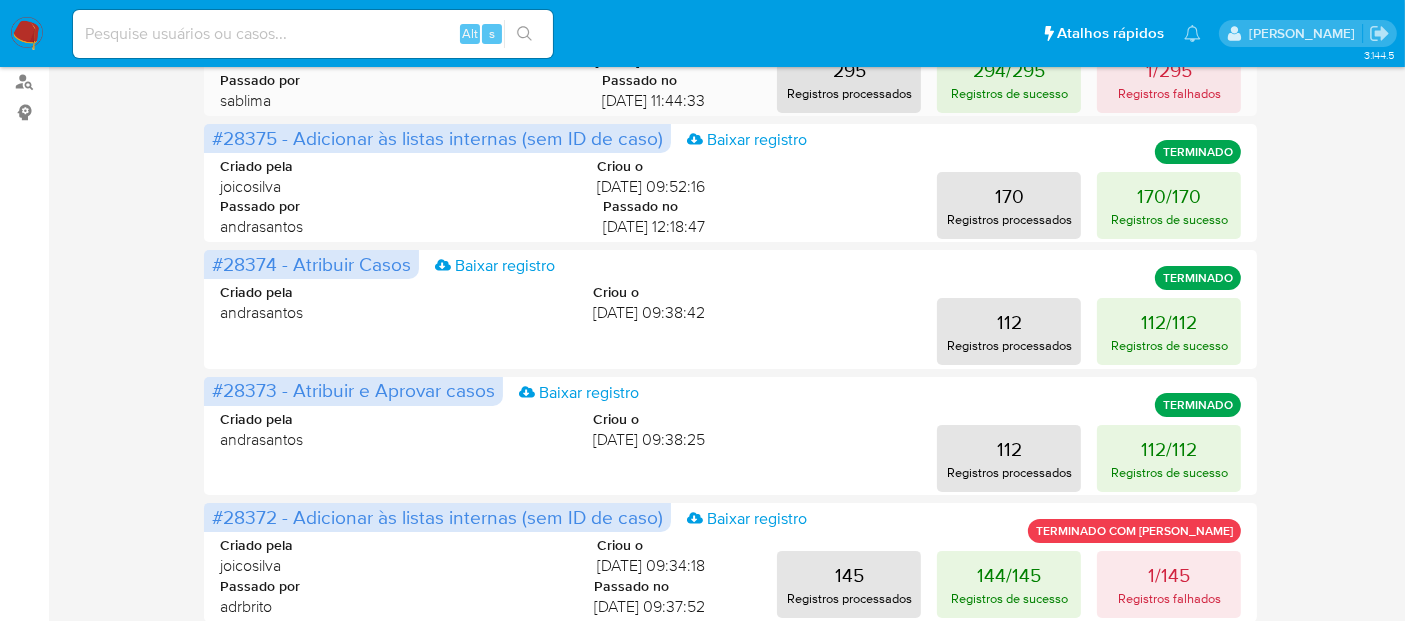 scroll, scrollTop: 0, scrollLeft: 0, axis: both 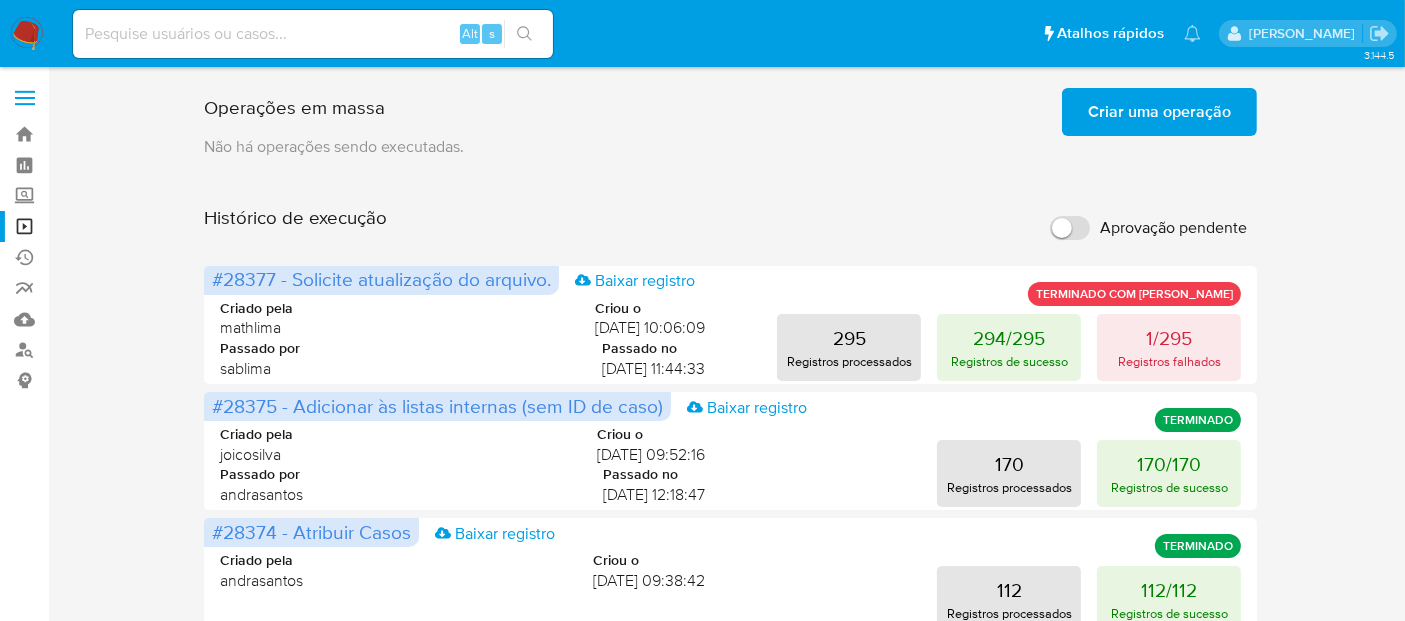 click on "Criar uma operação" at bounding box center [1159, 112] 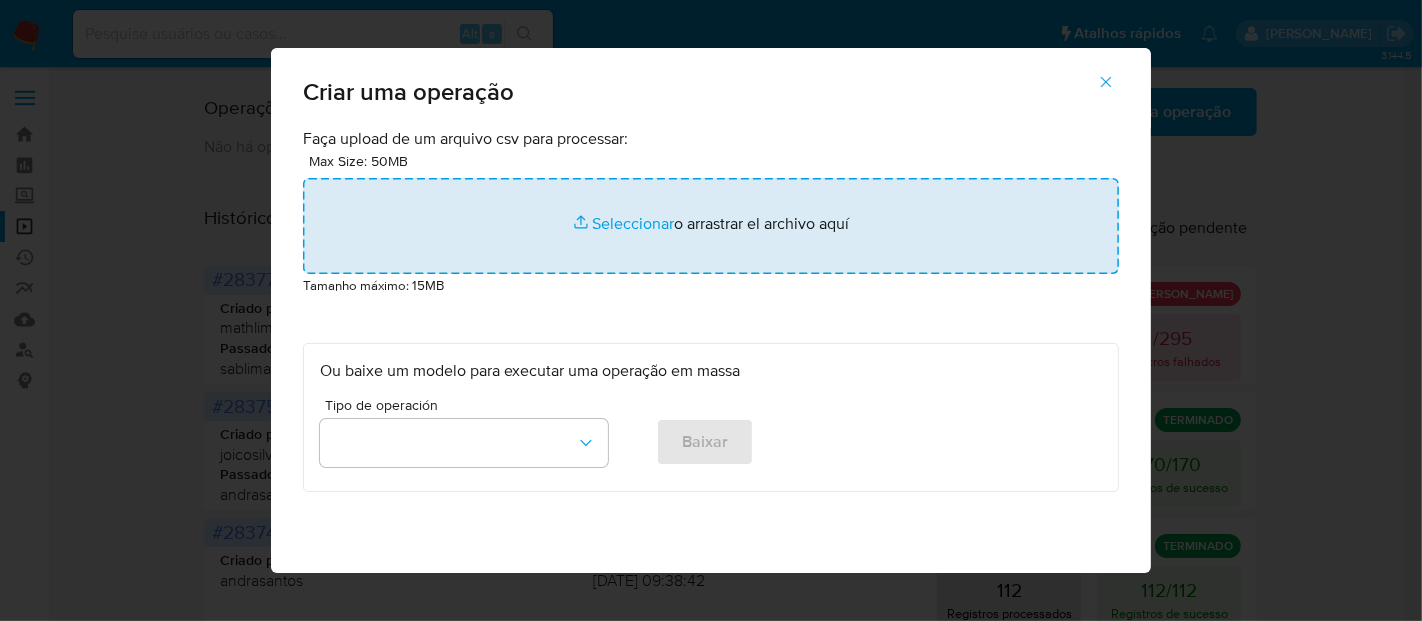 click at bounding box center (711, 226) 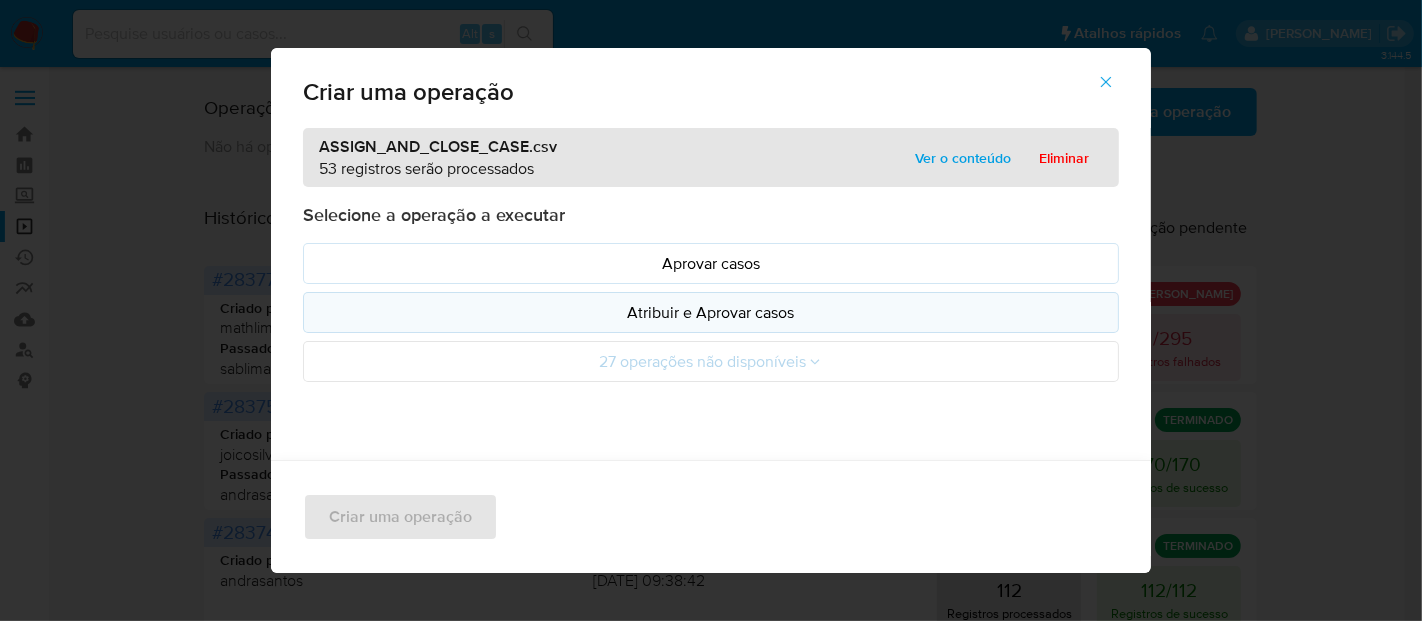 drag, startPoint x: 716, startPoint y: 308, endPoint x: 673, endPoint y: 321, distance: 44.922153 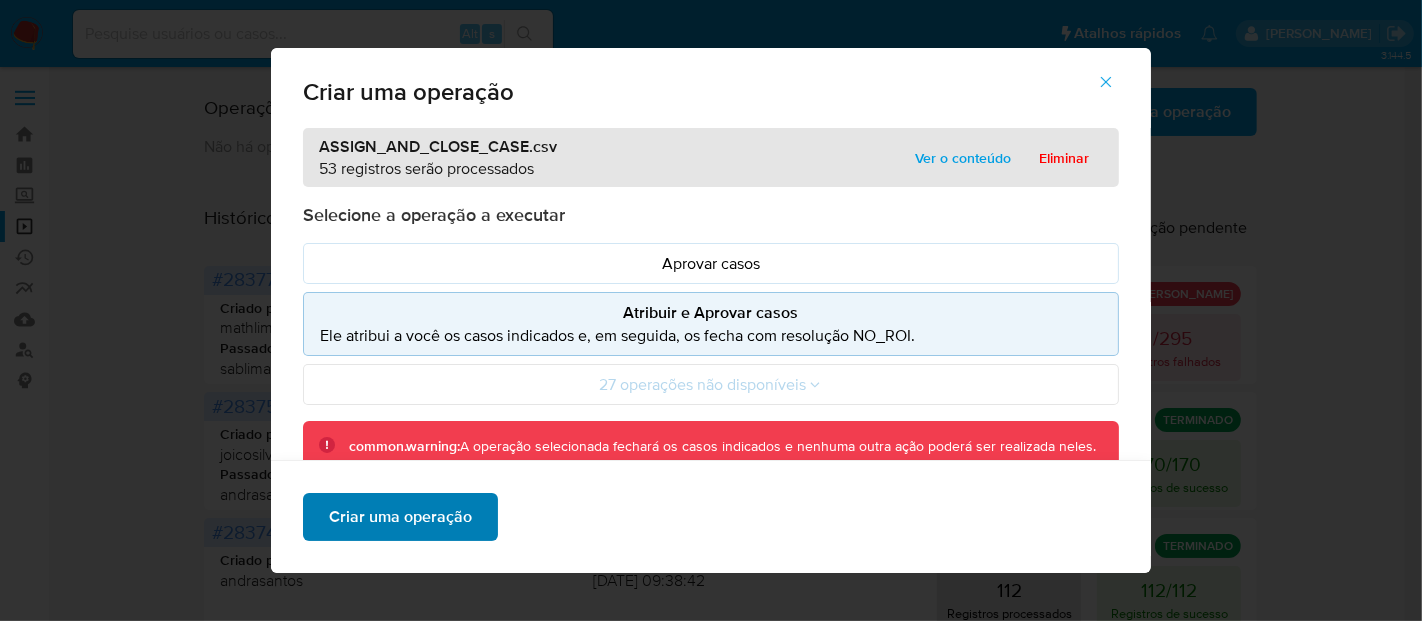 click on "Criar uma operação" at bounding box center [400, 517] 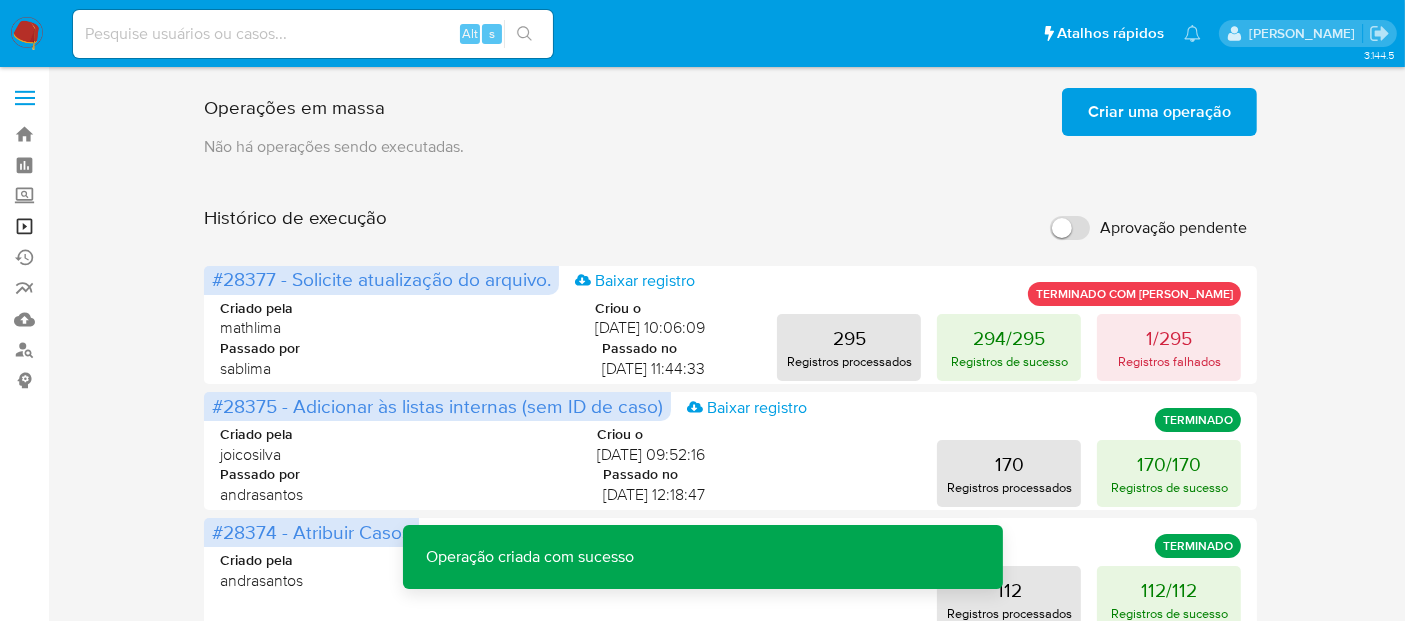 click on "Operações em massa" at bounding box center (119, 226) 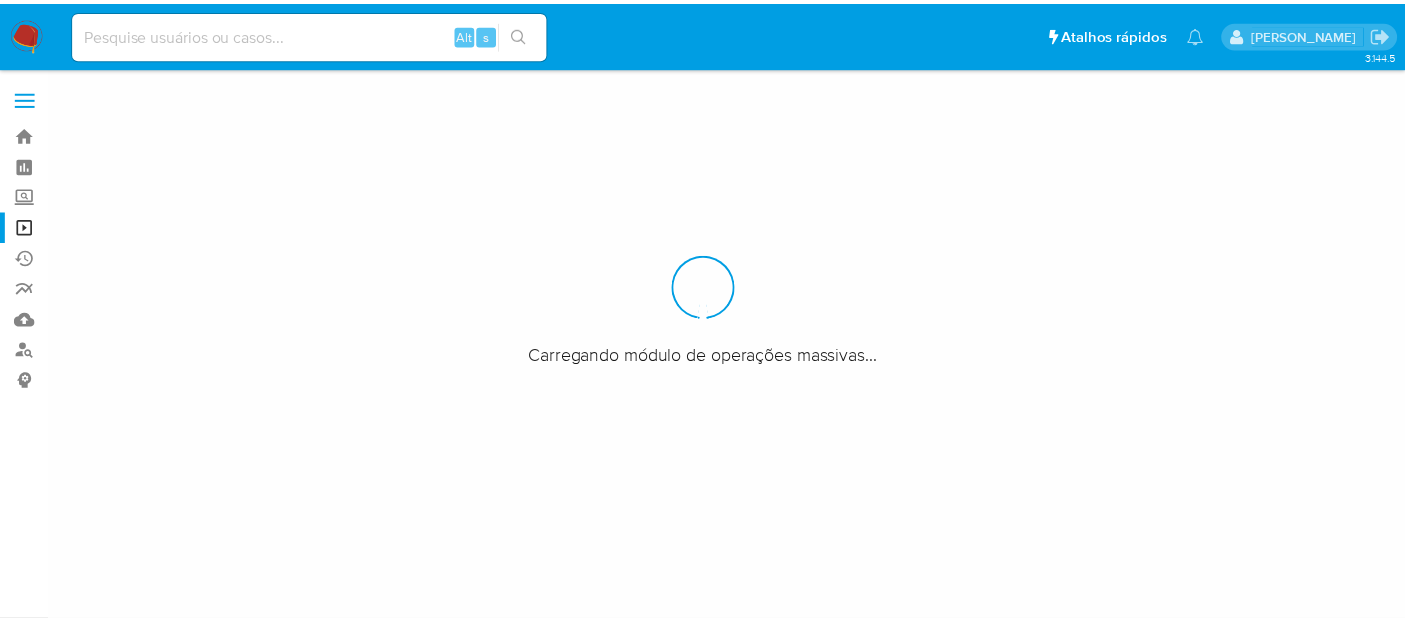 scroll, scrollTop: 0, scrollLeft: 0, axis: both 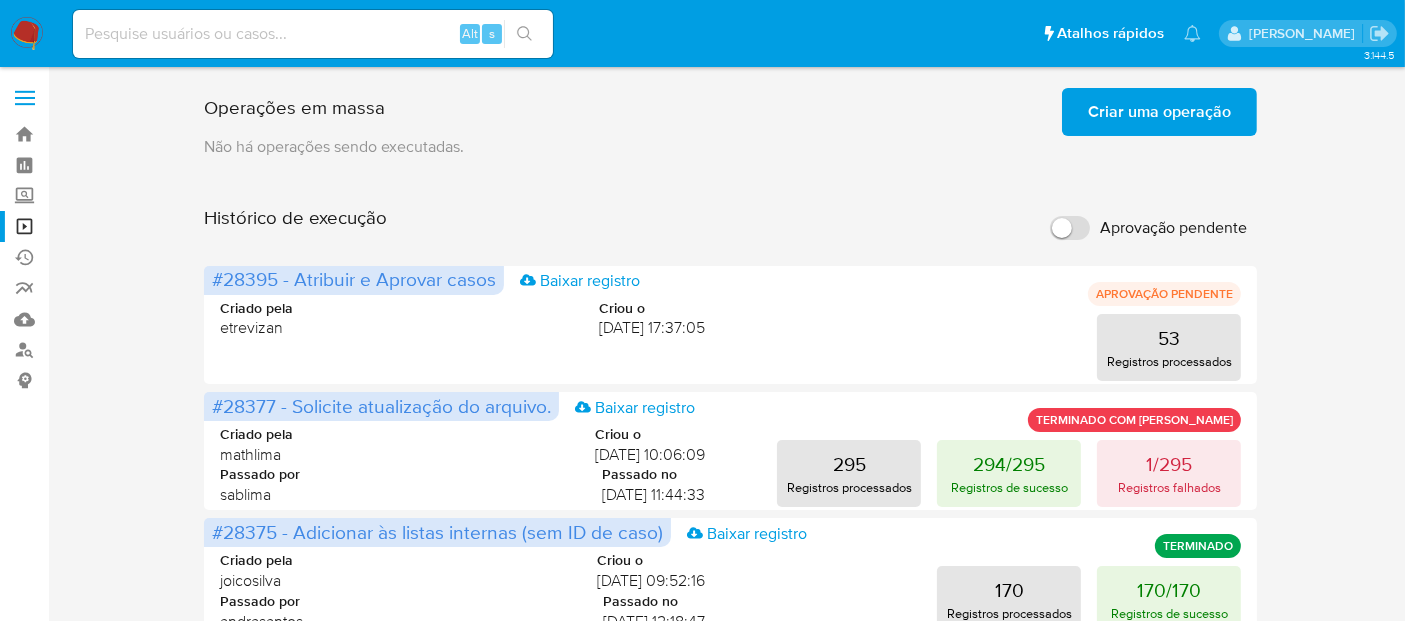 click on "Criar uma operação" at bounding box center (1159, 112) 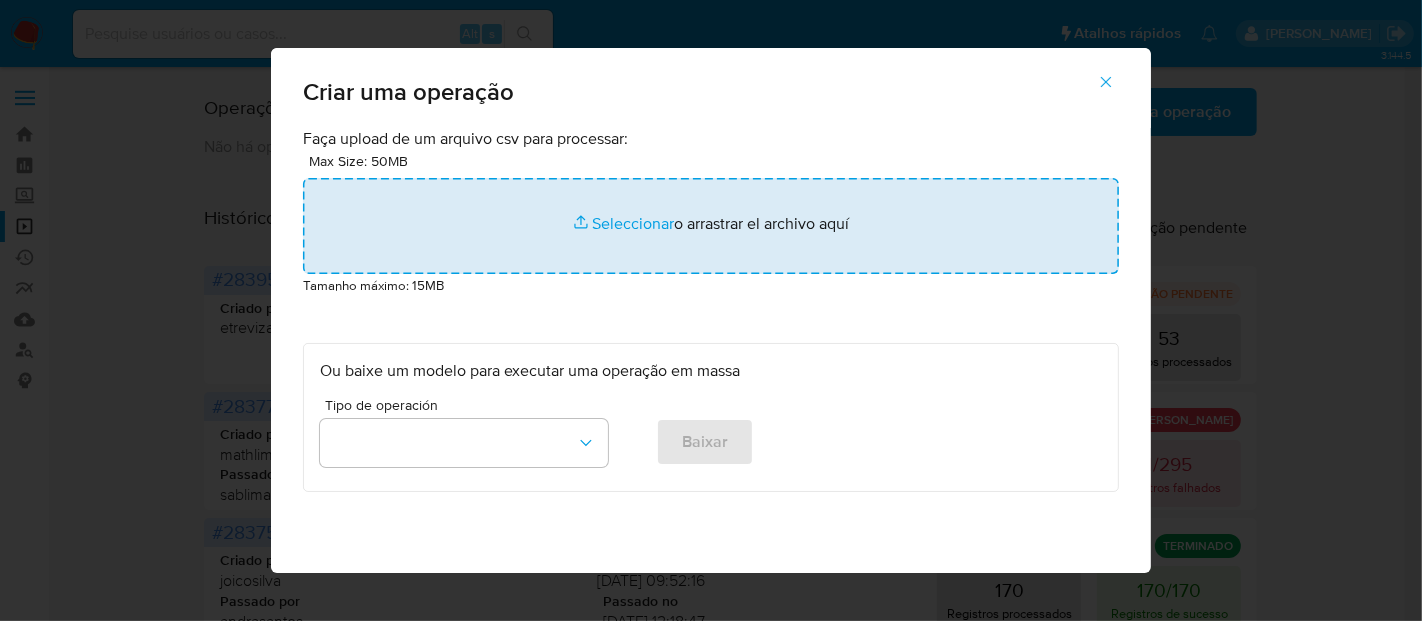 click at bounding box center (711, 226) 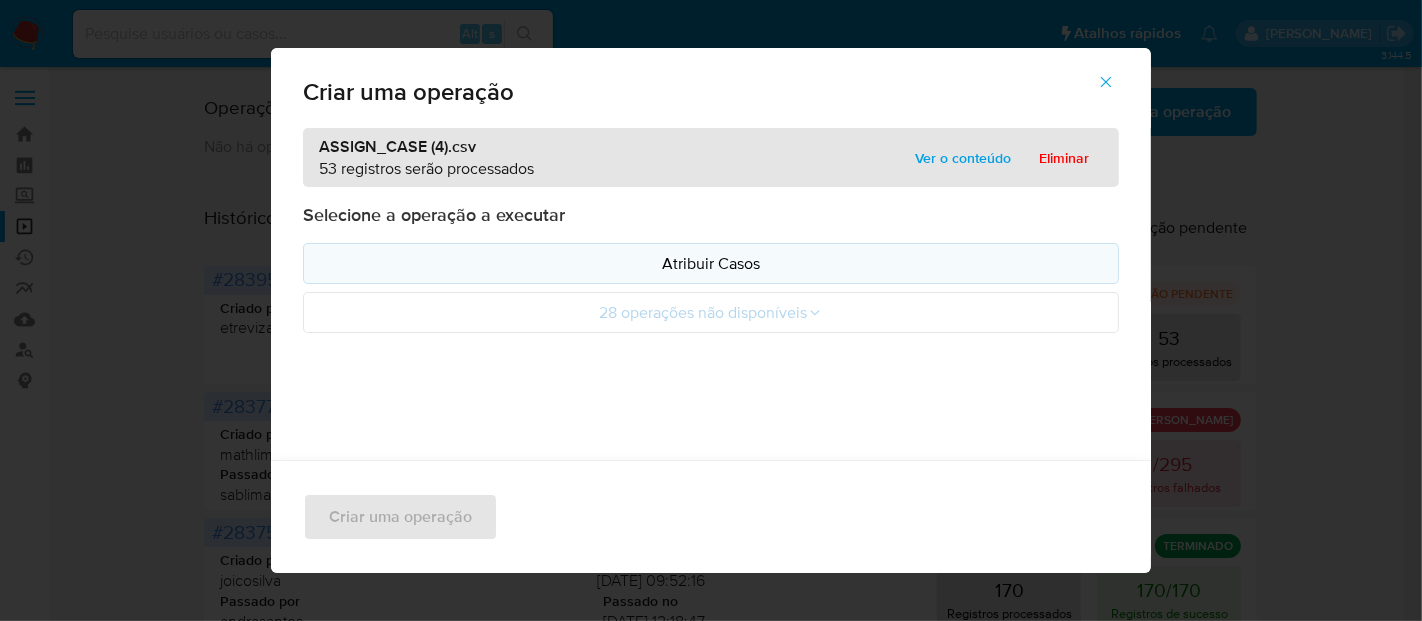 click on "Atribuir Casos" at bounding box center (711, 263) 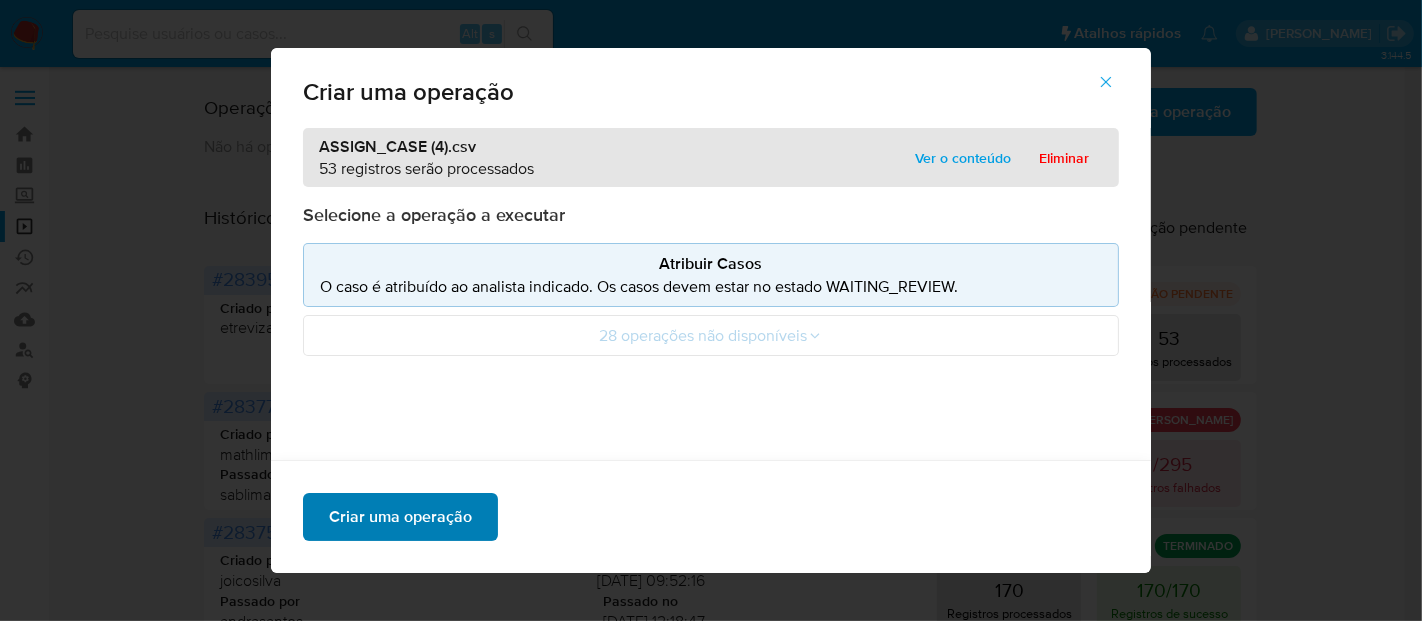 click on "Criar uma operação" at bounding box center [400, 517] 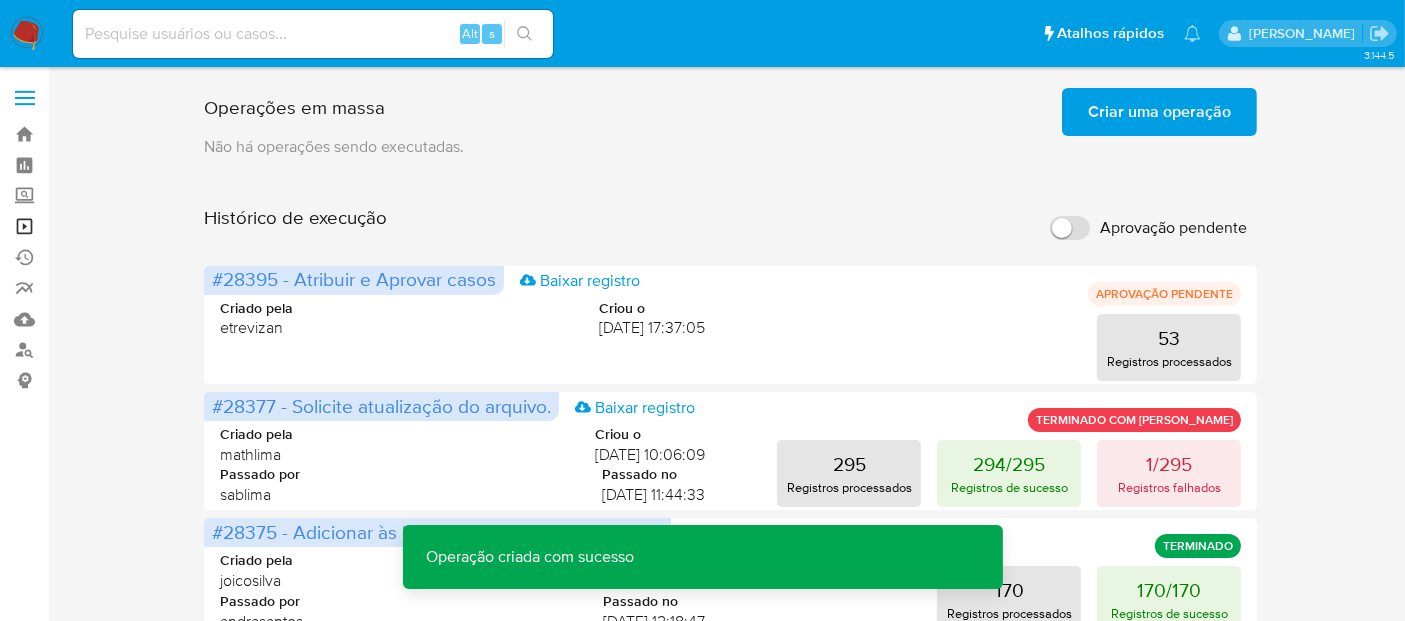 click on "Operações em massa" at bounding box center (119, 226) 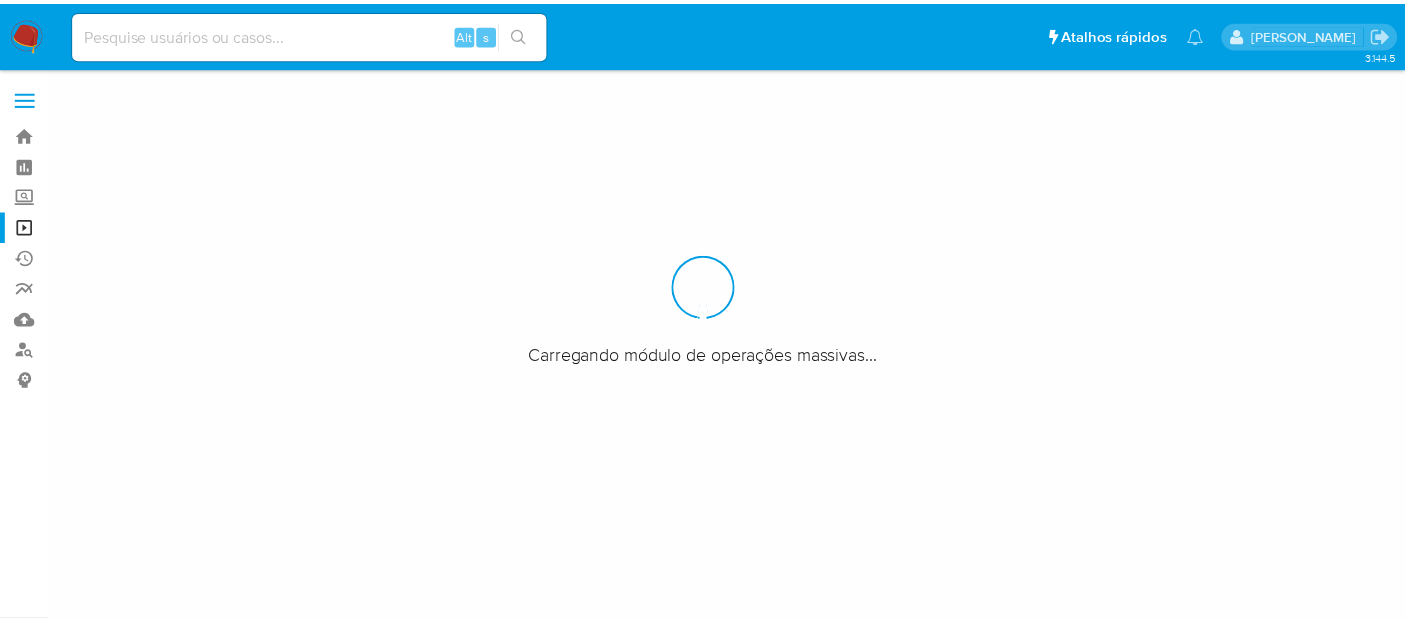 scroll, scrollTop: 0, scrollLeft: 0, axis: both 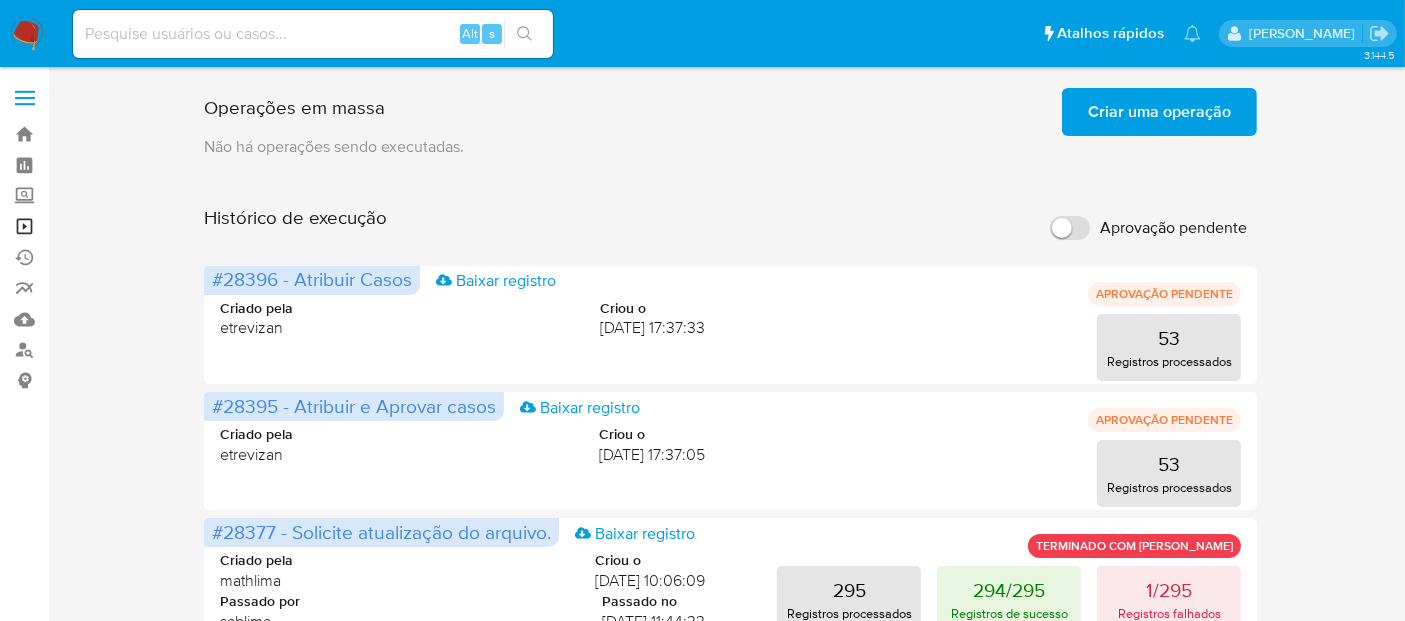 click on "Operações em massa" at bounding box center (119, 226) 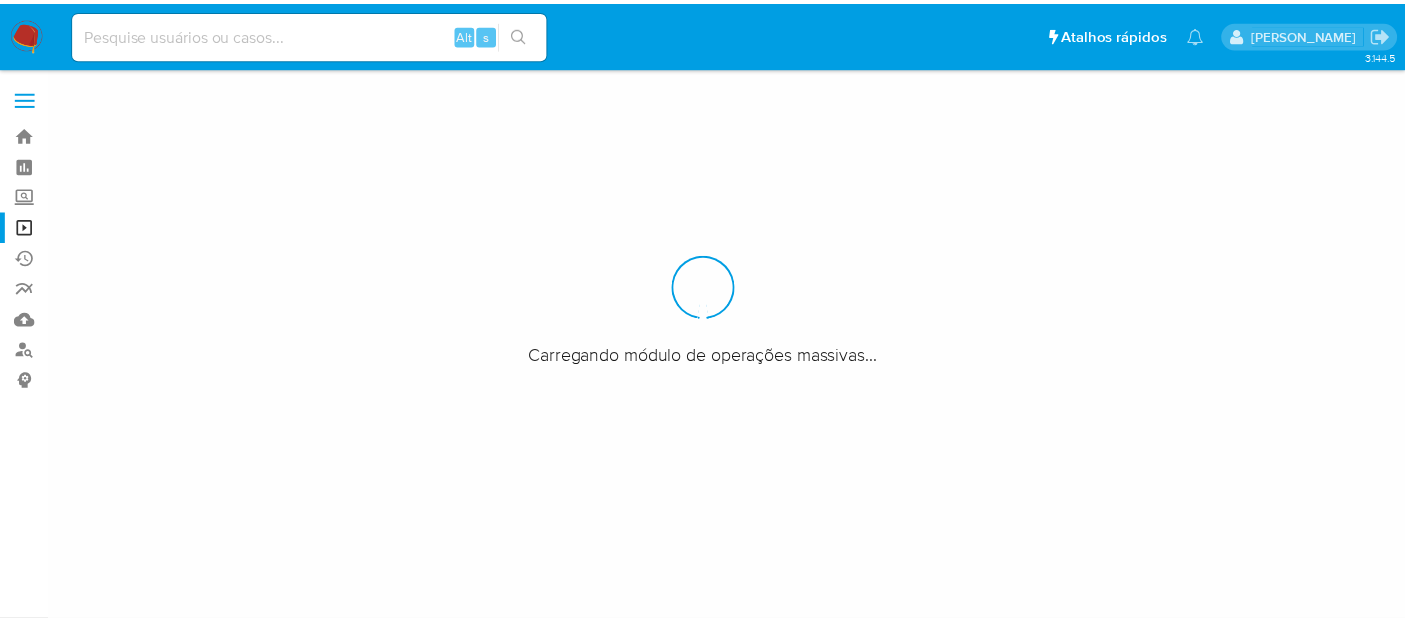 scroll, scrollTop: 0, scrollLeft: 0, axis: both 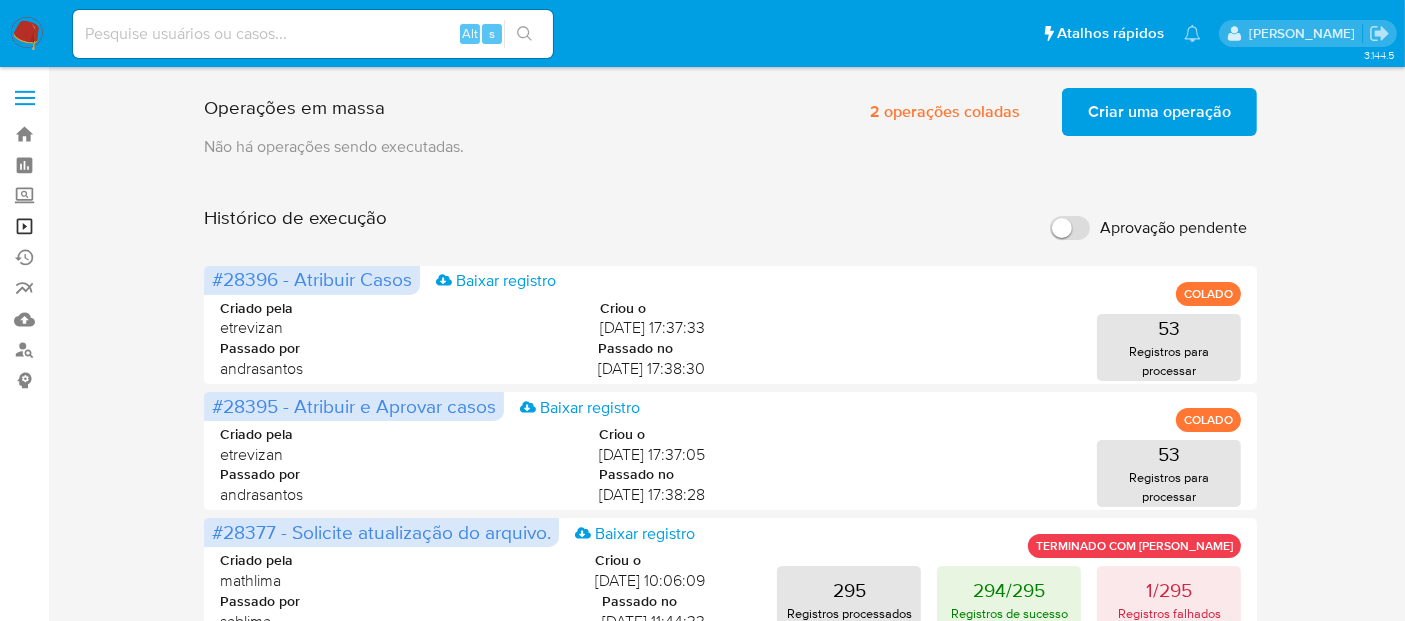 click on "Operações em massa" at bounding box center (119, 226) 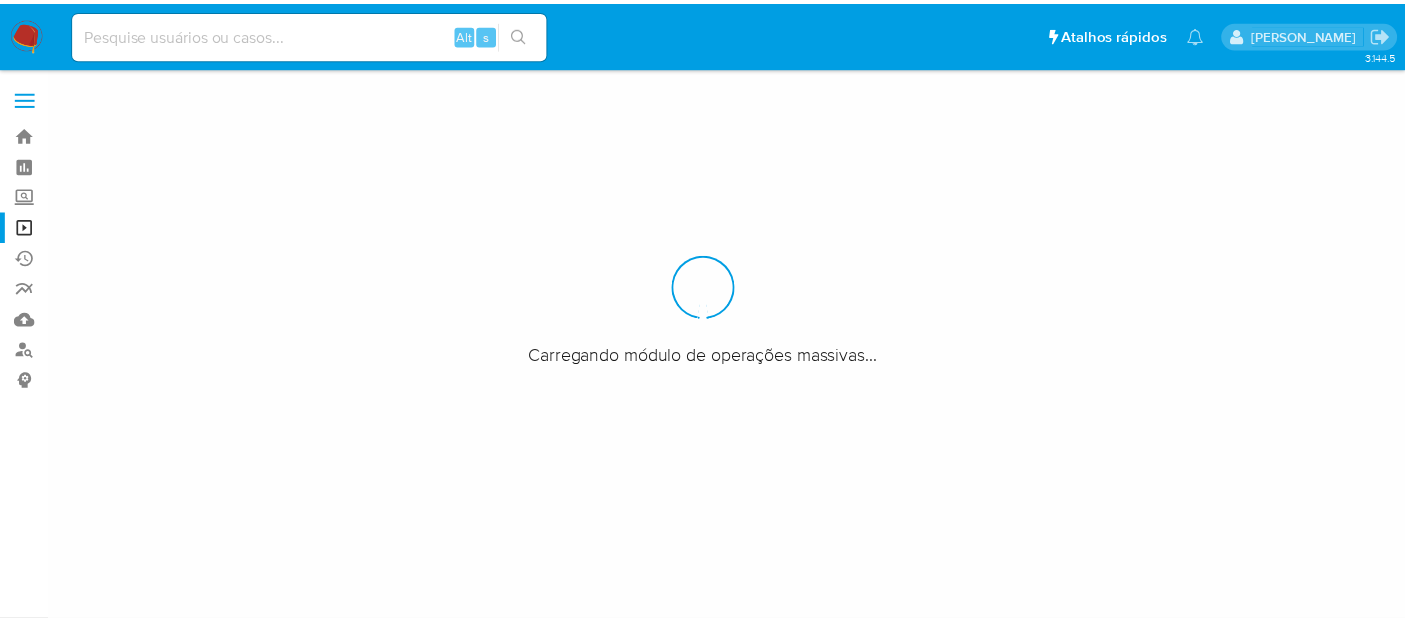 scroll, scrollTop: 0, scrollLeft: 0, axis: both 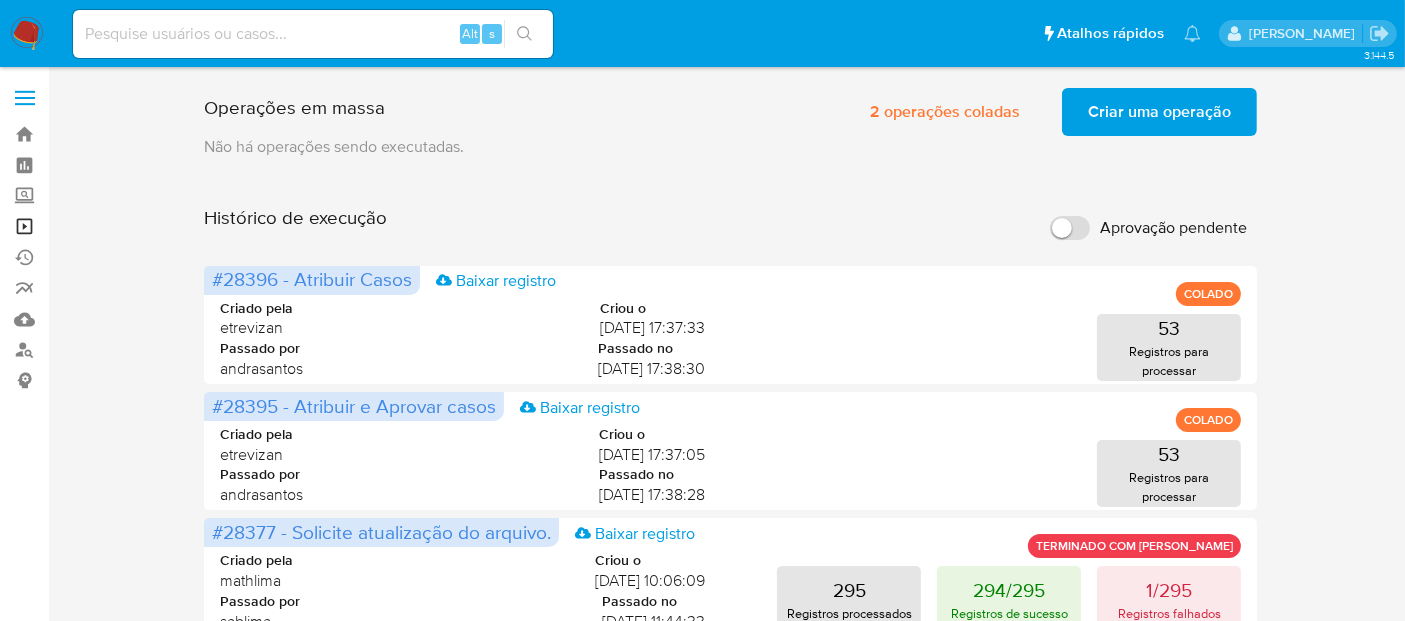 click on "Operações em massa" at bounding box center [119, 226] 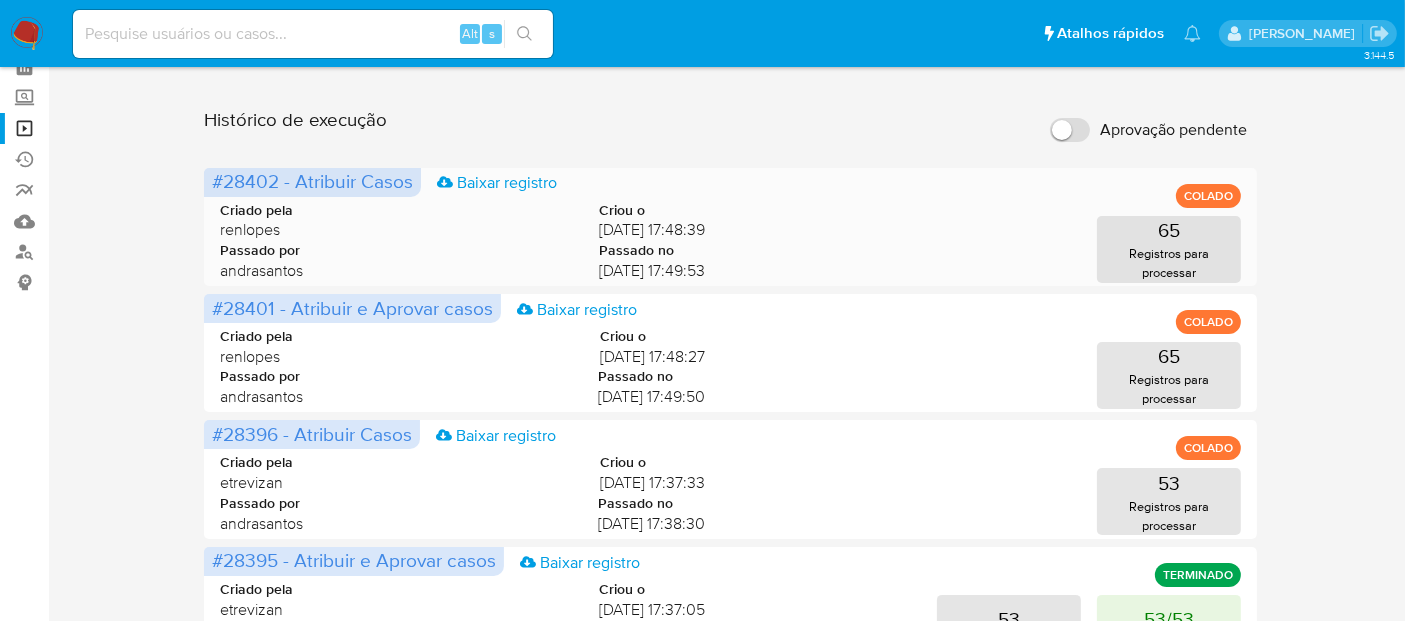 scroll, scrollTop: 0, scrollLeft: 0, axis: both 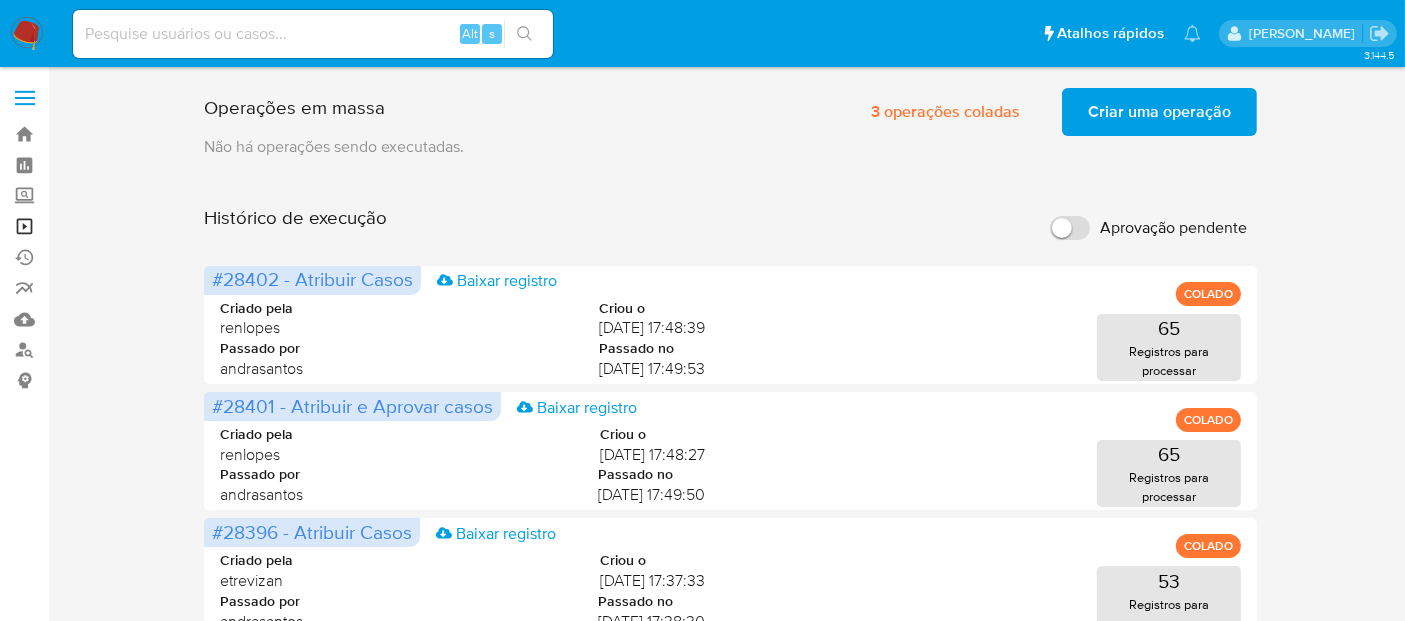 click on "Operações em massa" at bounding box center [119, 226] 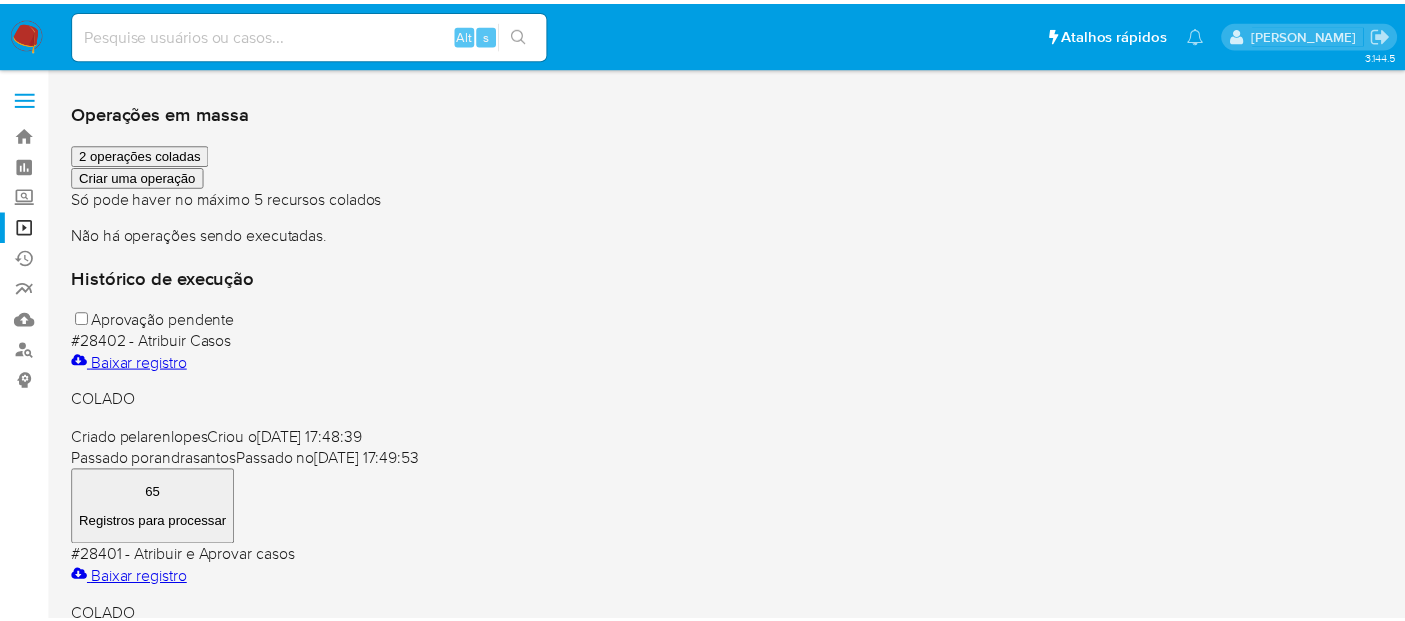 scroll, scrollTop: 0, scrollLeft: 0, axis: both 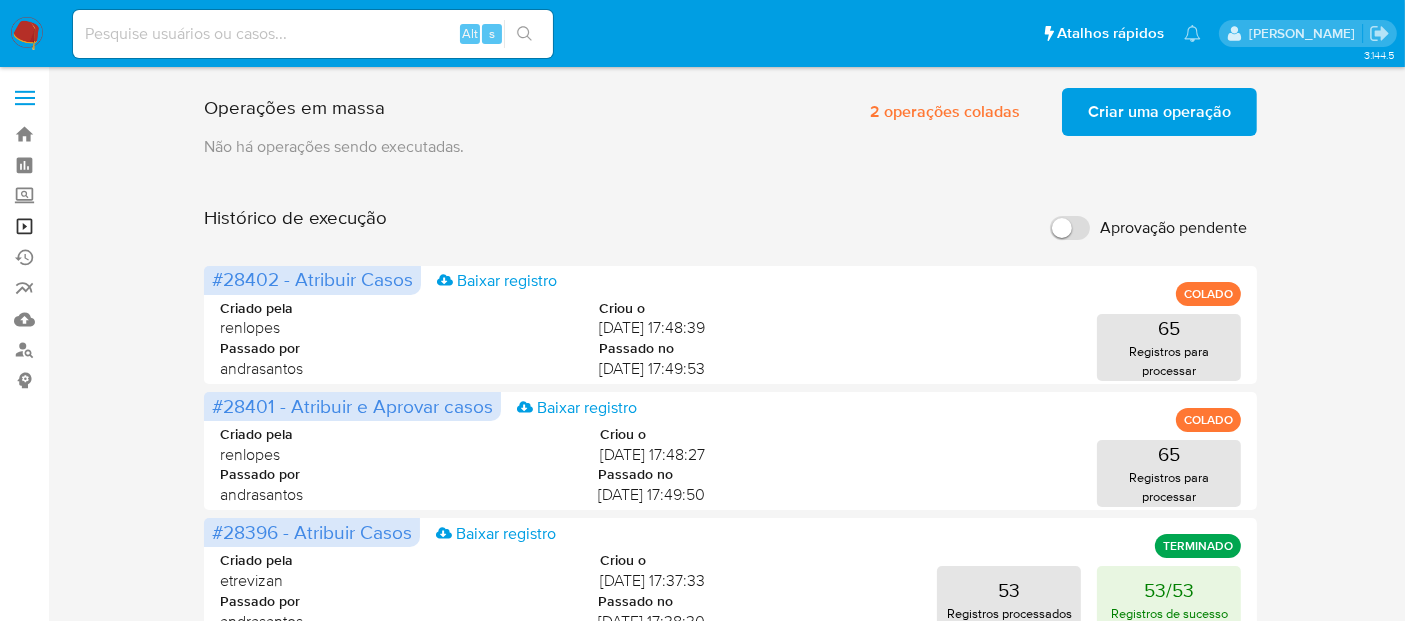 click on "Operações em massa" at bounding box center [119, 226] 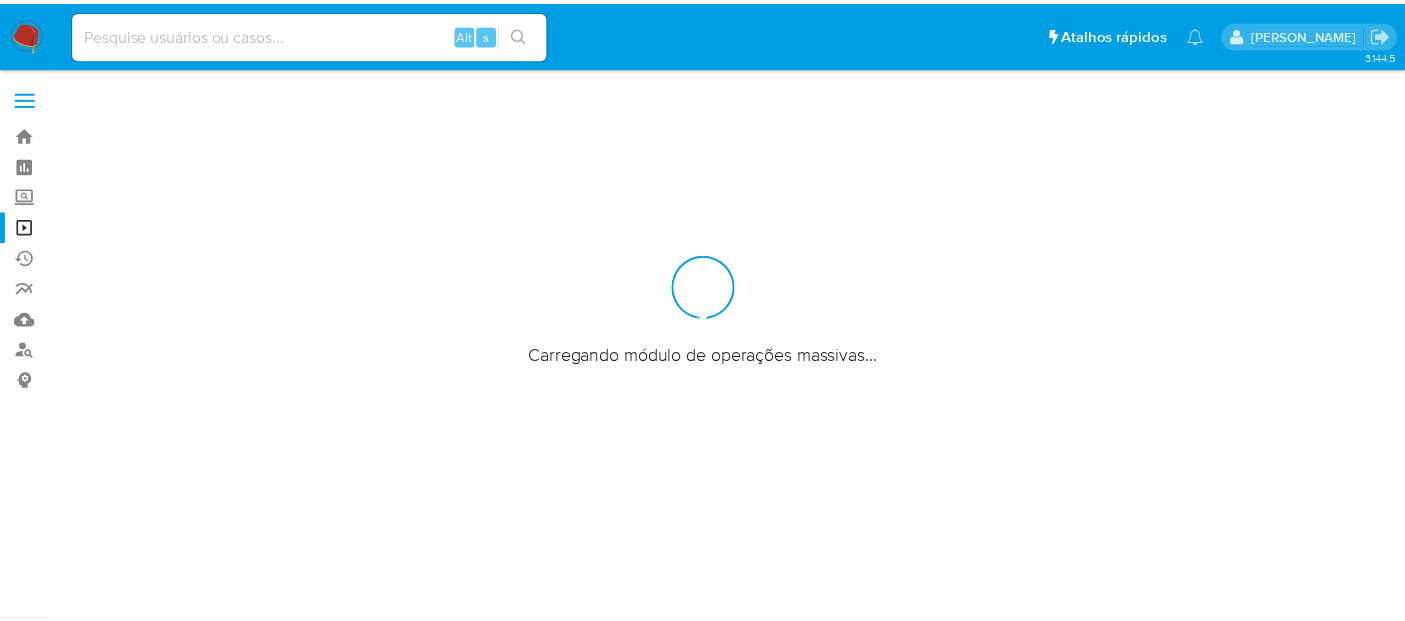 scroll, scrollTop: 0, scrollLeft: 0, axis: both 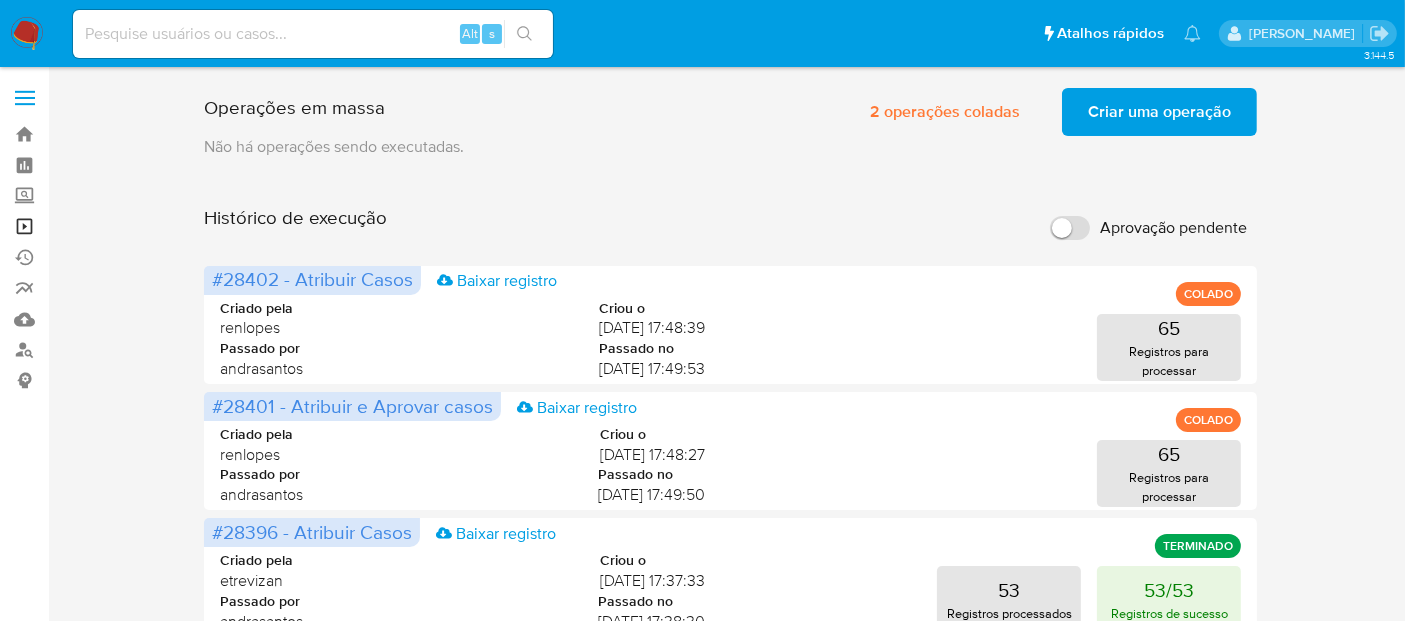 click on "Operações em massa" at bounding box center (119, 226) 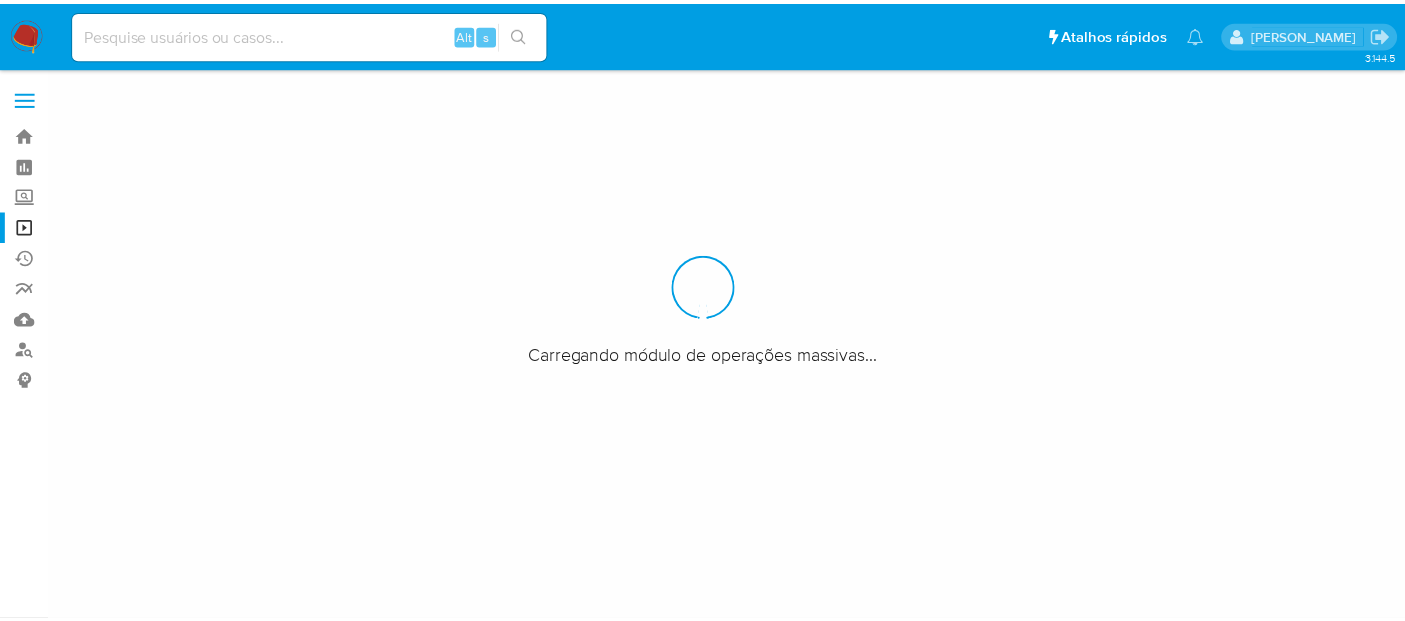 scroll, scrollTop: 0, scrollLeft: 0, axis: both 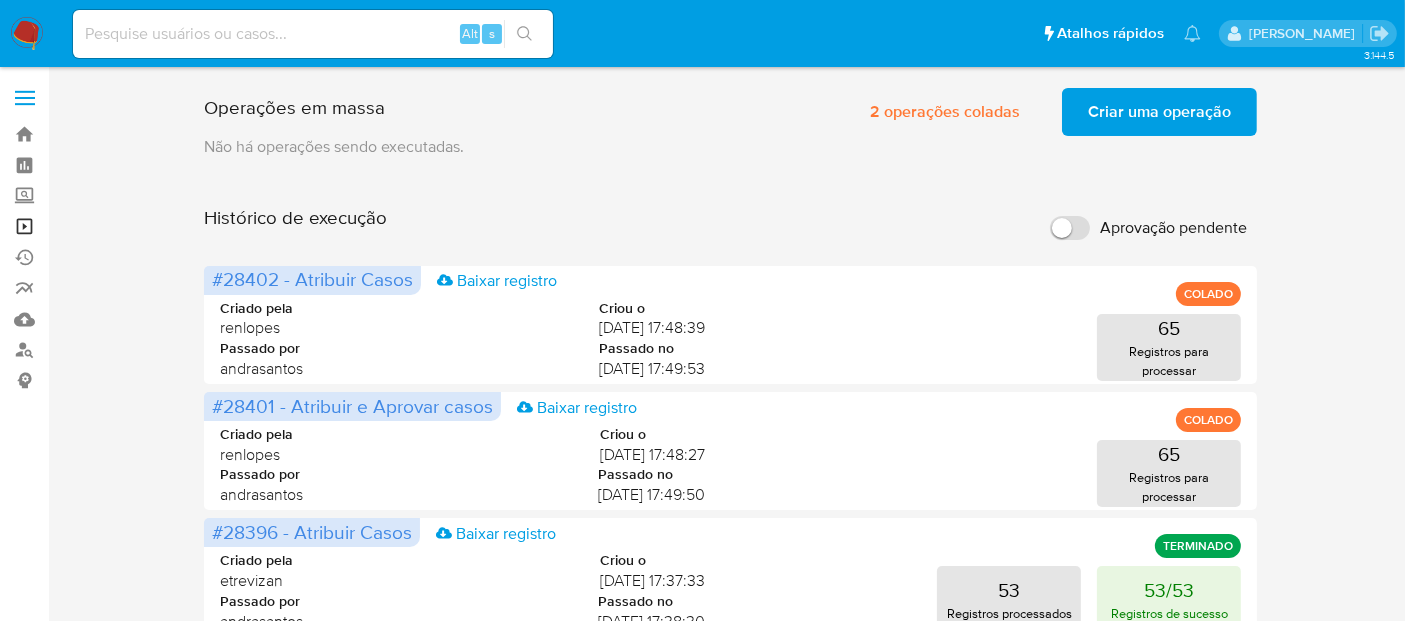 drag, startPoint x: 22, startPoint y: 221, endPoint x: 50, endPoint y: 221, distance: 28 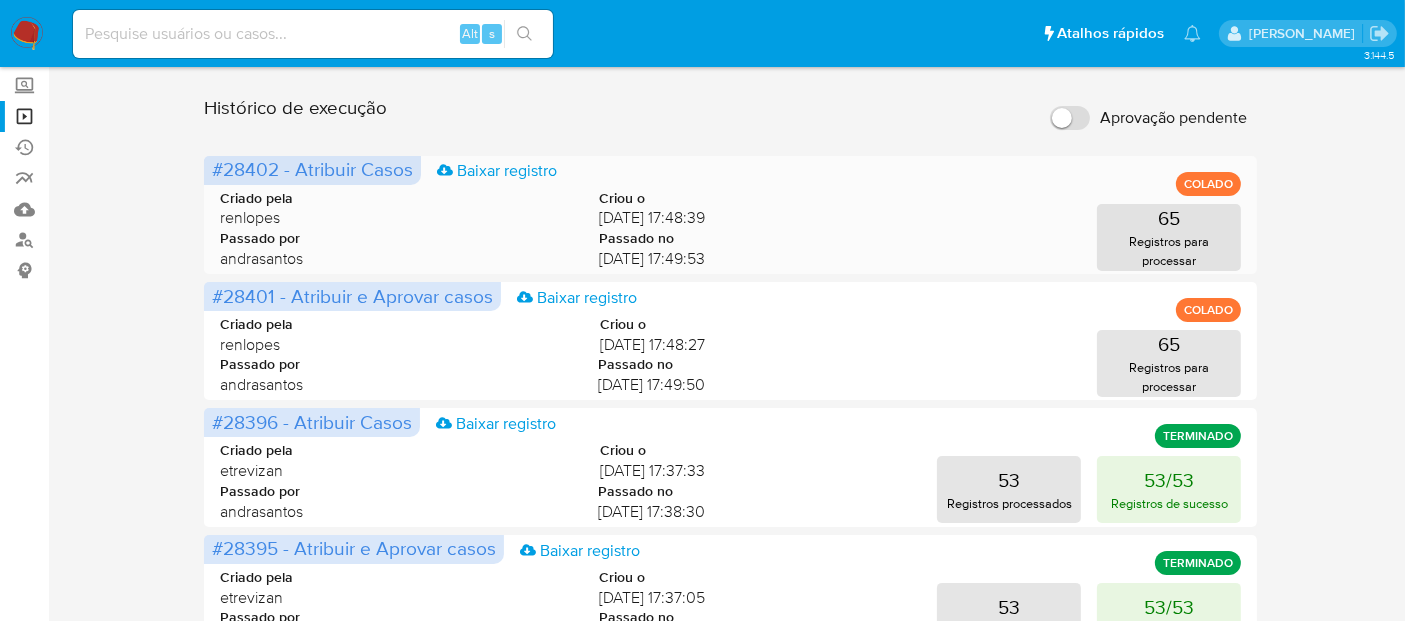 scroll, scrollTop: 0, scrollLeft: 0, axis: both 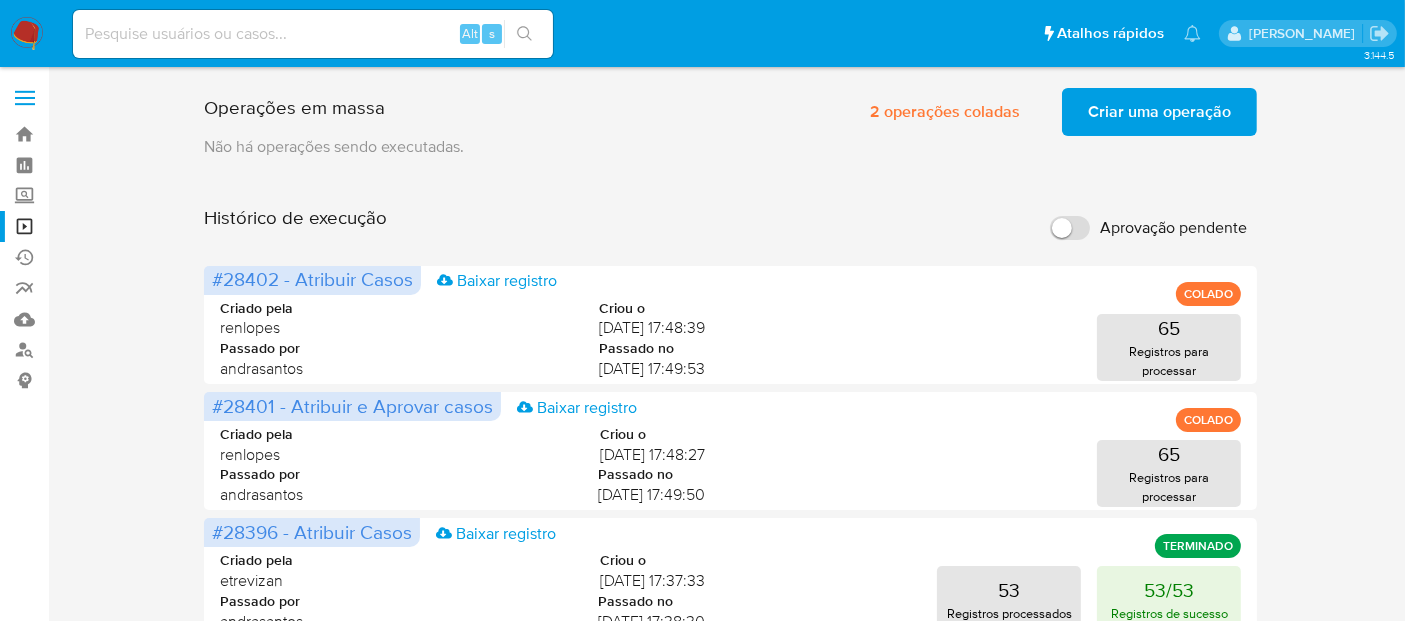 click on "Alt s" at bounding box center (313, 34) 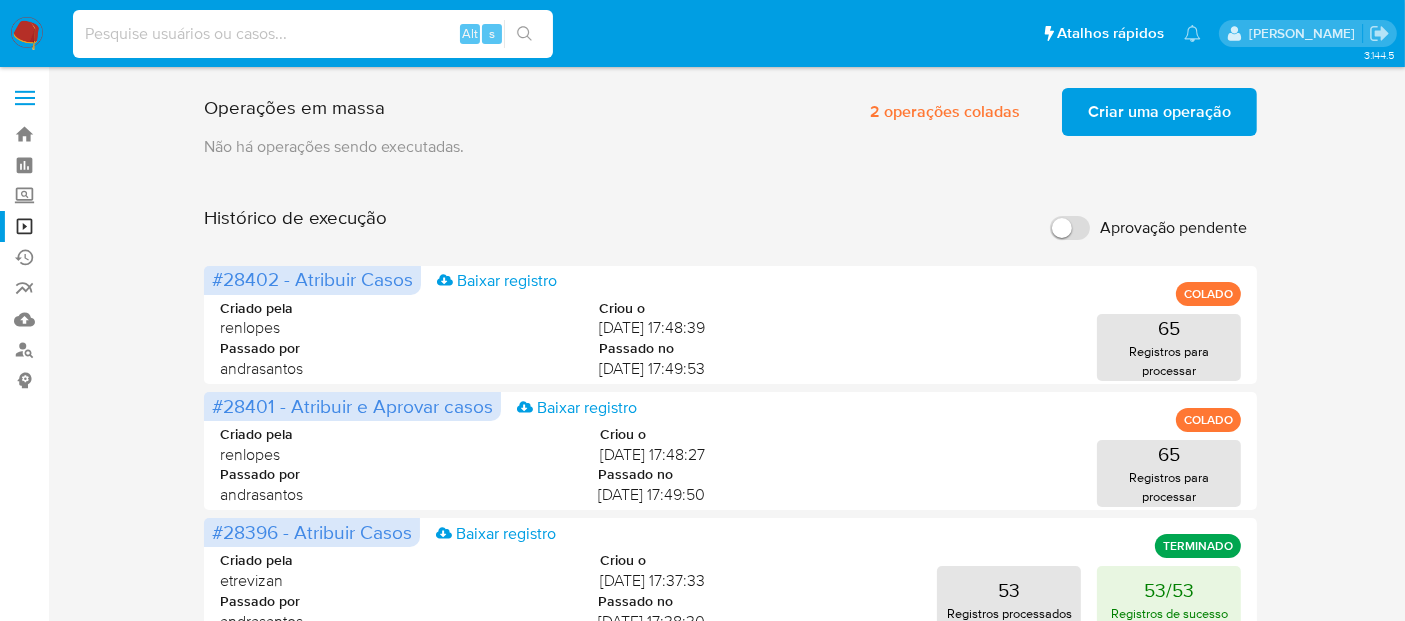 paste on "8Exwr7YsKVI61FLLO7gMG9FM" 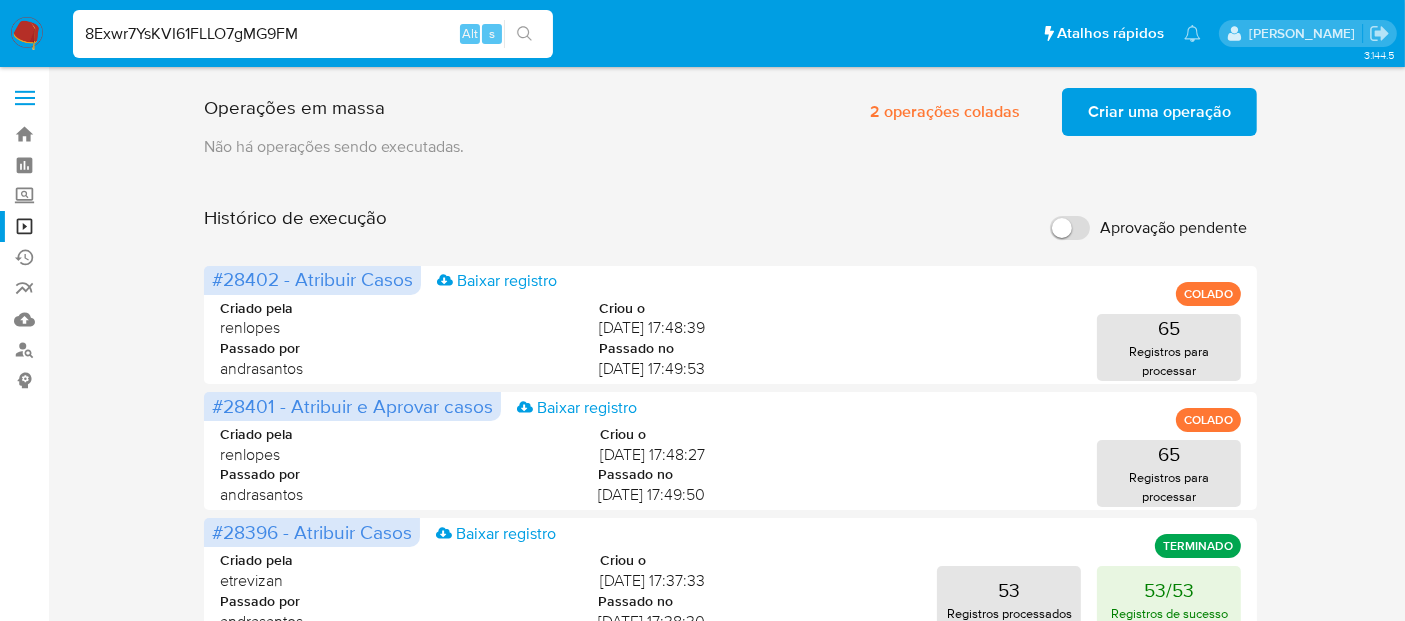 type on "8Exwr7YsKVI61FLLO7gMG9FM" 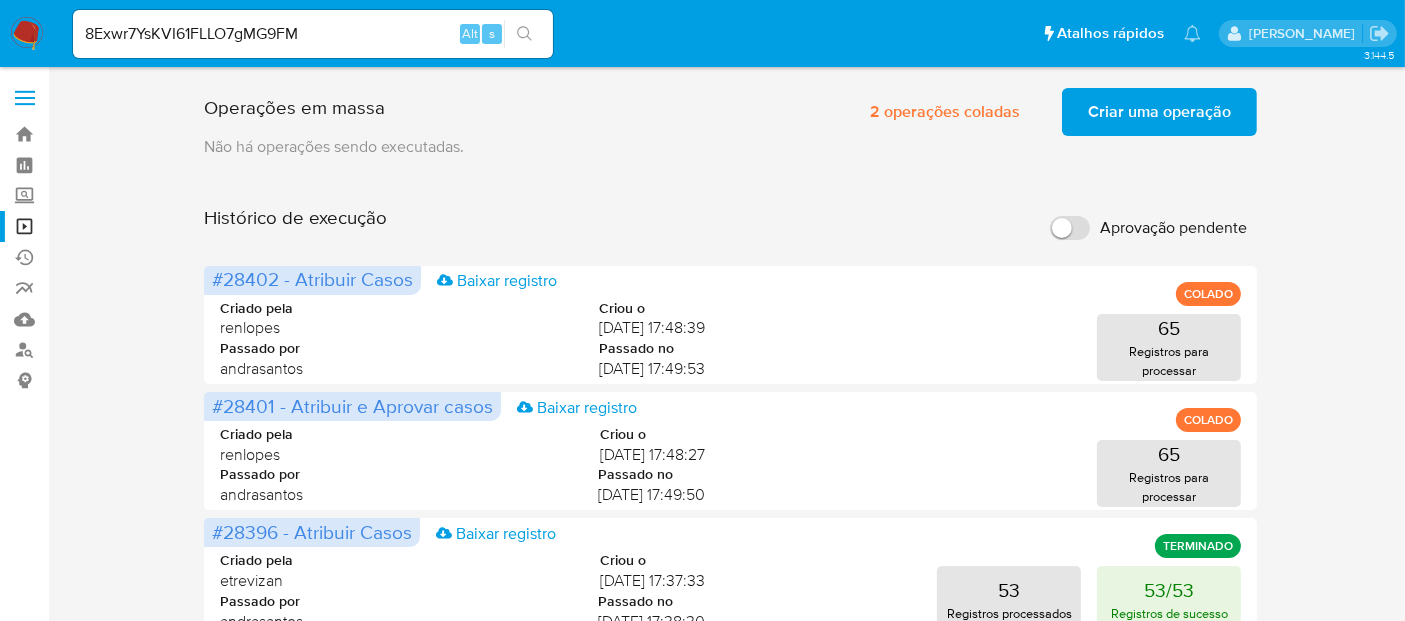 click 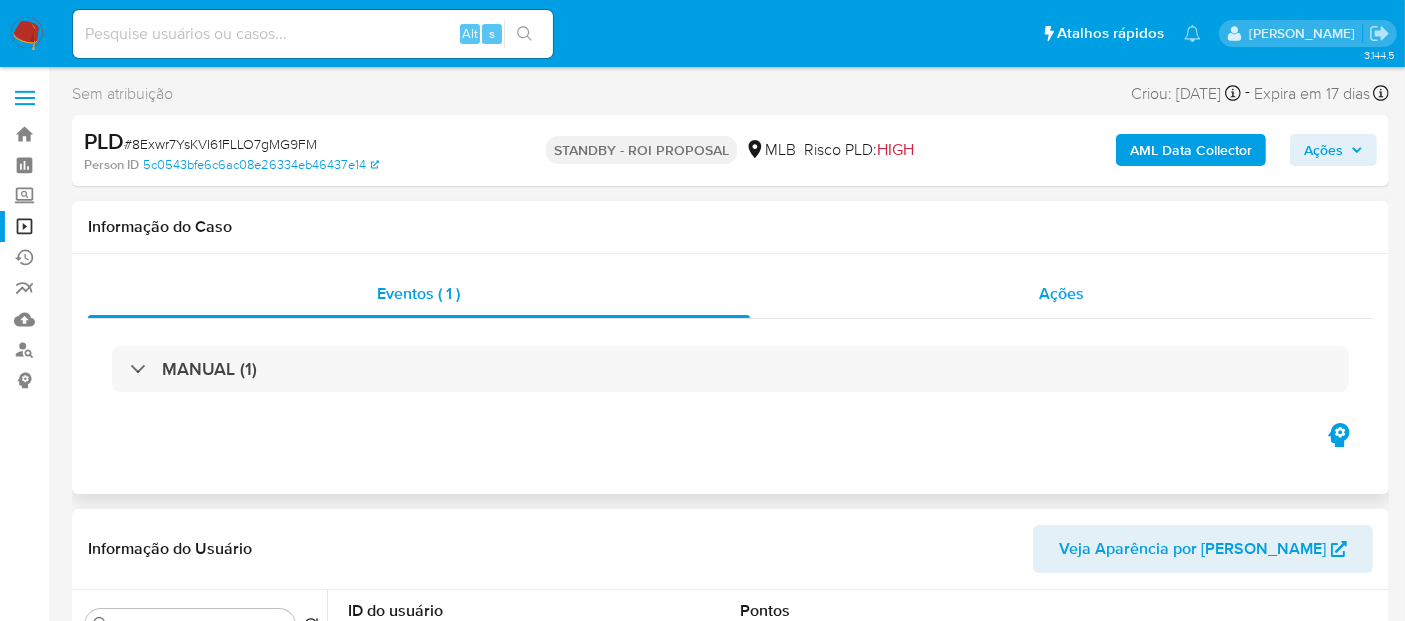 select on "10" 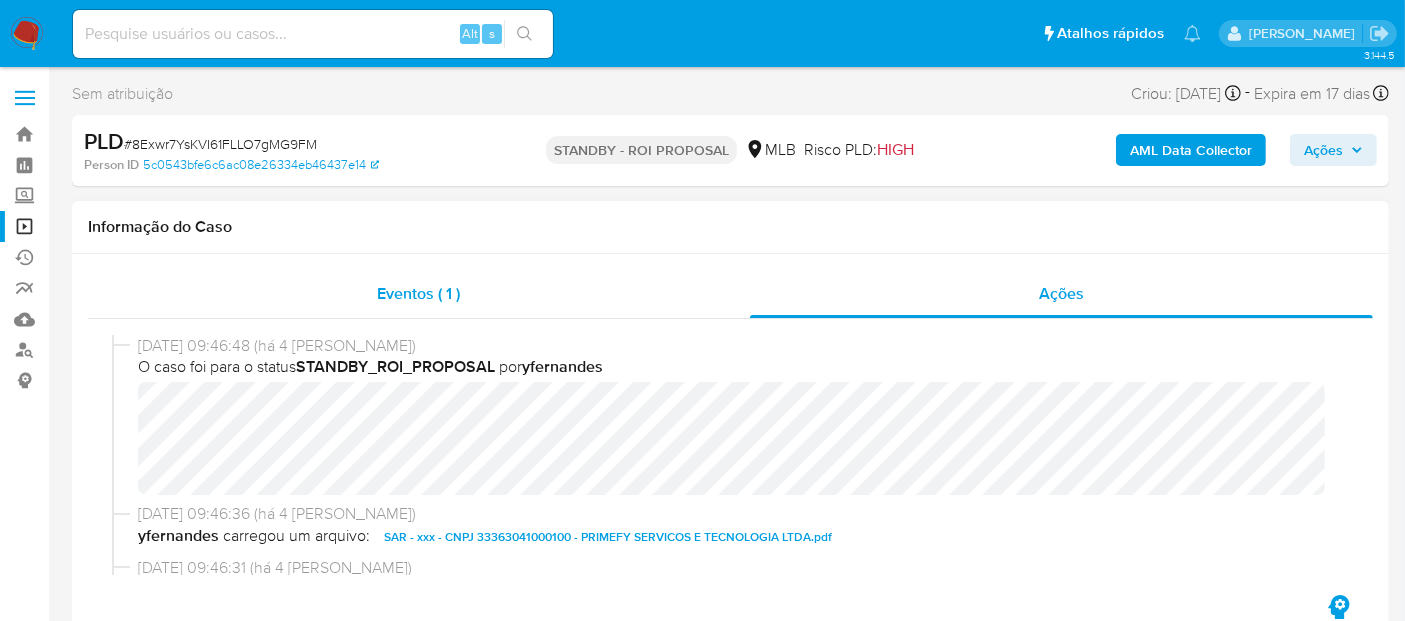 click on "Eventos ( 1 )" at bounding box center [418, 293] 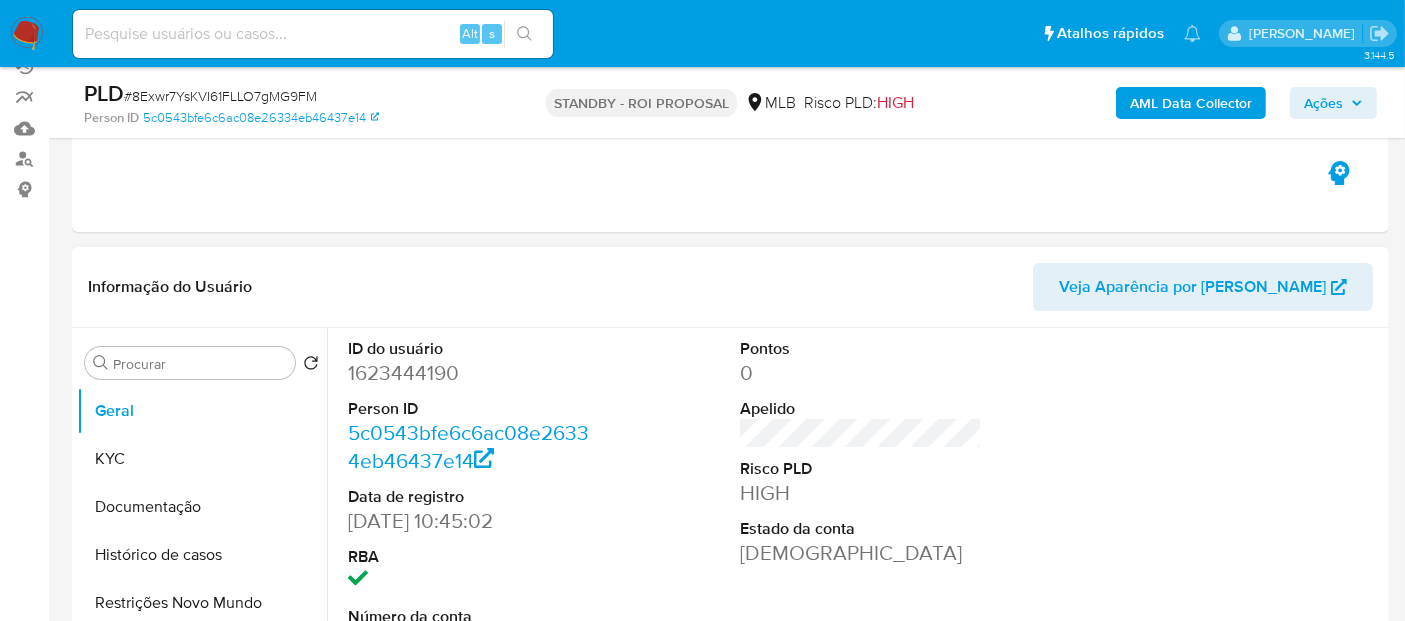 scroll, scrollTop: 222, scrollLeft: 0, axis: vertical 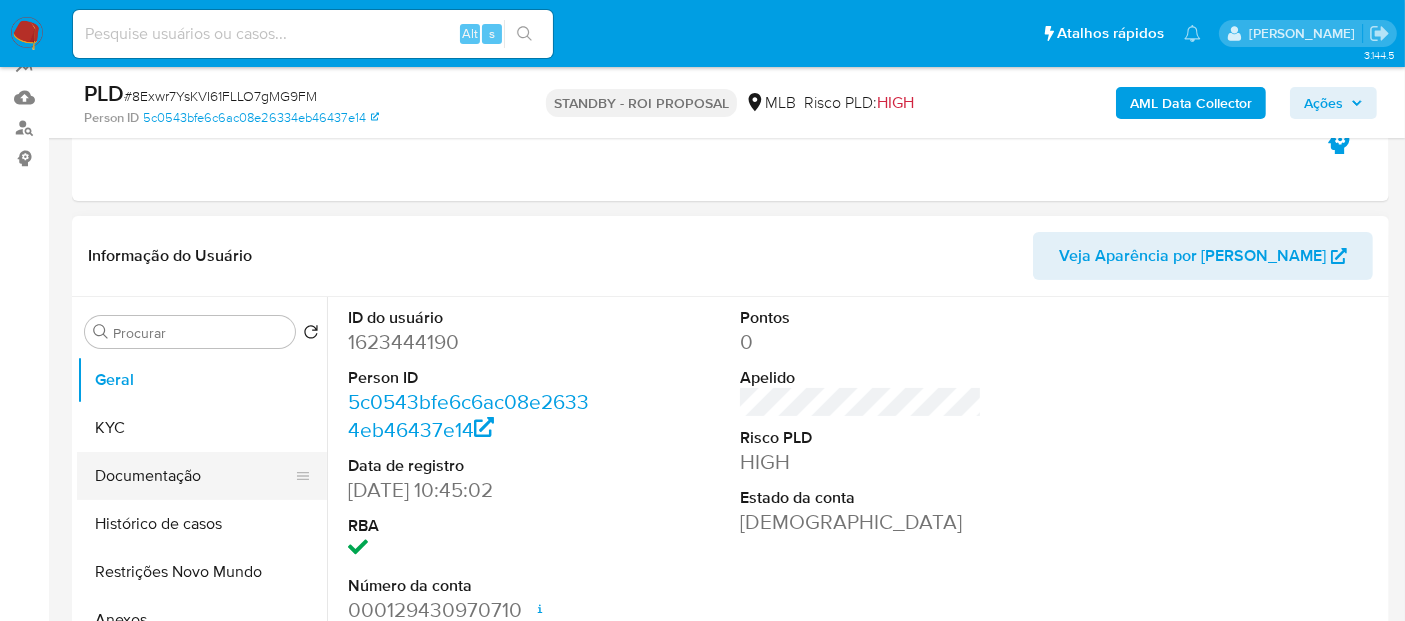 drag, startPoint x: 129, startPoint y: 472, endPoint x: 282, endPoint y: 473, distance: 153.00327 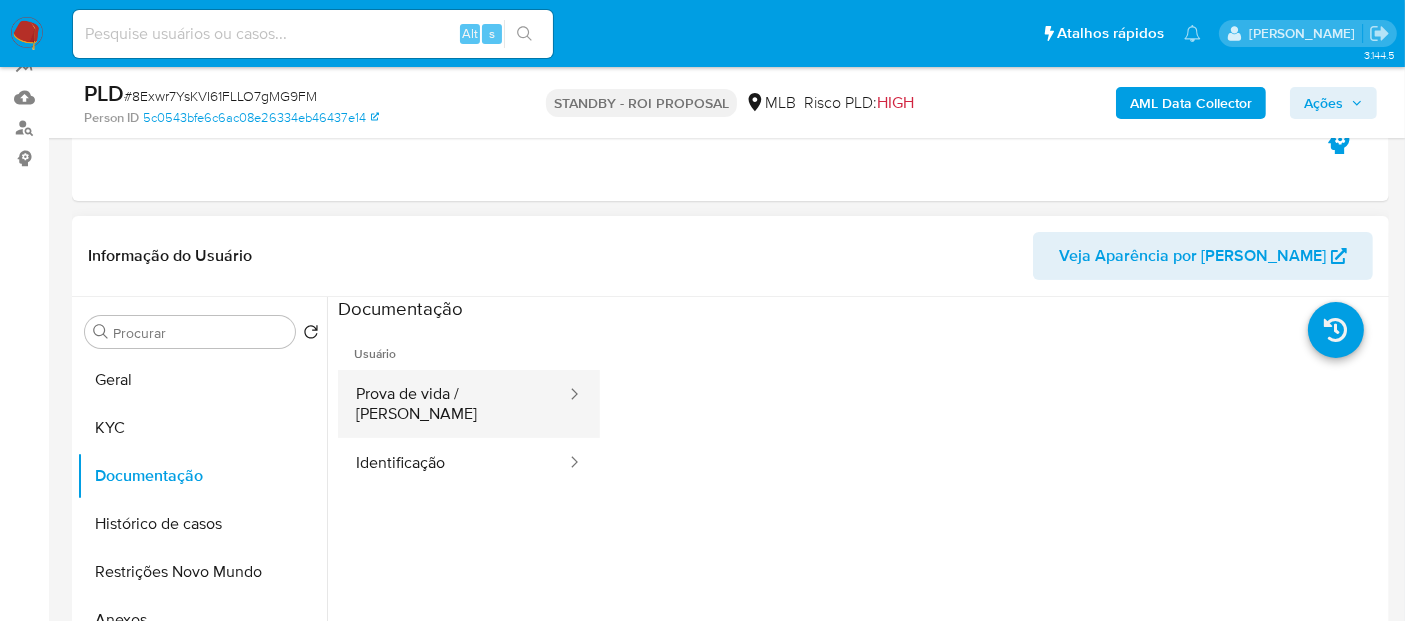 click on "Prova de vida / Selfie" at bounding box center [453, 404] 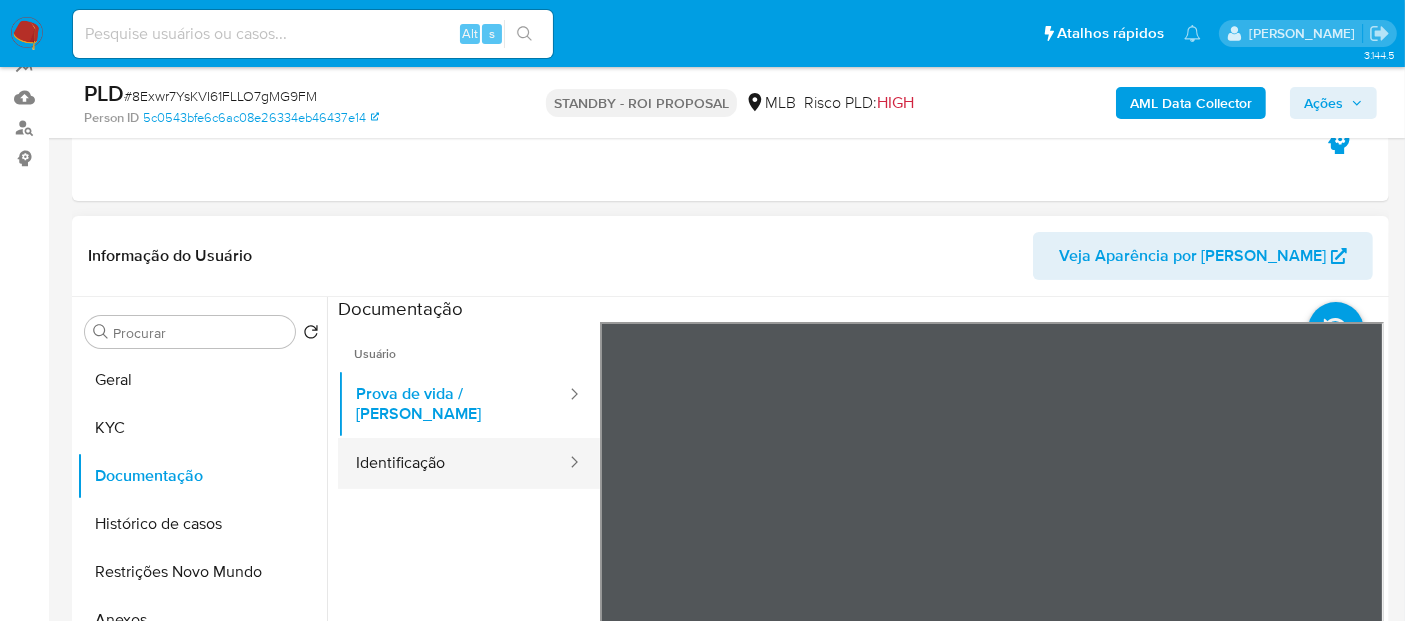 click on "Identificação" at bounding box center [453, 463] 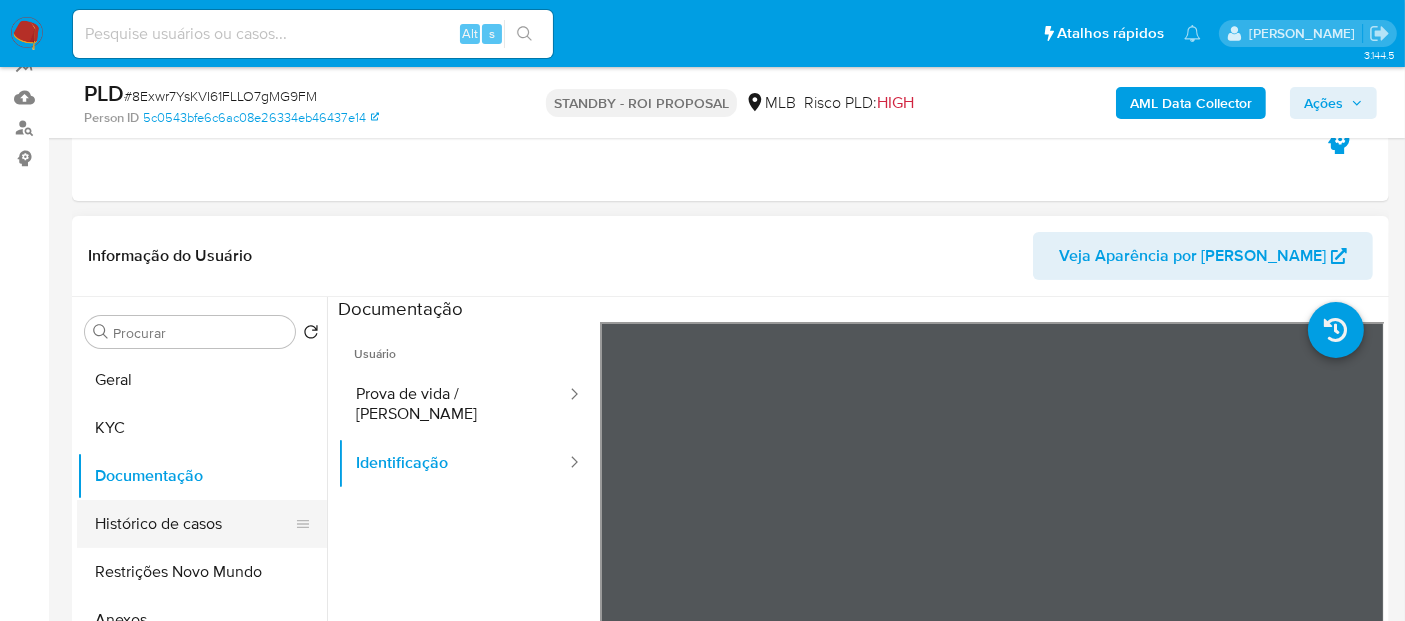 drag, startPoint x: 151, startPoint y: 520, endPoint x: 225, endPoint y: 502, distance: 76.15773 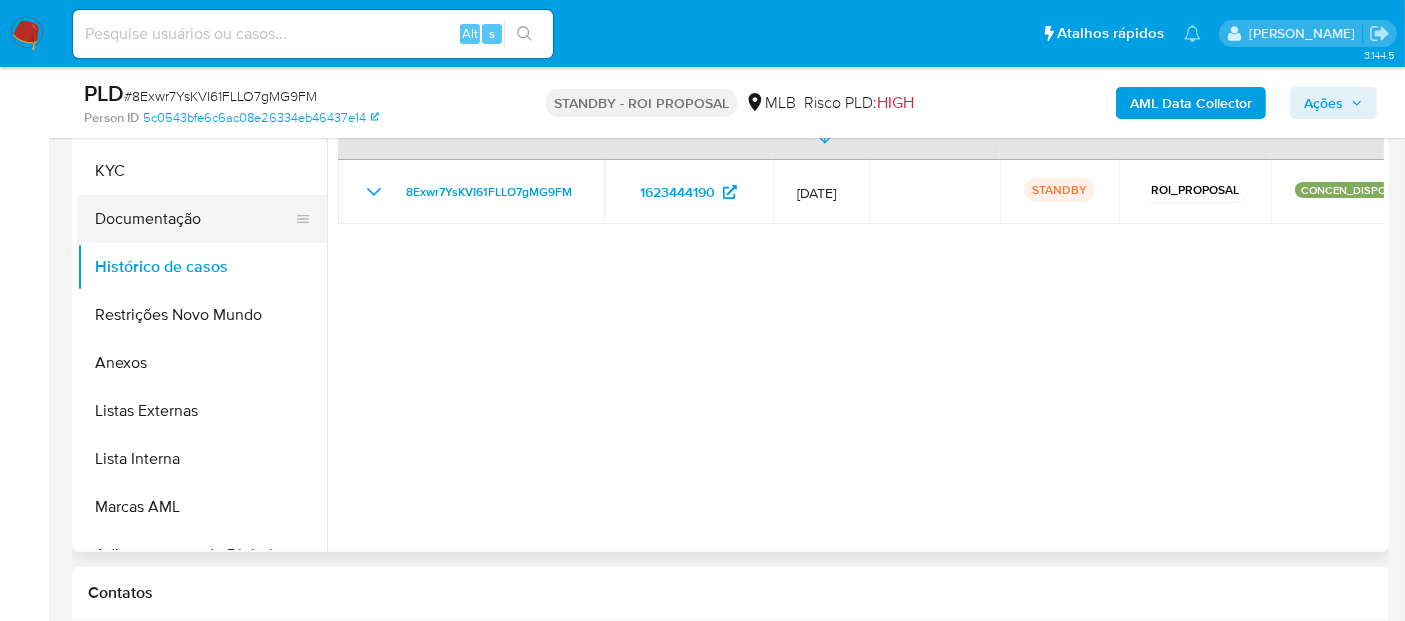 scroll, scrollTop: 474, scrollLeft: 0, axis: vertical 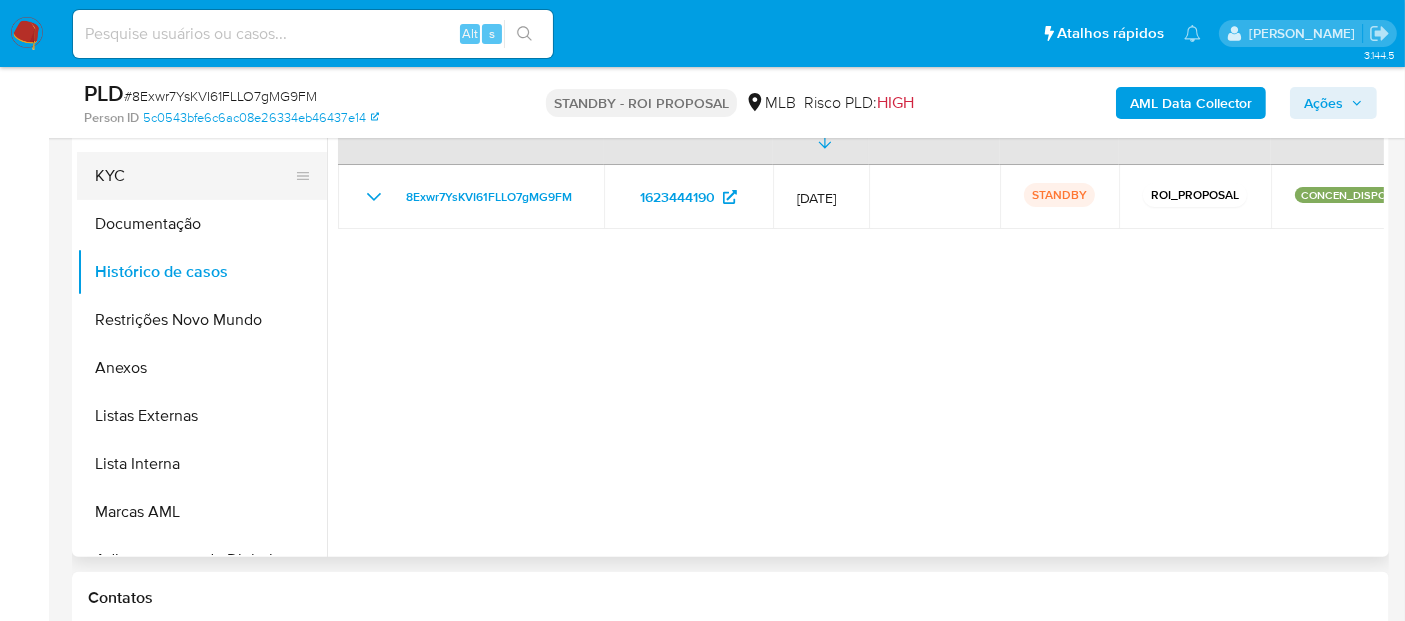 click on "KYC" at bounding box center [194, 176] 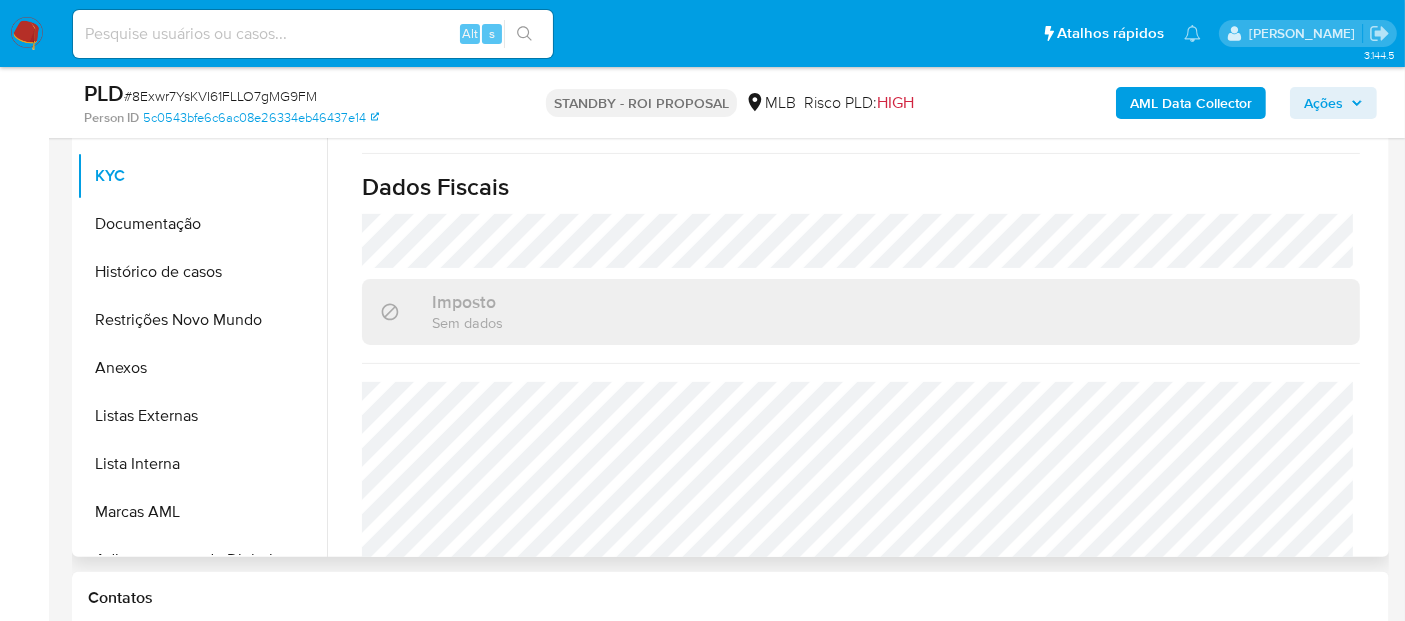 scroll, scrollTop: 1245, scrollLeft: 0, axis: vertical 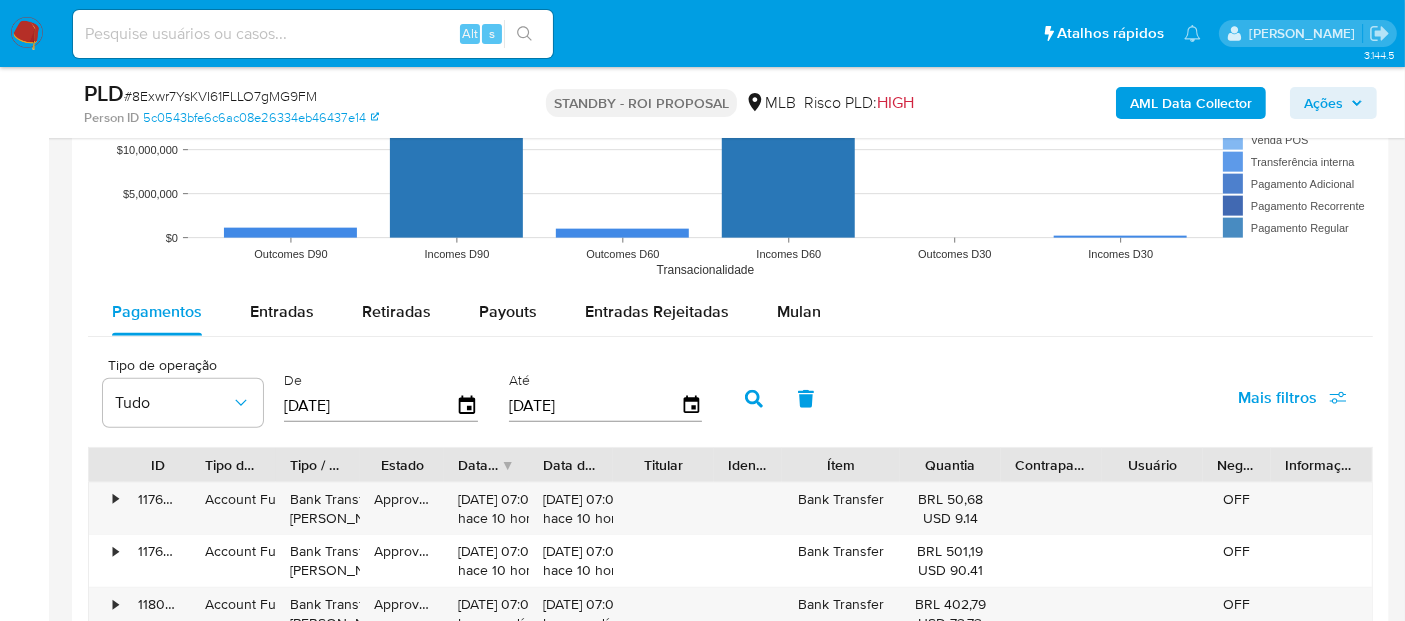 drag, startPoint x: 289, startPoint y: 306, endPoint x: 396, endPoint y: 334, distance: 110.60289 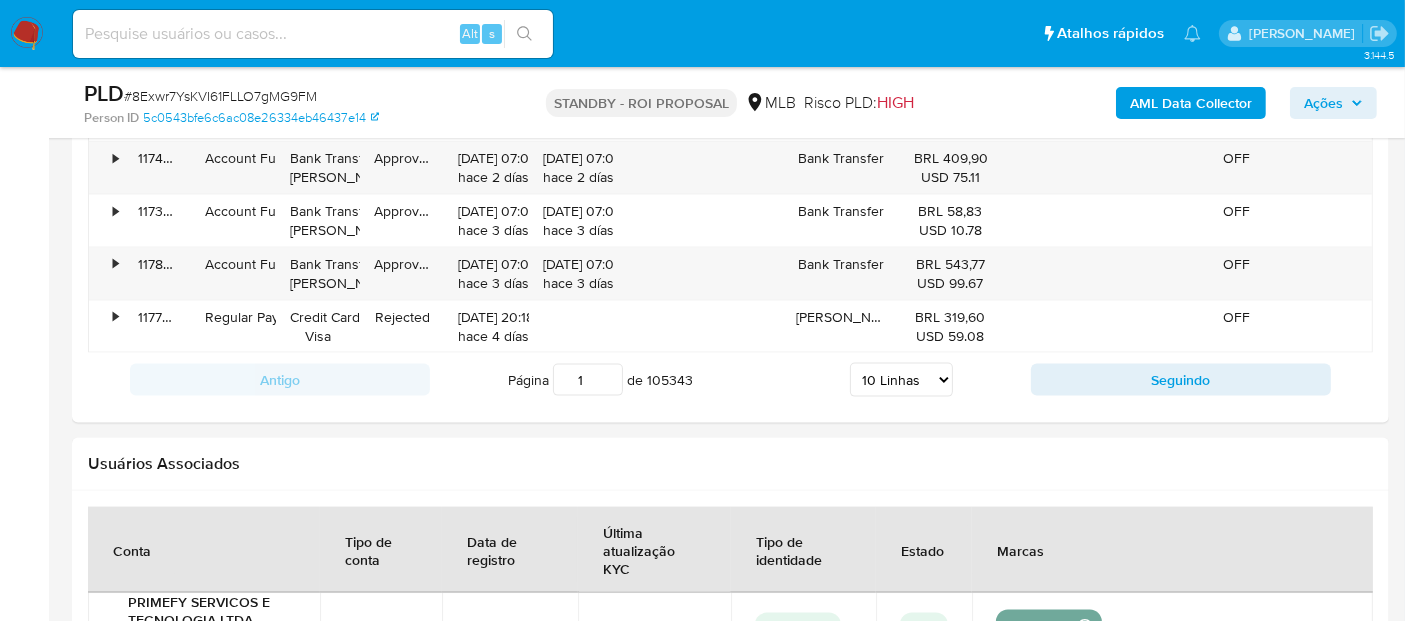 scroll, scrollTop: 2696, scrollLeft: 0, axis: vertical 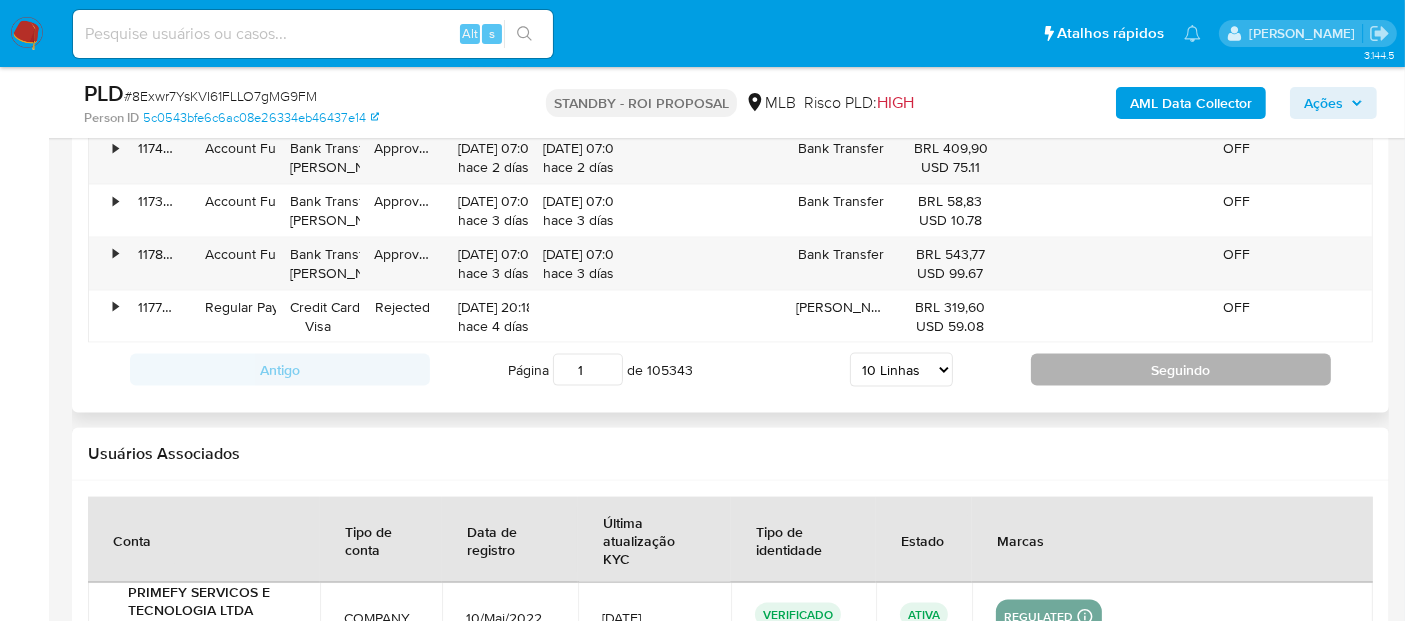 click on "Seguindo" at bounding box center [1181, 370] 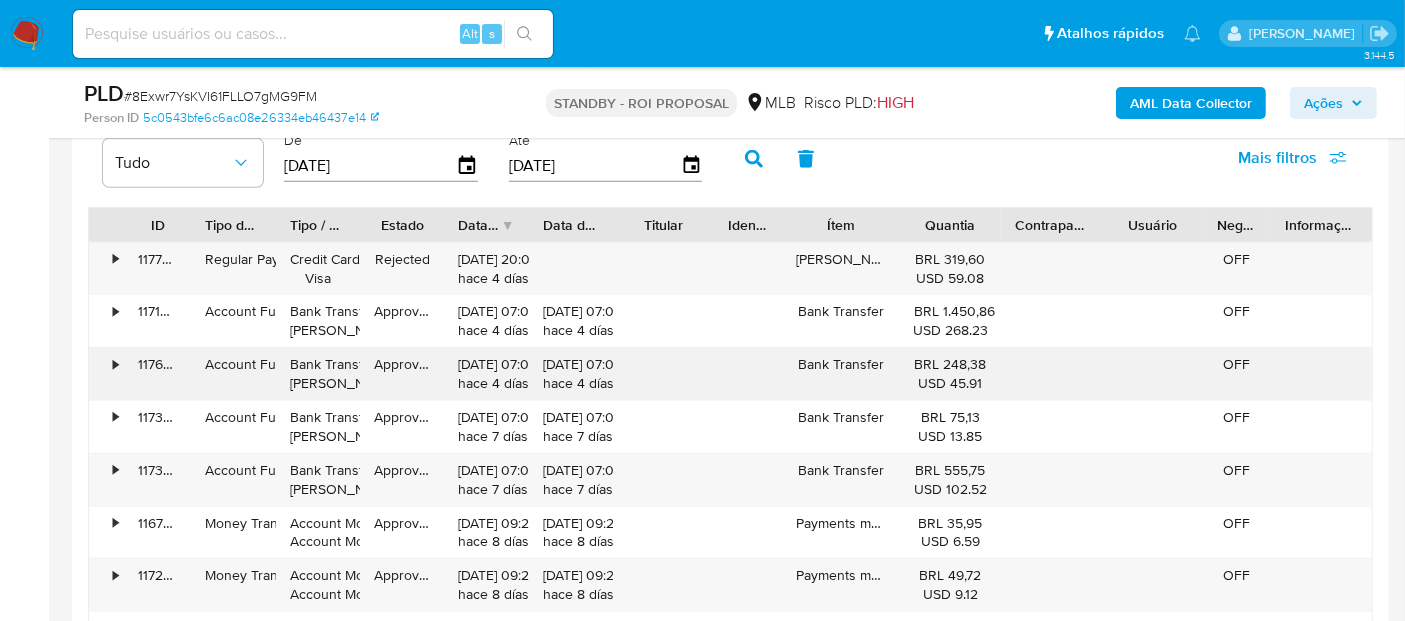 scroll, scrollTop: 2251, scrollLeft: 0, axis: vertical 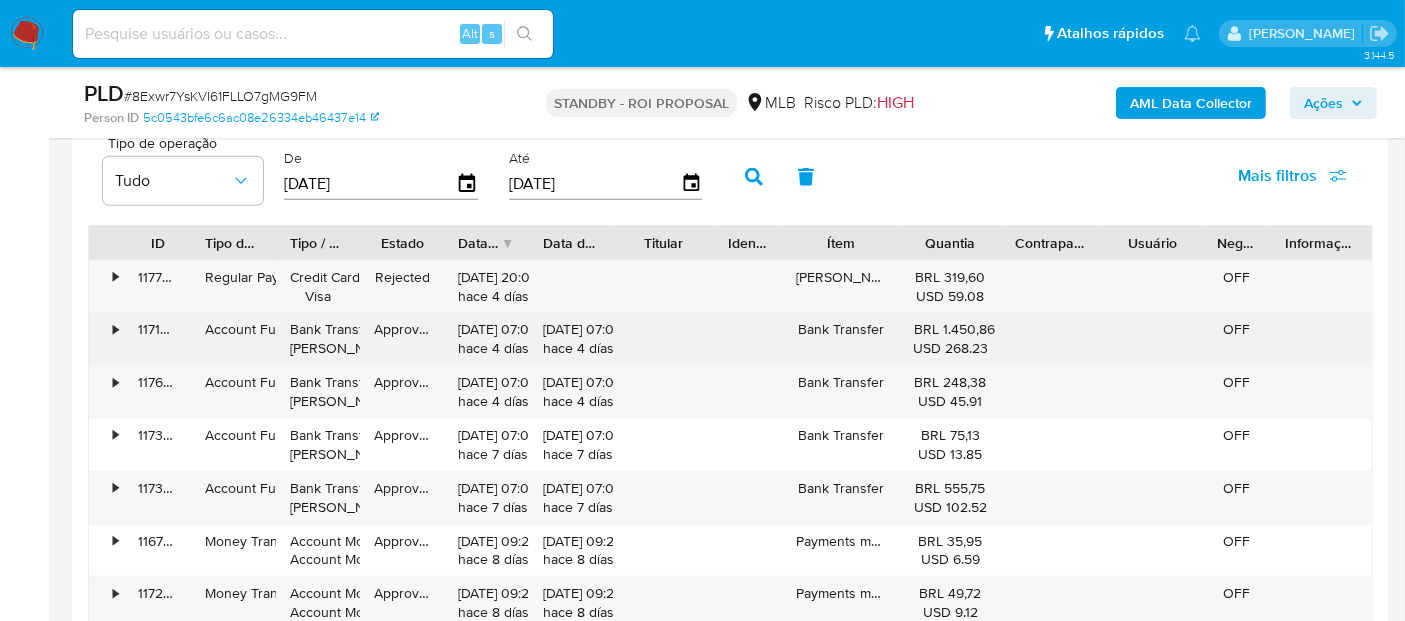 click on "•" at bounding box center (115, 329) 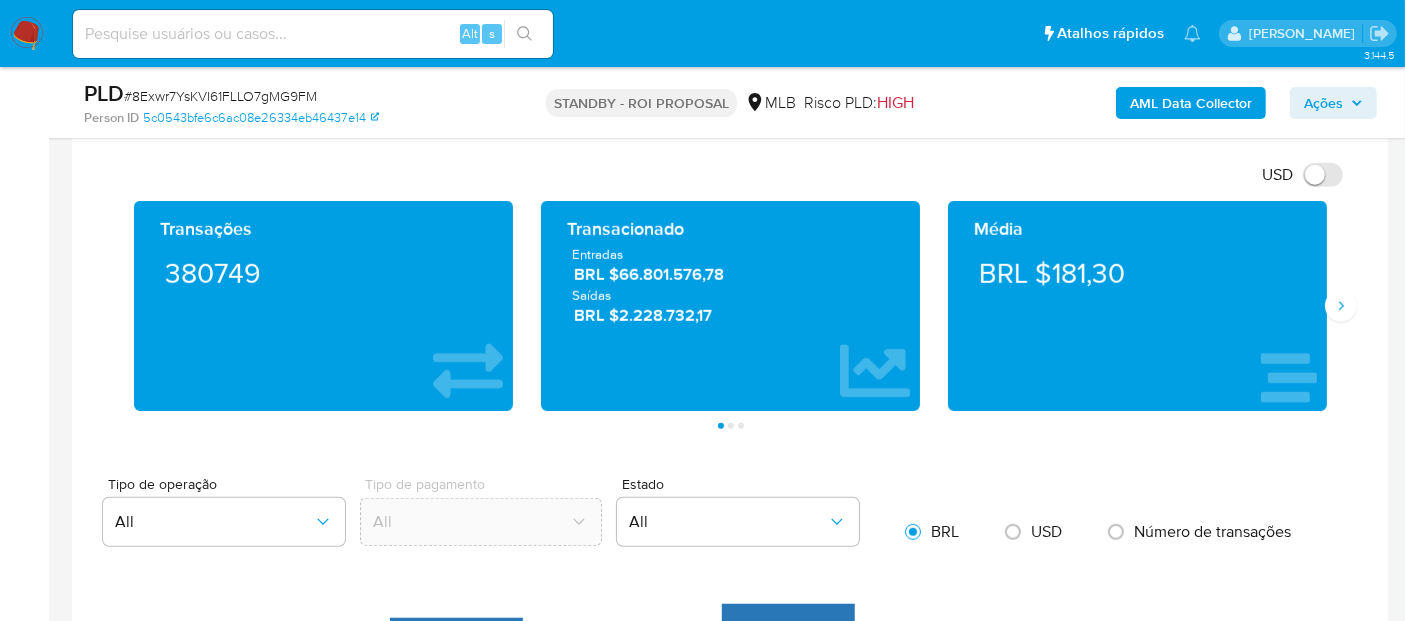 scroll, scrollTop: 1362, scrollLeft: 0, axis: vertical 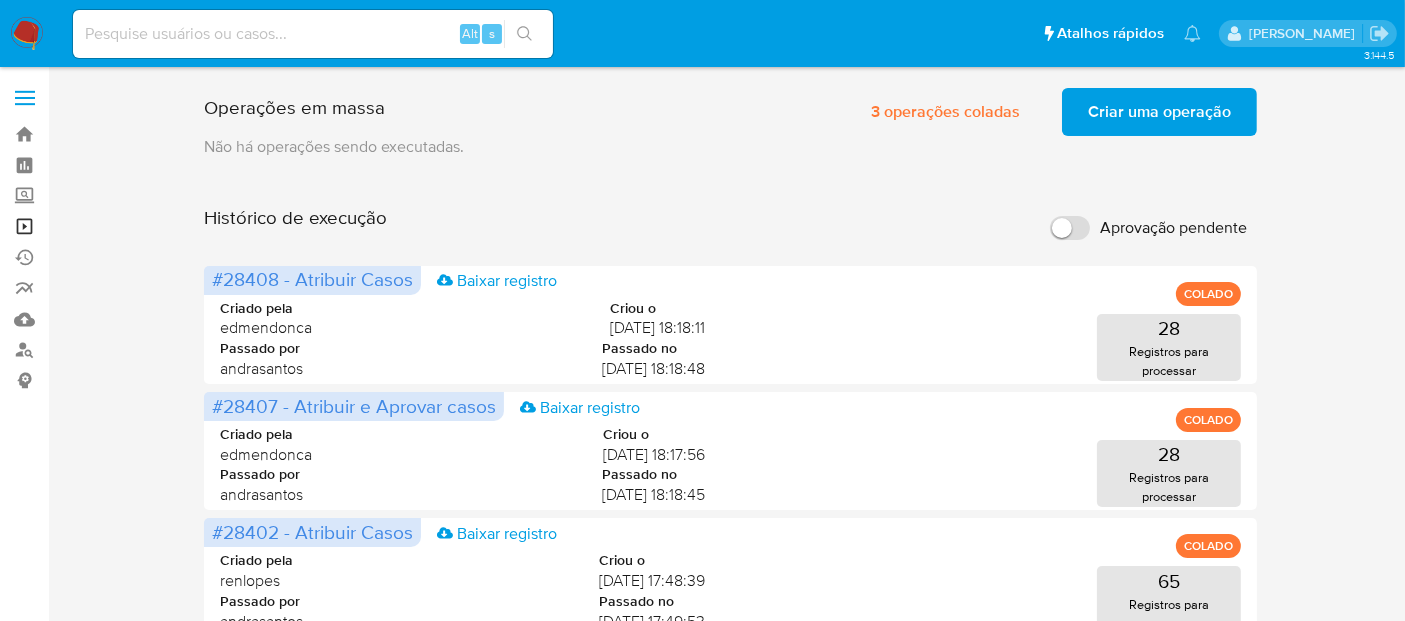 click on "Operações em massa" at bounding box center [119, 226] 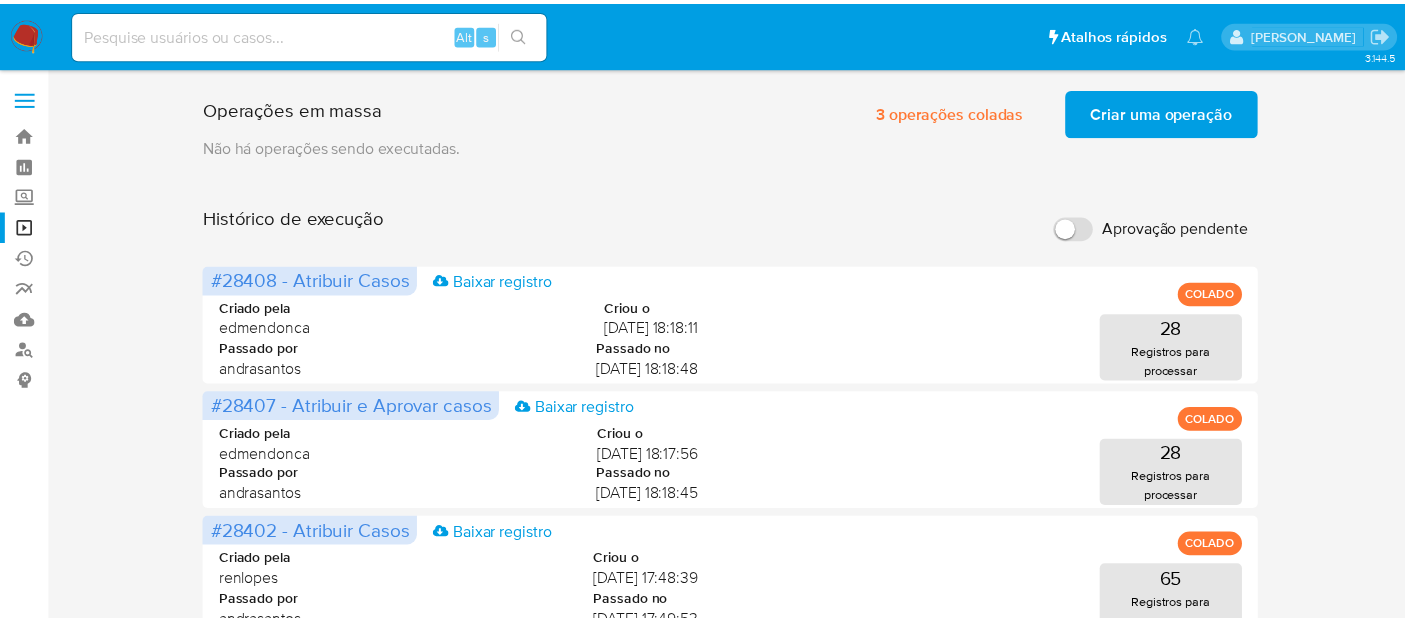 scroll, scrollTop: 0, scrollLeft: 0, axis: both 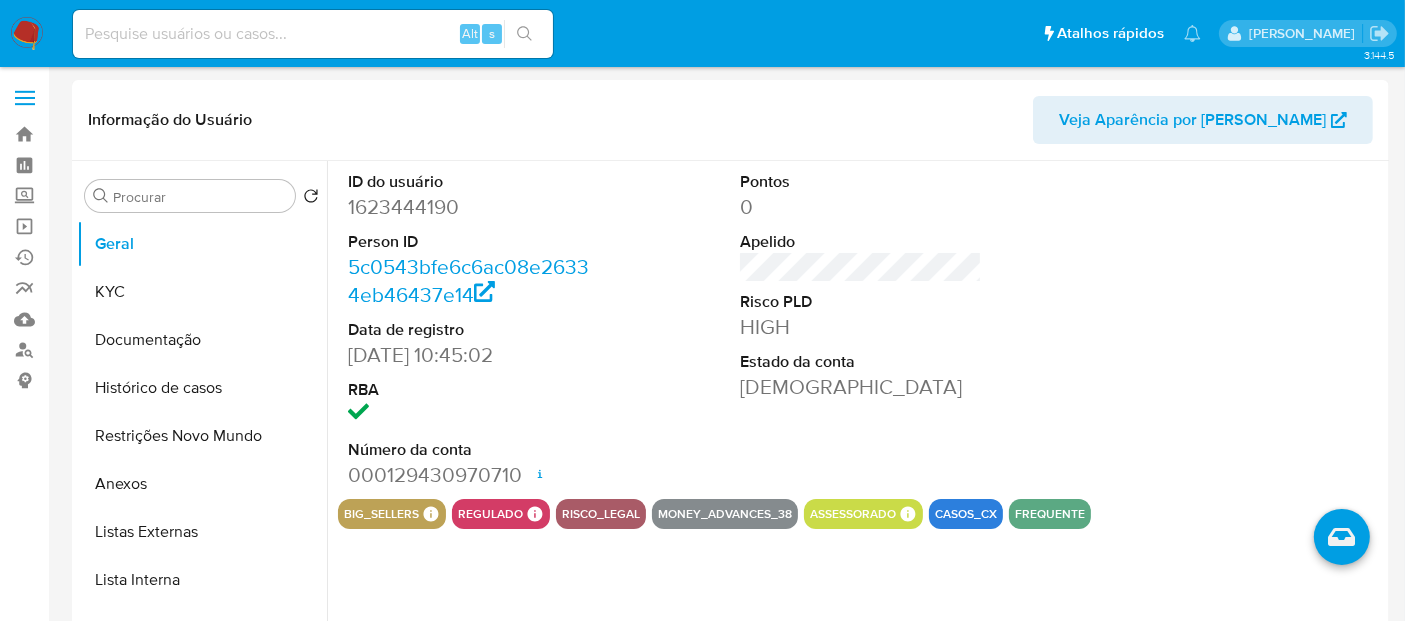 select on "10" 